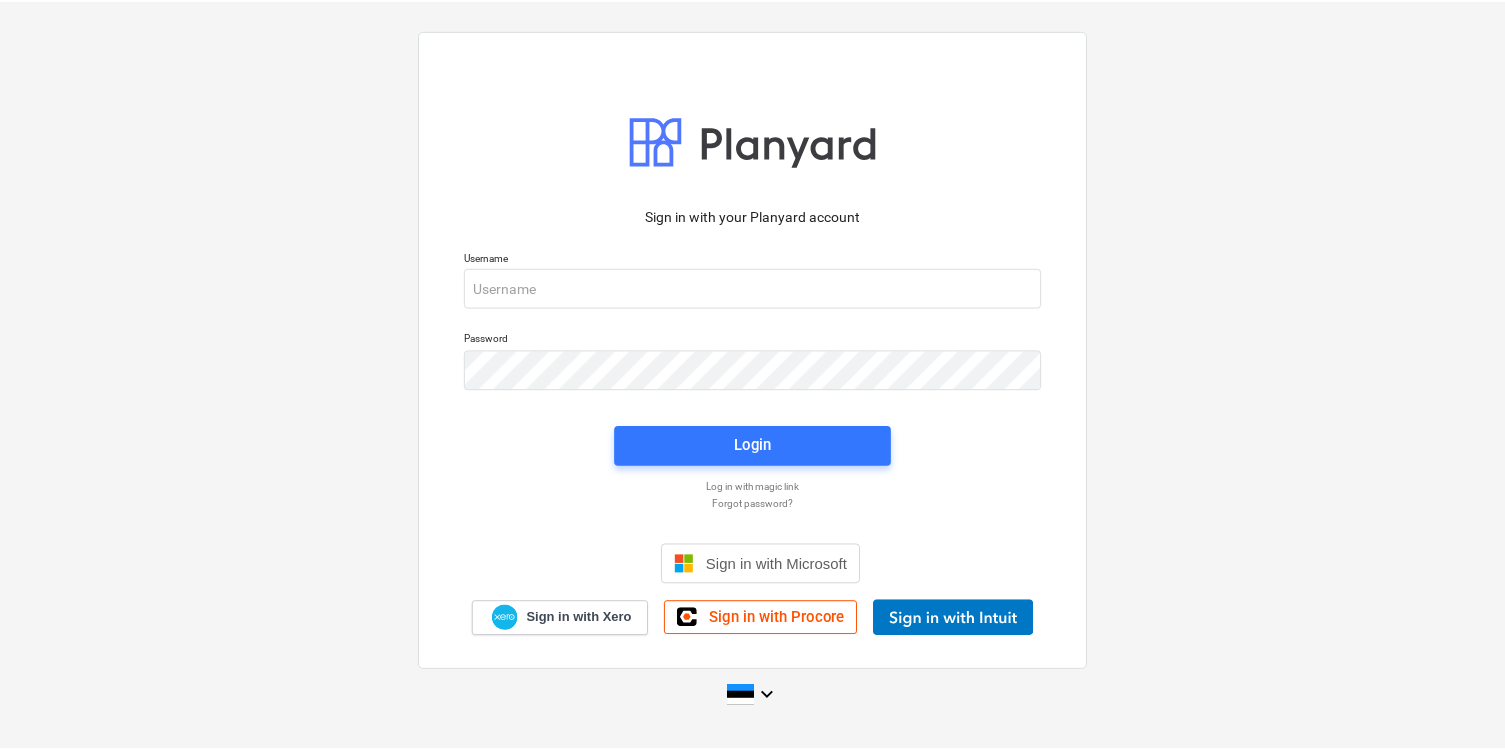 scroll, scrollTop: 0, scrollLeft: 0, axis: both 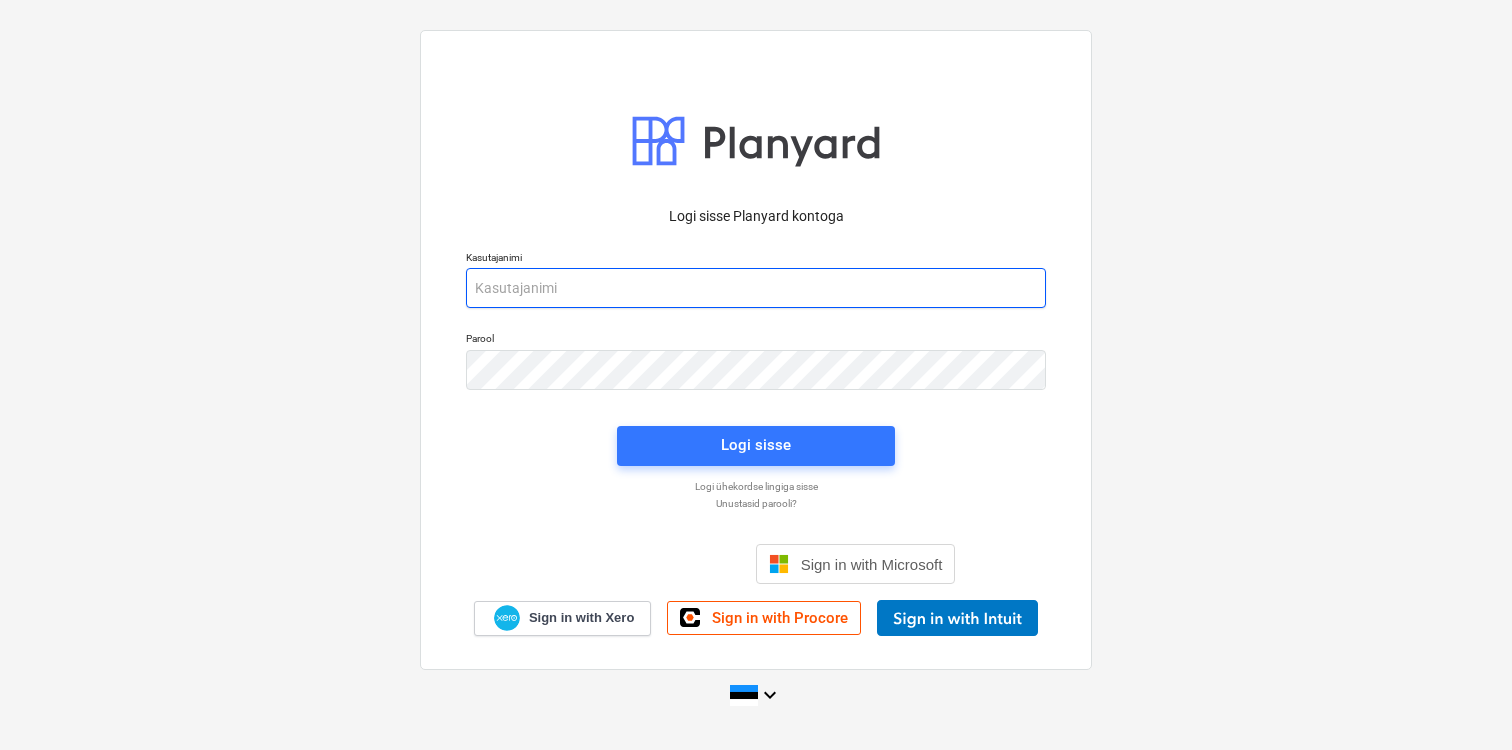 click at bounding box center (756, 288) 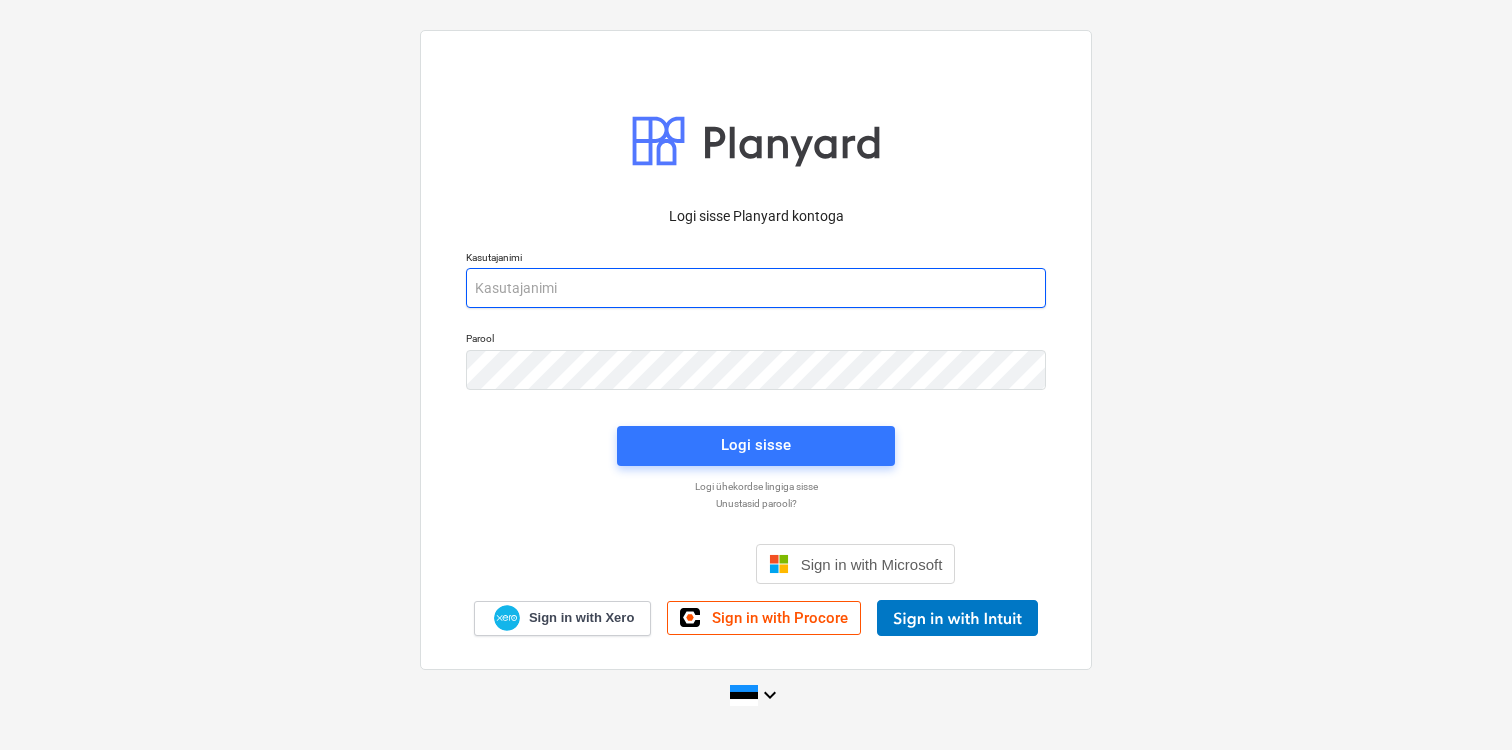 type on "heiko@erviton.ee" 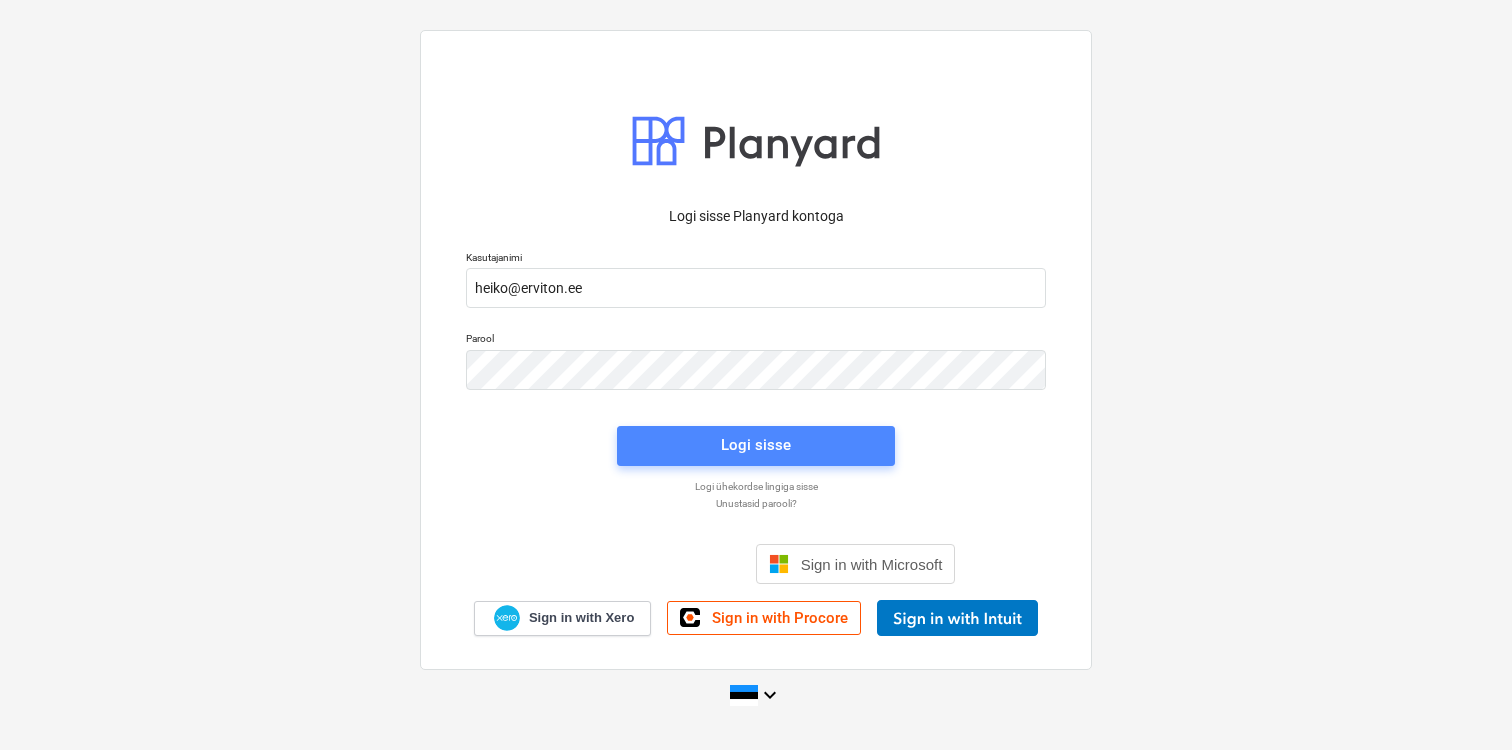 click on "Logi sisse" at bounding box center [756, 445] 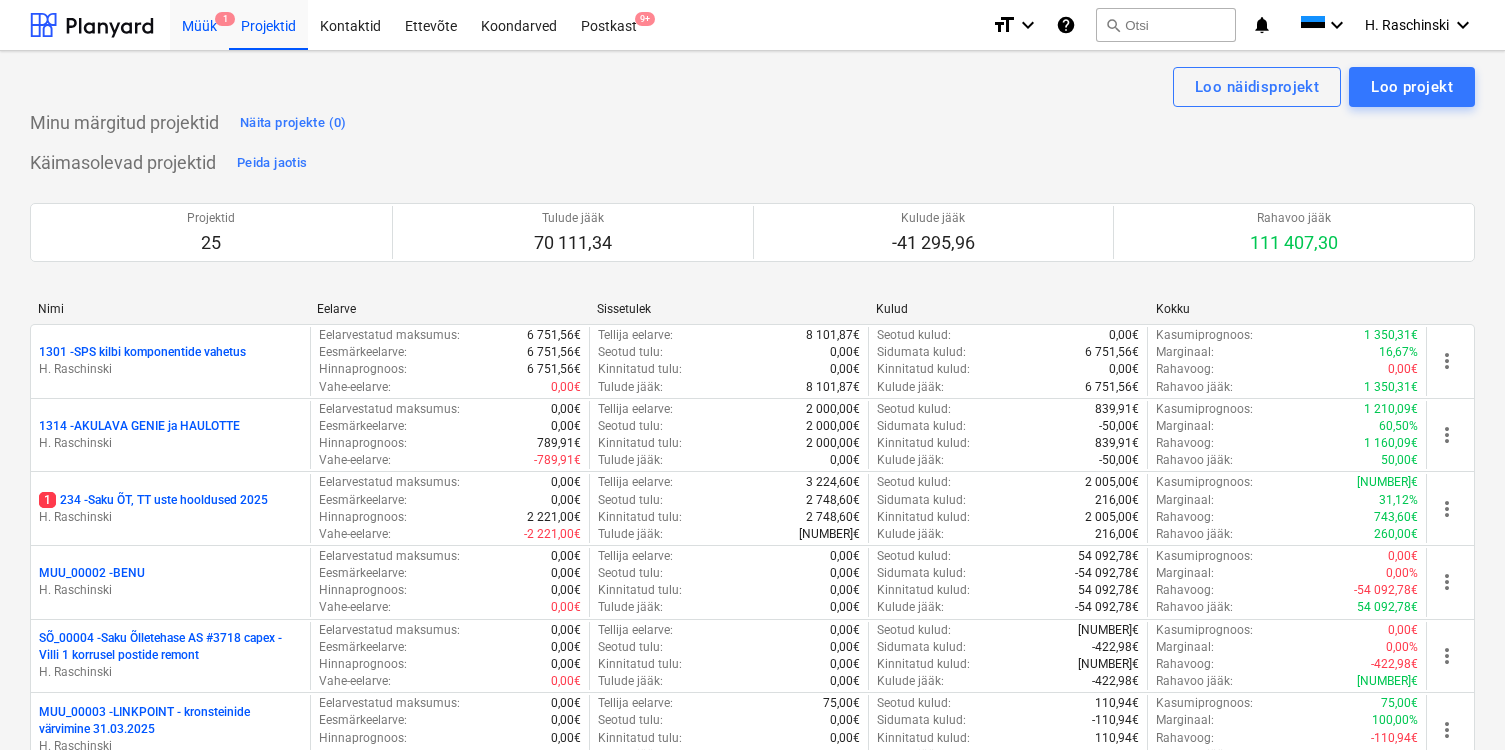 click on "Müük 1" at bounding box center [199, 24] 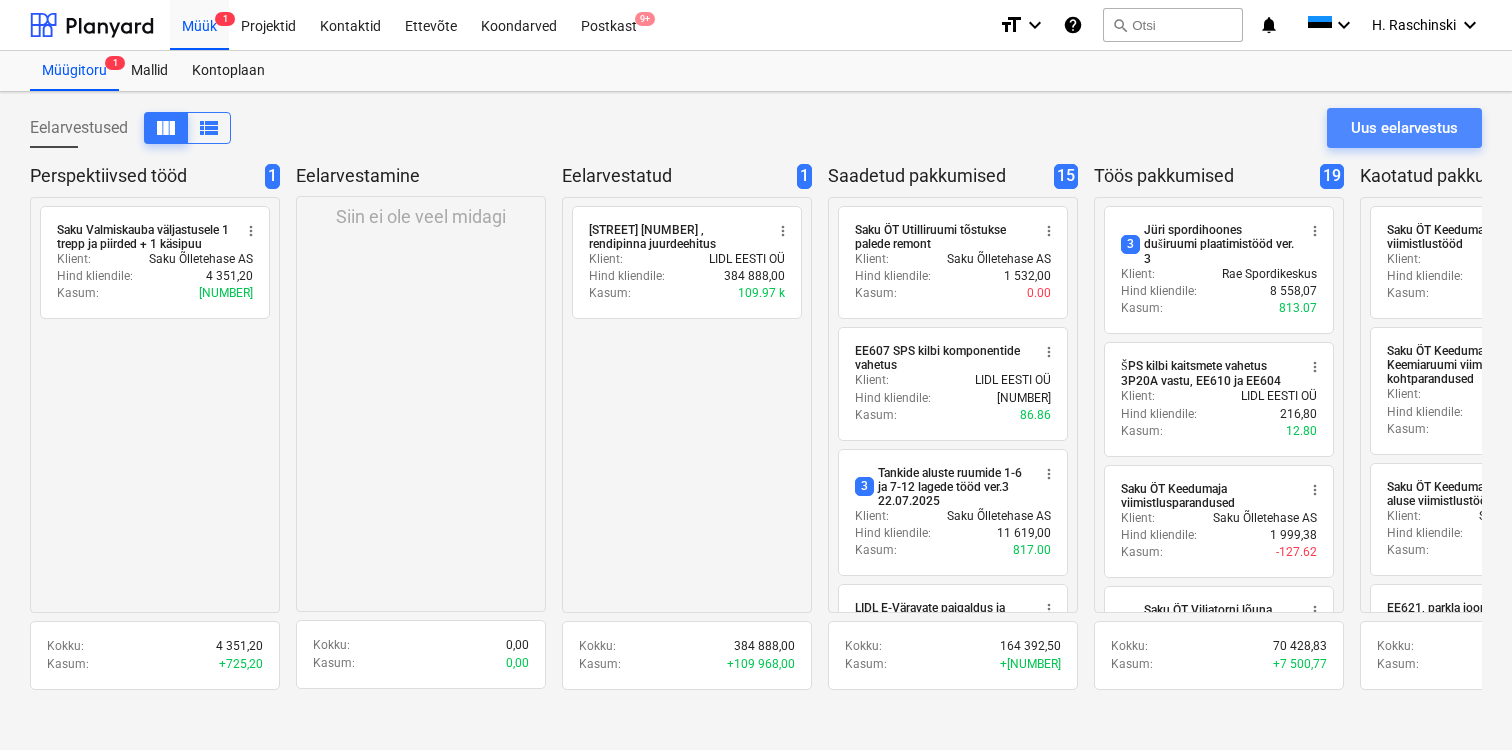 click on "Uus eelarvestus" at bounding box center [1404, 128] 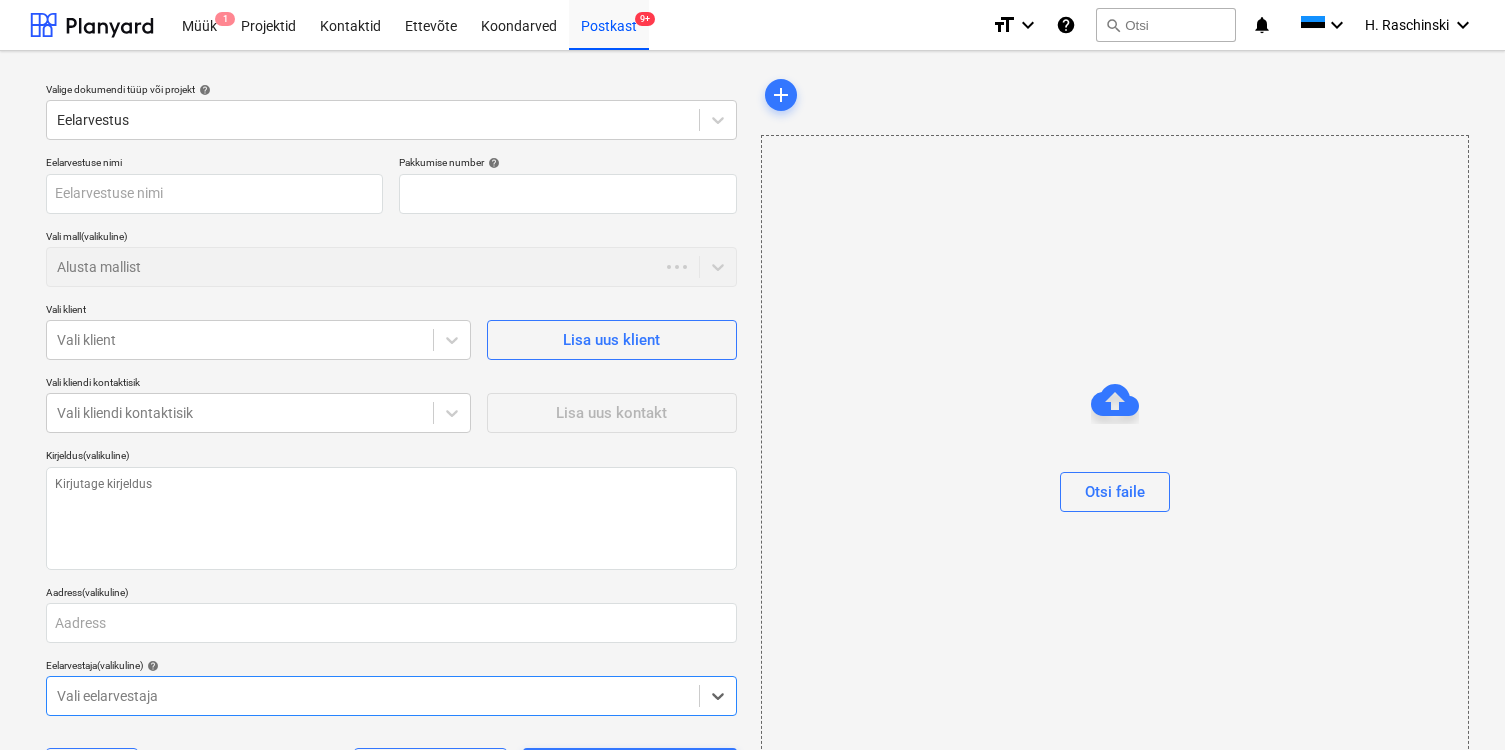 type on "x" 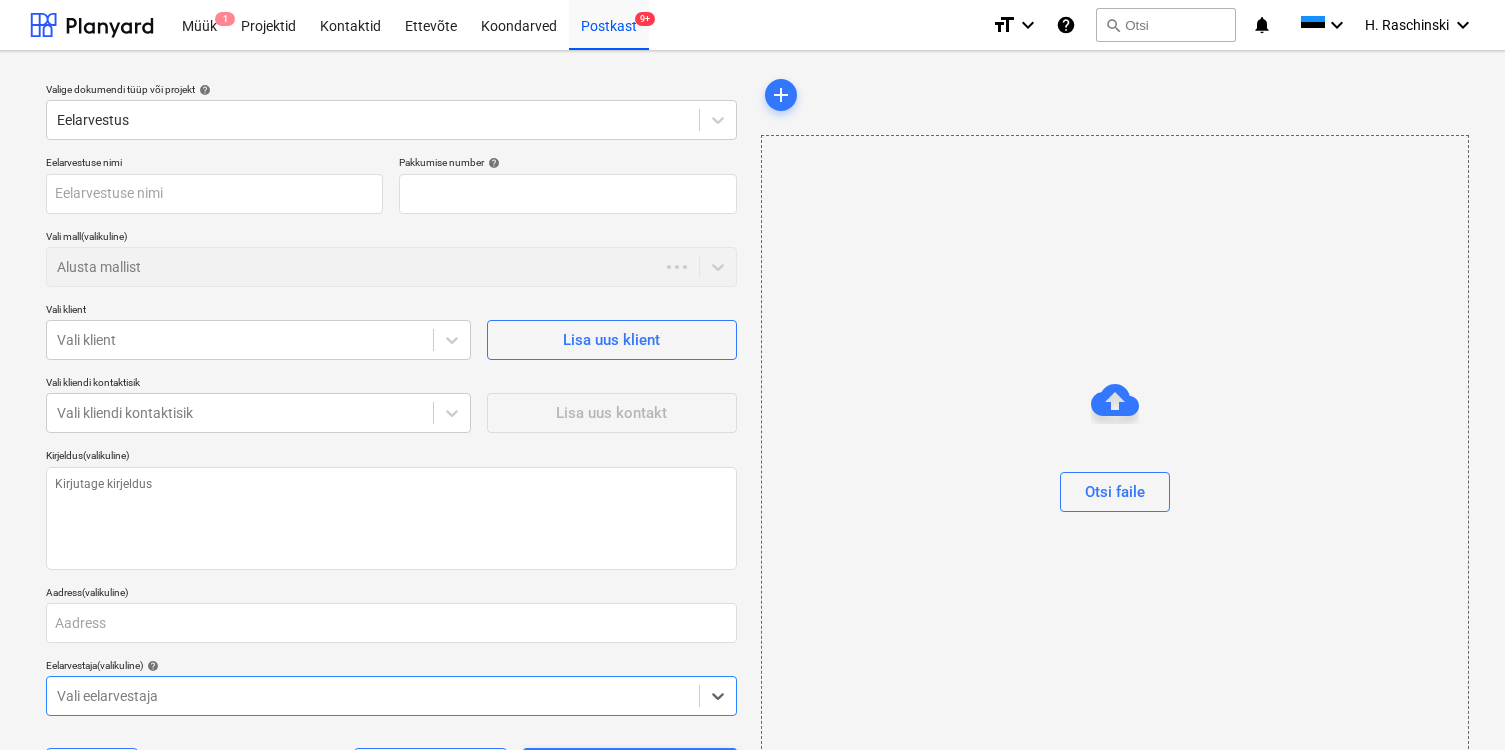 type on "QU-0079" 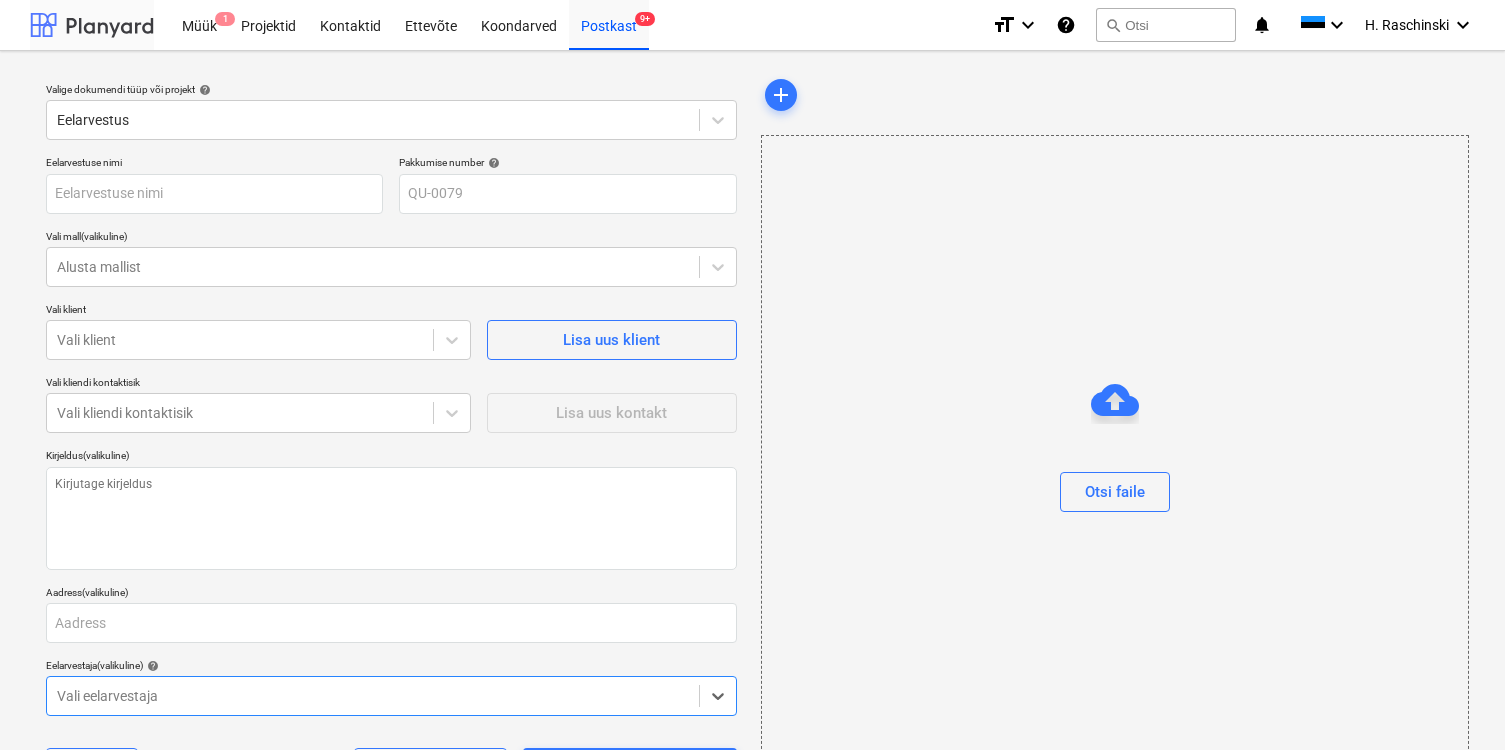 click at bounding box center (92, 25) 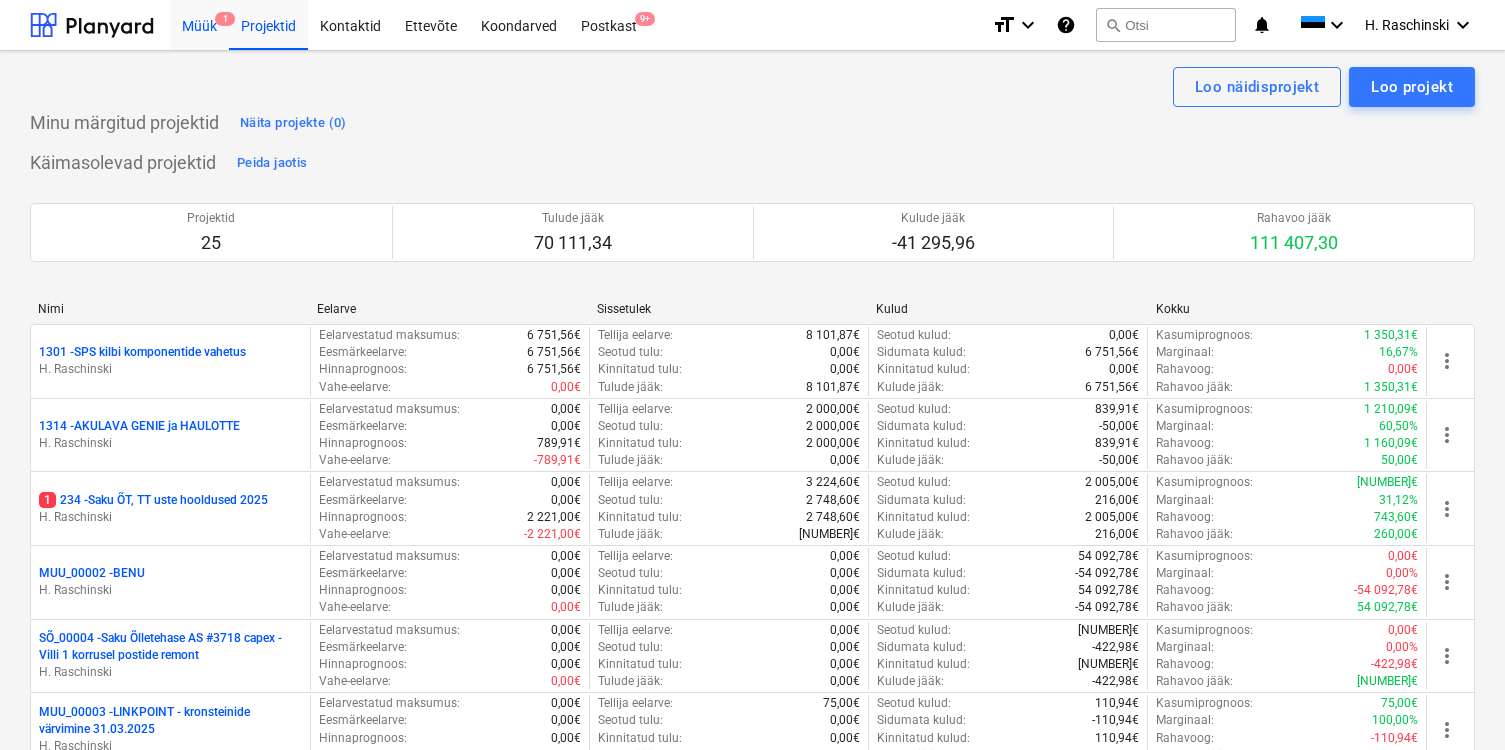 click on "Müük 1" at bounding box center (199, 24) 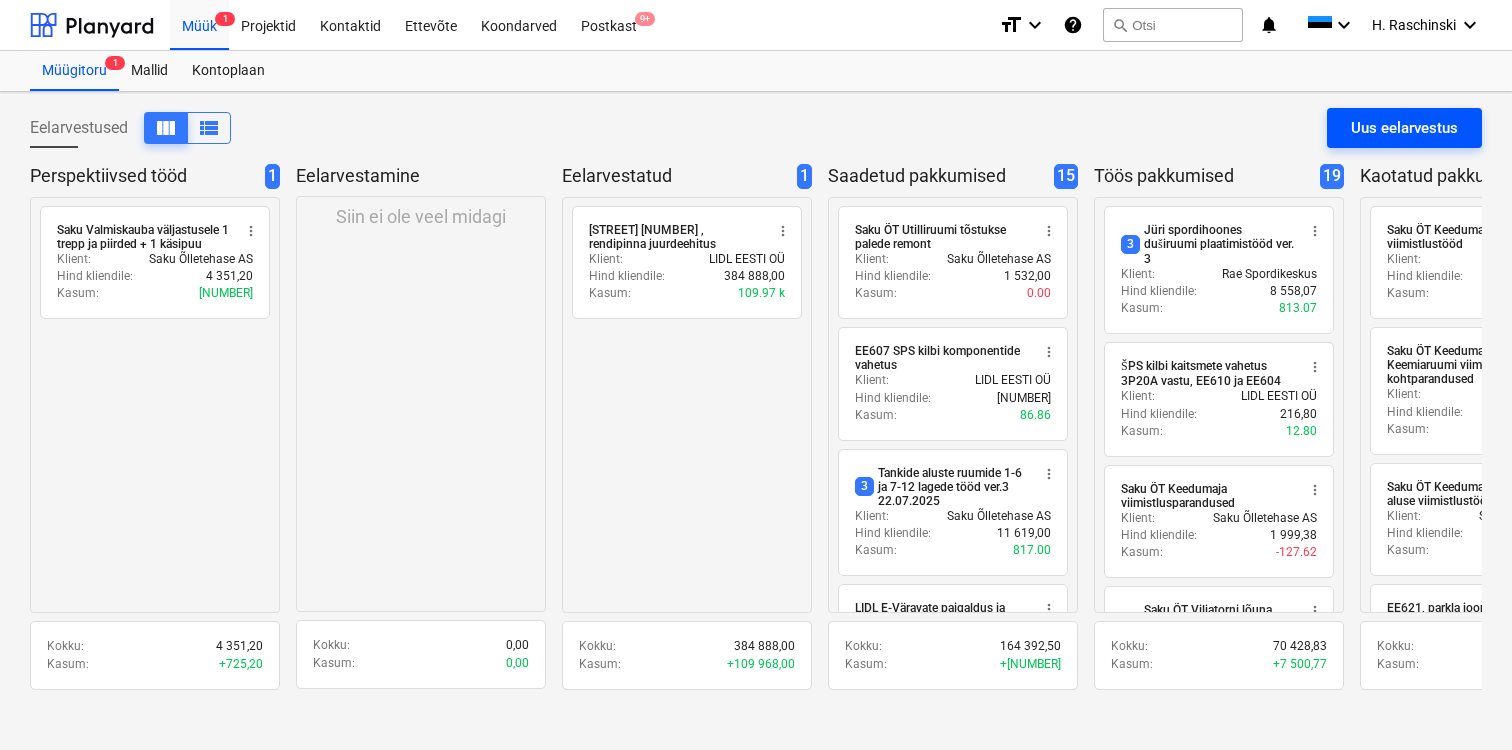 click on "Uus eelarvestus" at bounding box center [1404, 128] 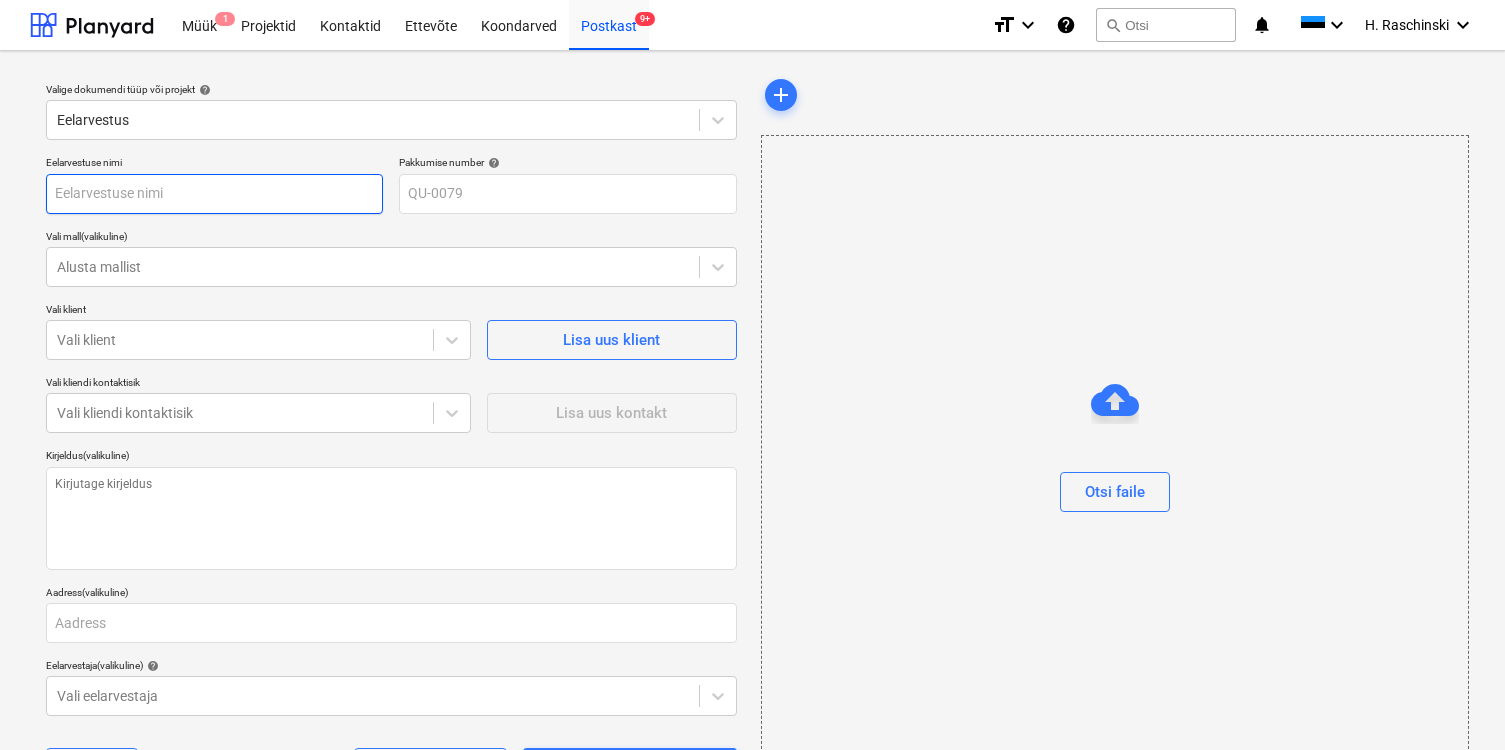 click at bounding box center (214, 194) 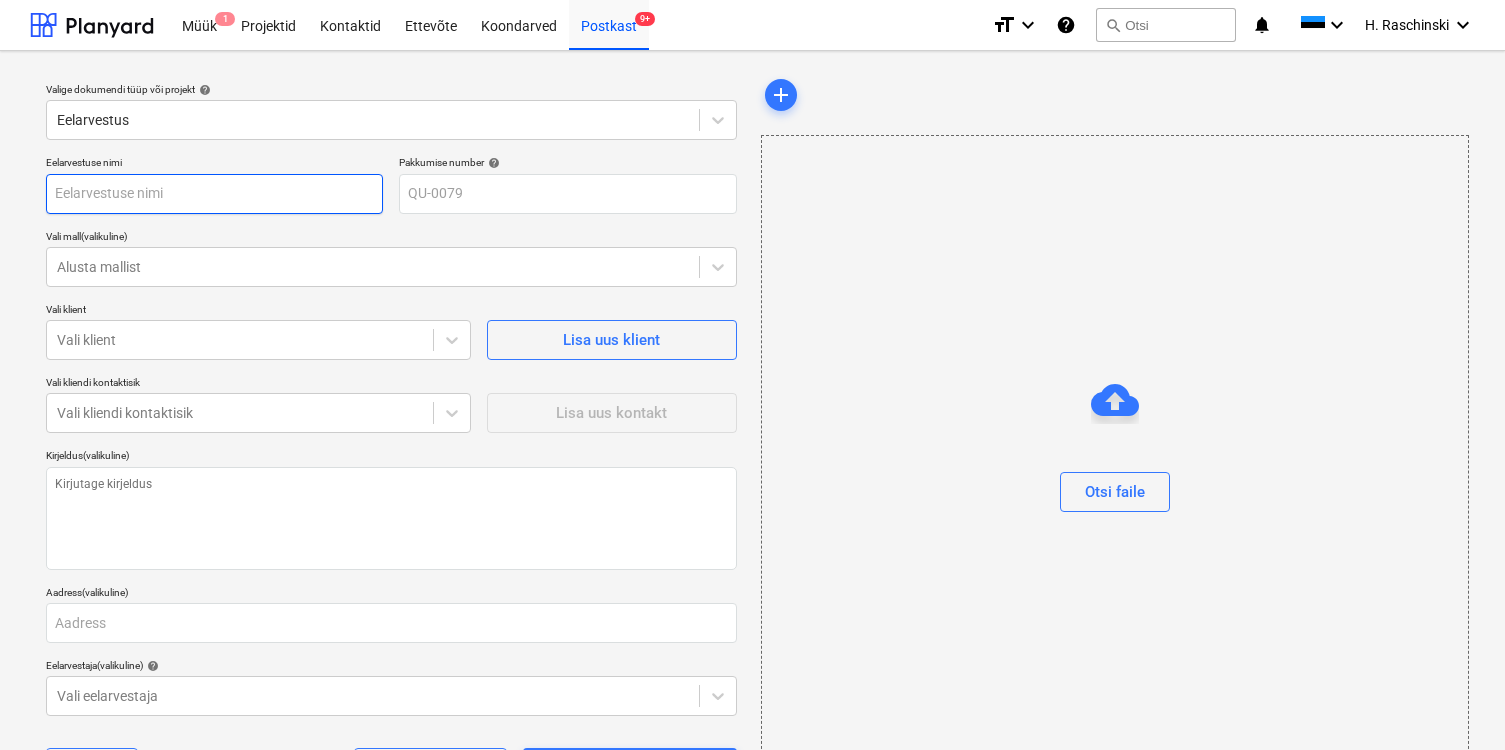type on "x" 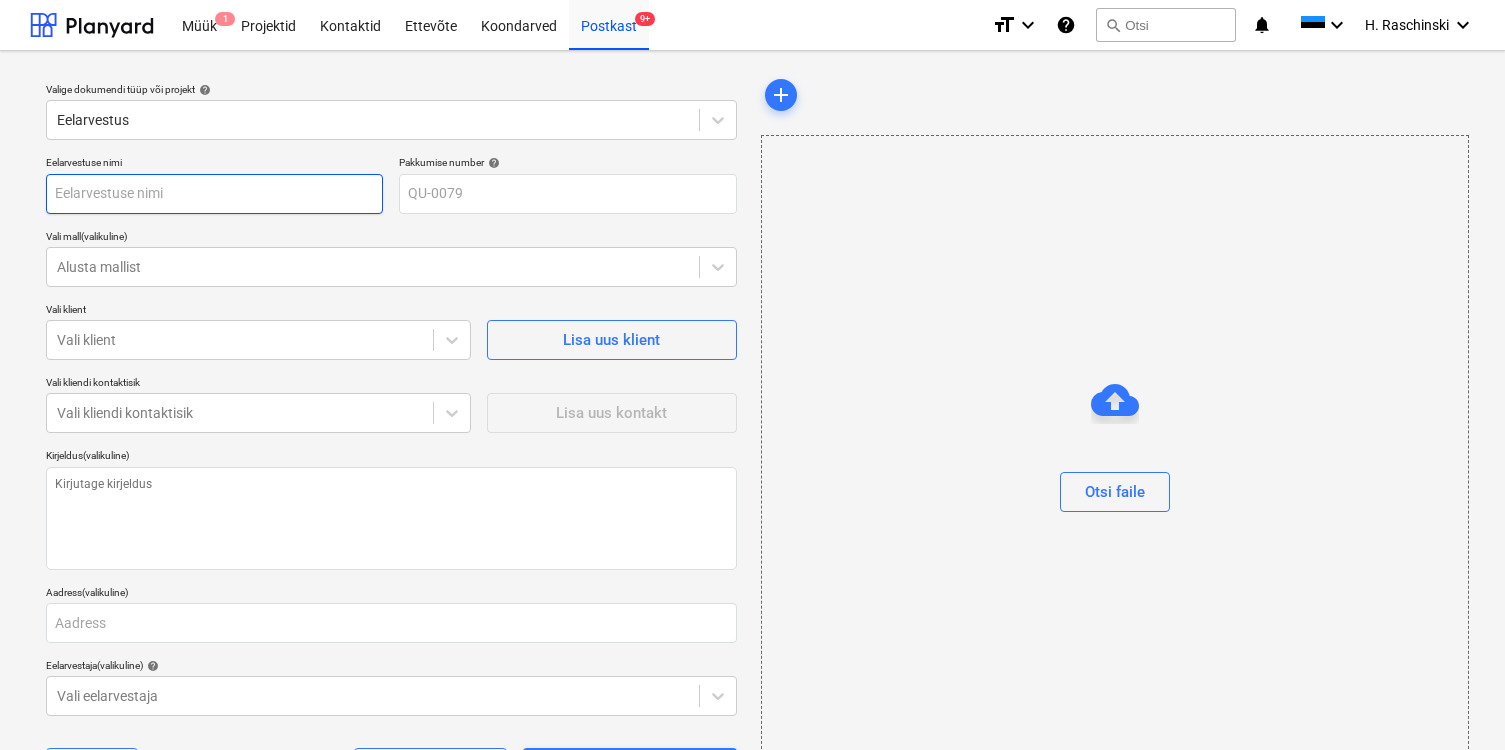 type on "D" 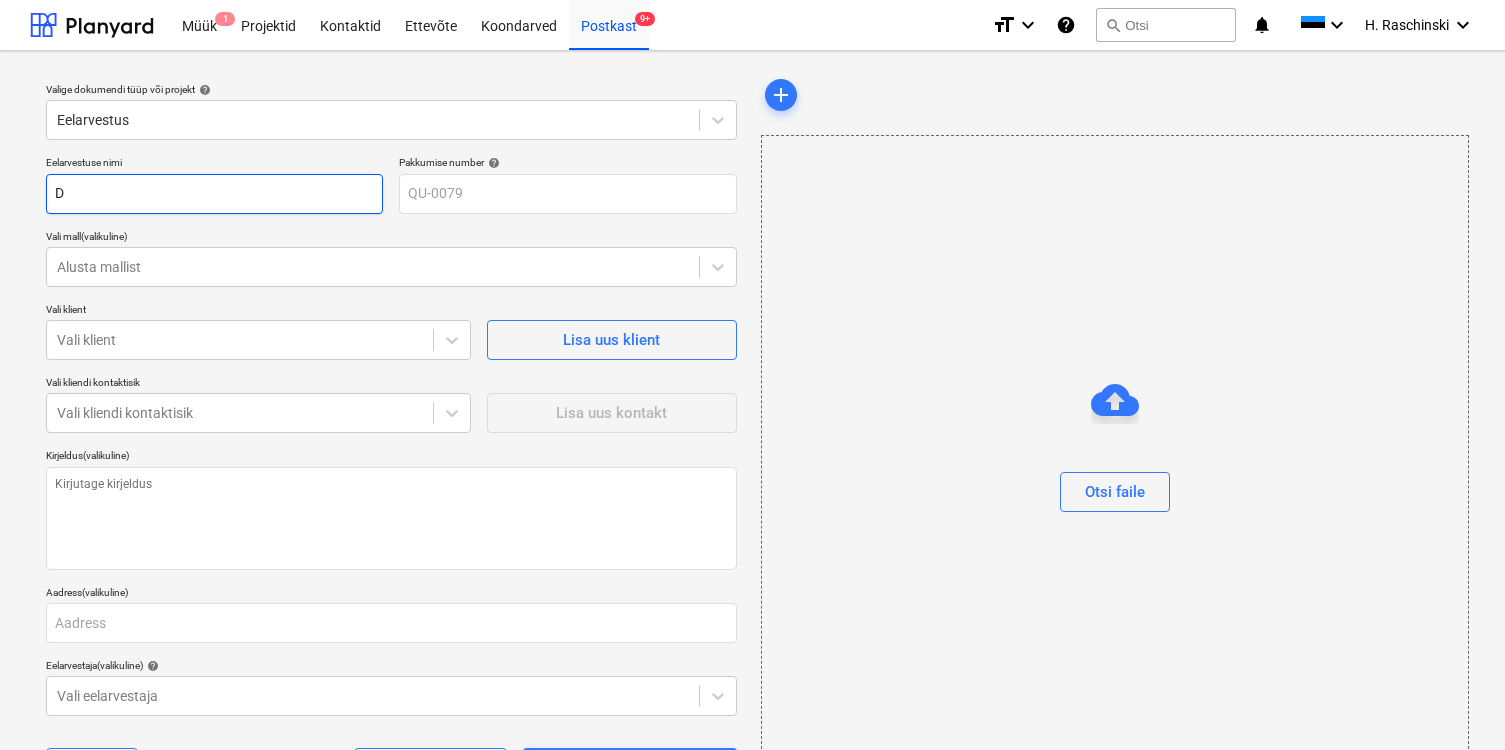 type on "x" 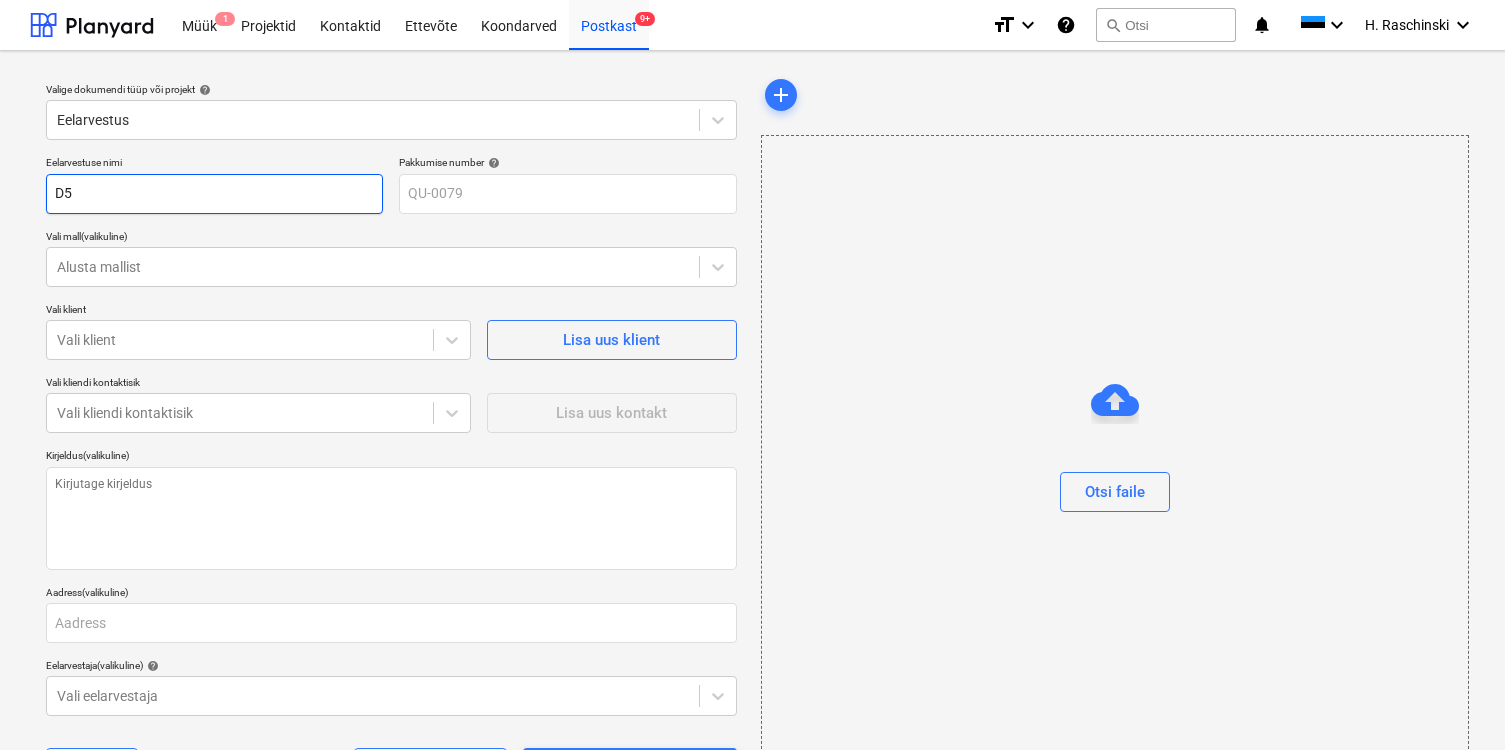 type on "x" 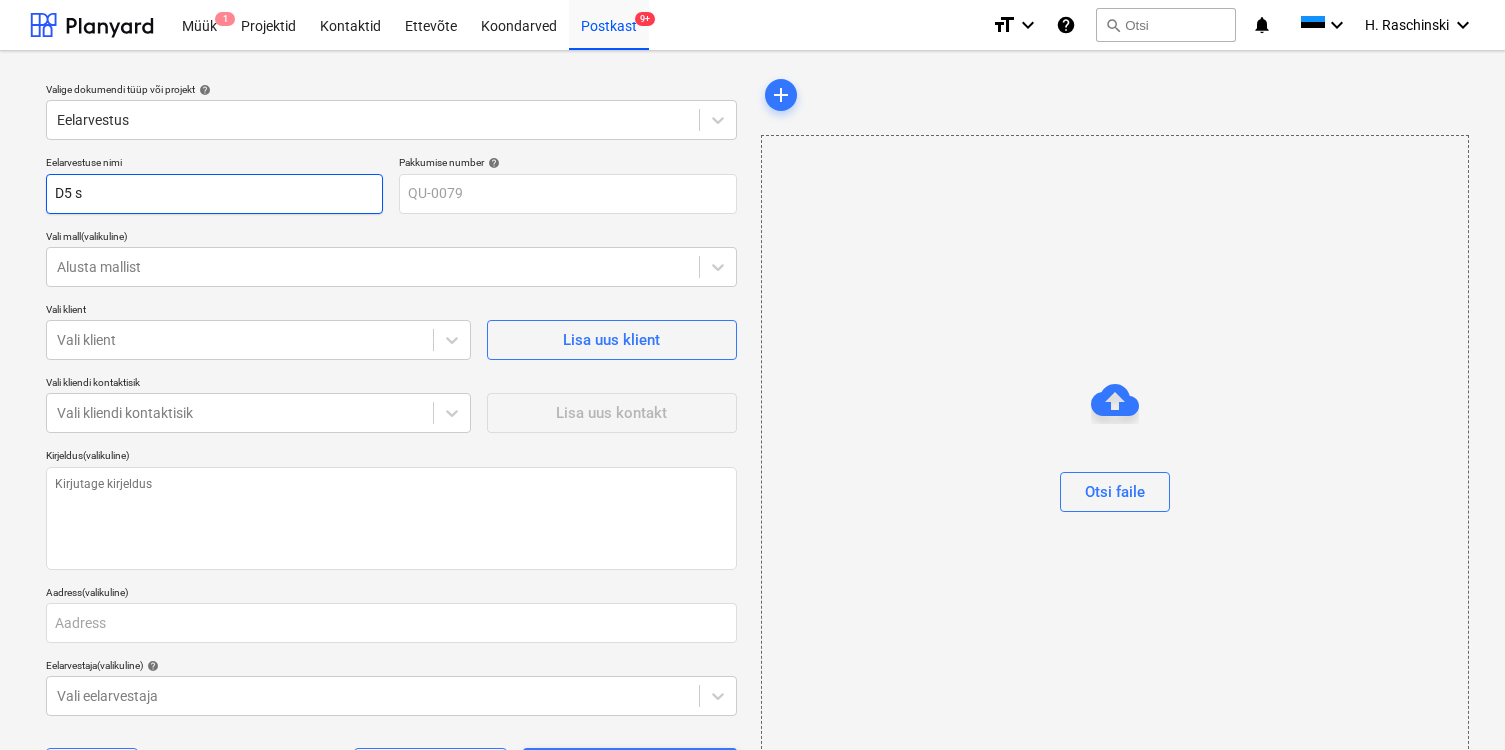 type on "x" 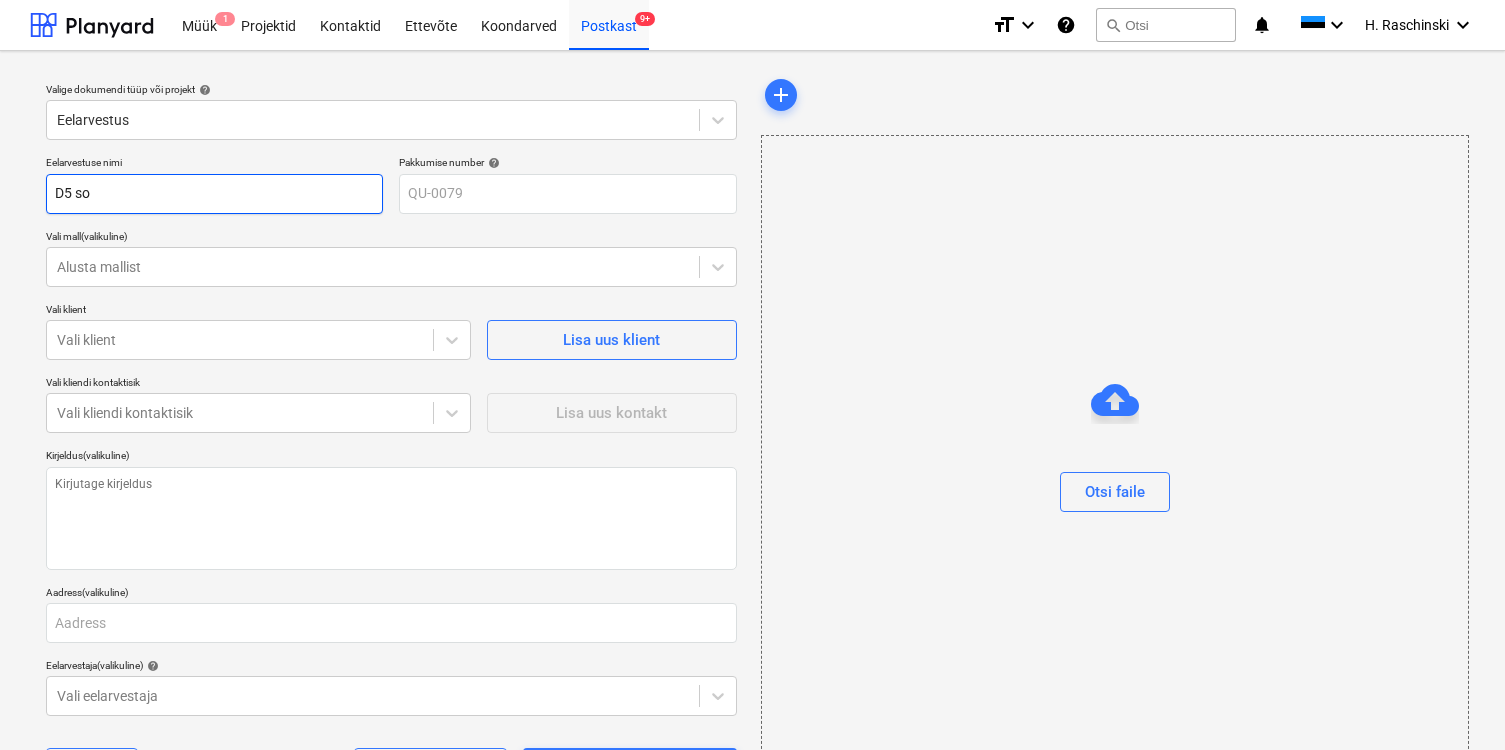 type on "x" 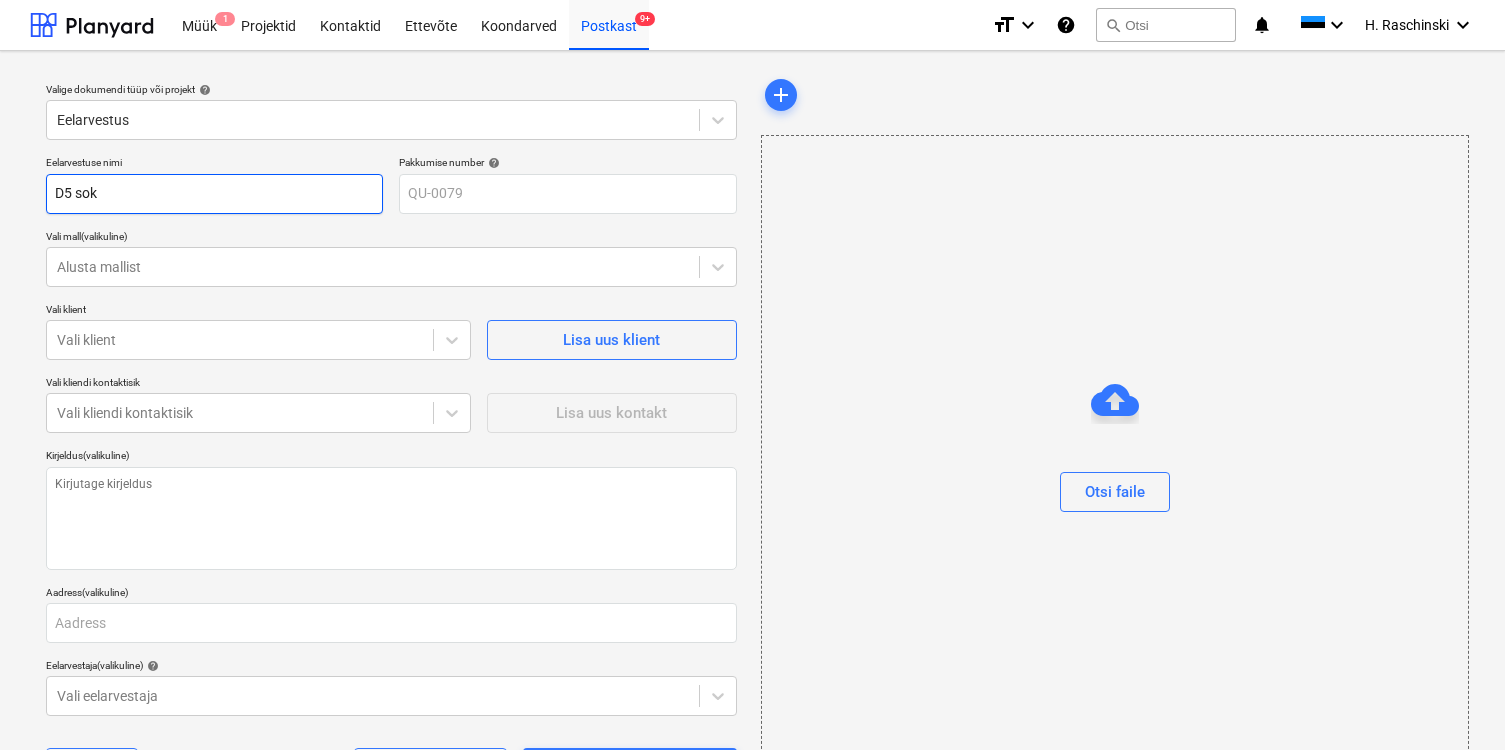 type on "x" 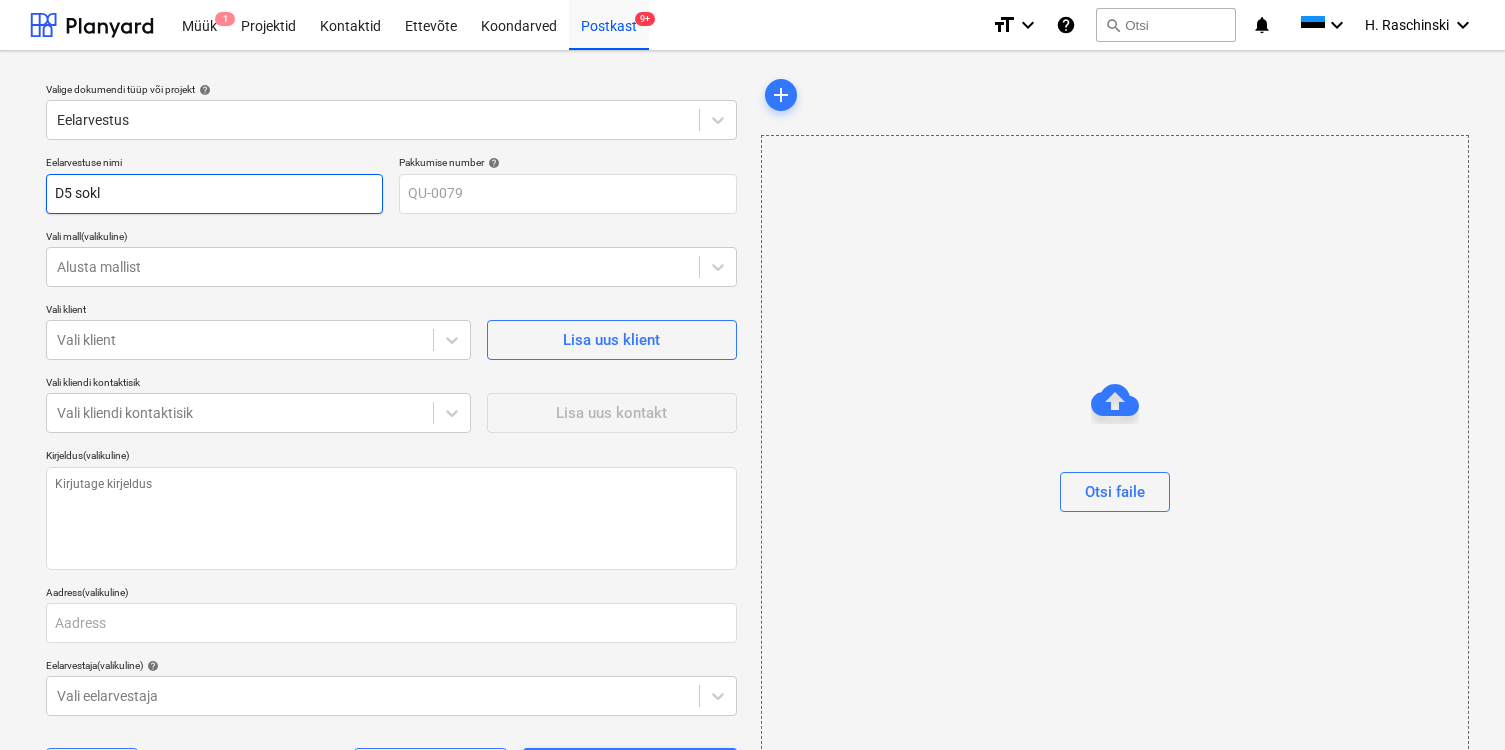 type on "x" 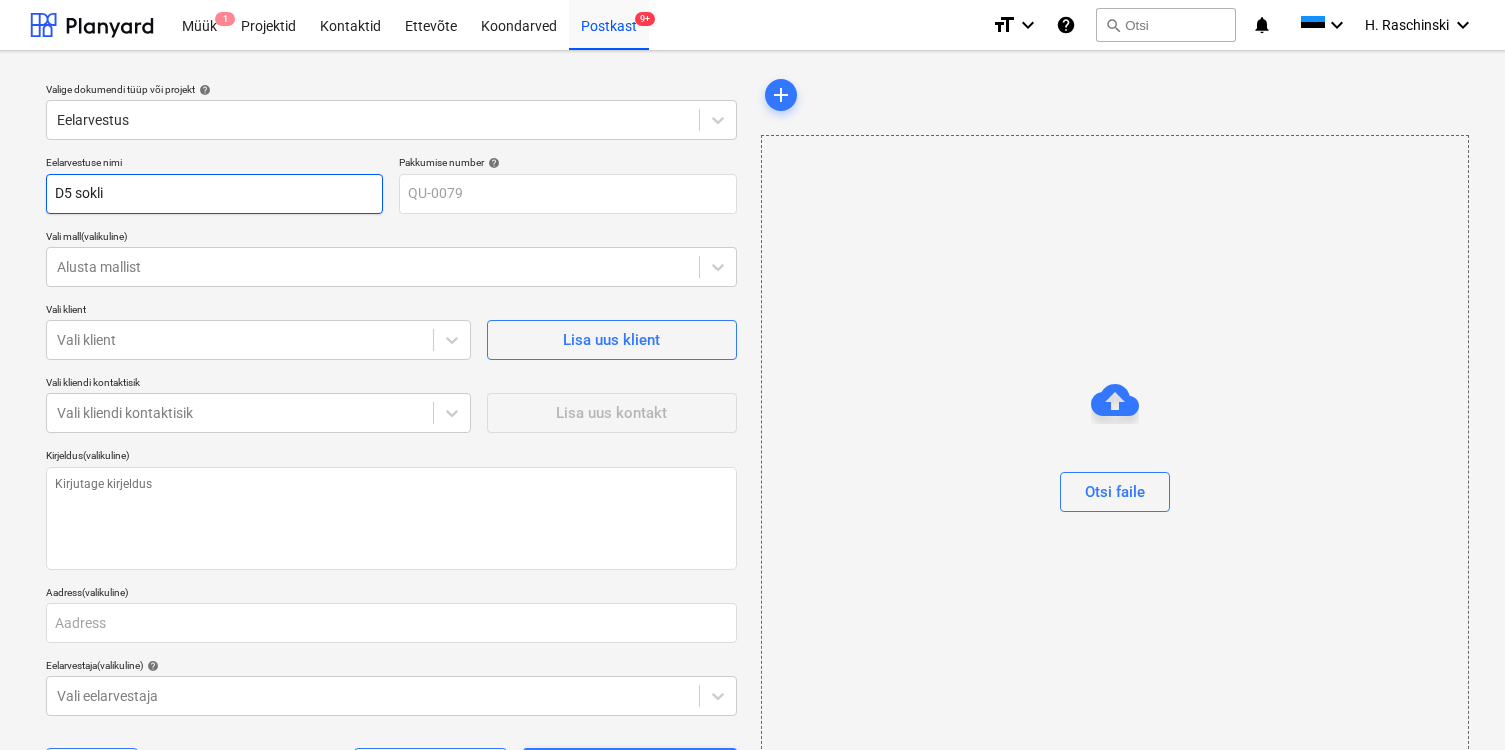type on "x" 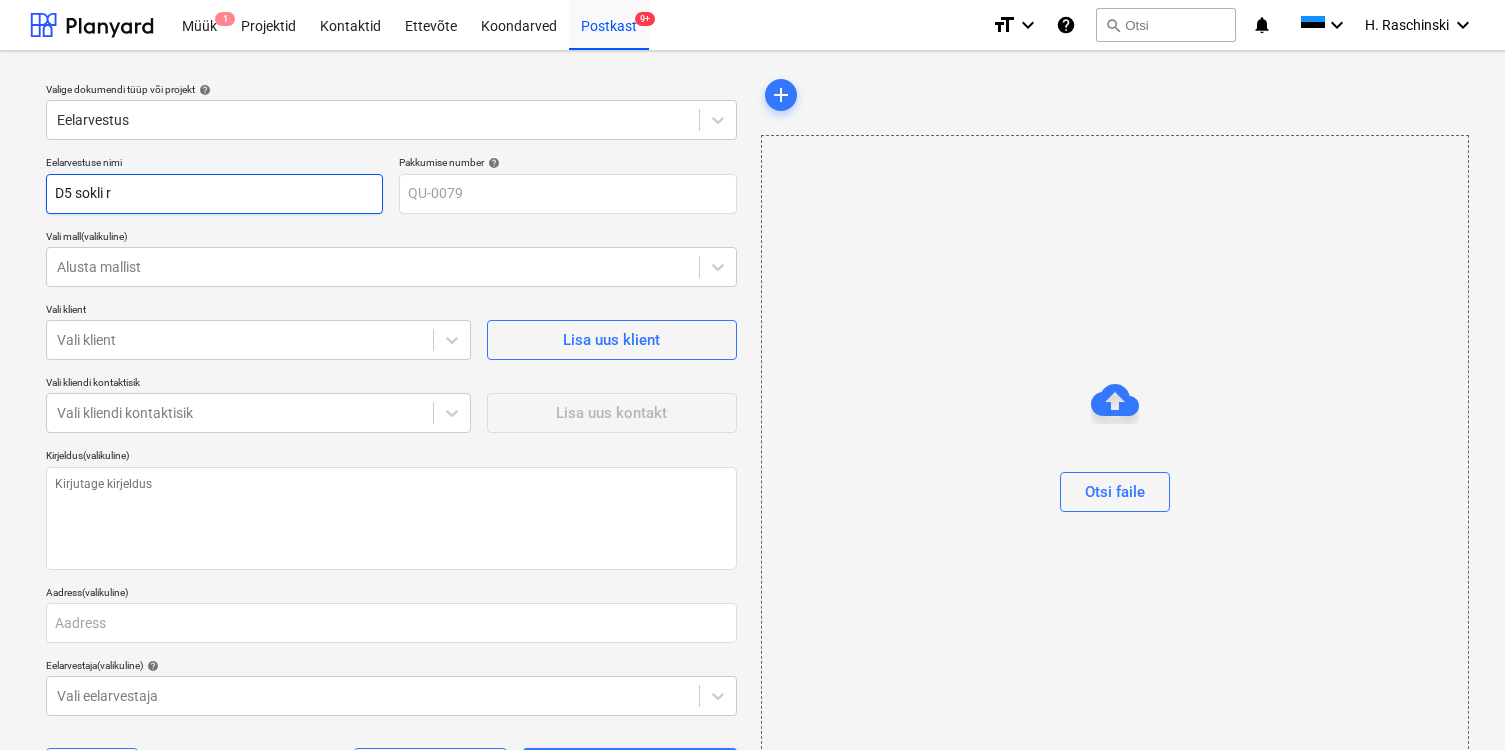 type on "x" 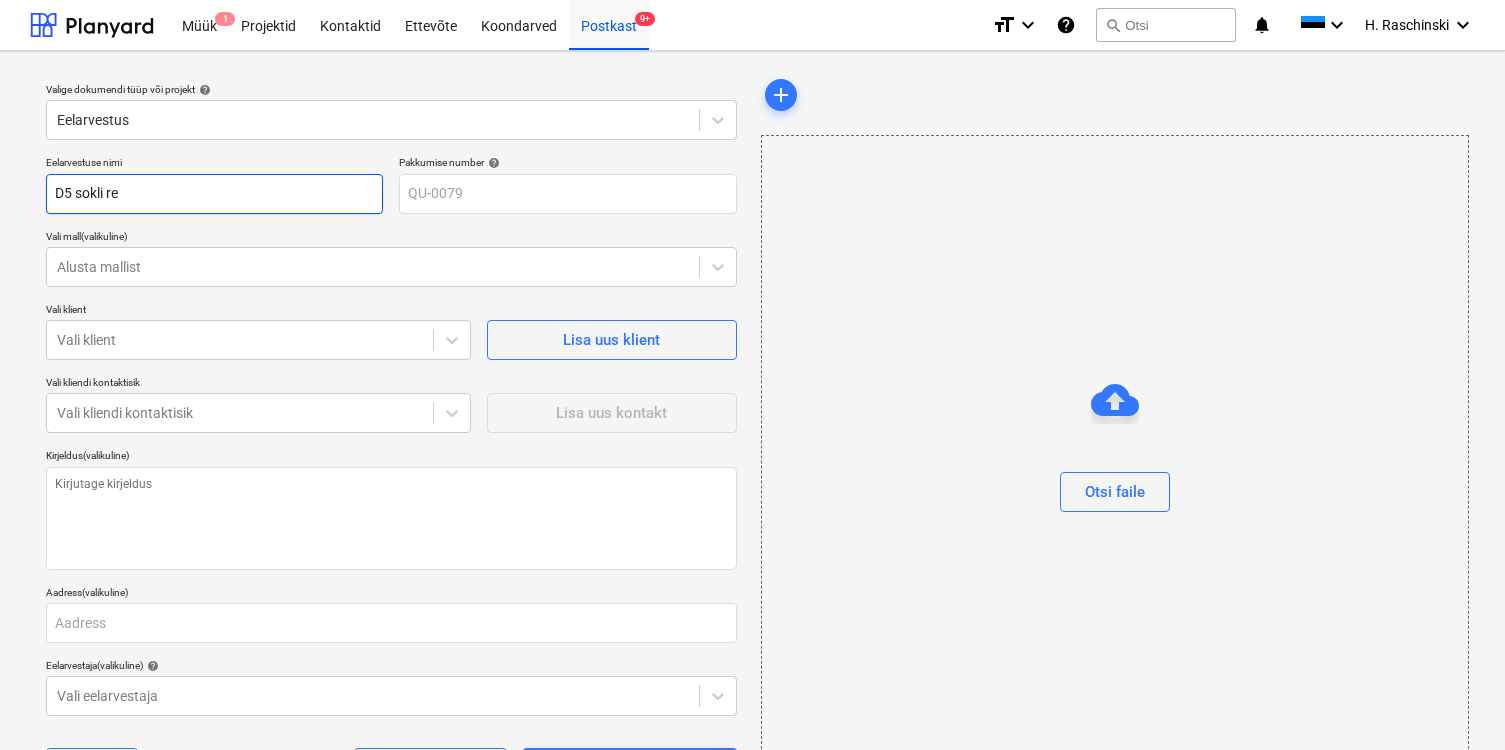 type on "x" 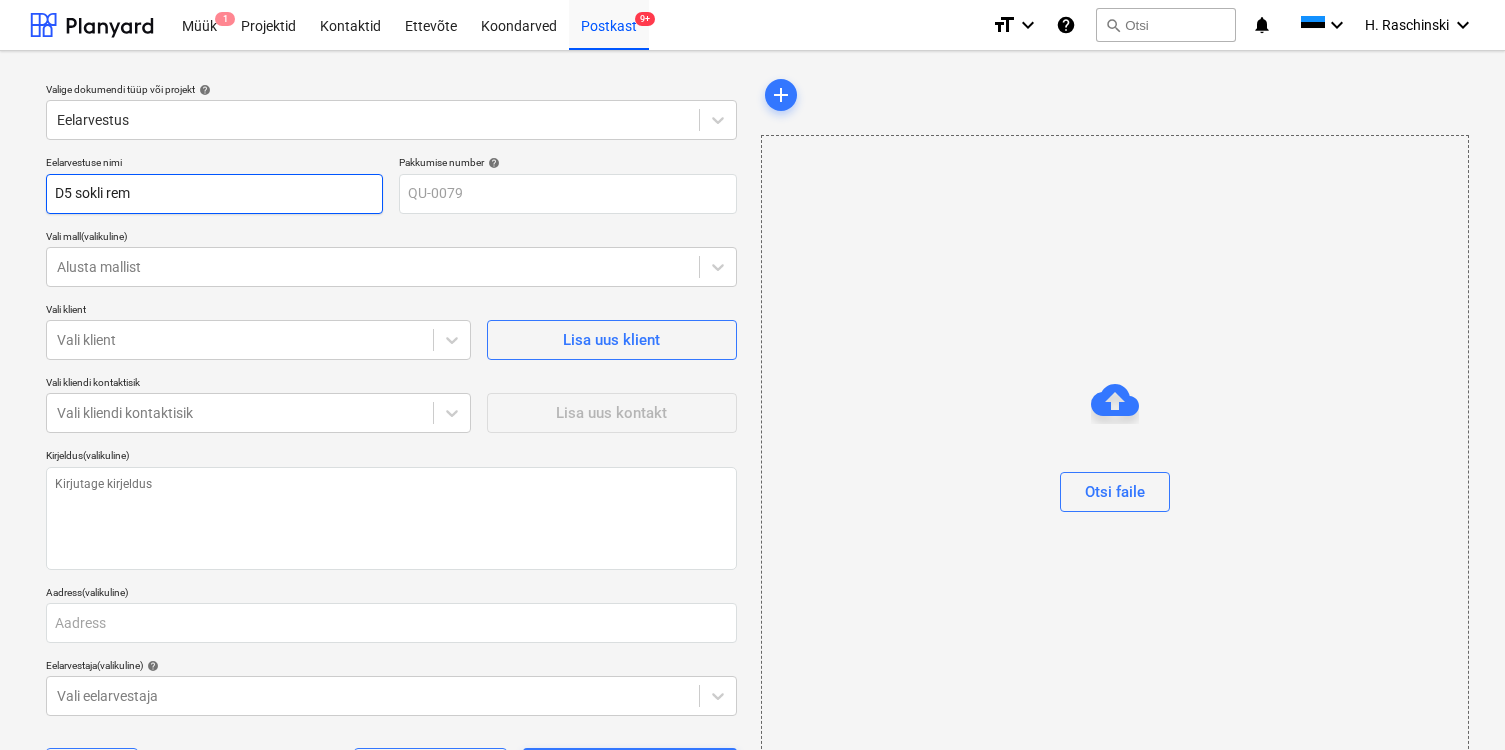 type on "x" 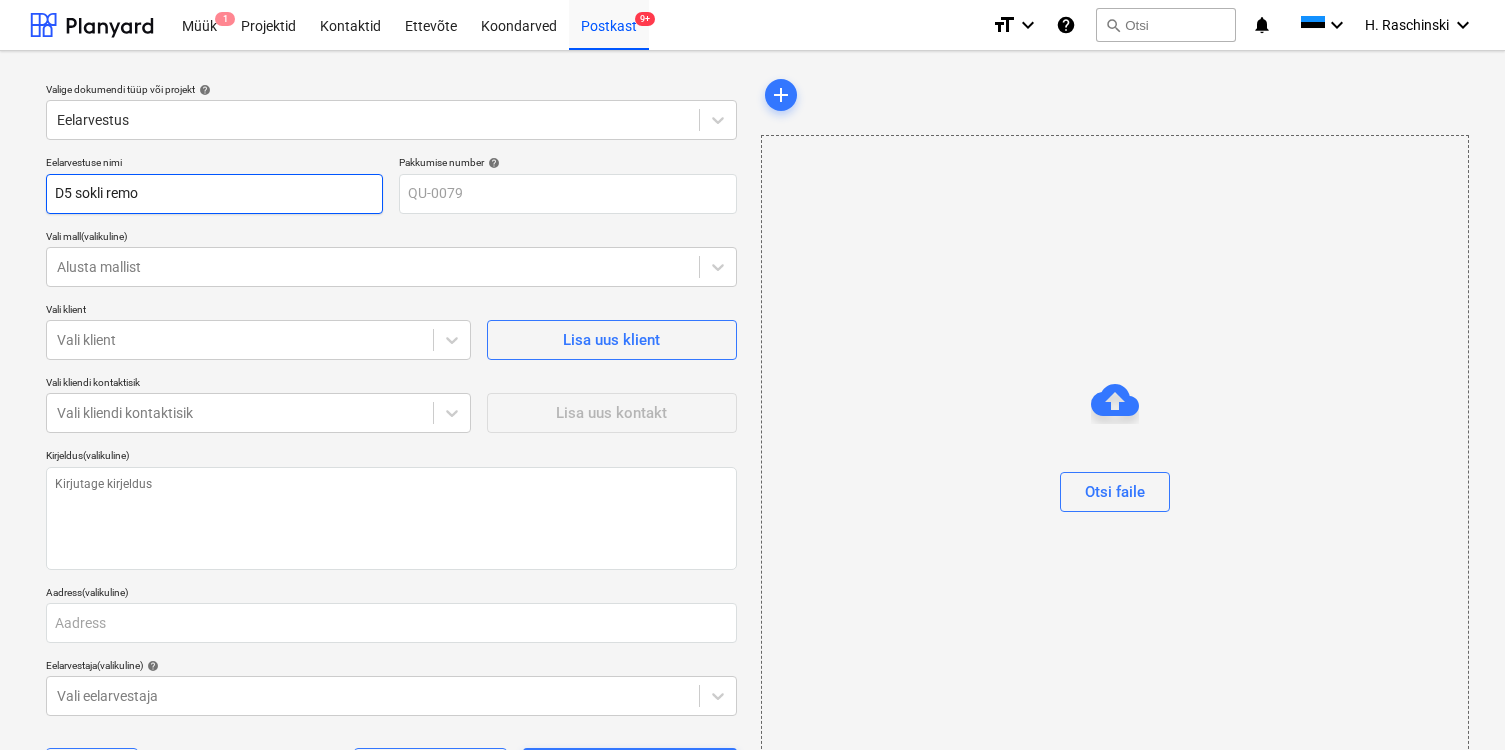 type on "x" 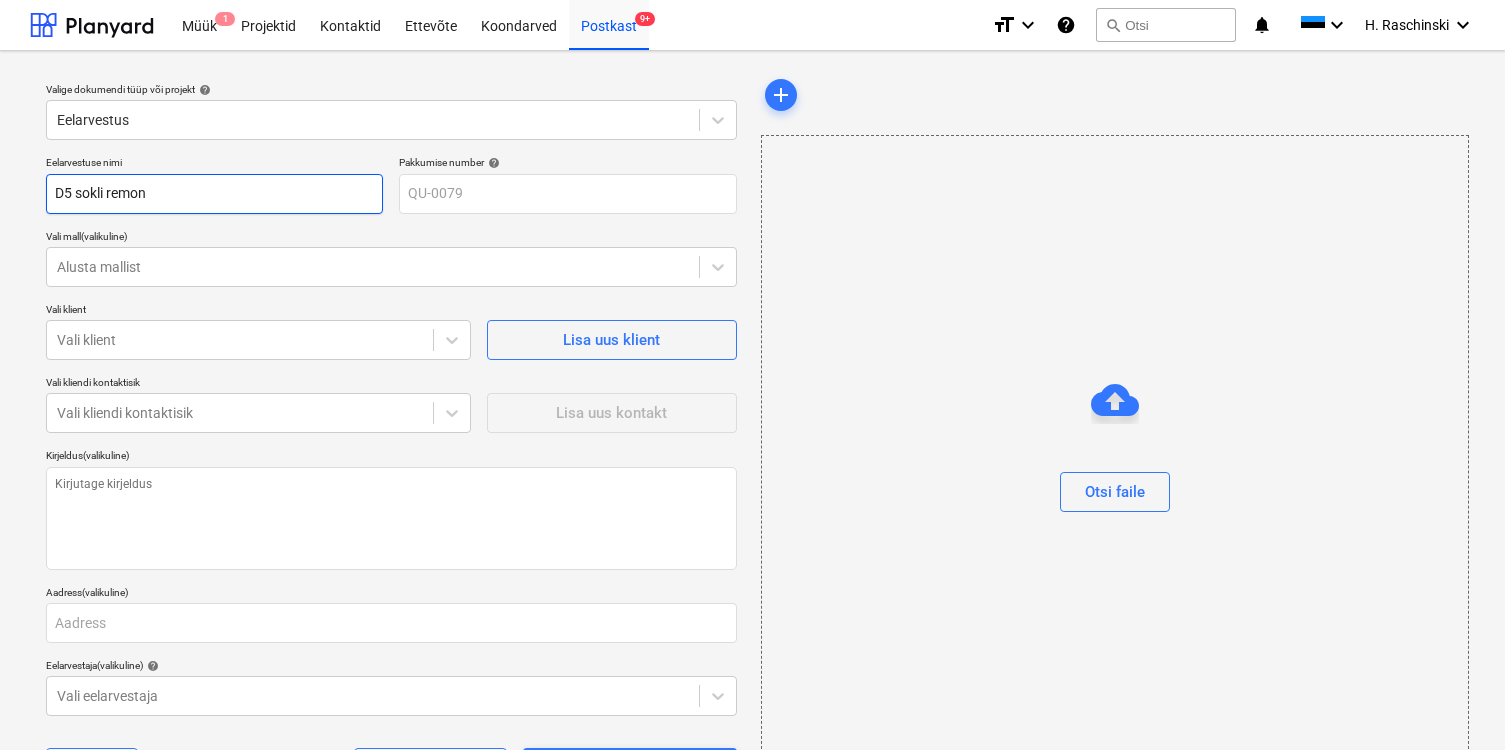 type on "x" 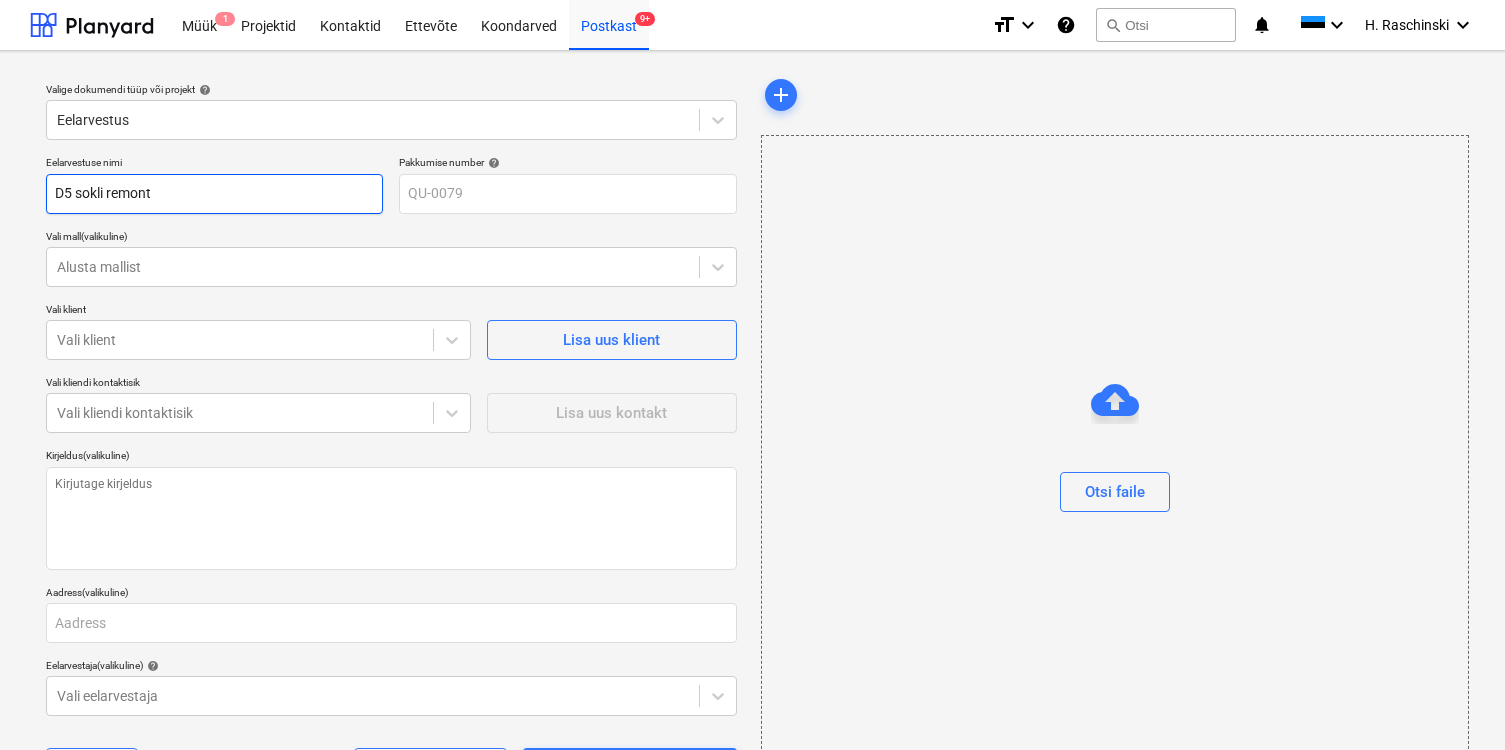type on "x" 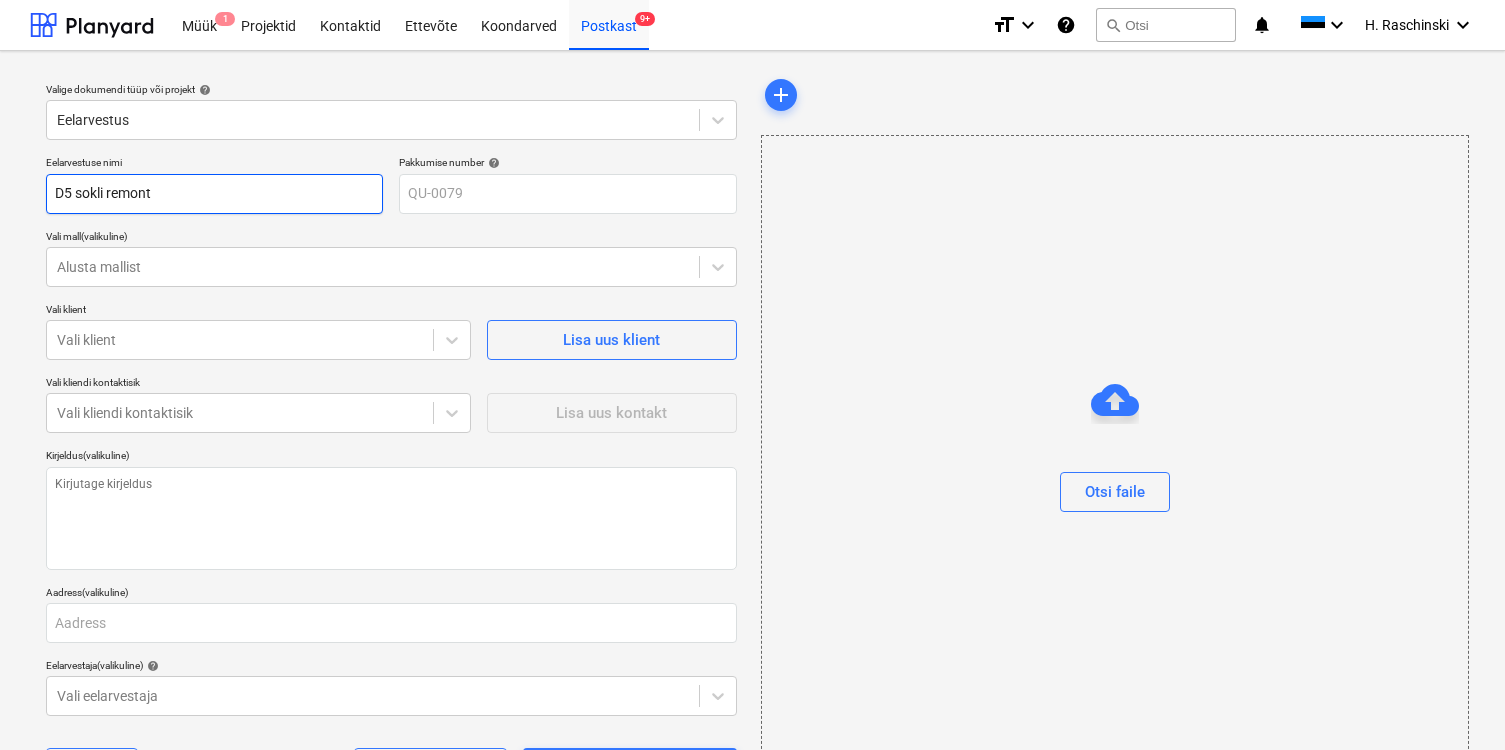 type on "D5 sokli remont" 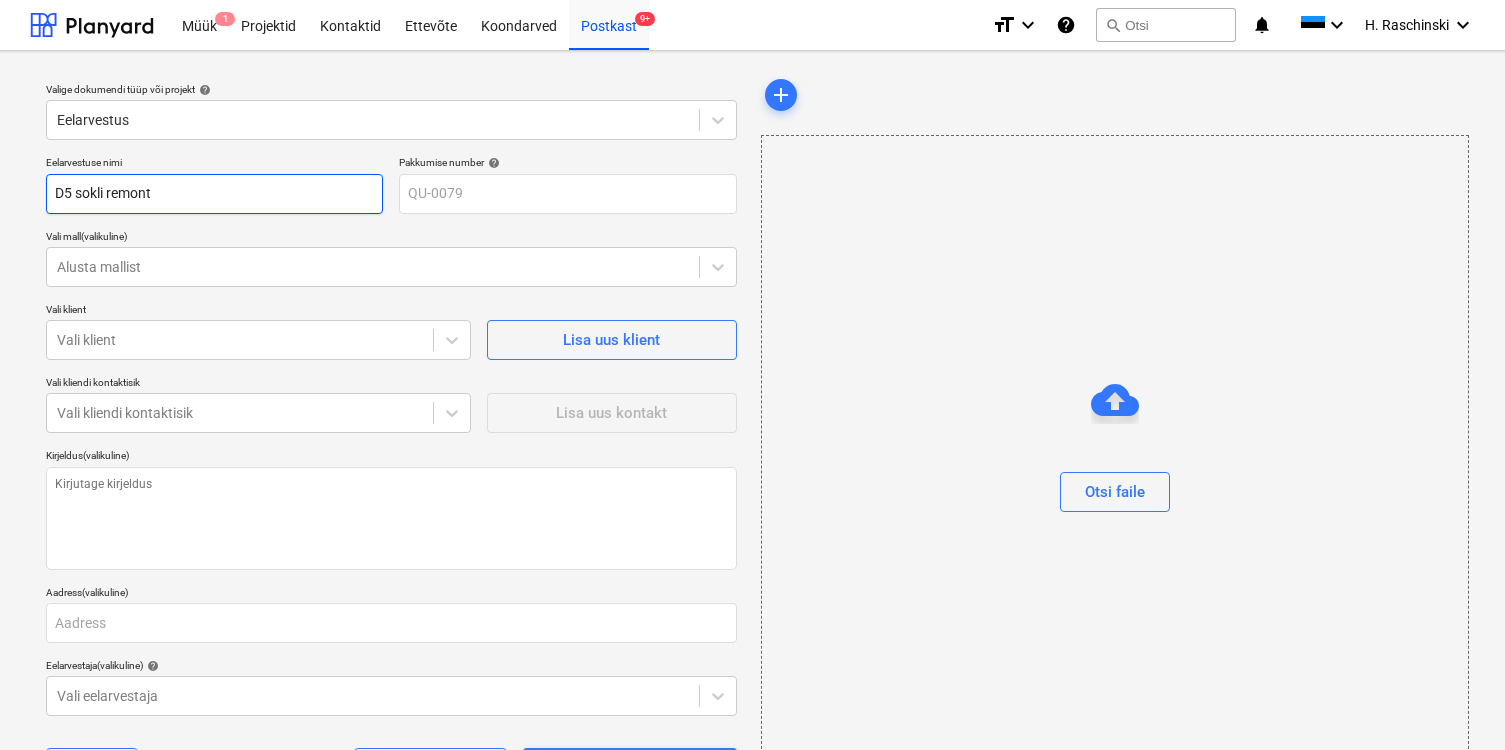 type on "x" 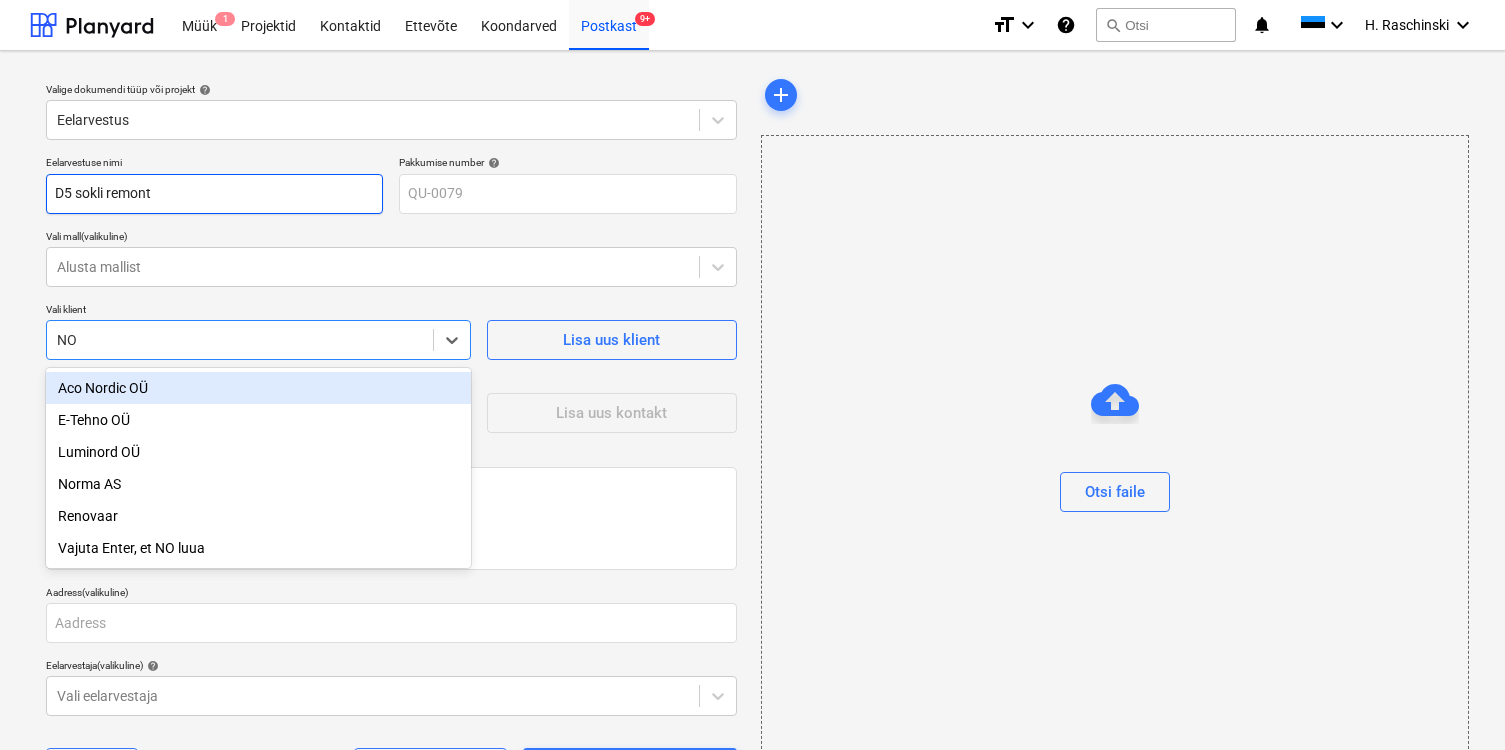 type on "NOr" 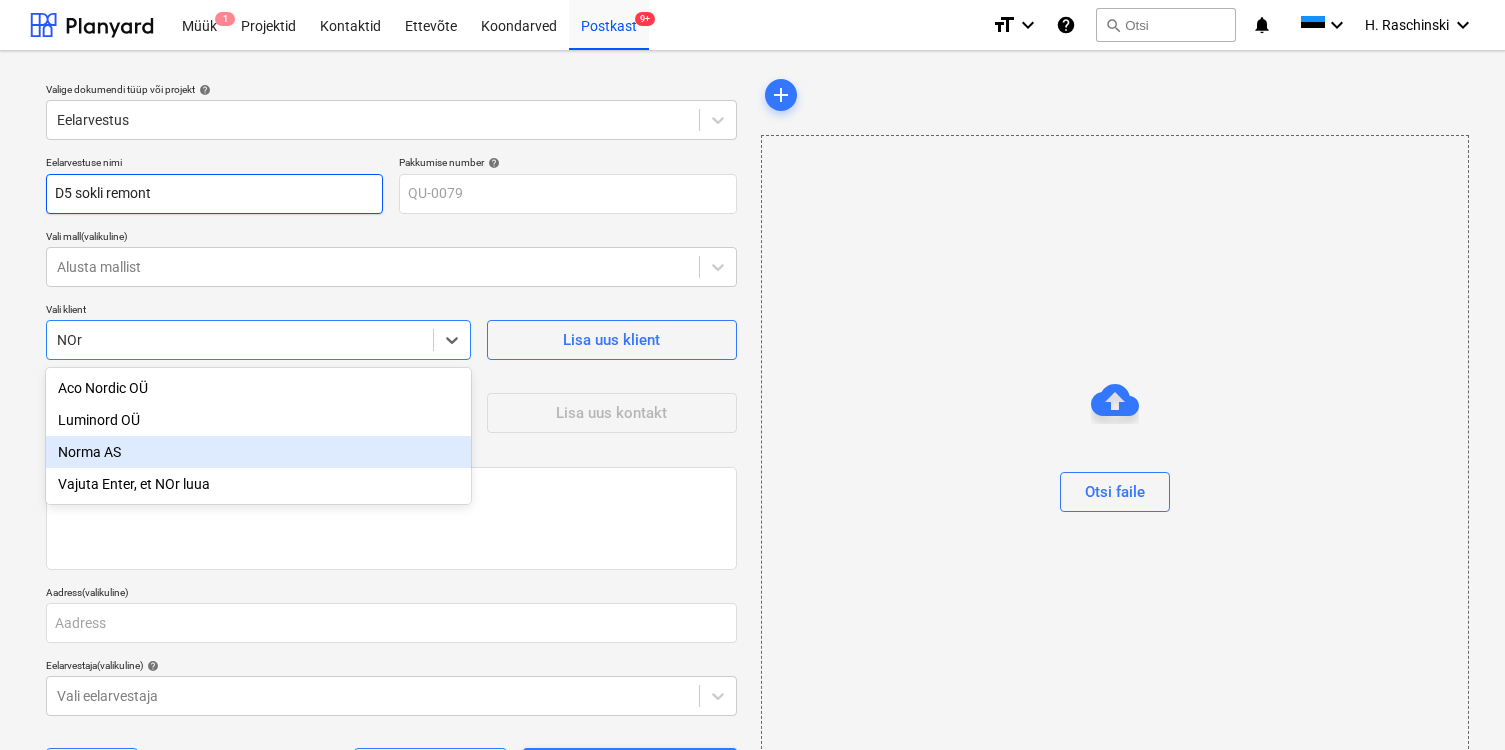 type on "x" 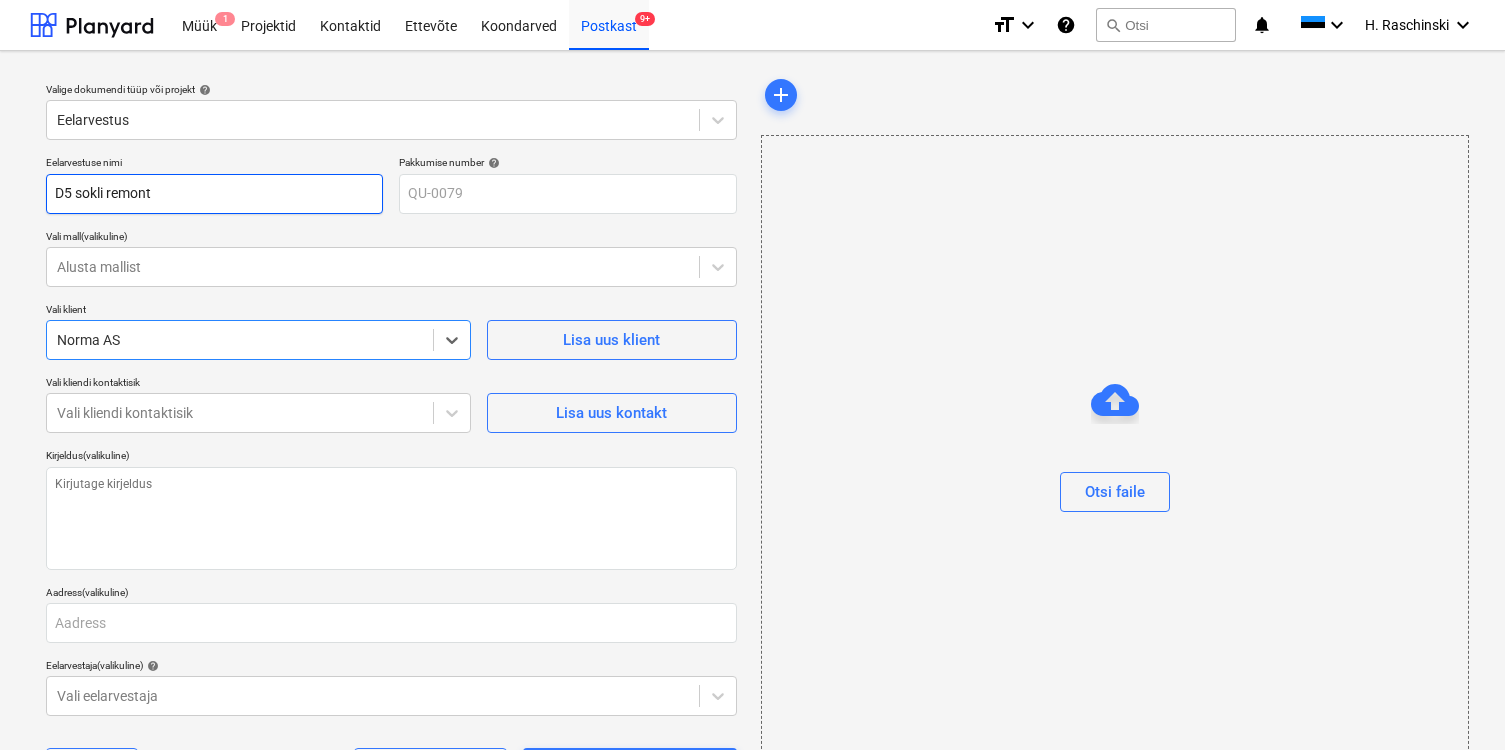 type on "x" 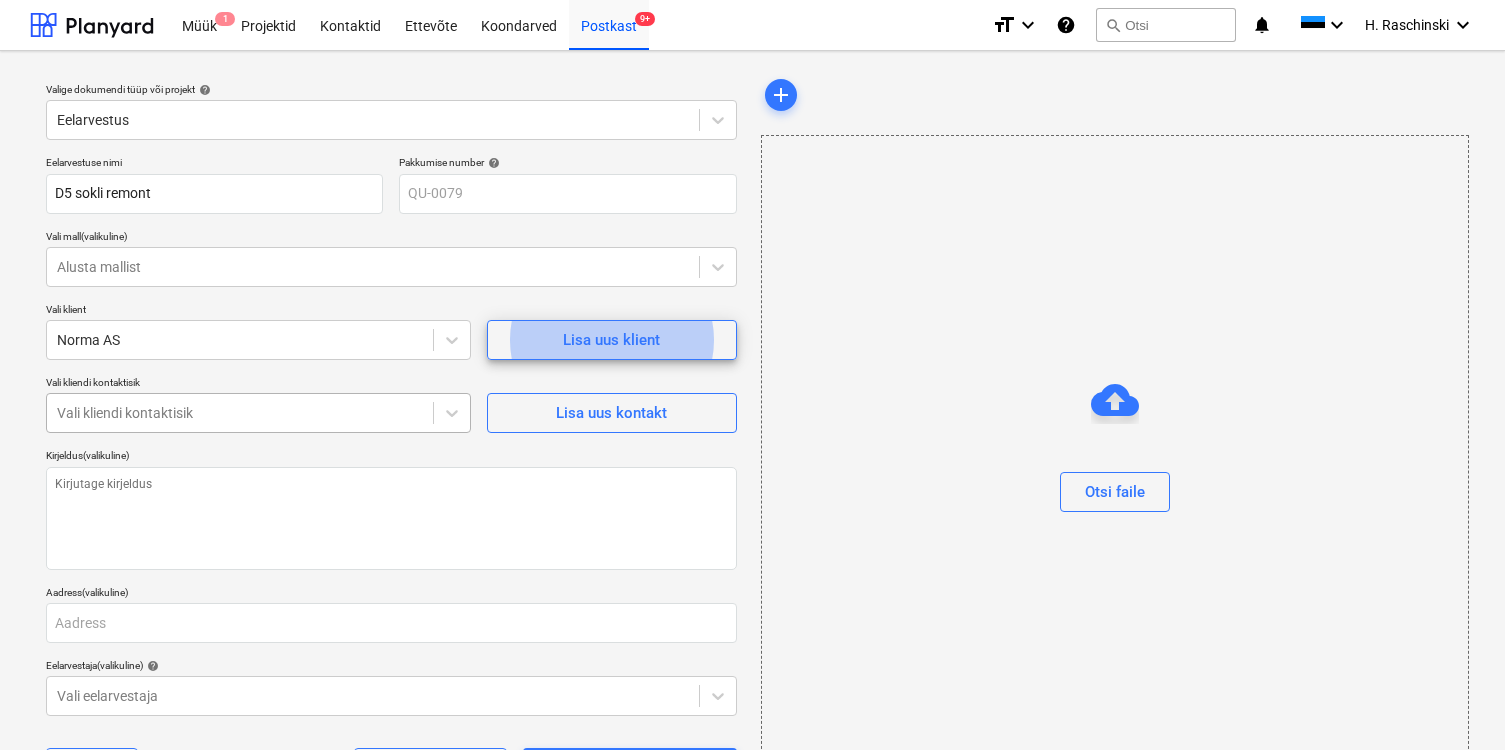 click at bounding box center (240, 413) 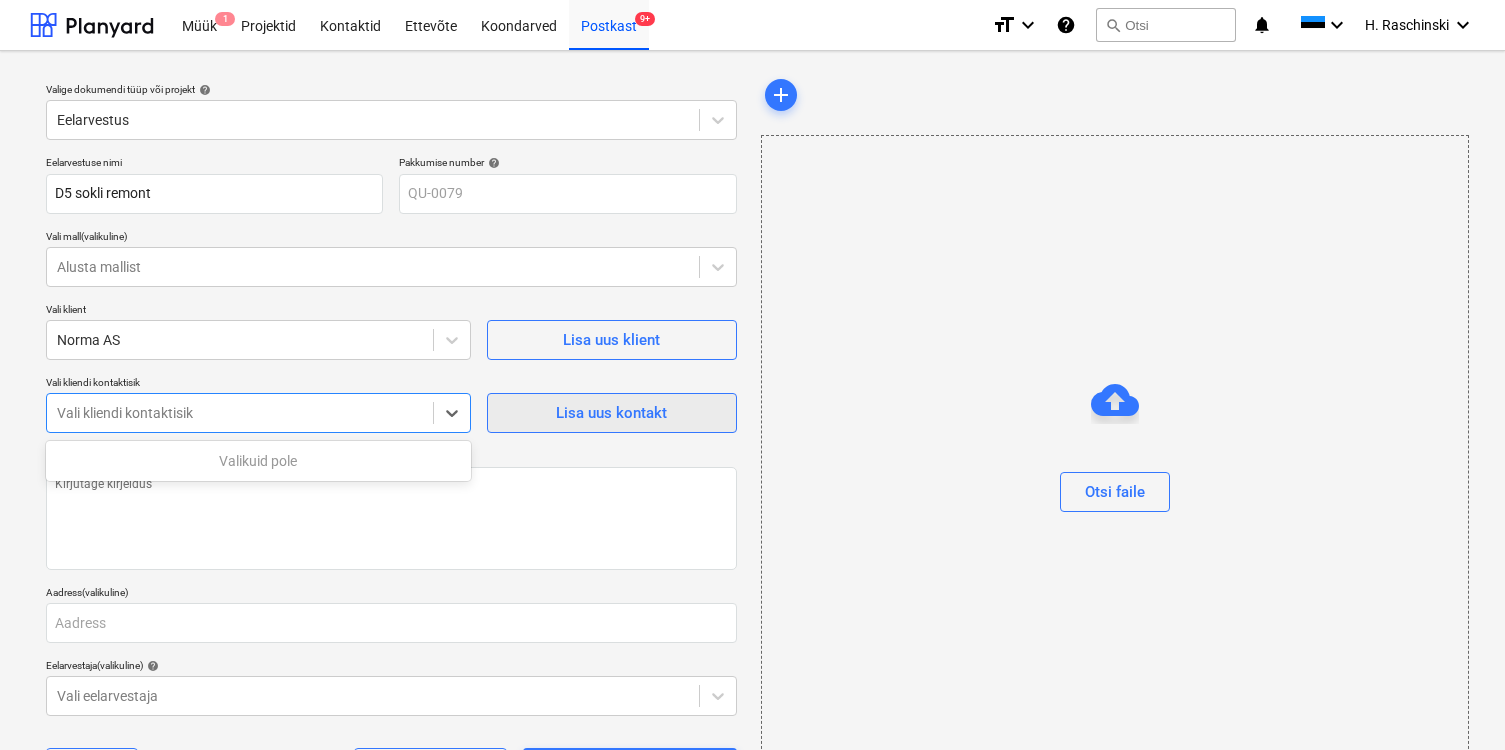 click on "Lisa uus kontakt" at bounding box center (611, 413) 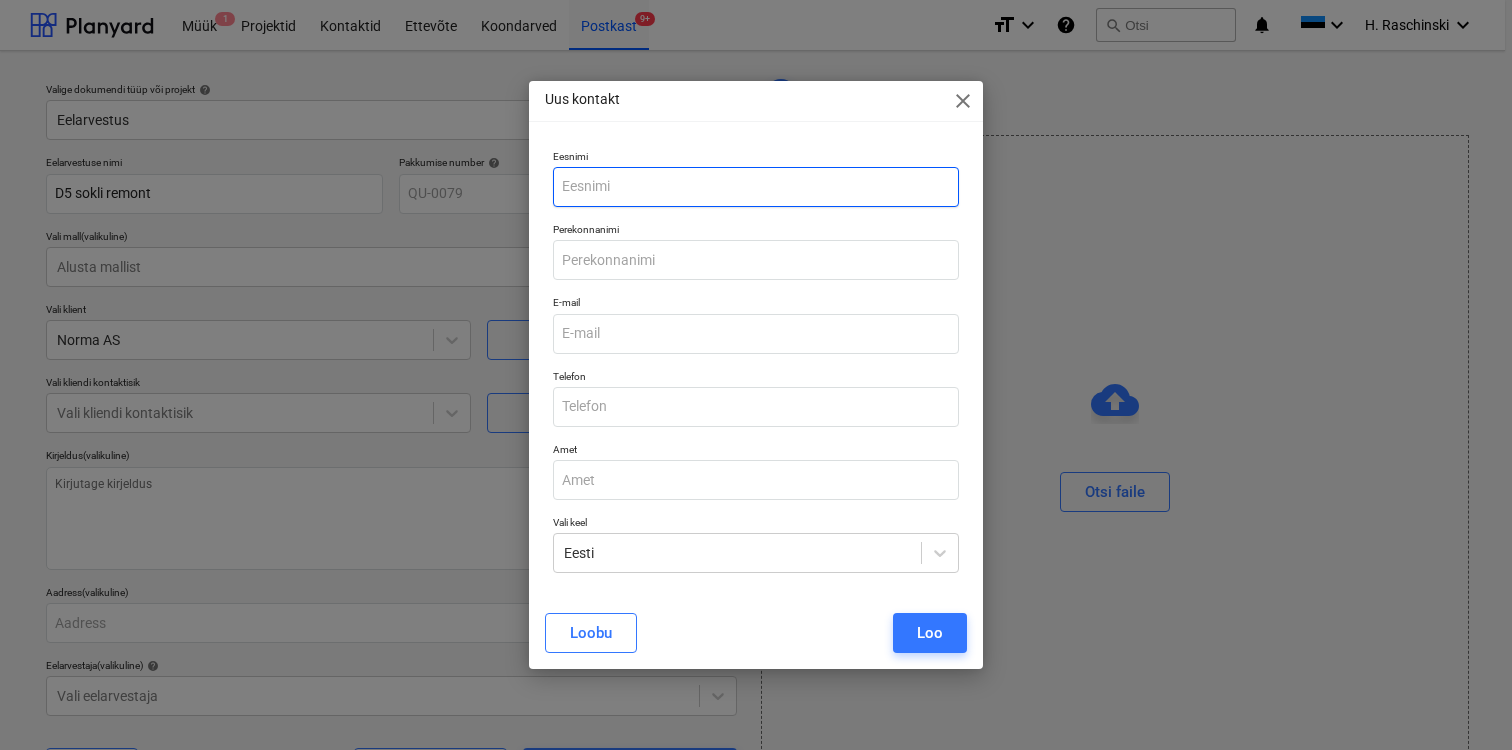 click at bounding box center [756, 187] 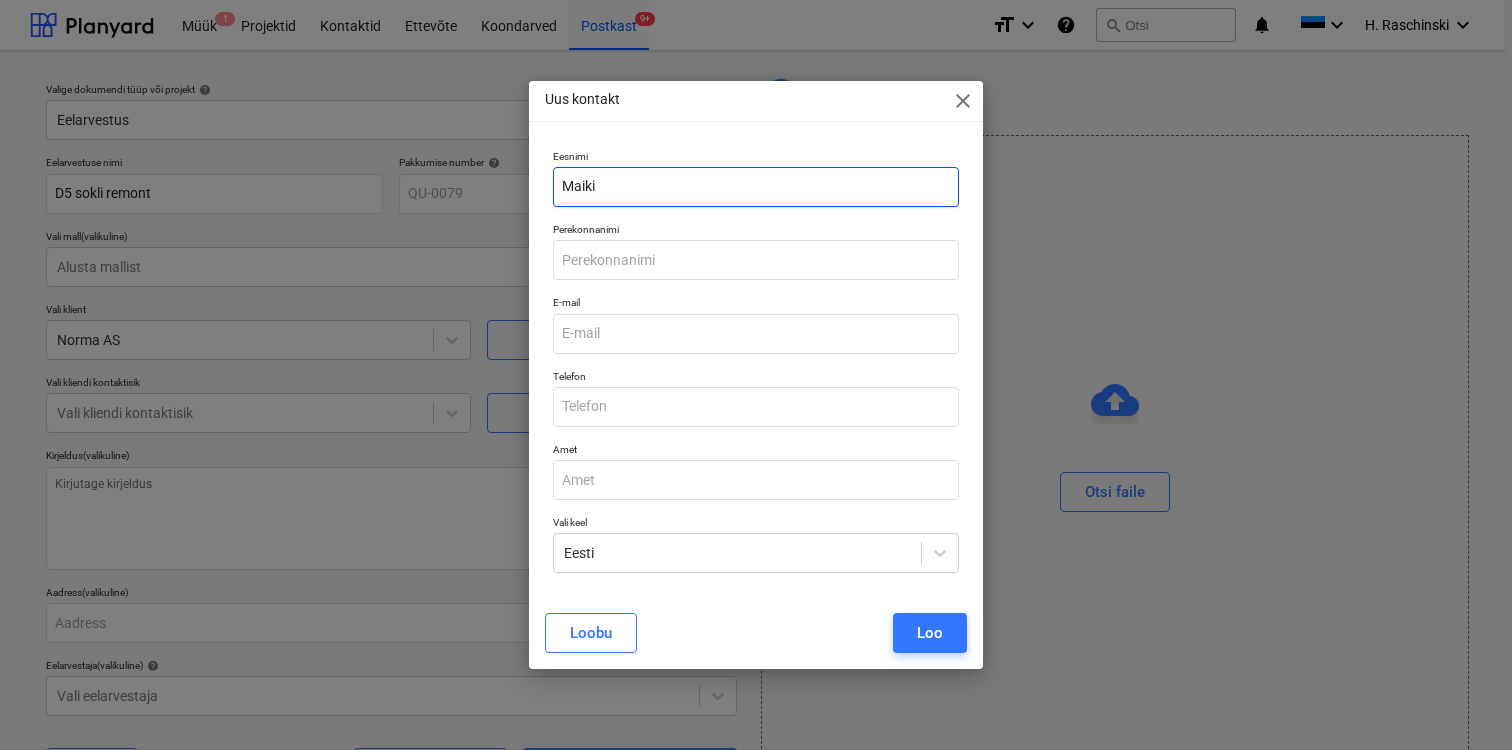 type on "Maiki" 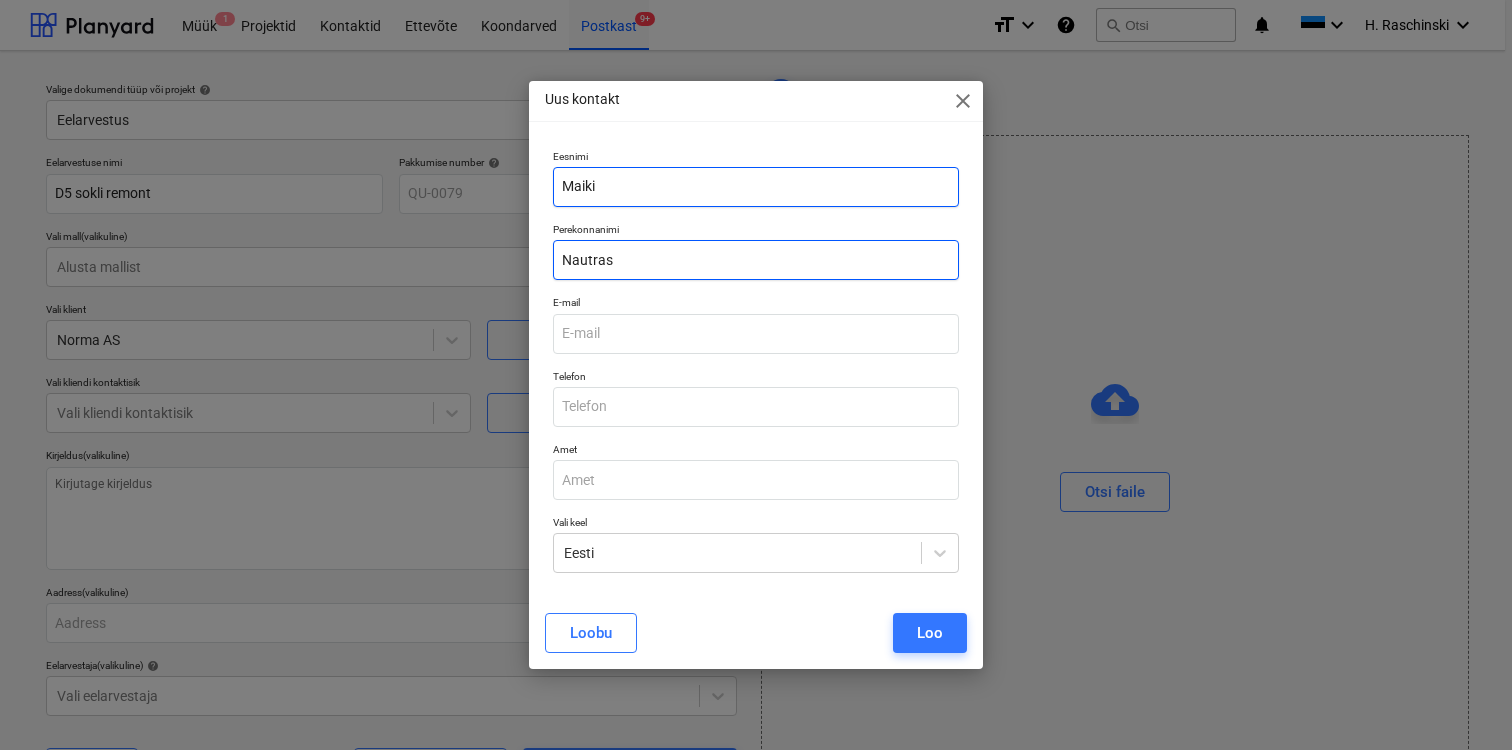 type on "Nautras" 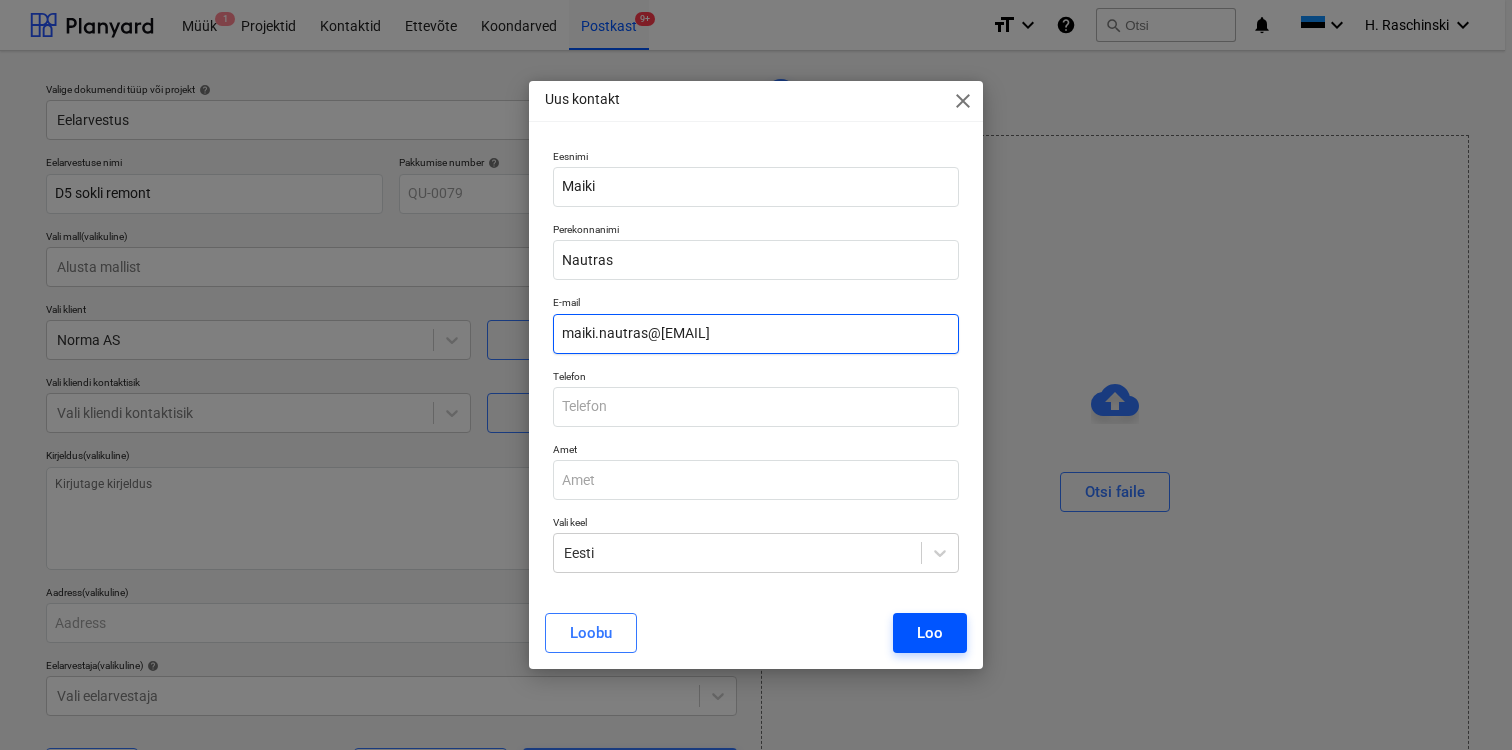 type on "maiki.nautras@[EMAIL]" 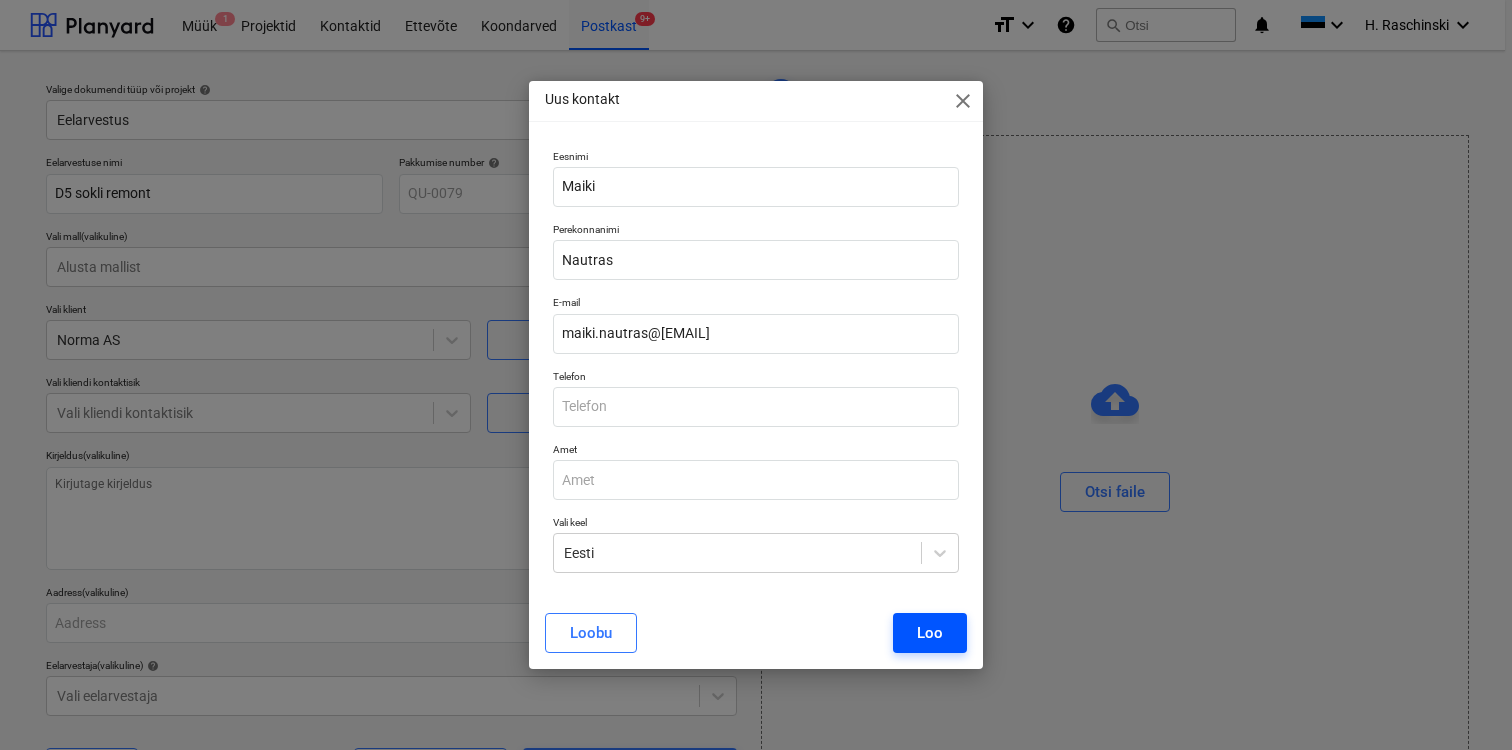 click on "Loo" at bounding box center (930, 633) 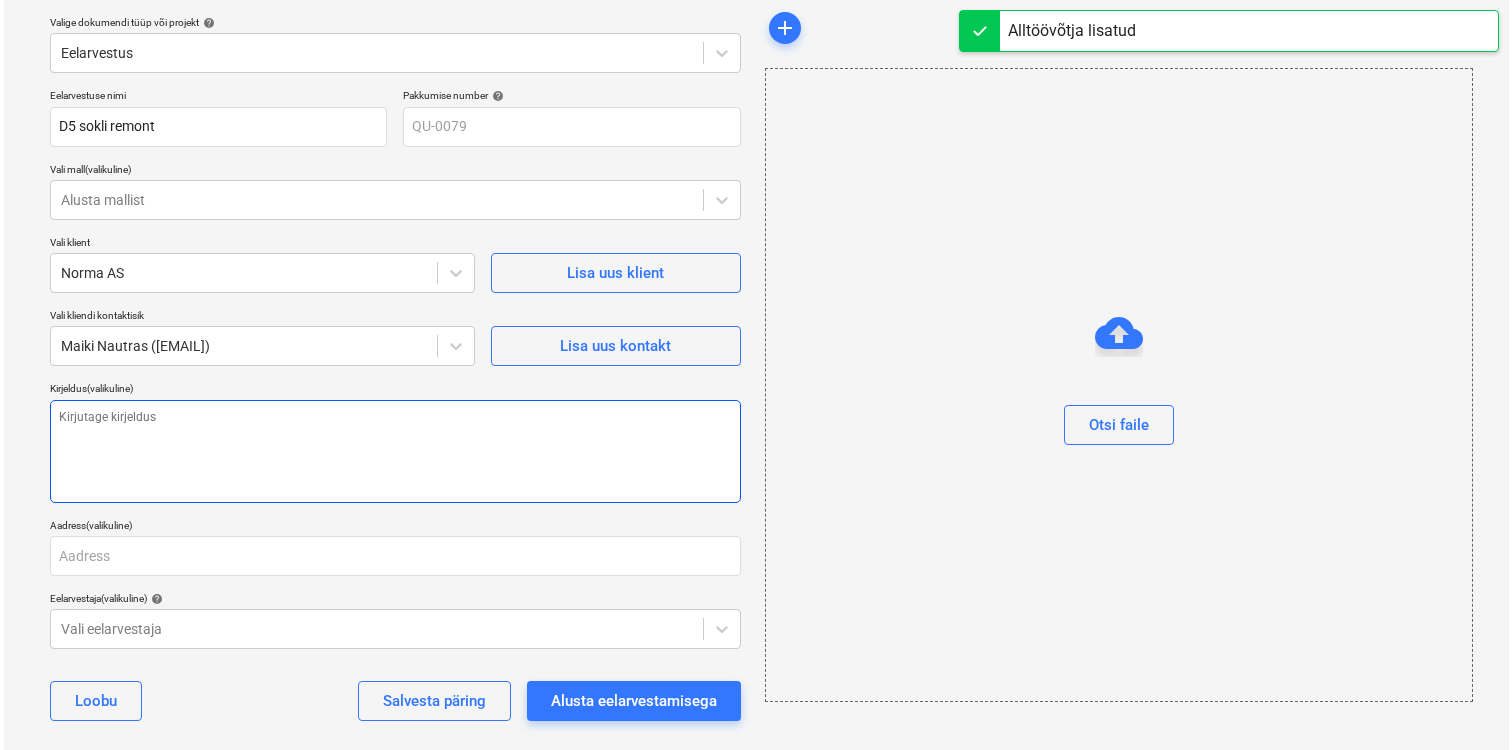 scroll, scrollTop: 86, scrollLeft: 0, axis: vertical 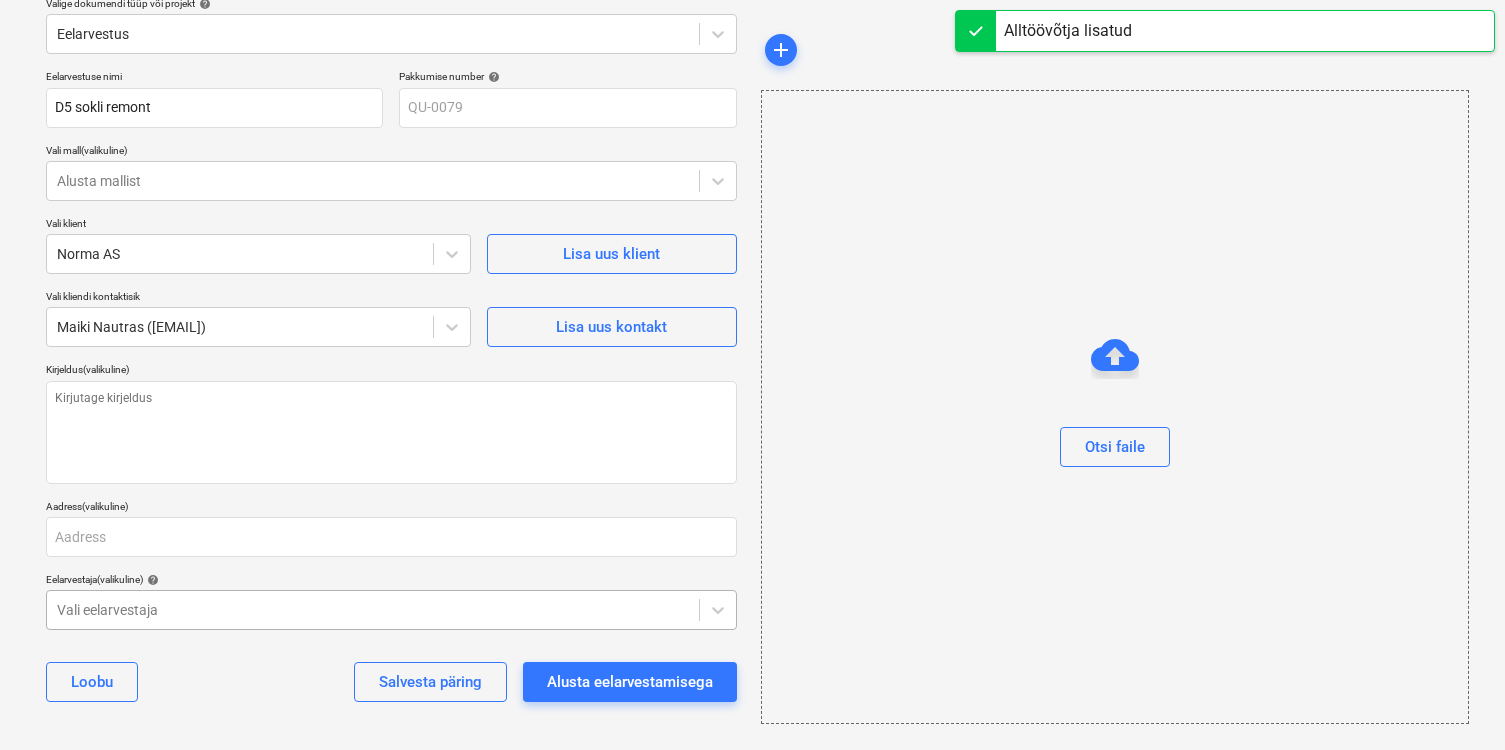 click at bounding box center [373, 610] 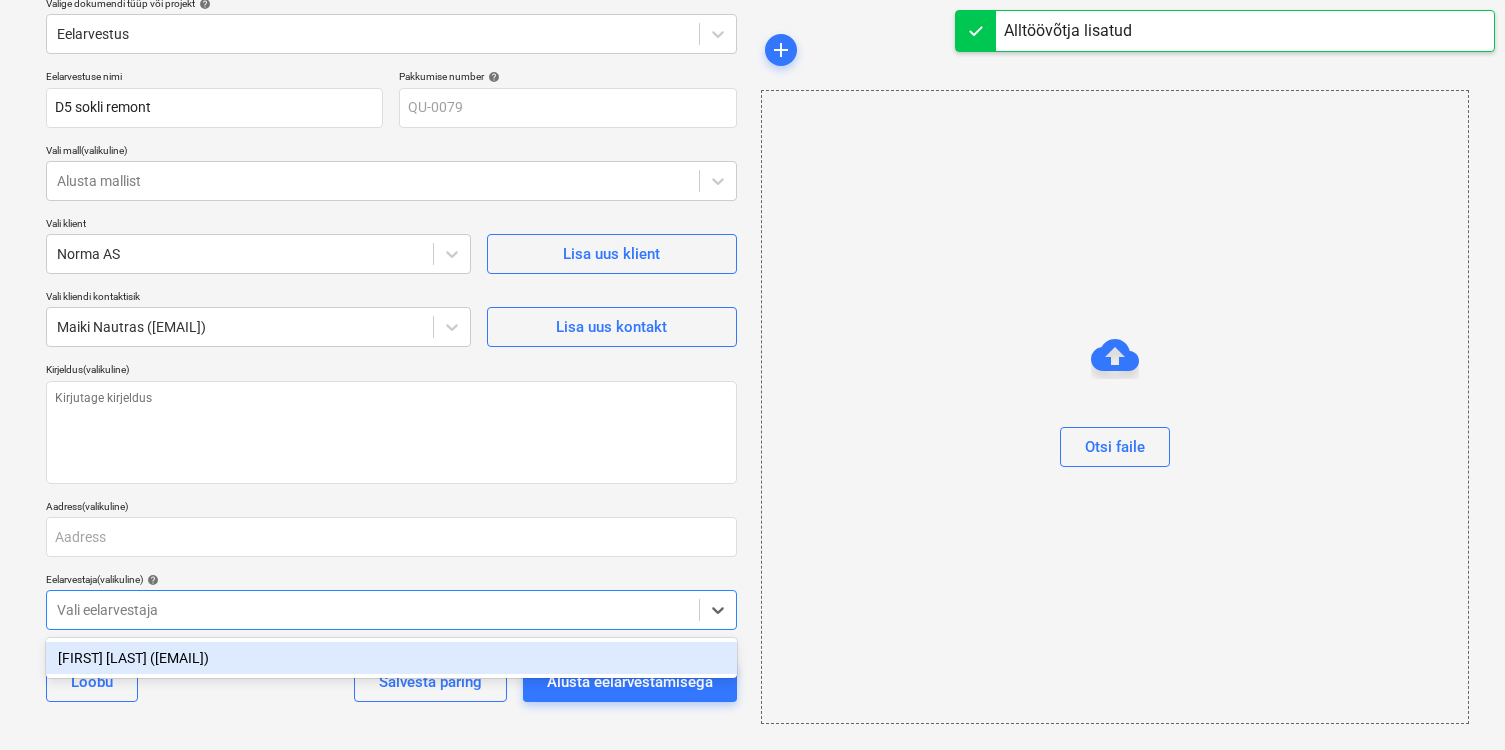 click on "[FIRST] [LAST] ([EMAIL])" at bounding box center (391, 658) 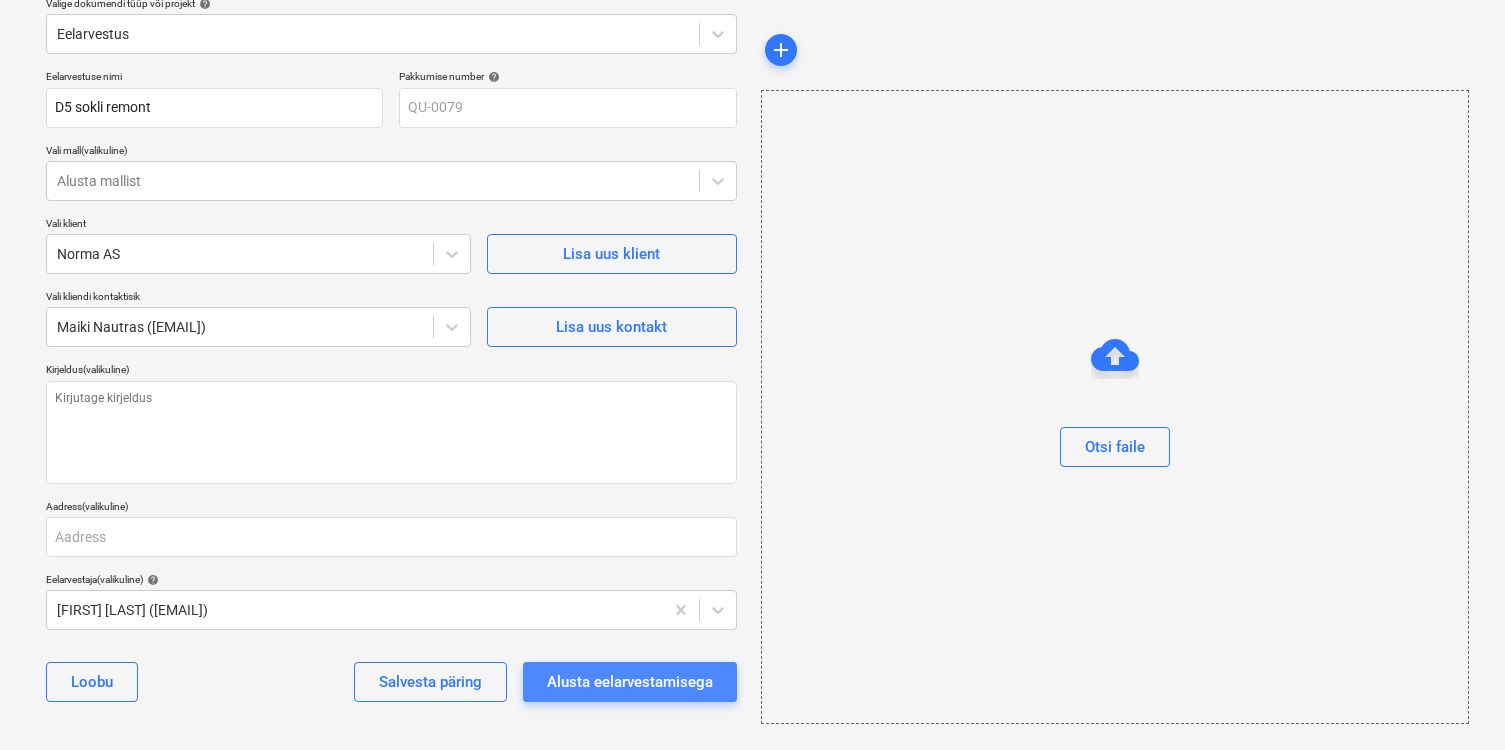click on "Alusta eelarvestamisega" at bounding box center [630, 682] 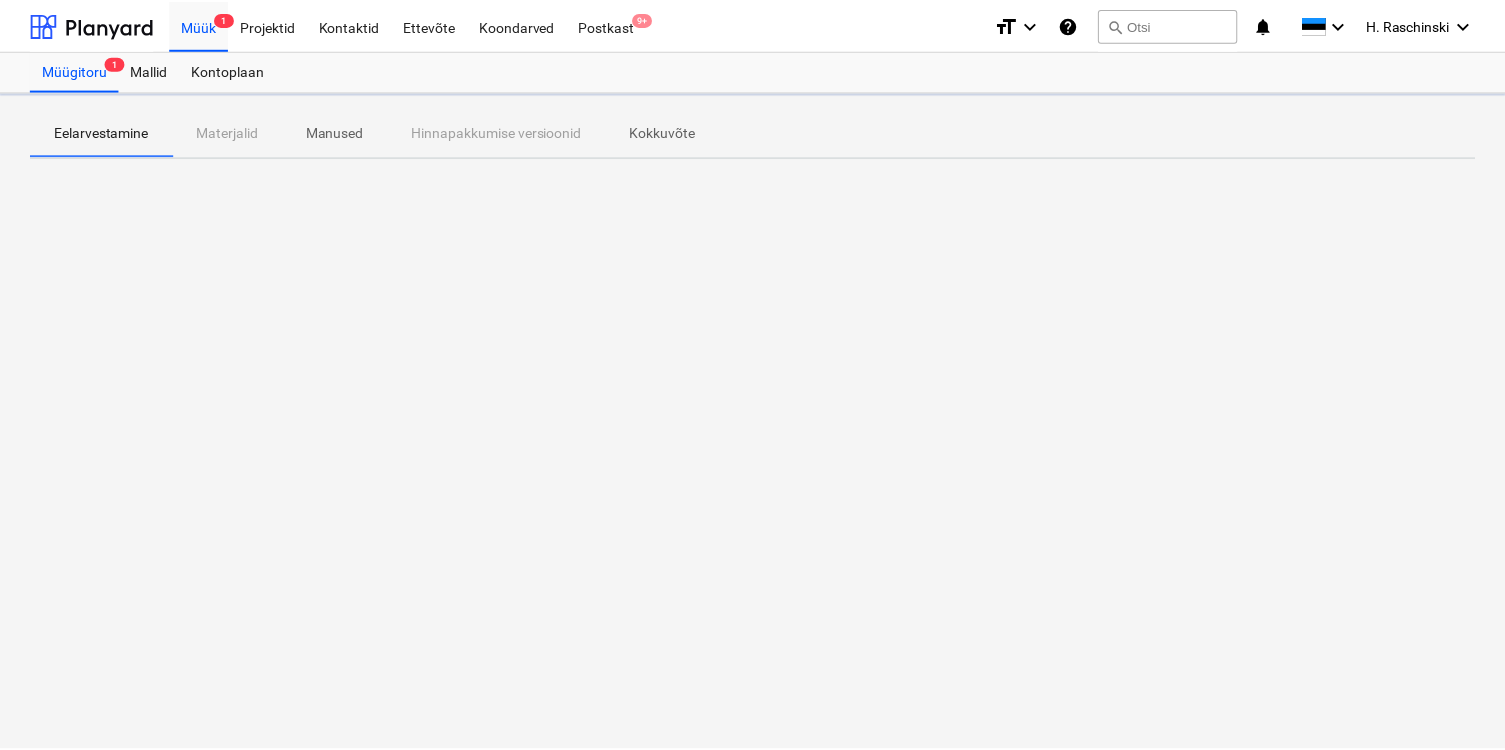 scroll, scrollTop: 0, scrollLeft: 0, axis: both 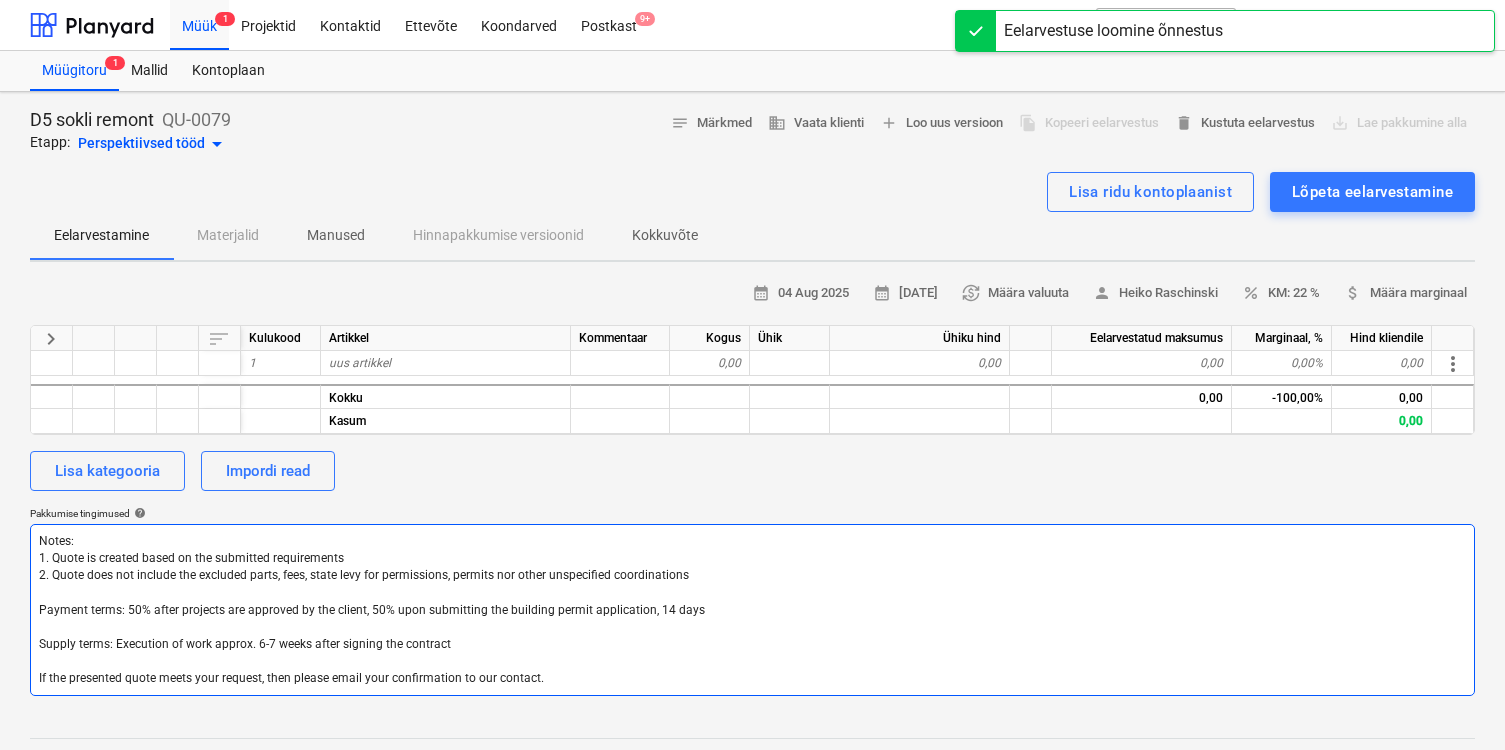 drag, startPoint x: 563, startPoint y: 675, endPoint x: 3, endPoint y: 492, distance: 589.1426 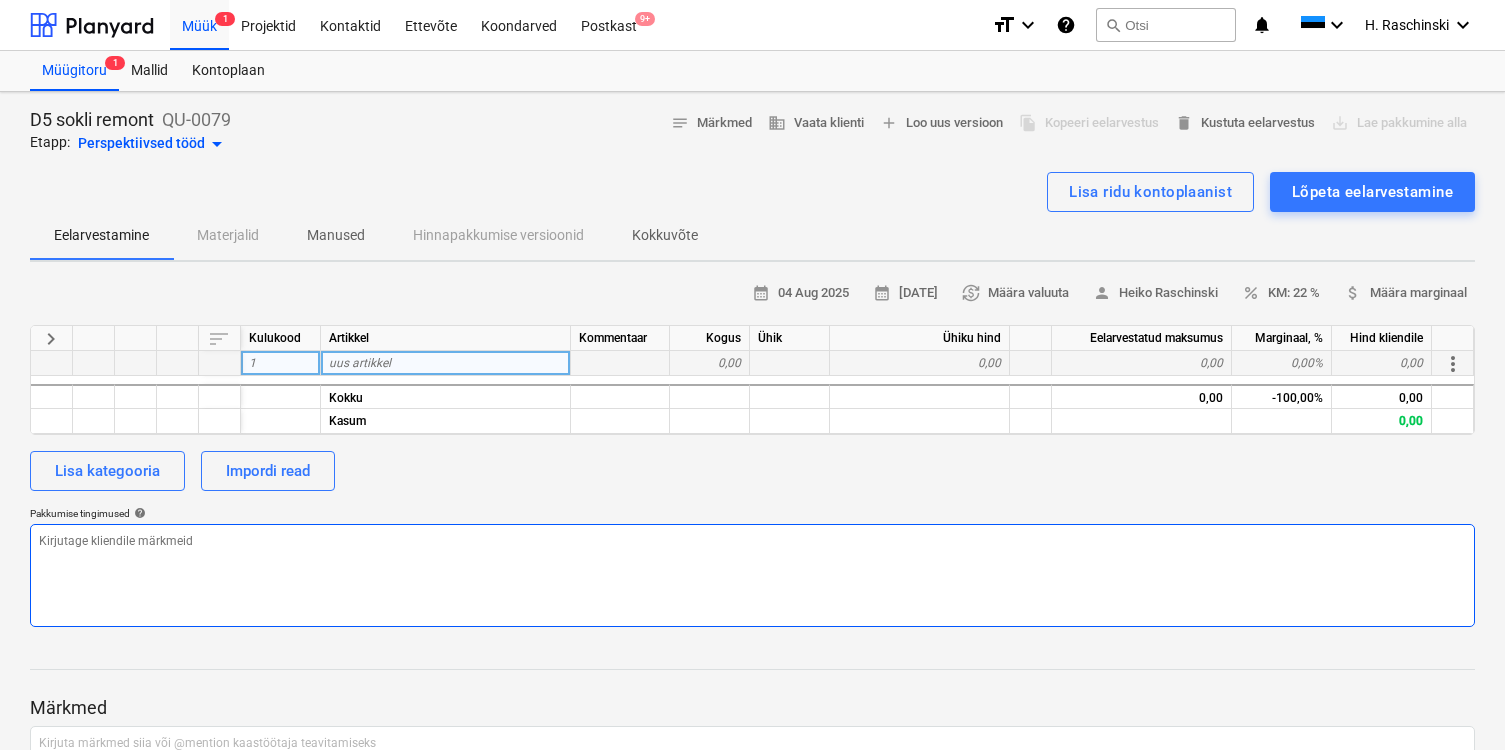 type 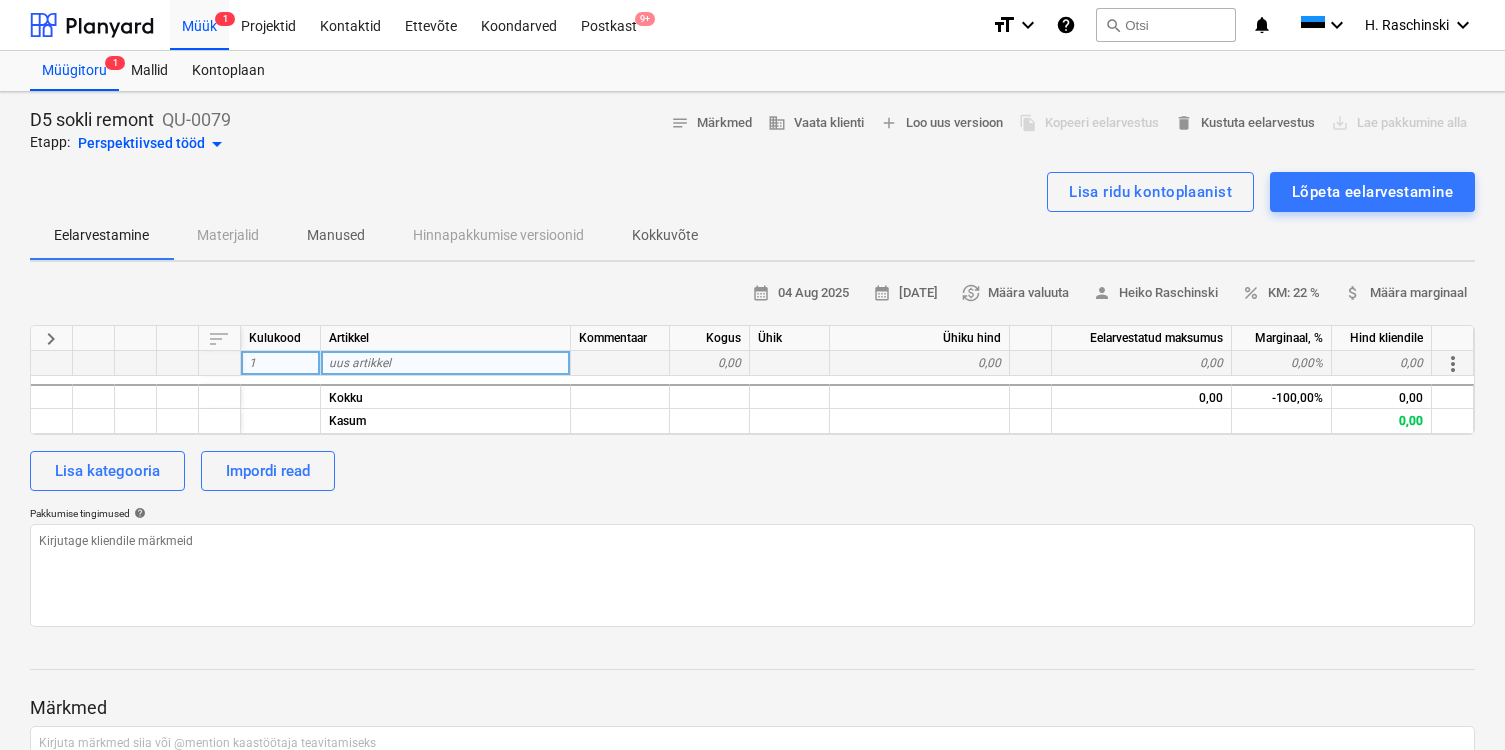 type on "x" 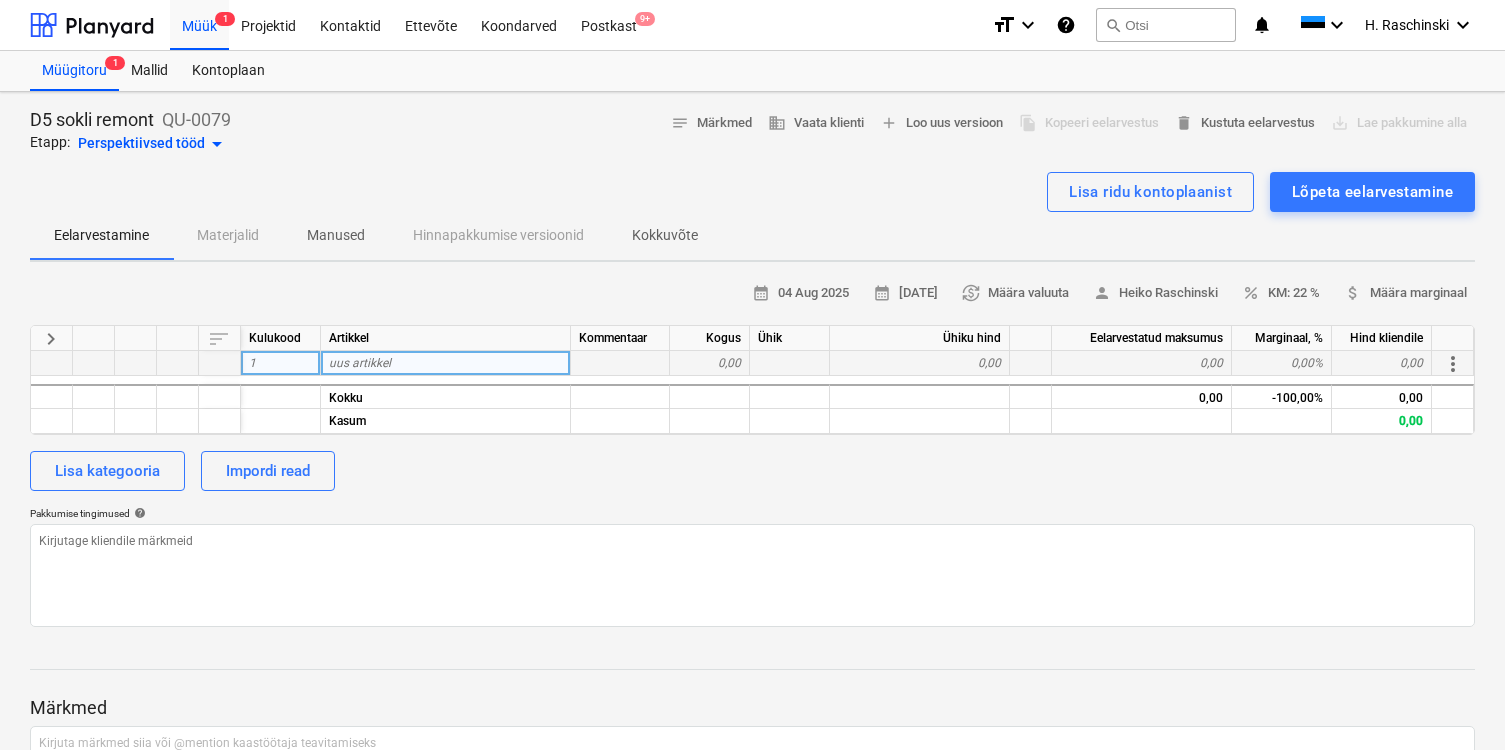 click on "uus artikkel" at bounding box center (360, 363) 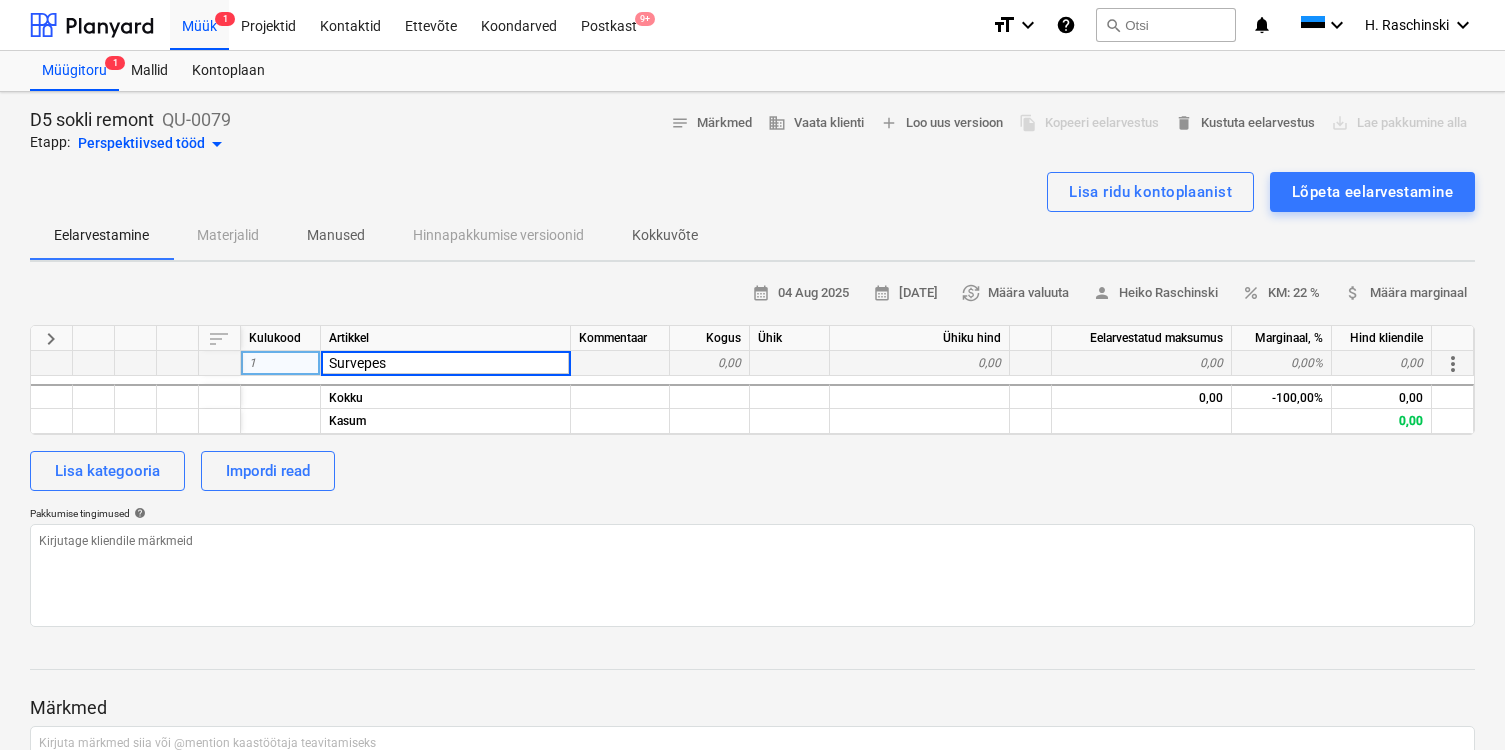 type on "Survepesu" 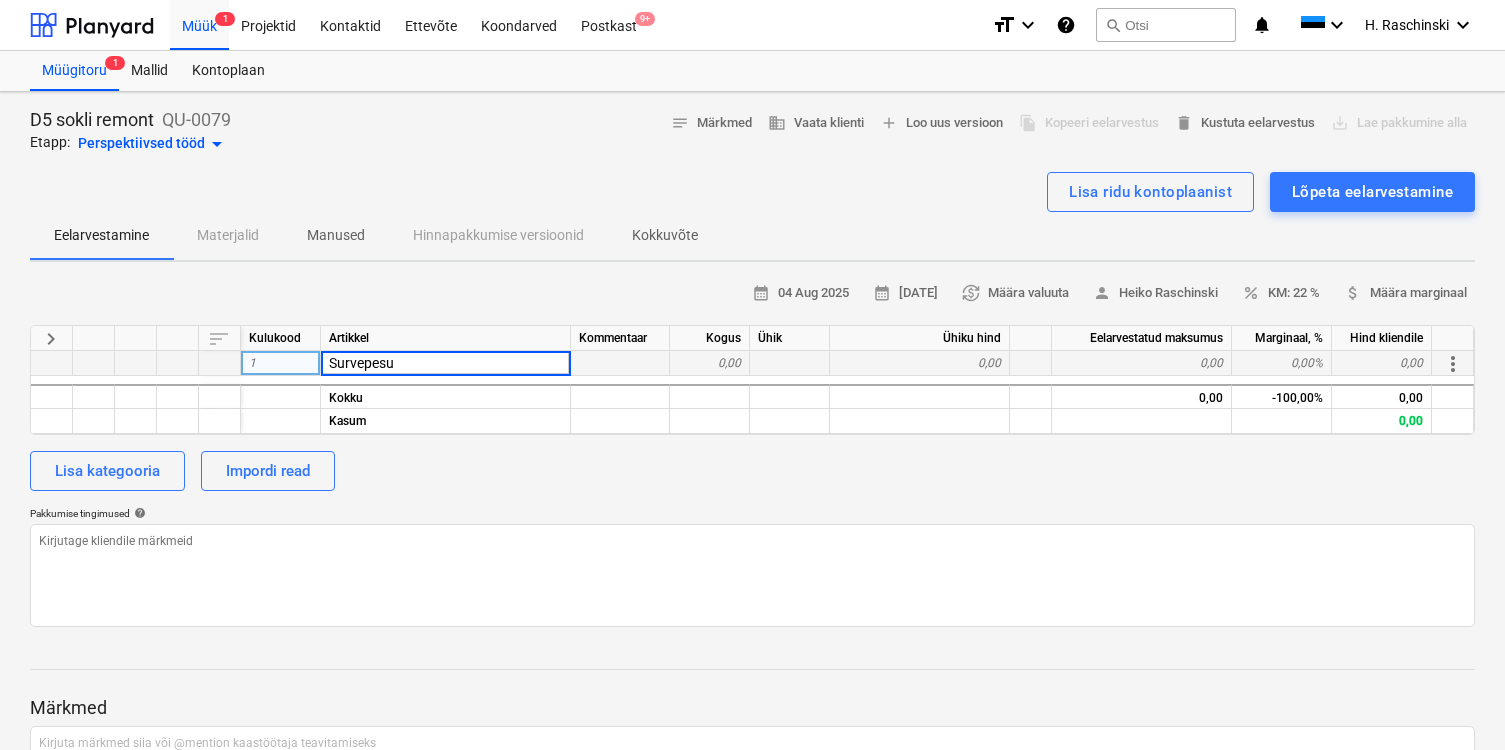 click on "Pakkumise tingimused help" at bounding box center (752, 513) 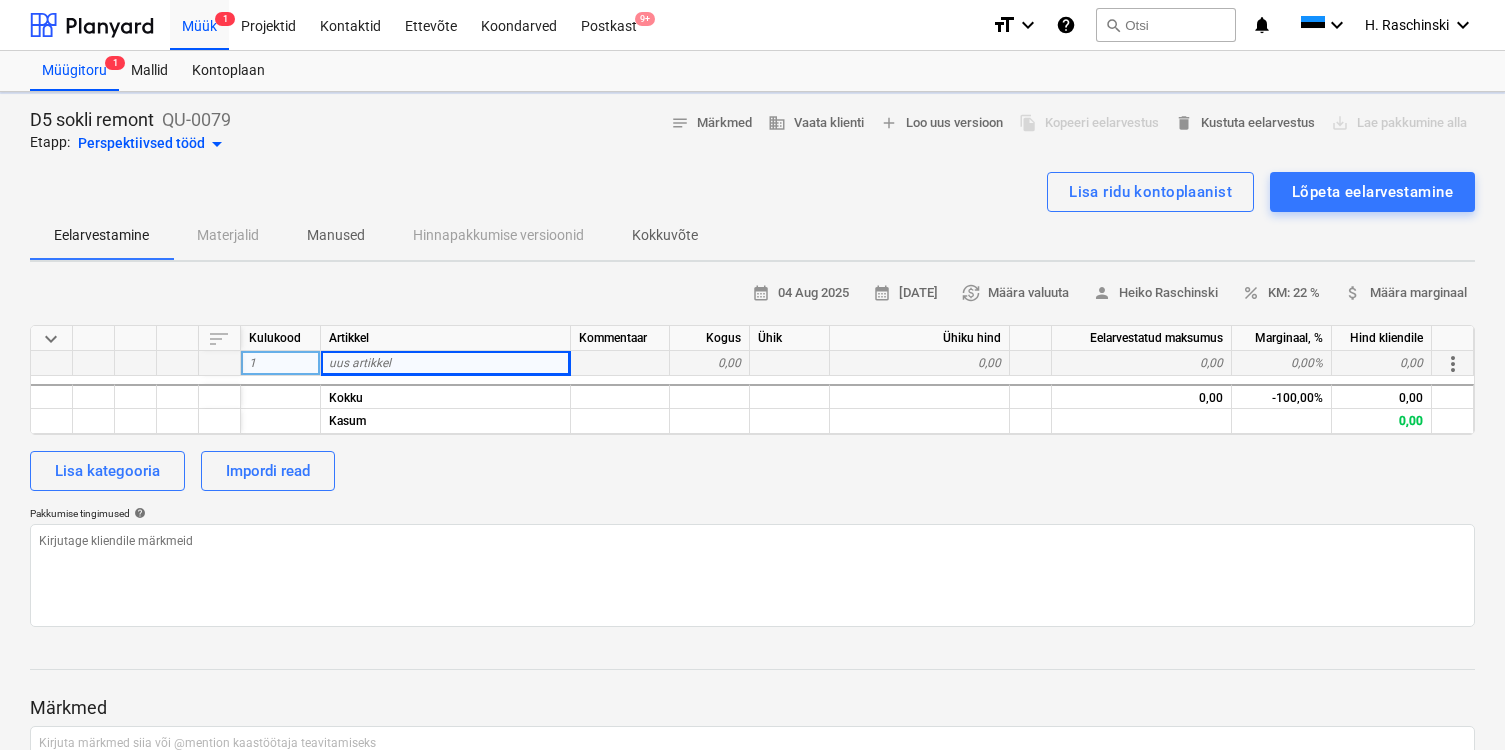 type on "x" 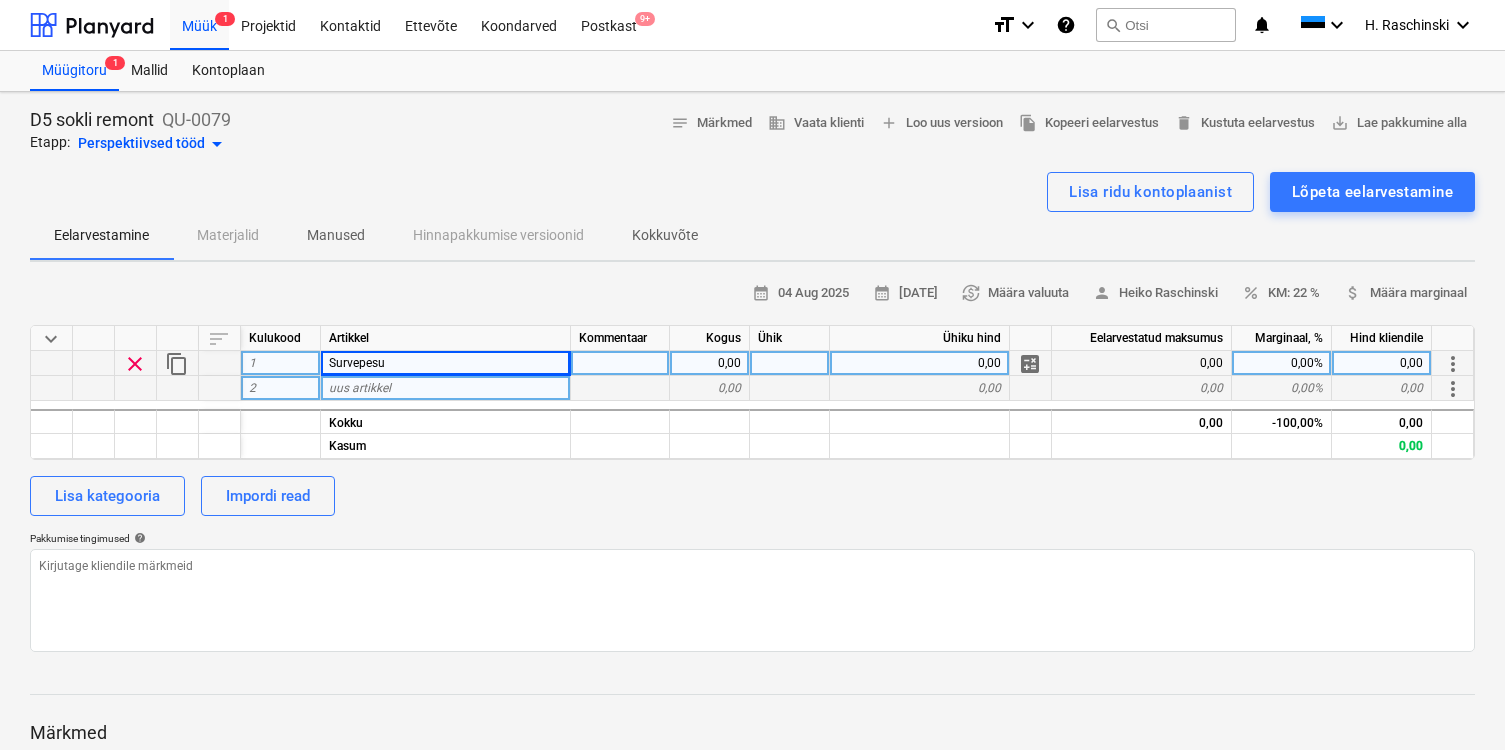 click on "uus artikkel" at bounding box center [446, 388] 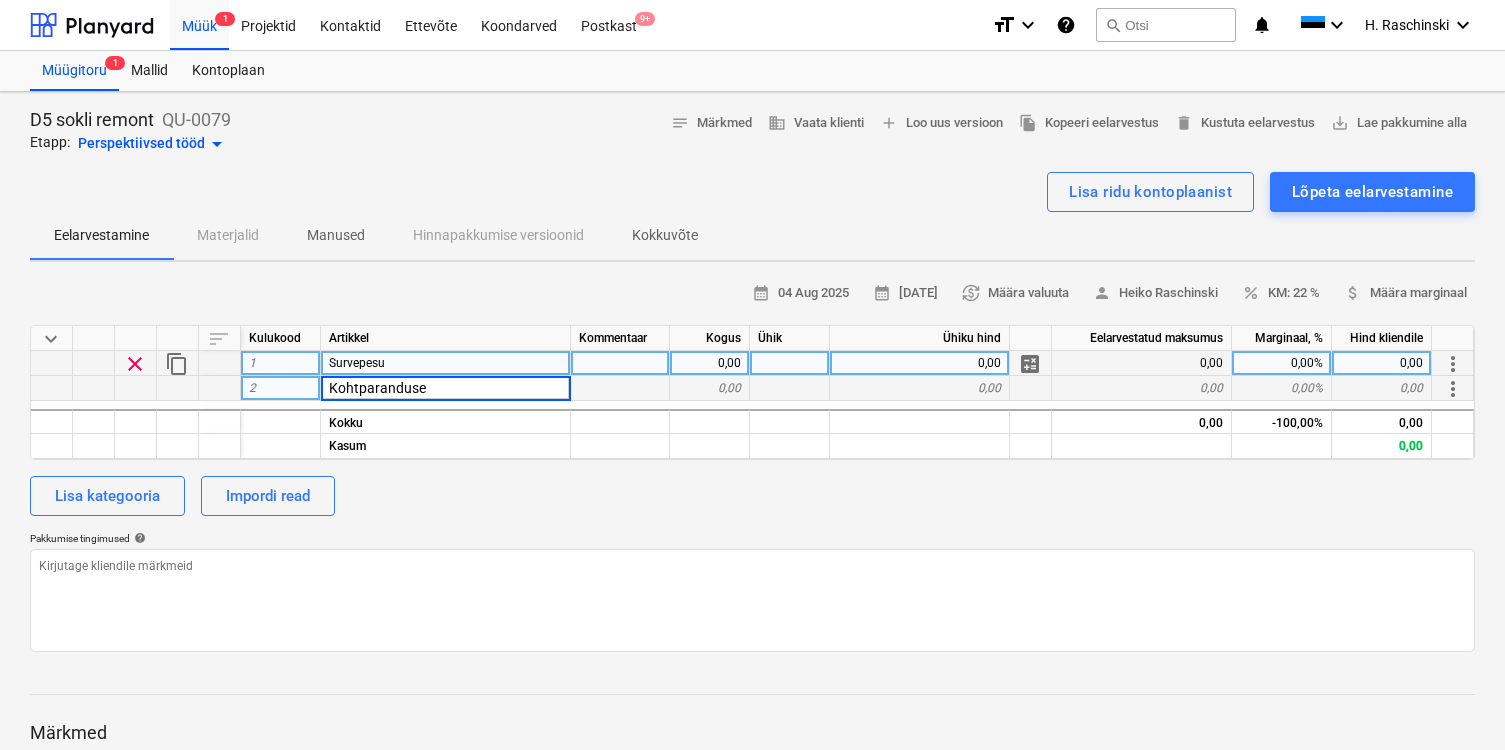 type on "Kohtparandused" 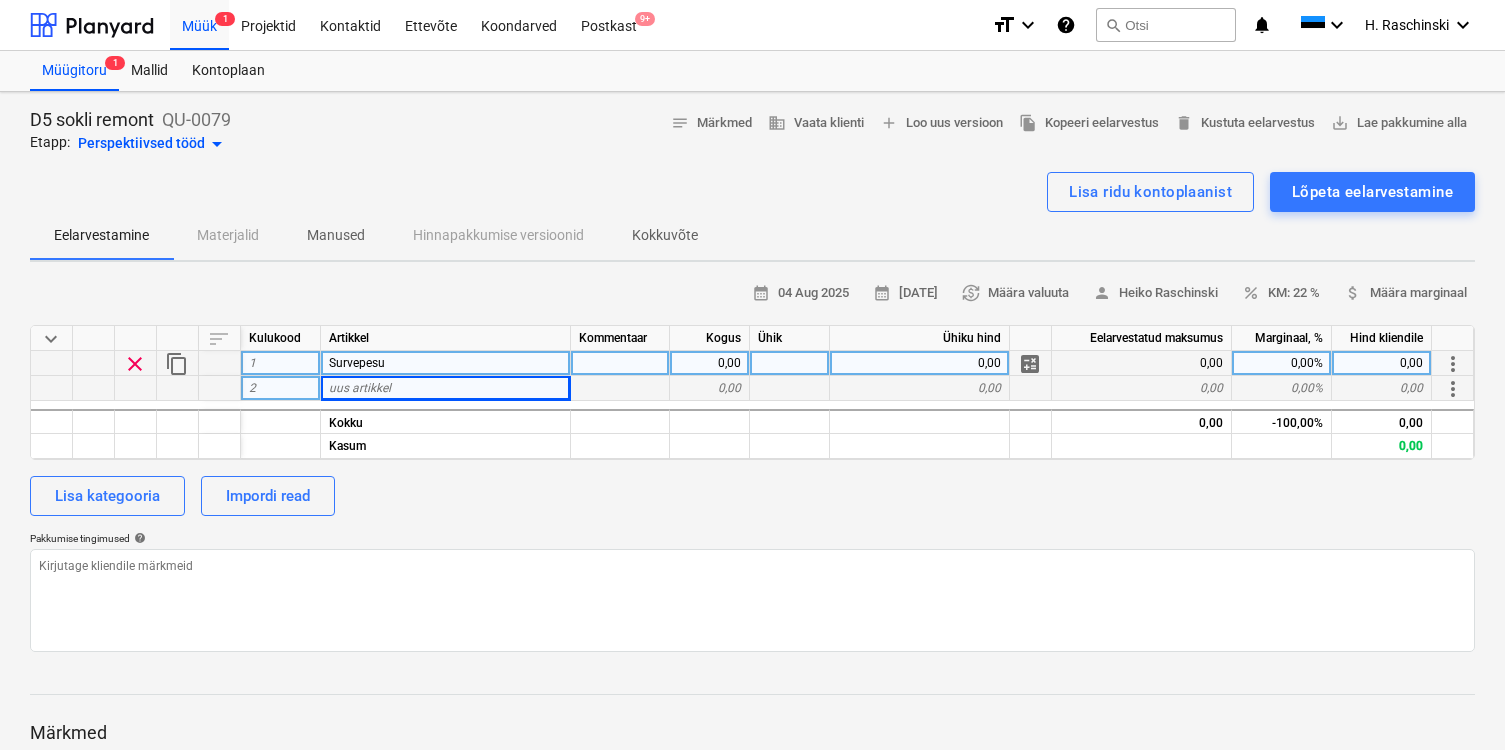 click on "Kulude PDFi raamatupidamiskontod" at bounding box center (752, 465) 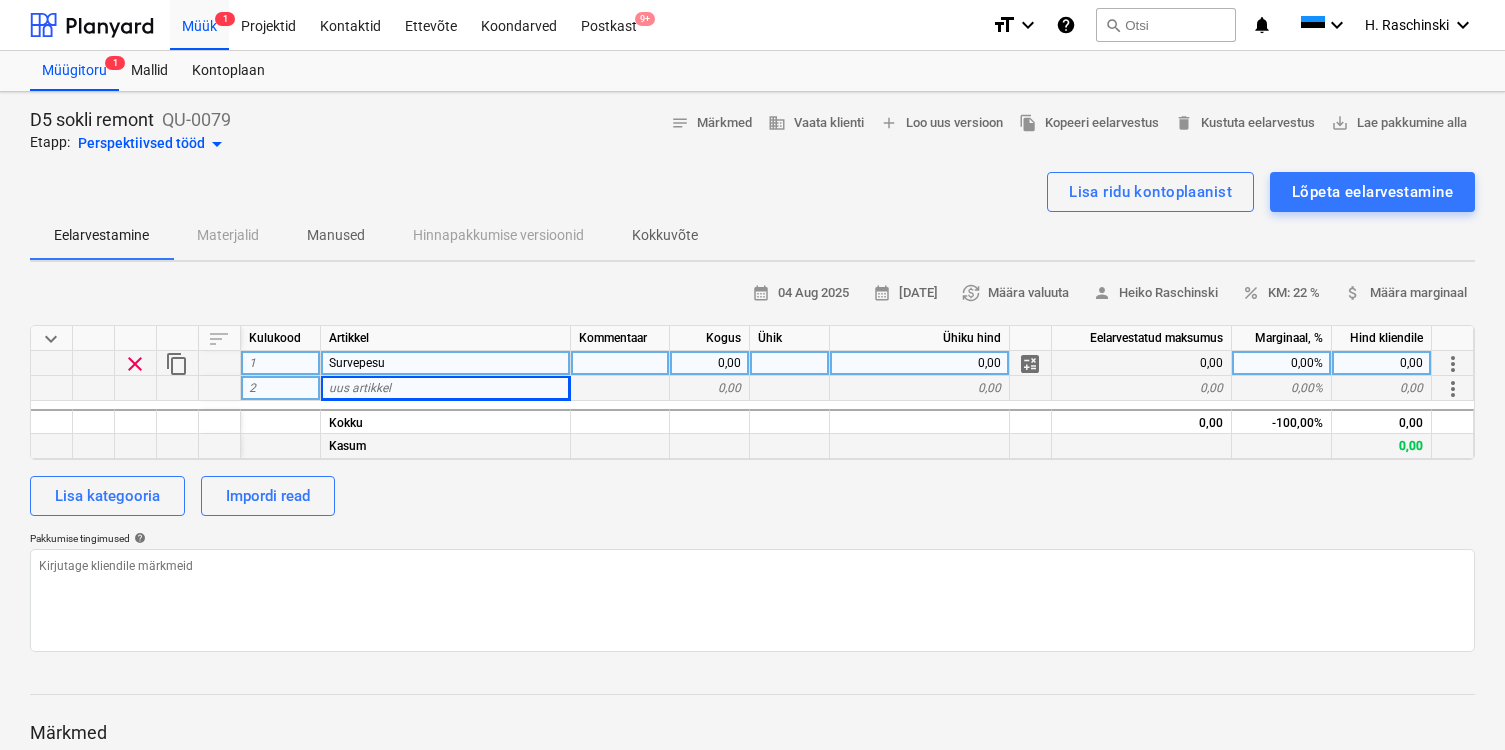 type on "x" 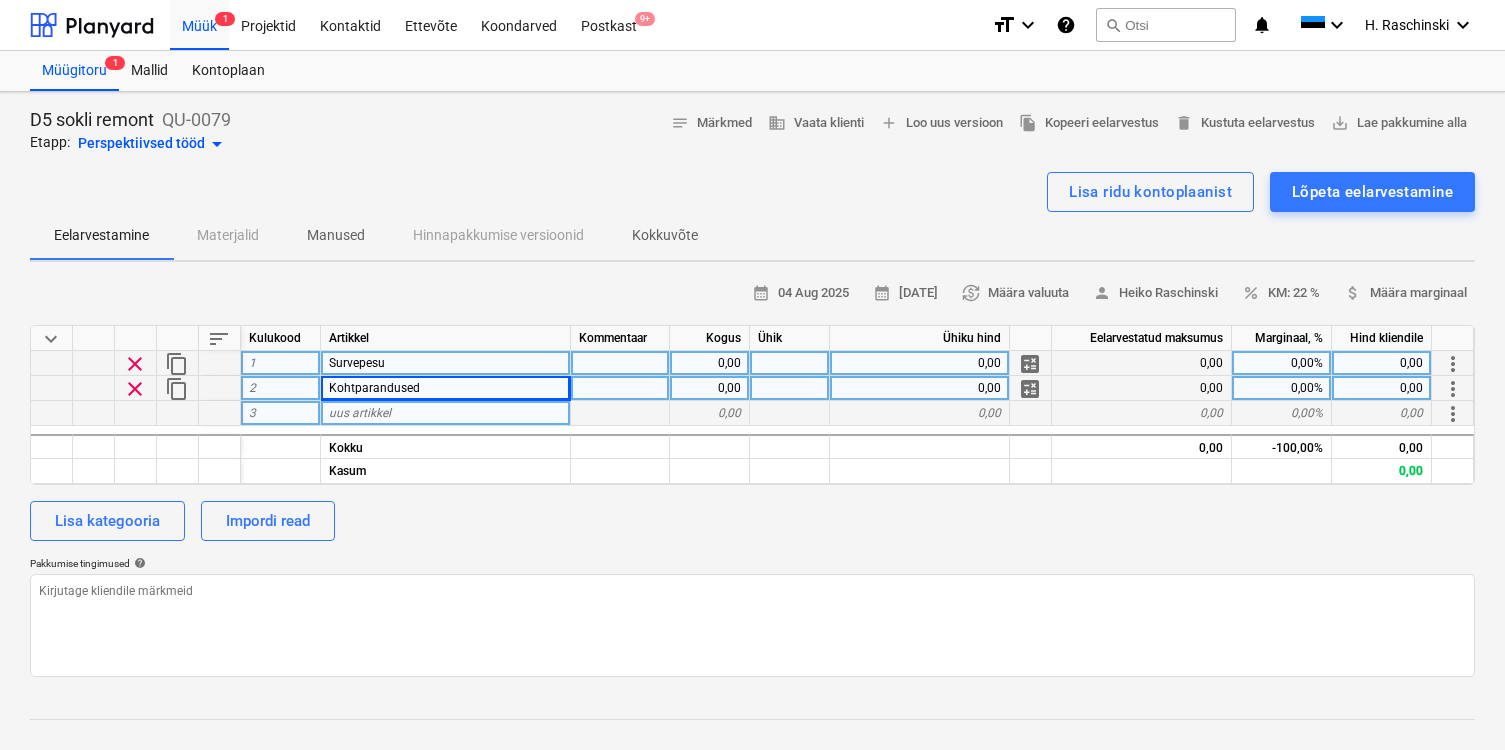 click on "uus artikkel" at bounding box center [360, 413] 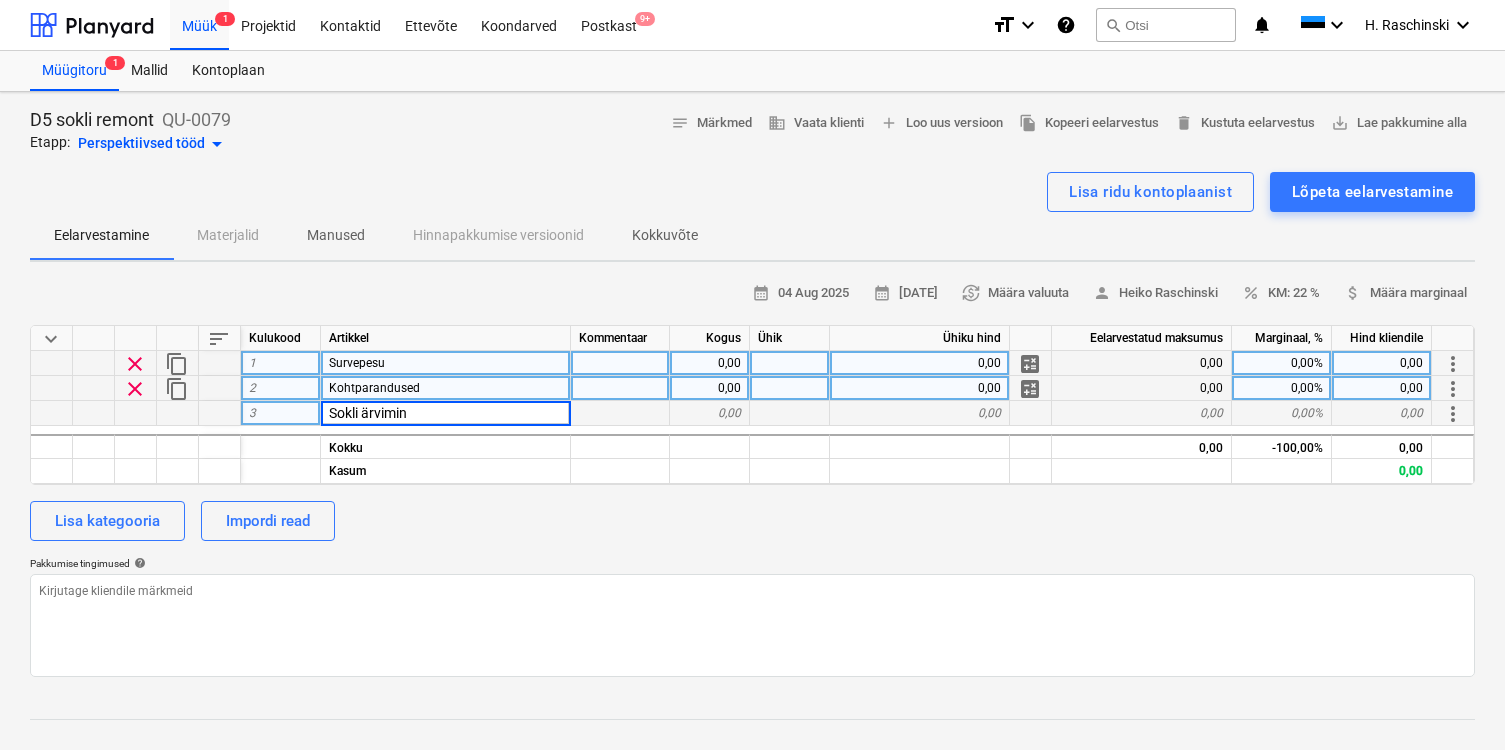type on "Sokli ärvimine" 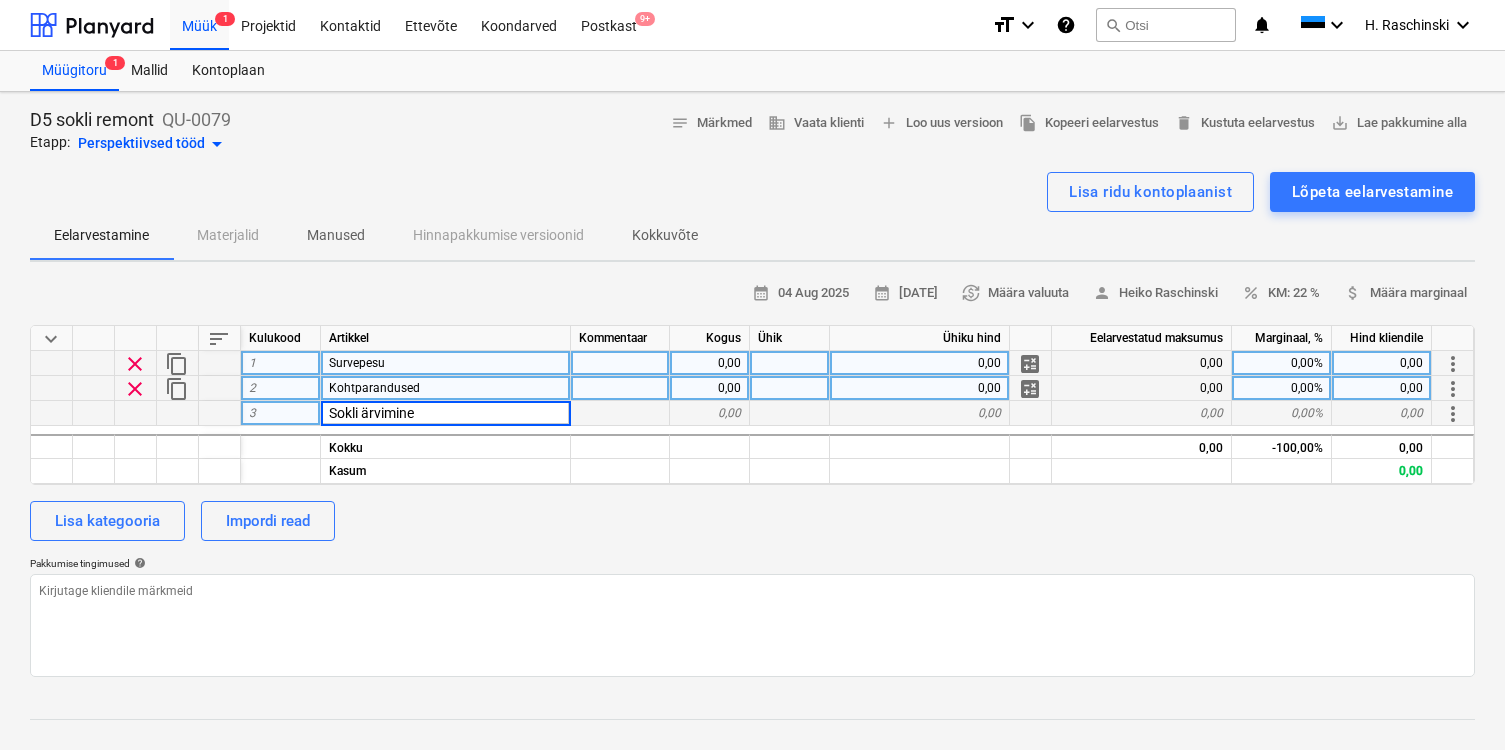 drag, startPoint x: 675, startPoint y: 369, endPoint x: 656, endPoint y: 369, distance: 19 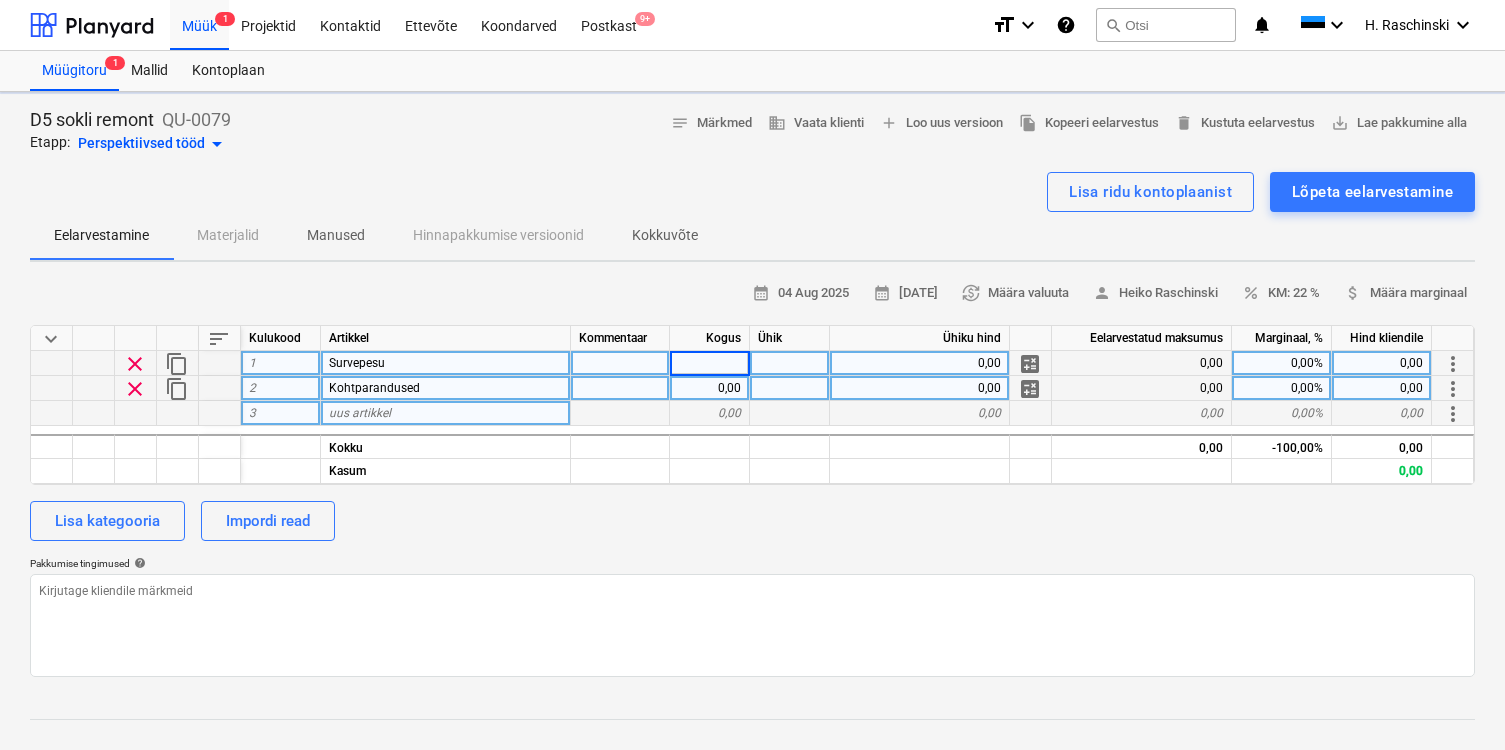 type on "x" 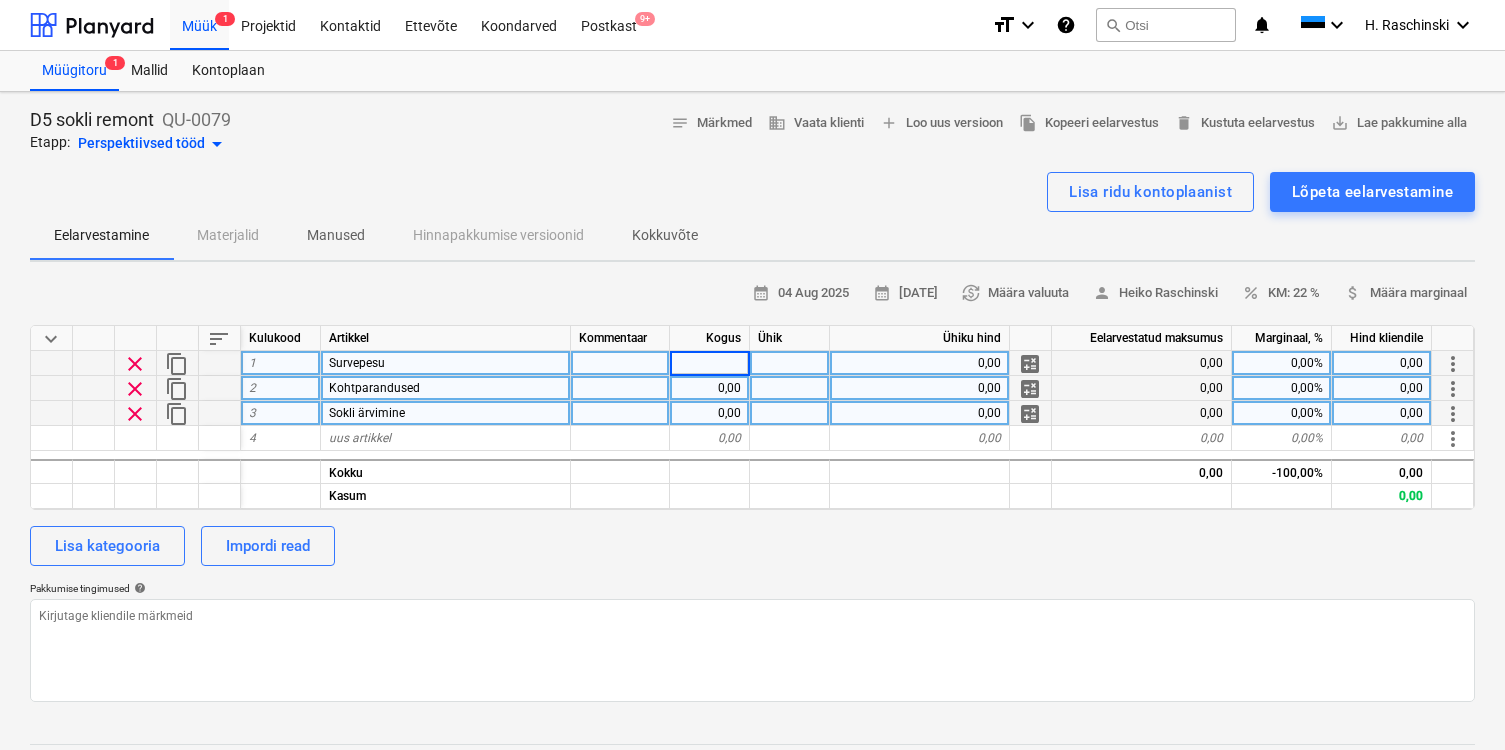 type on "1" 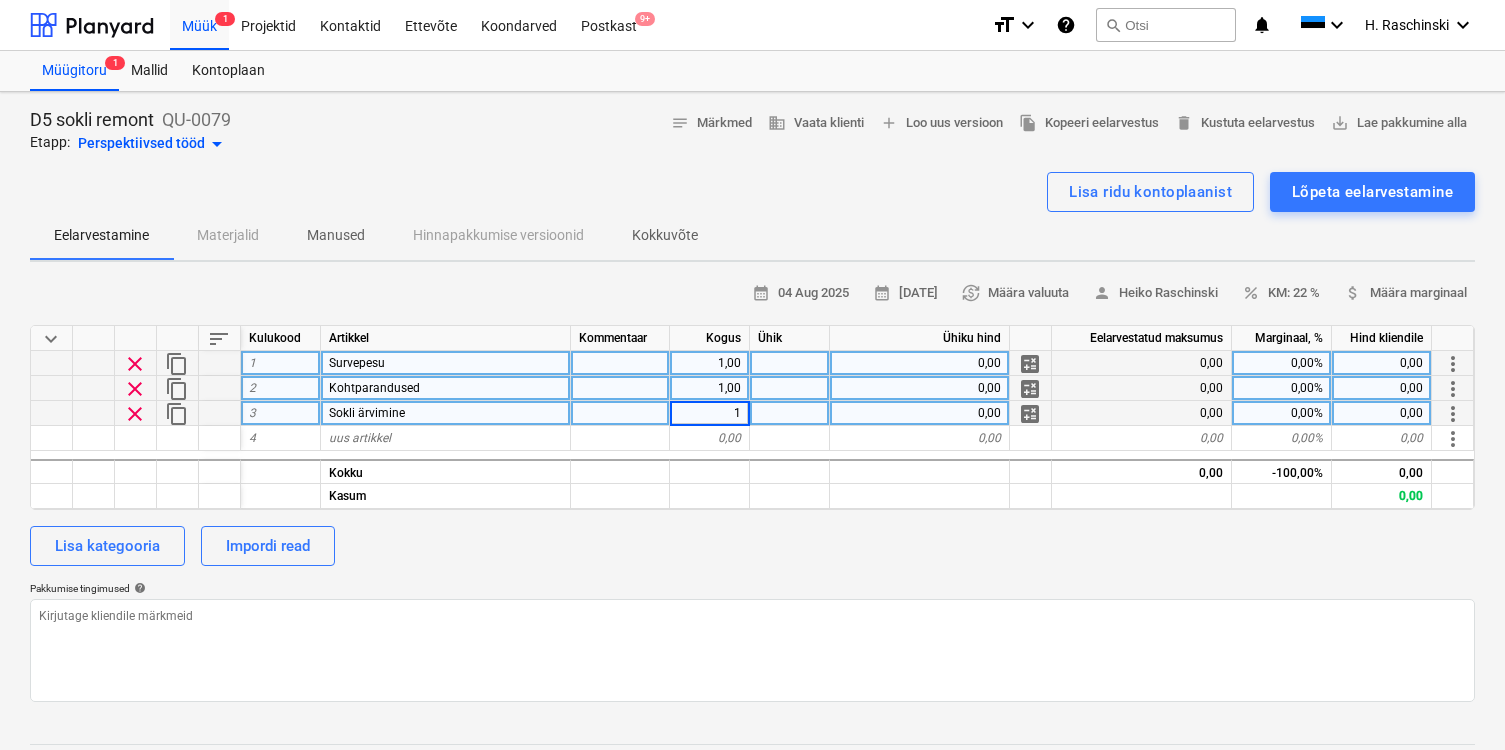 type on "x" 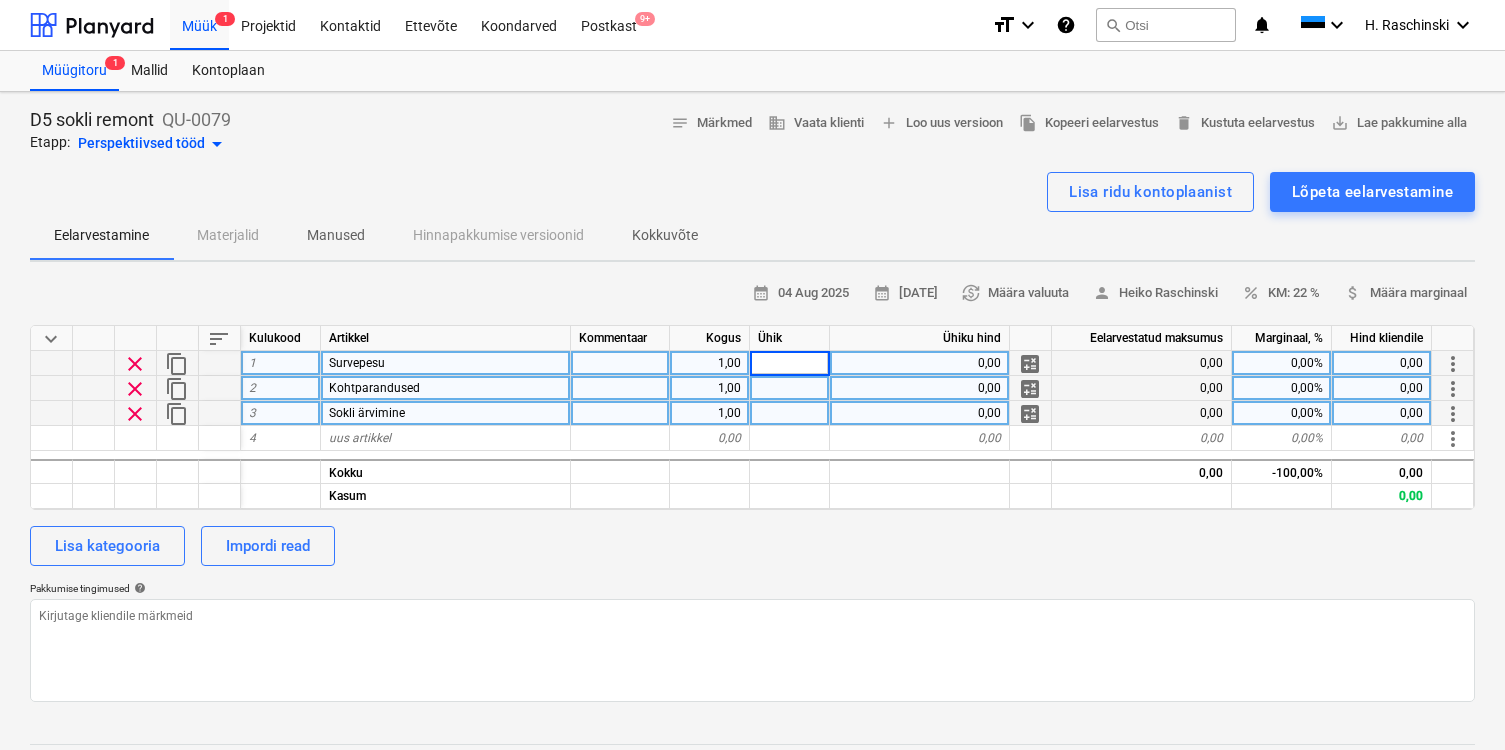 click at bounding box center (789, 363) 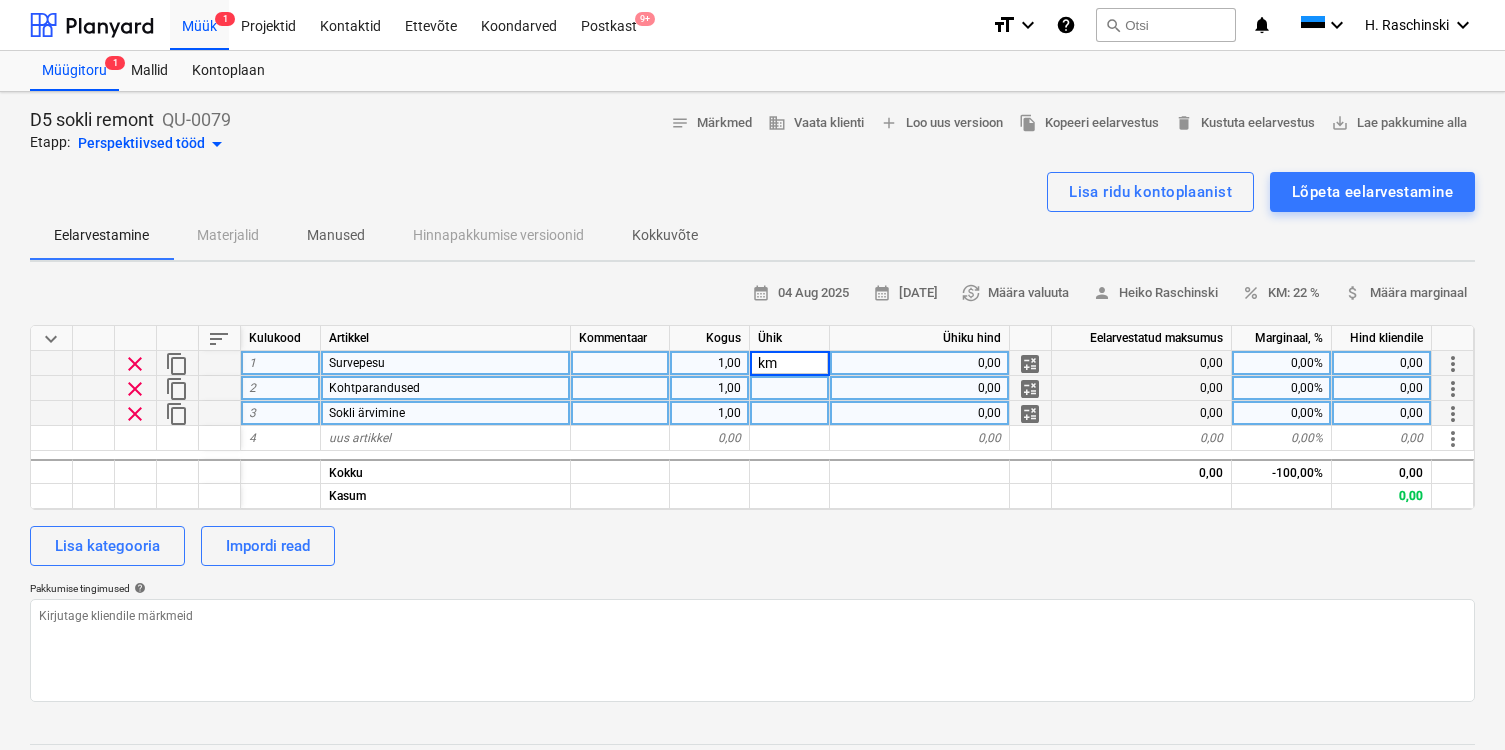 type on "kmp" 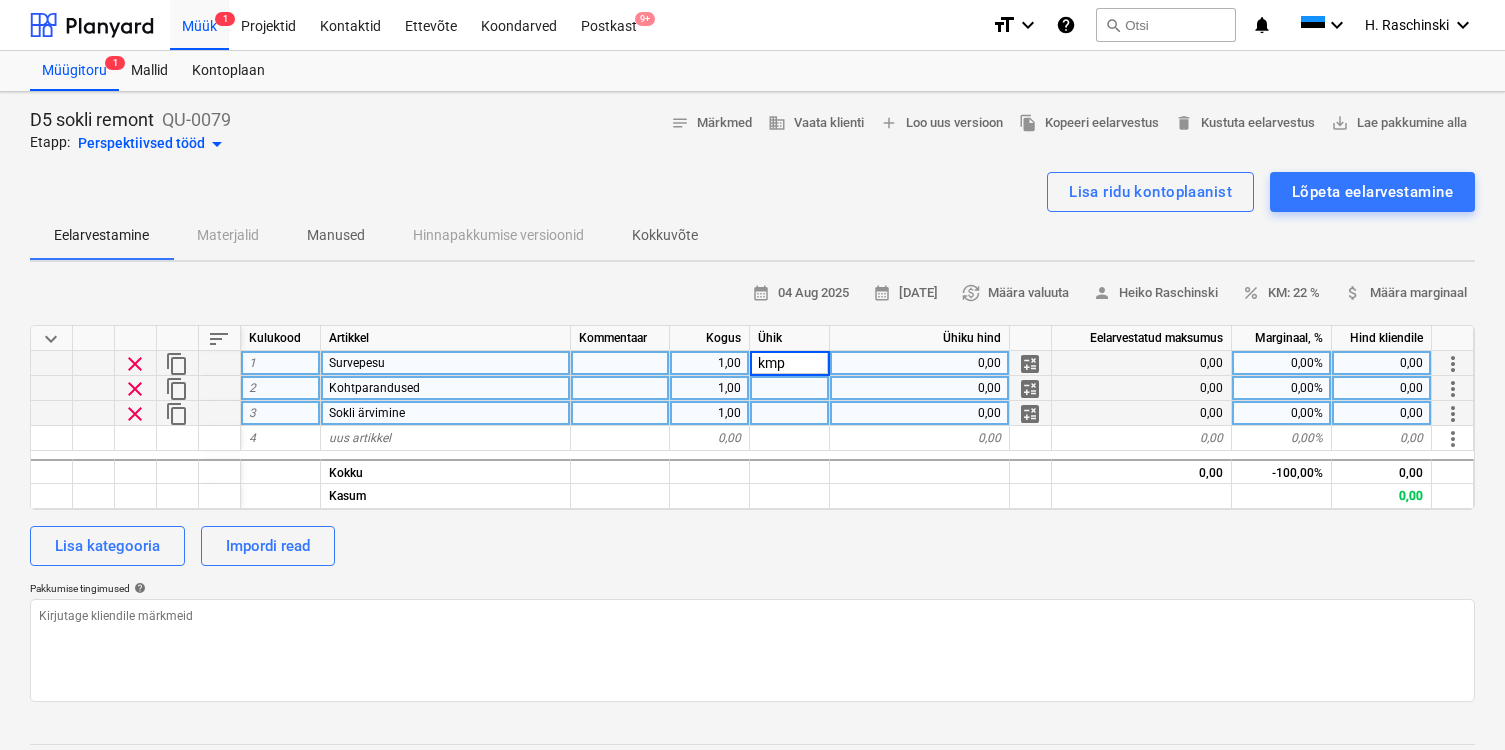 type on "x" 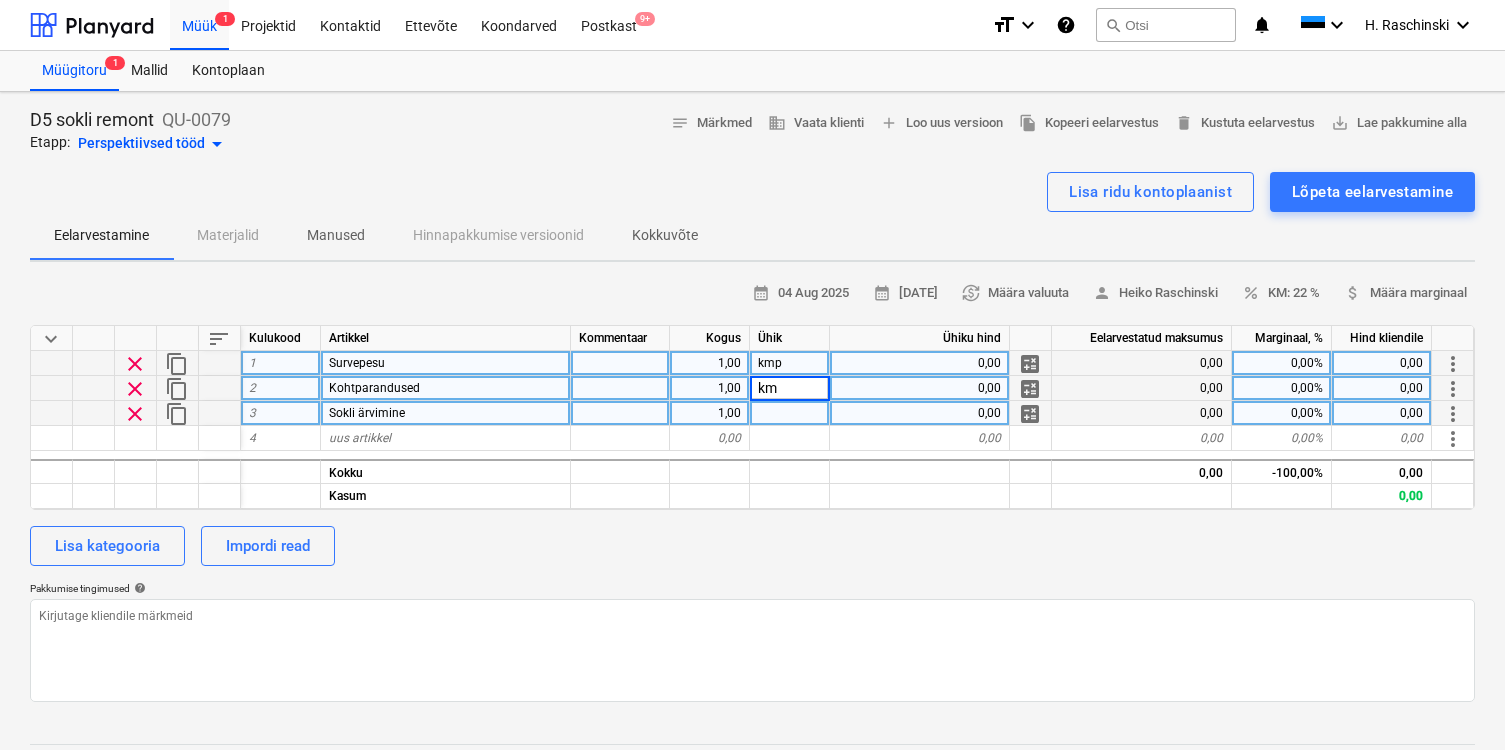 type on "kmp" 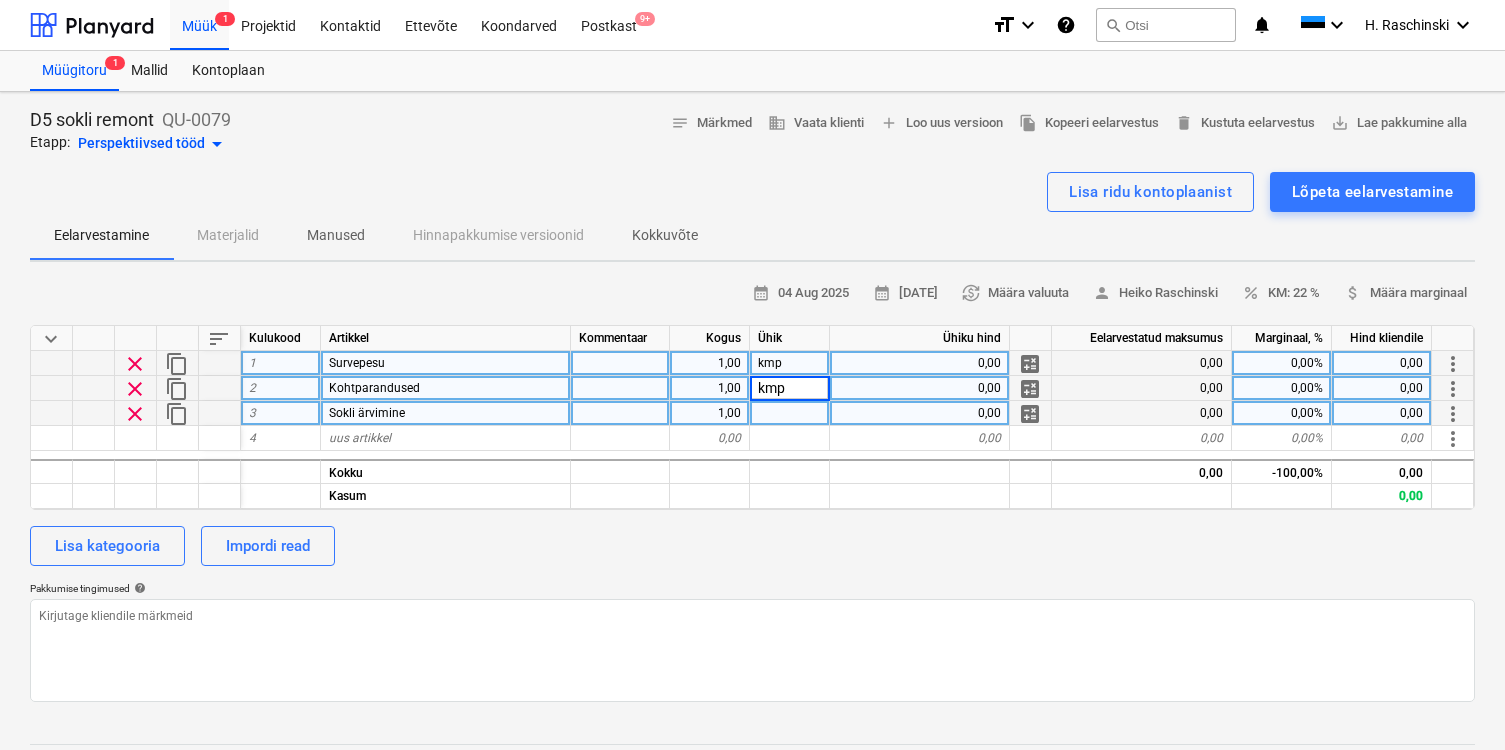 type on "x" 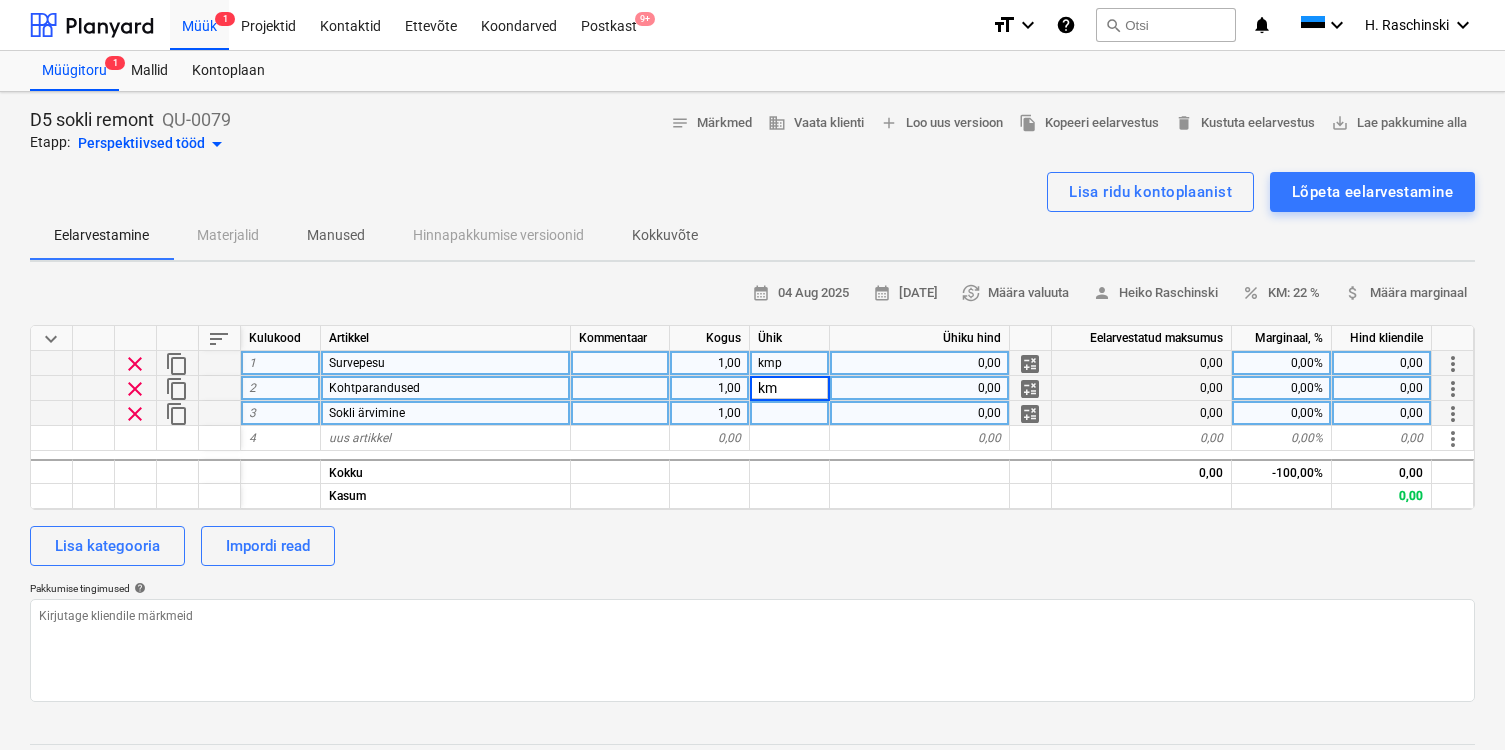 type on "kmp" 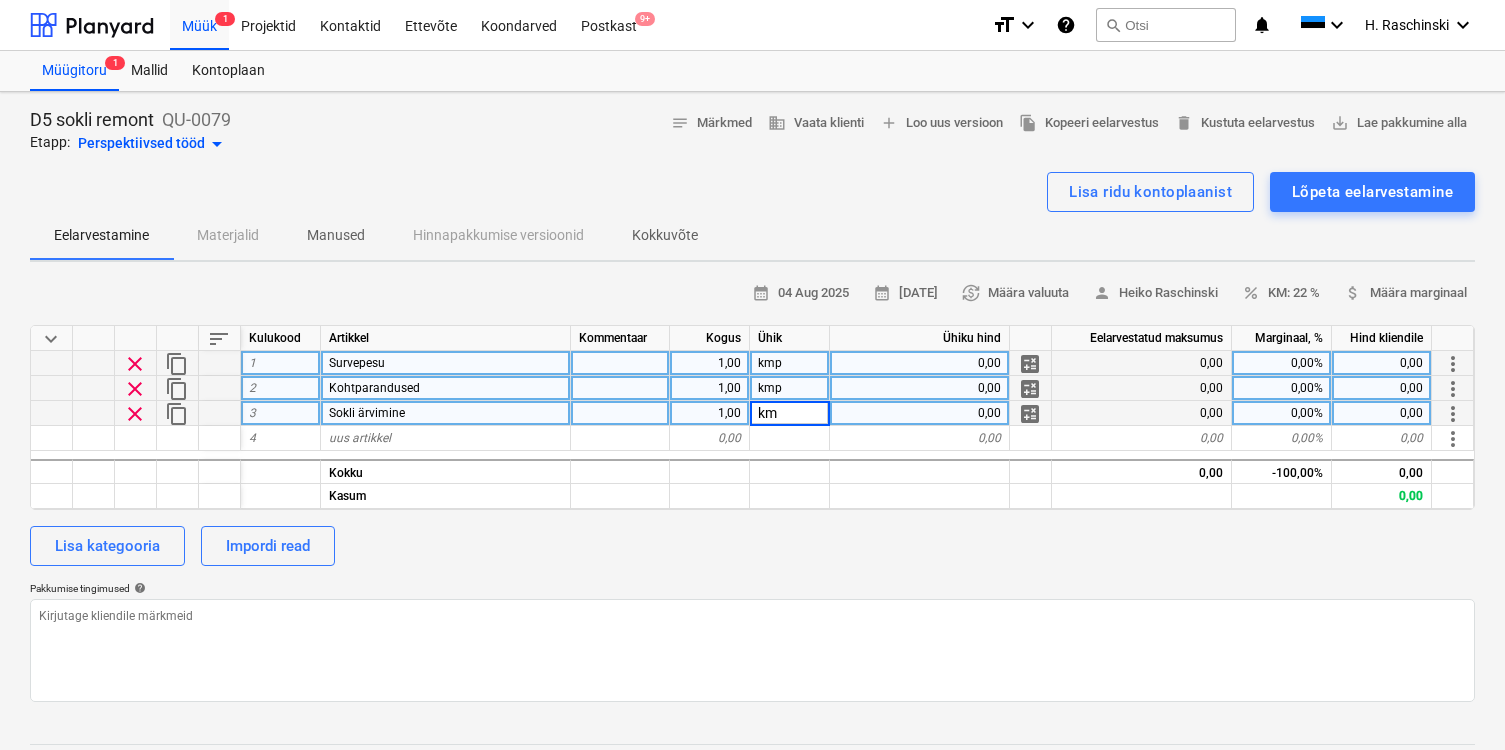 type on "kmp" 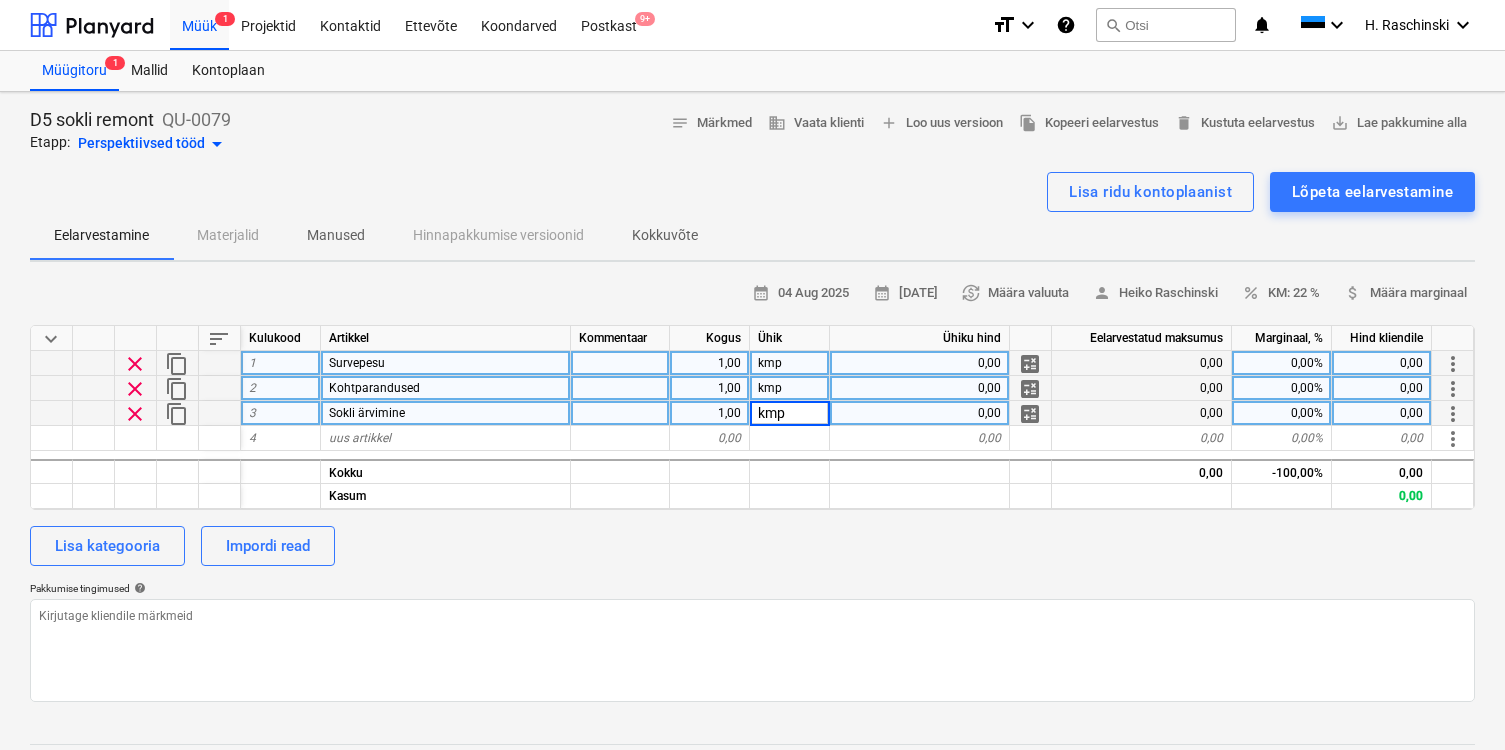type on "x" 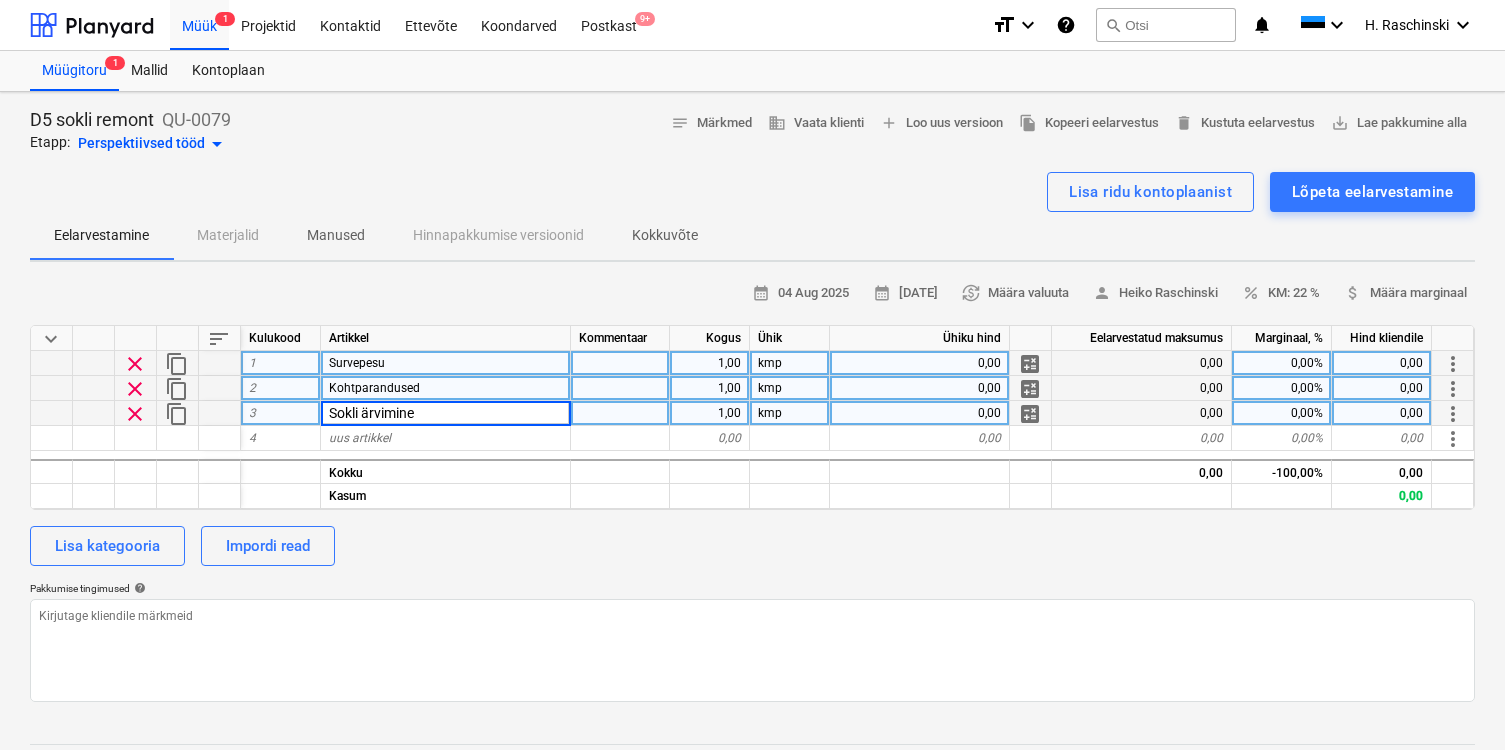 type on "Sokli värvimine" 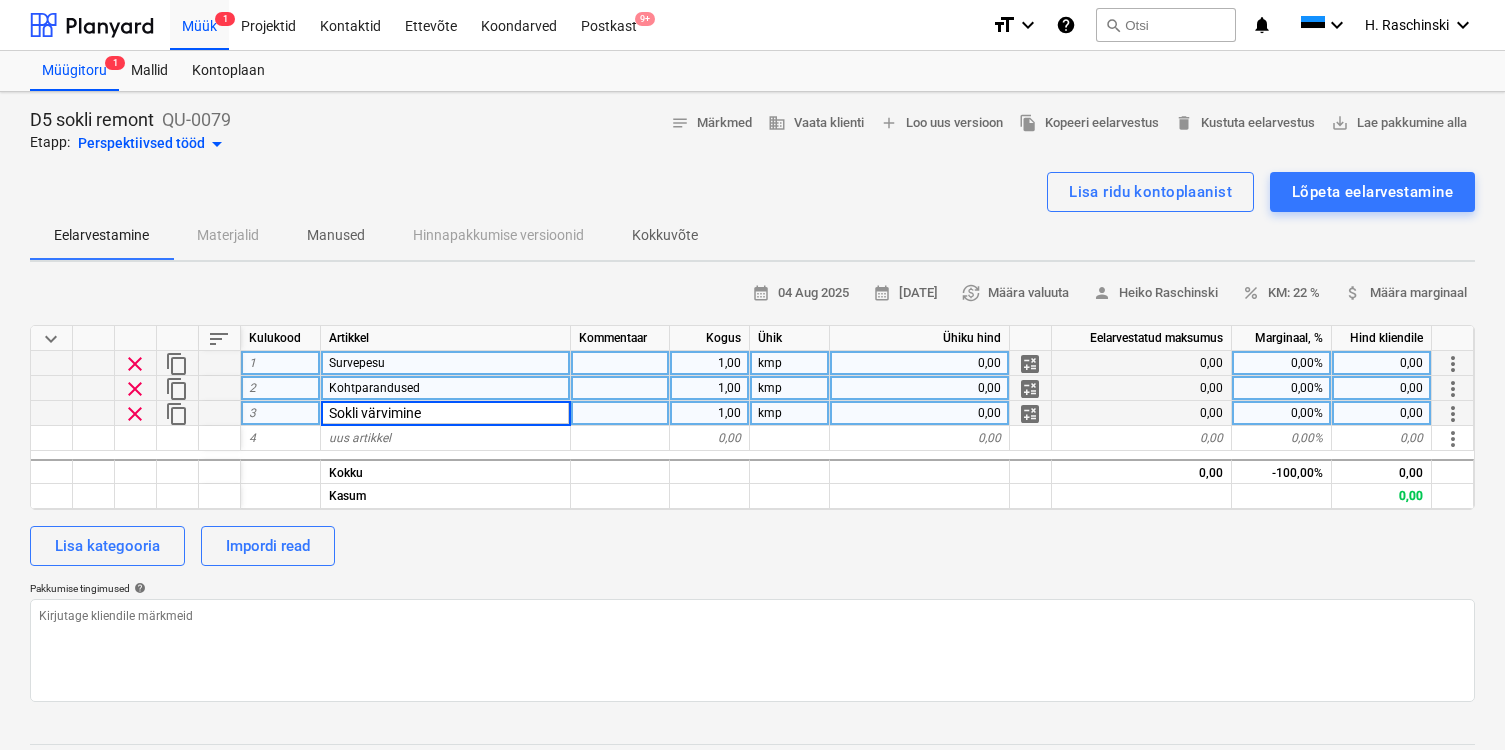 type on "x" 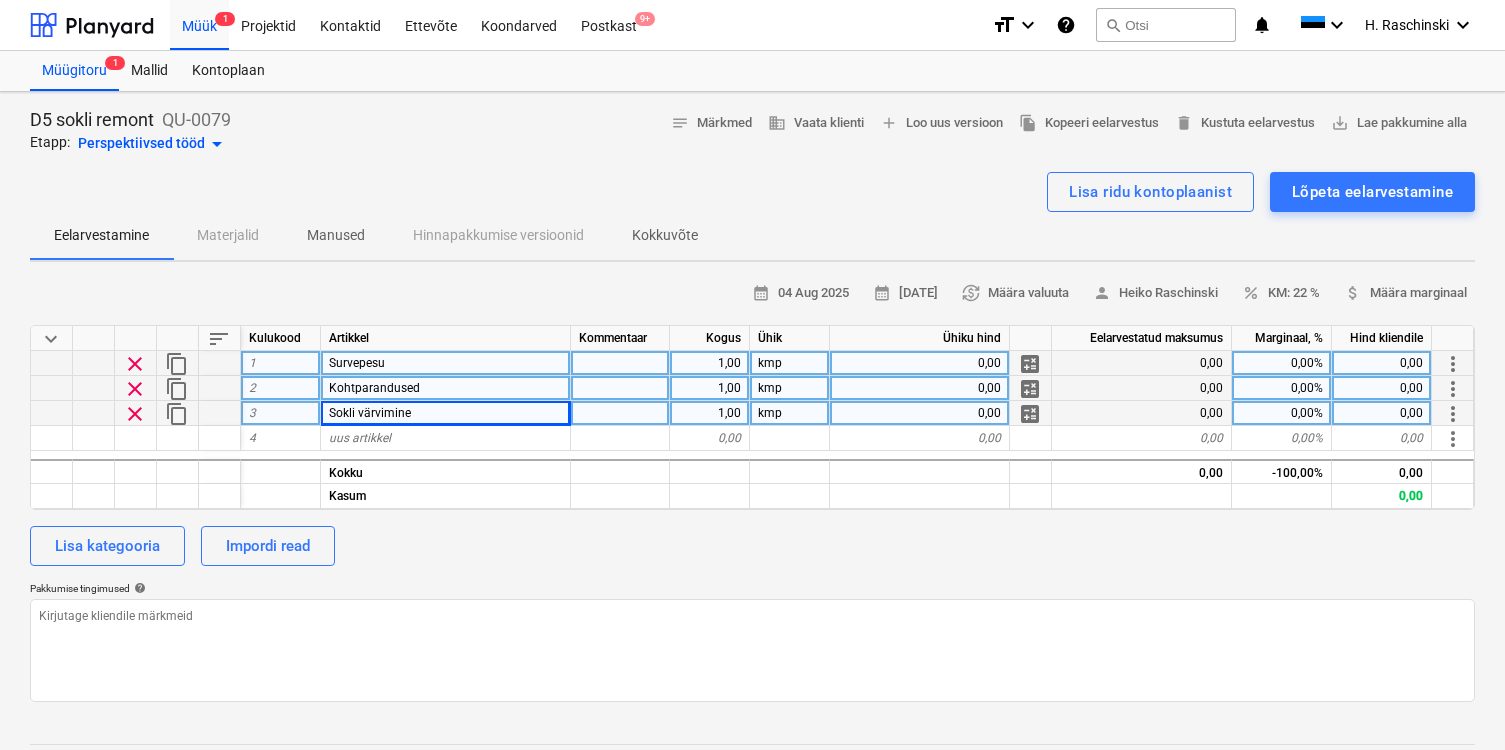 click on "Lisa kategooria Impordi read" at bounding box center (752, 546) 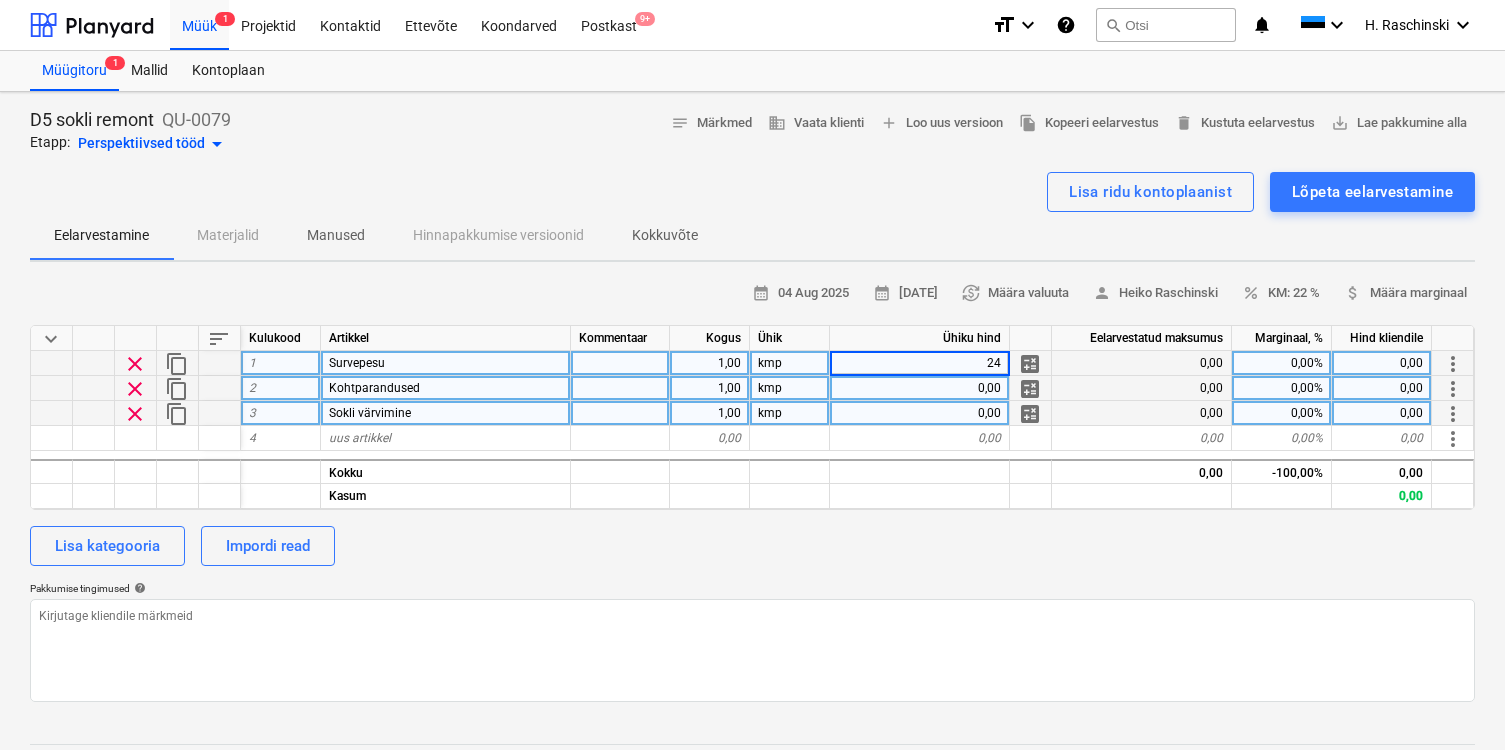 type on "240" 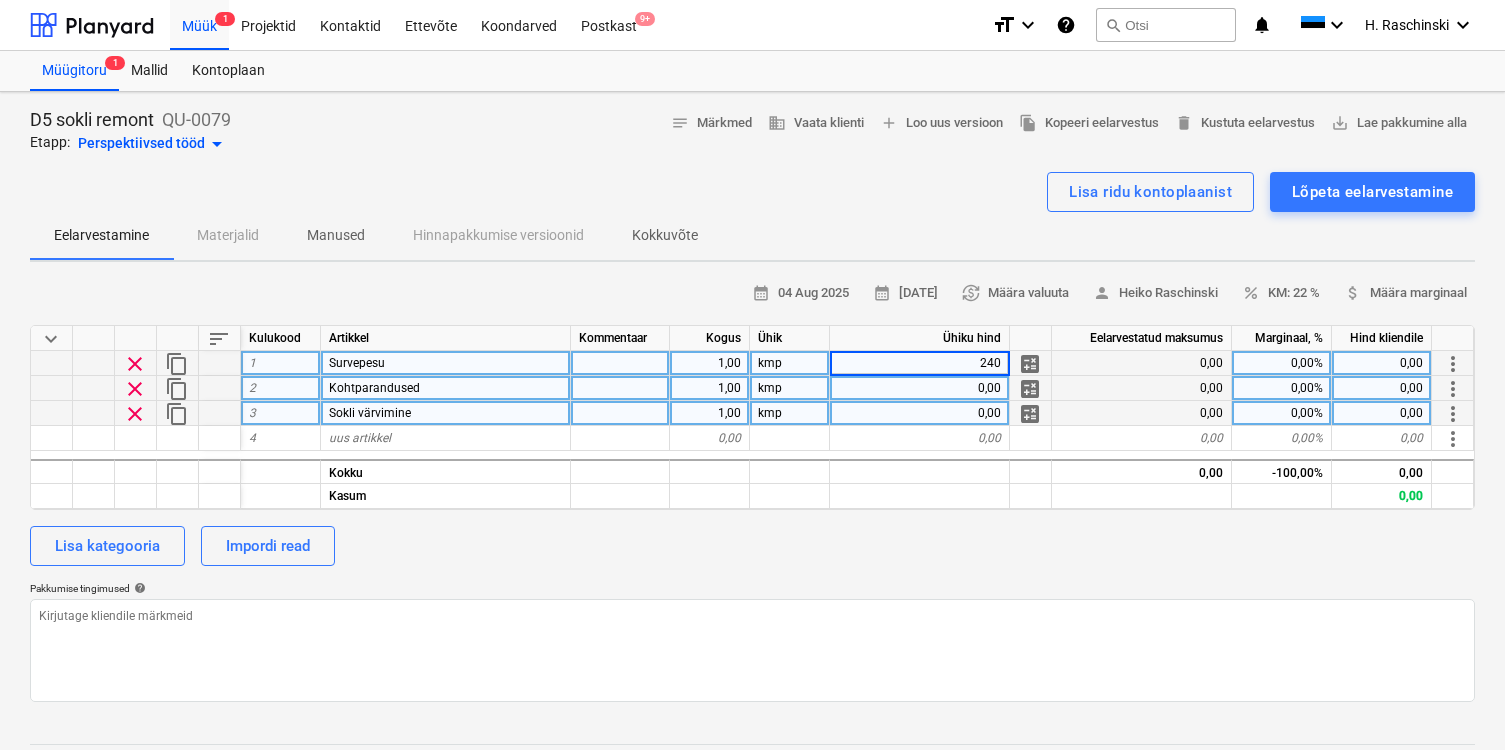 type on "x" 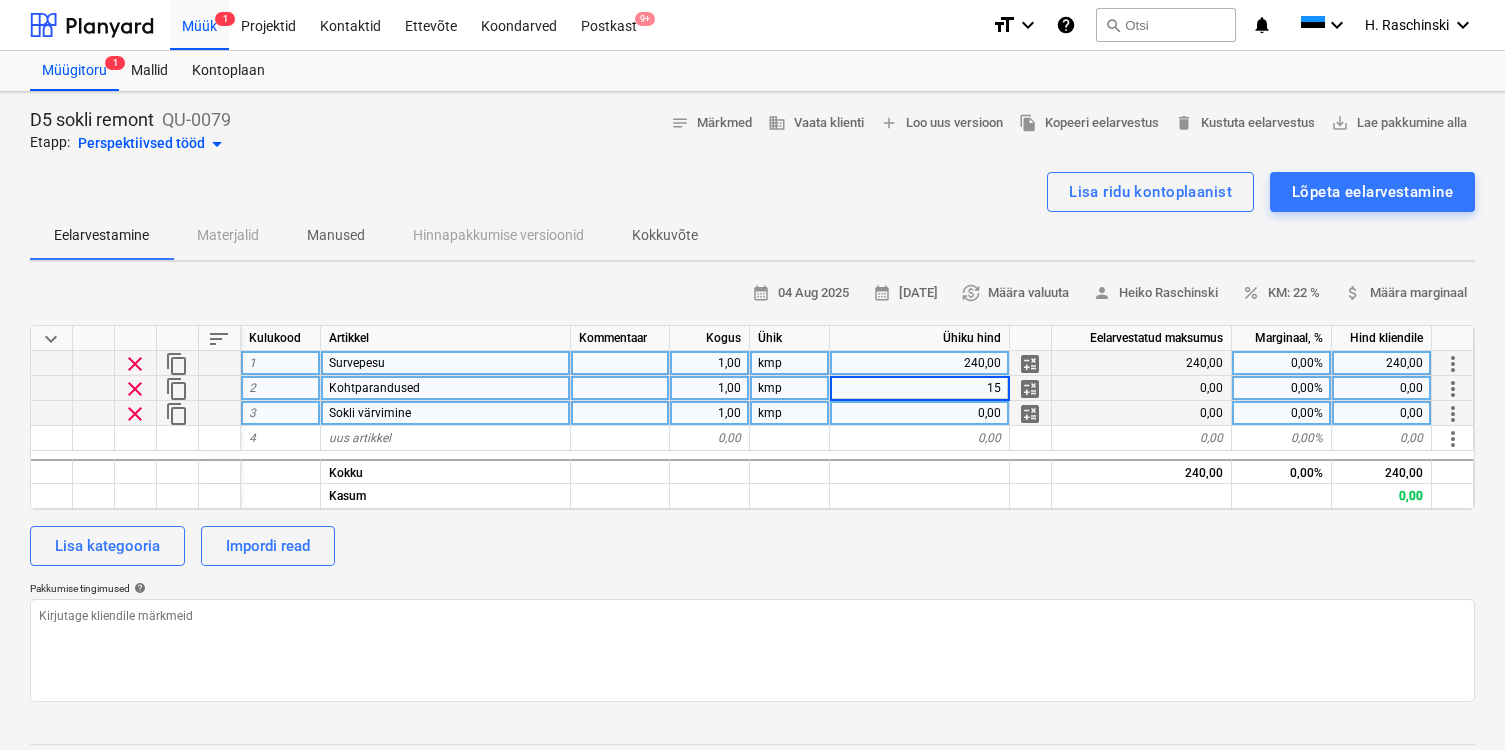 type on "150" 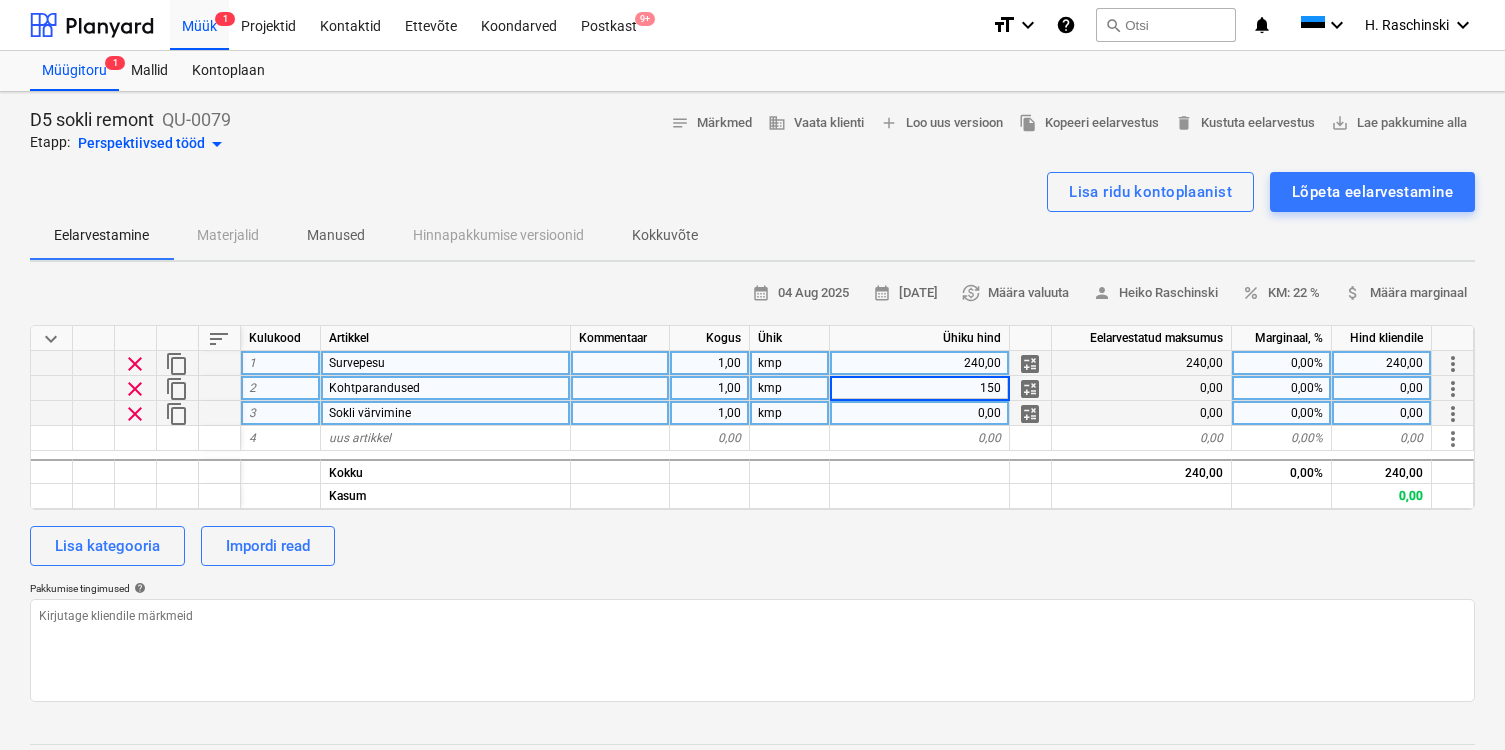 type on "x" 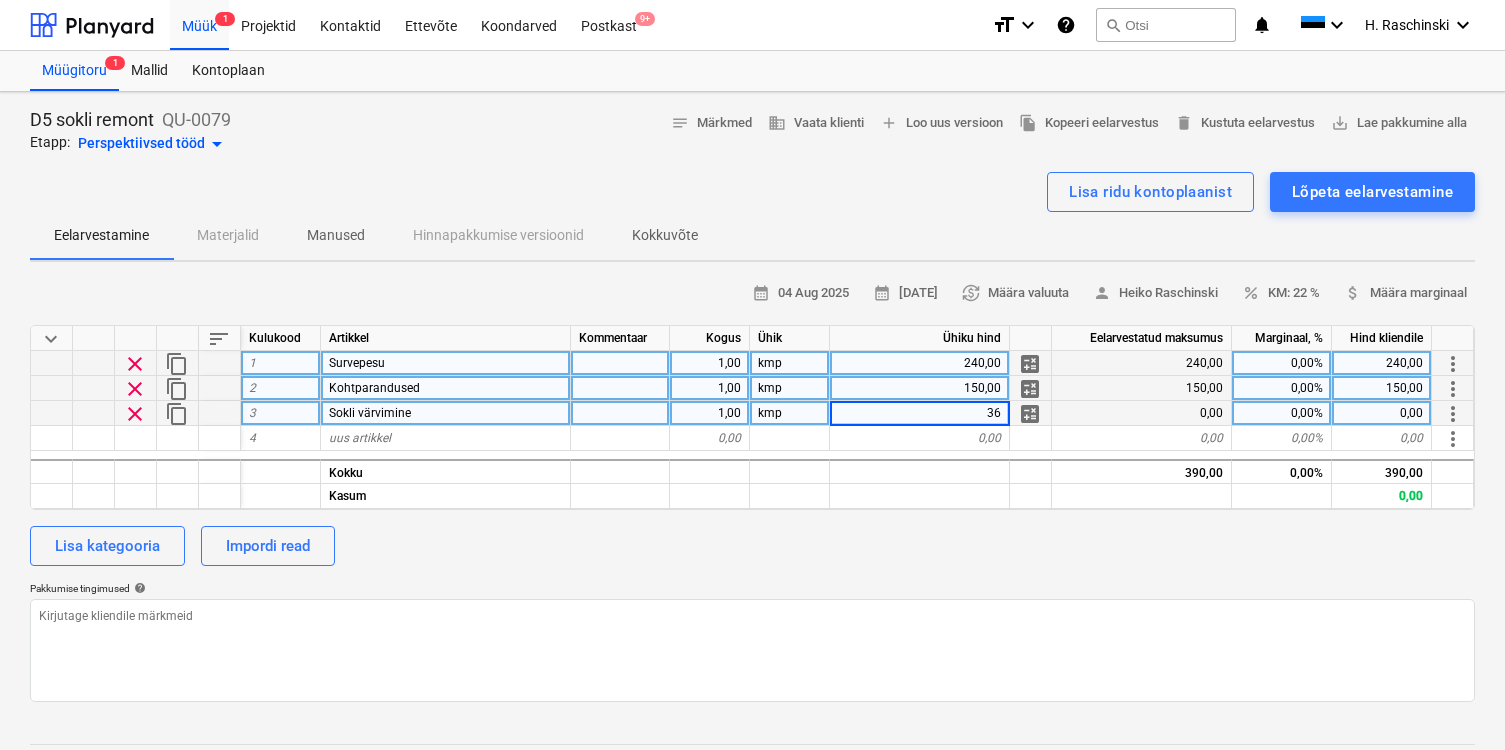 type on "360" 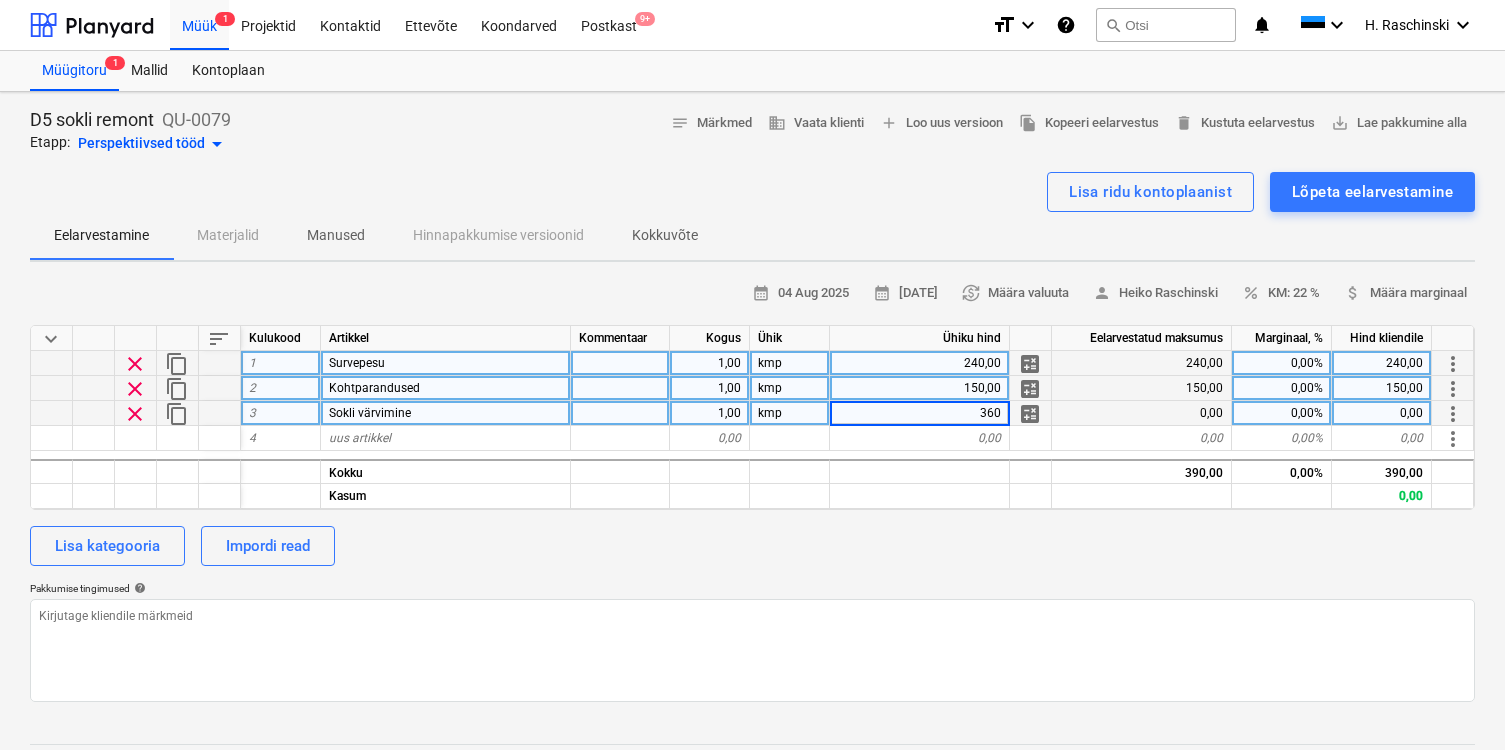 type on "x" 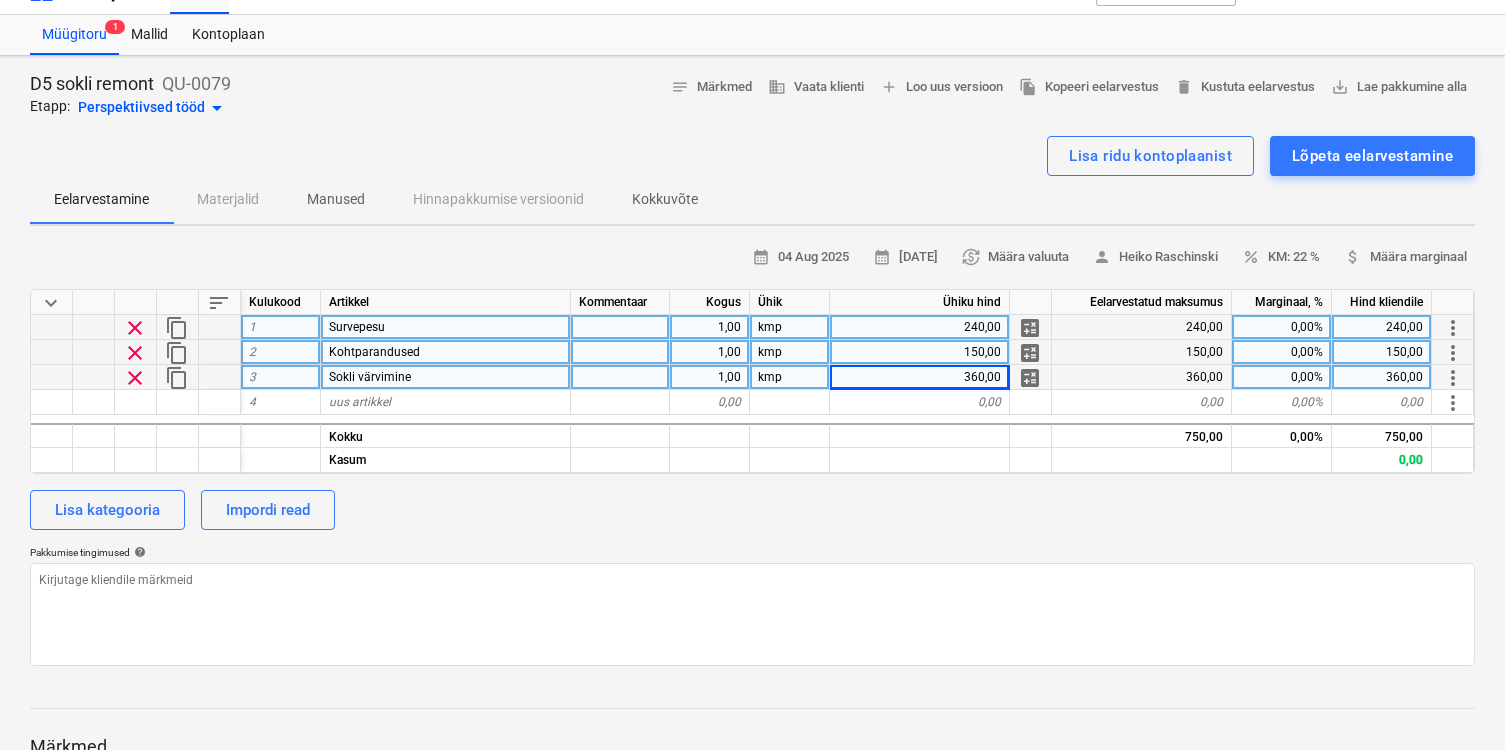 scroll, scrollTop: 41, scrollLeft: 0, axis: vertical 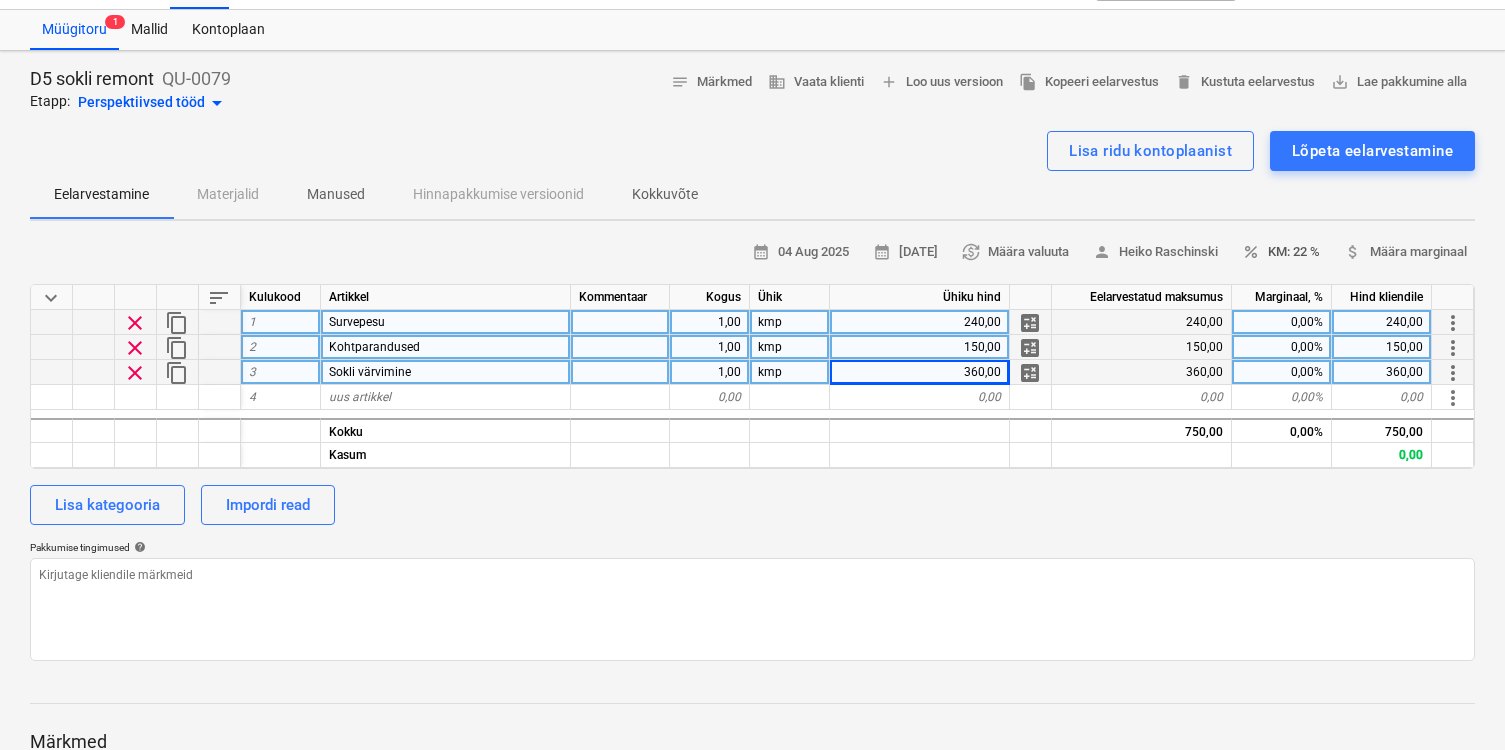click on "percent KM: 22 %" at bounding box center [1281, 252] 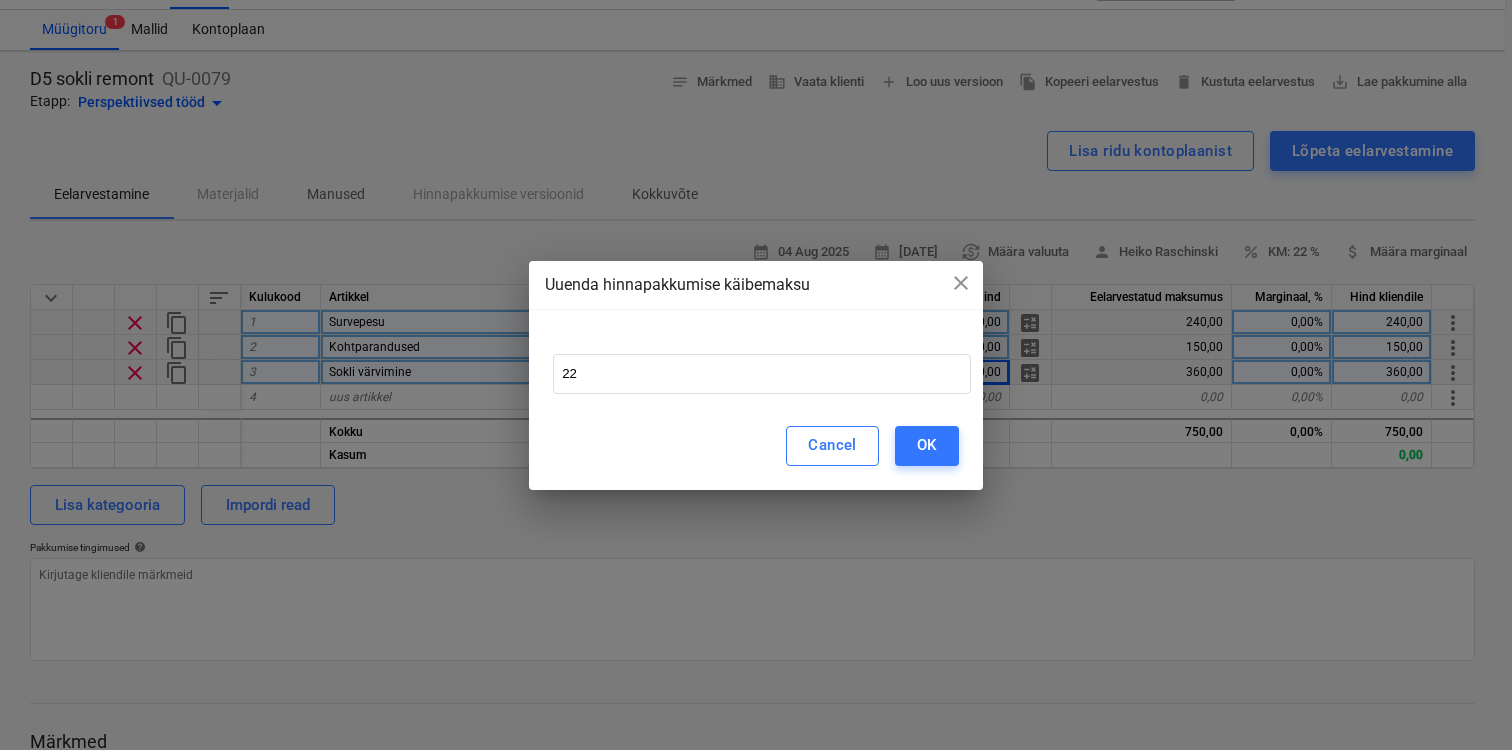 click at bounding box center (756, 346) 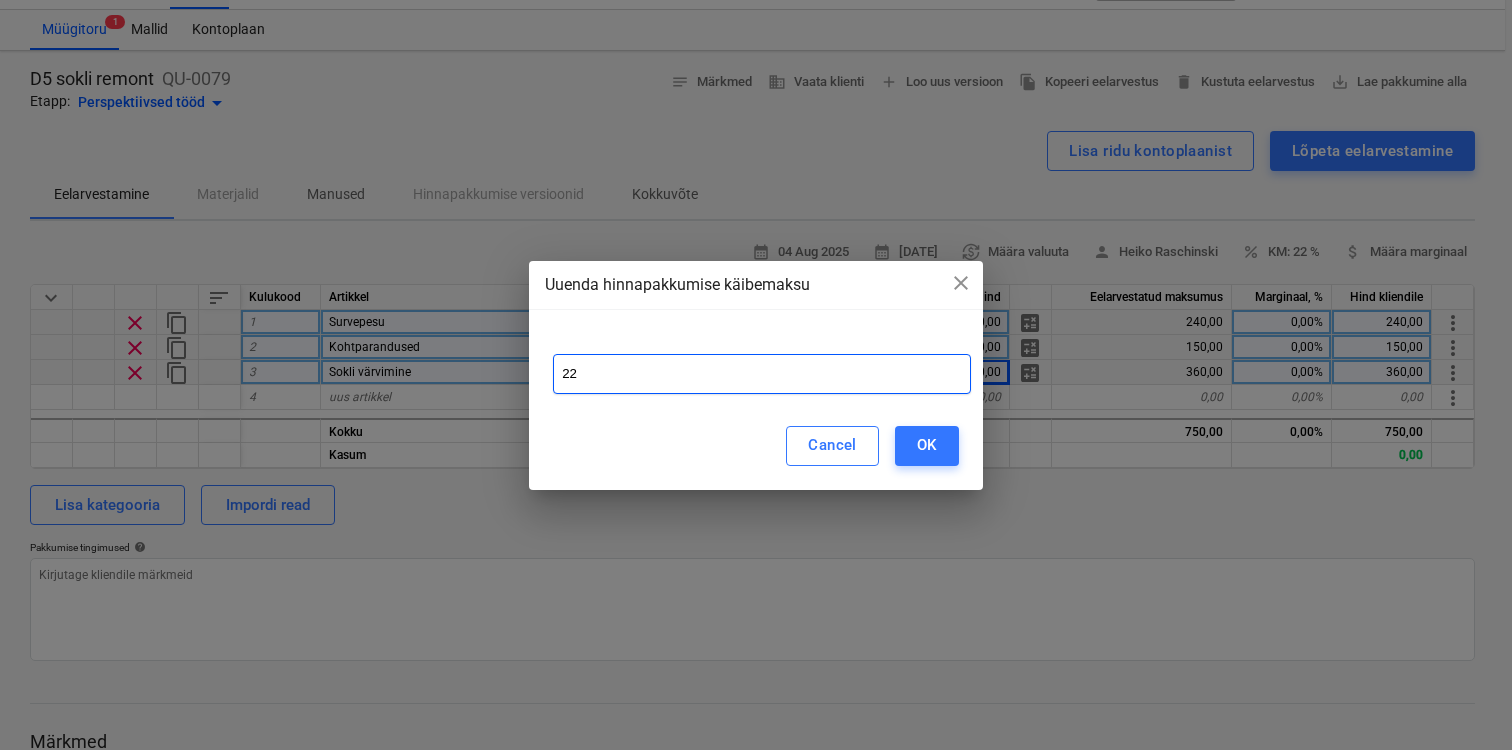 click on "22" at bounding box center [762, 374] 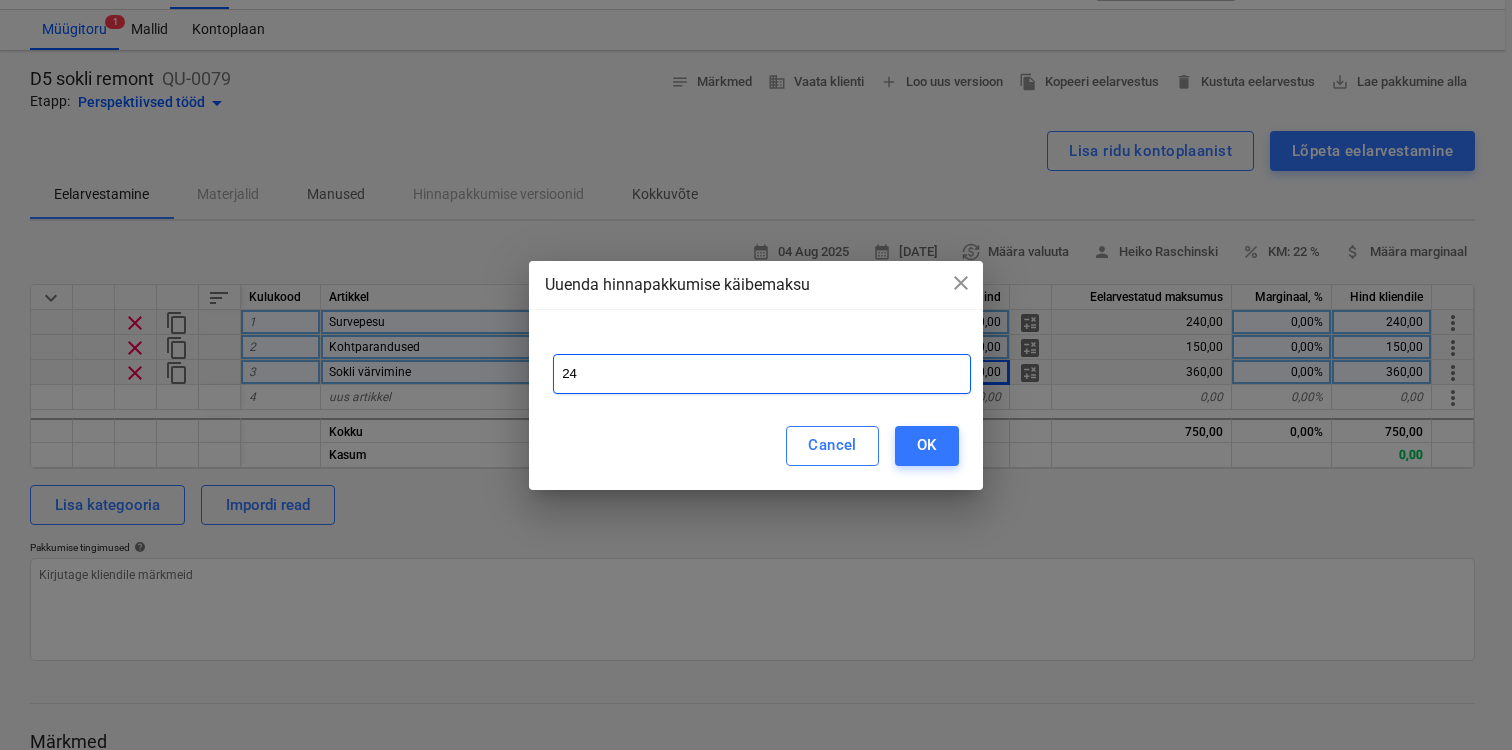 type on "24" 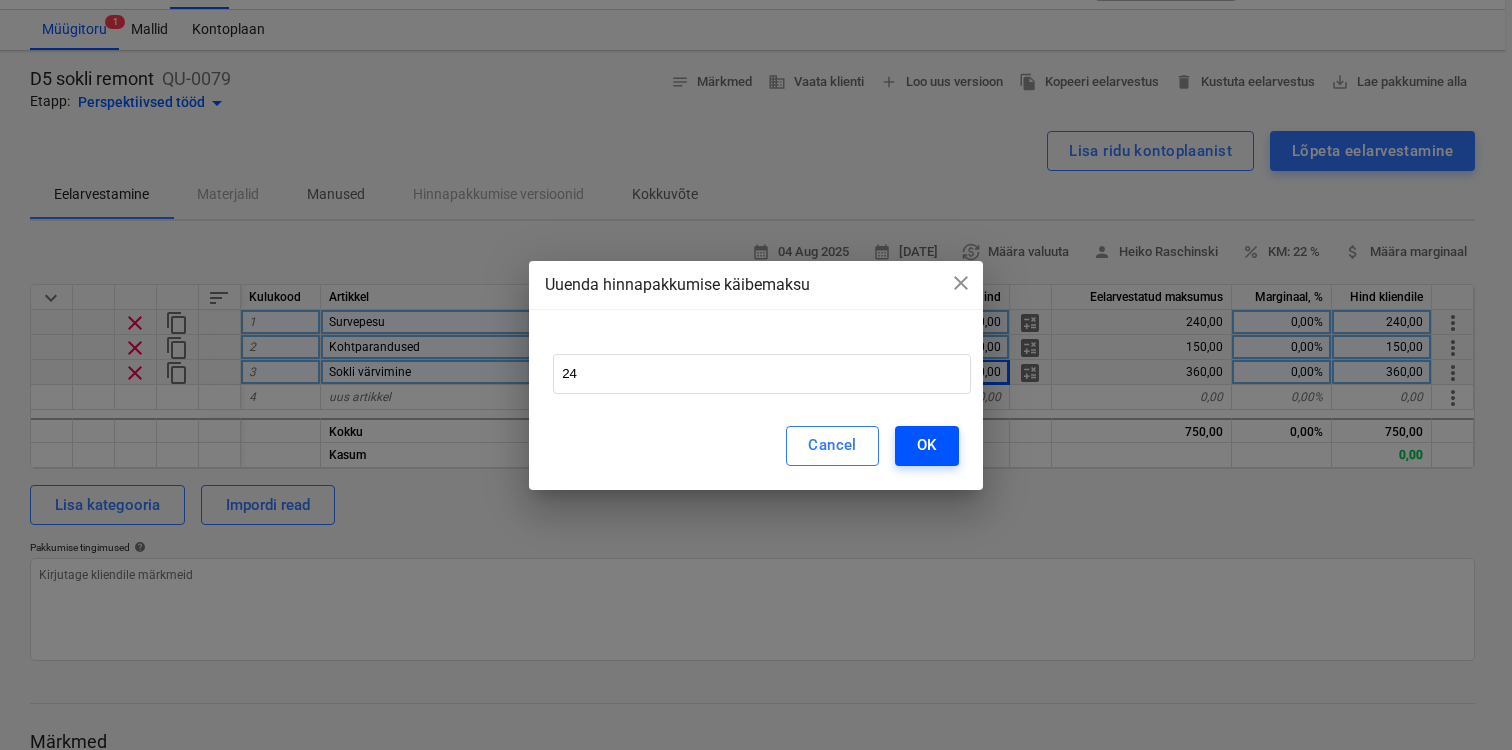 click on "OK" at bounding box center (927, 446) 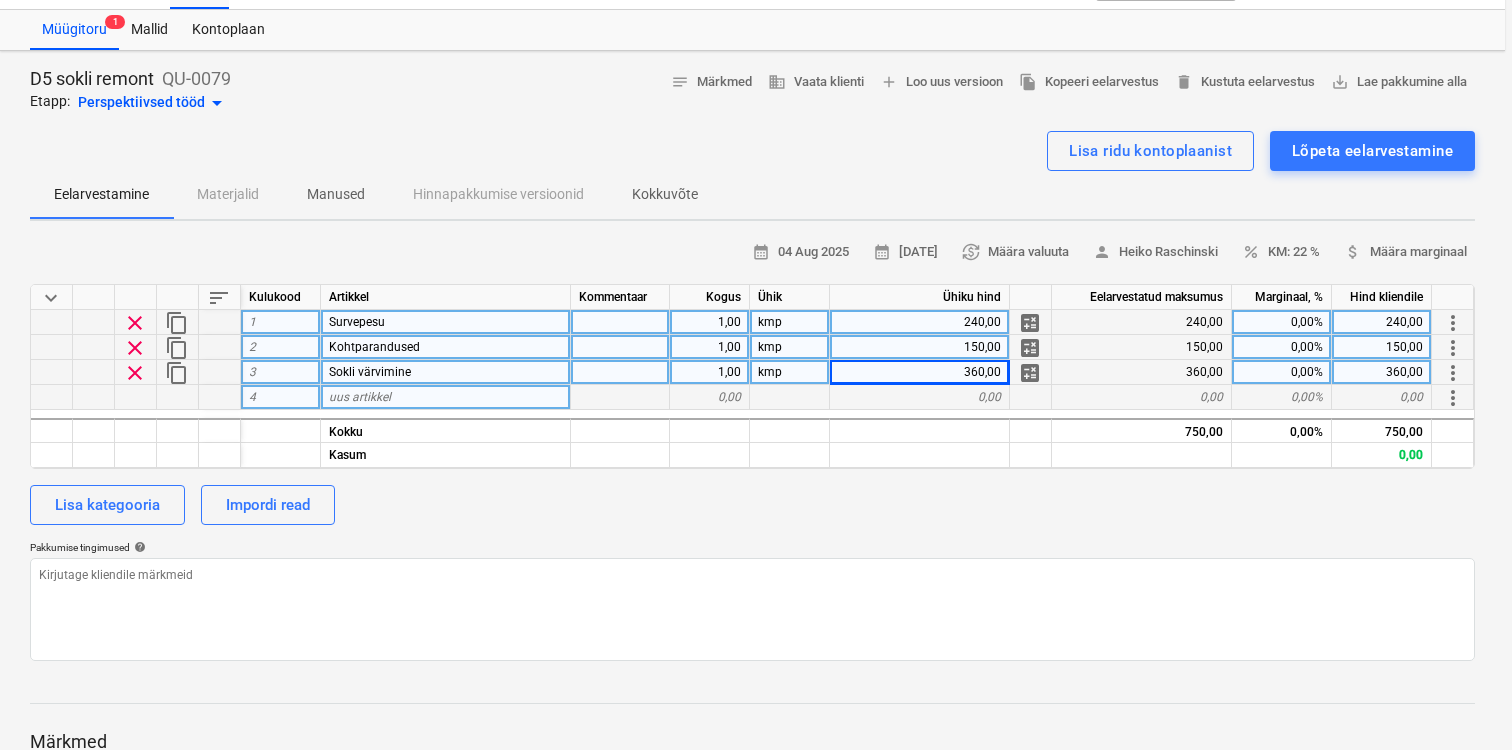 type on "x" 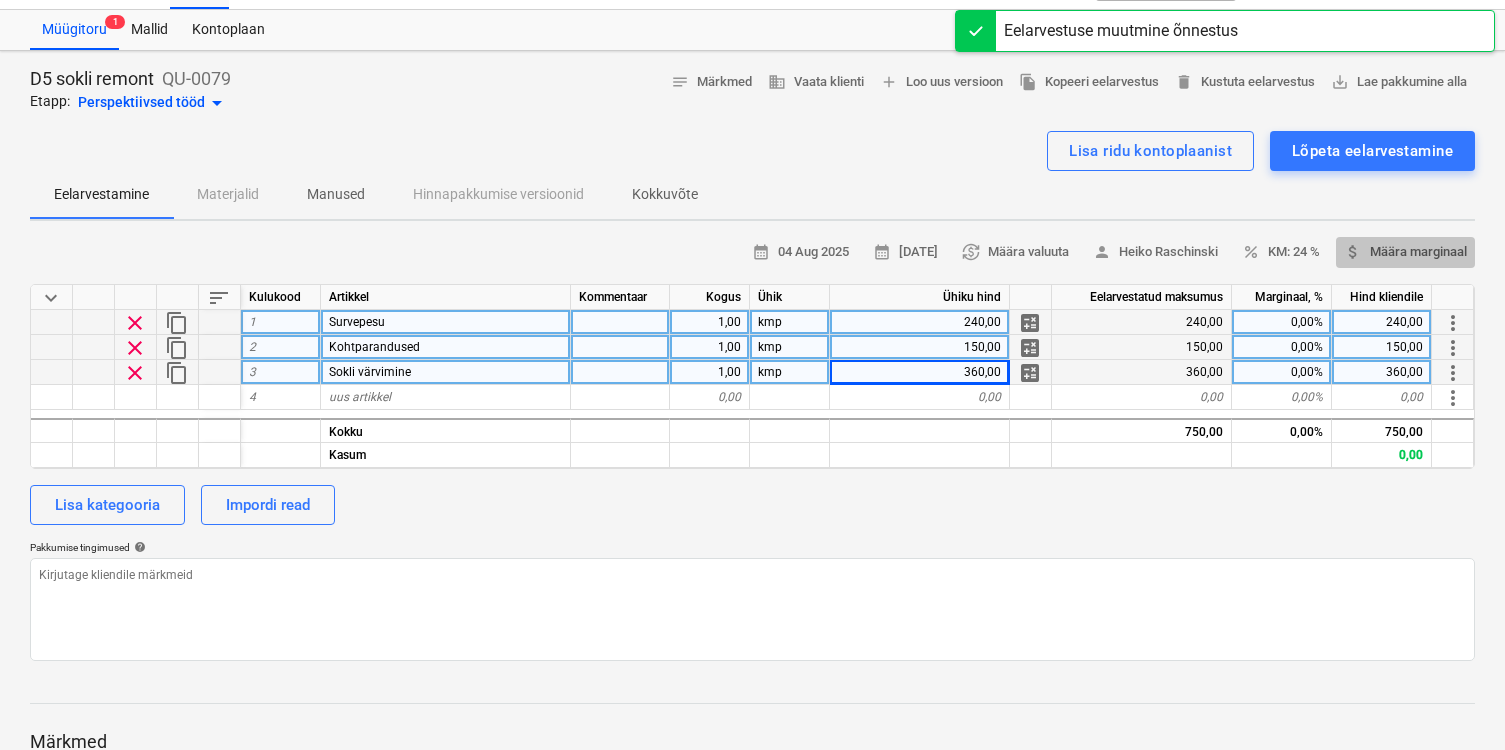 click on "attach_money Määra marginaal" at bounding box center [1405, 252] 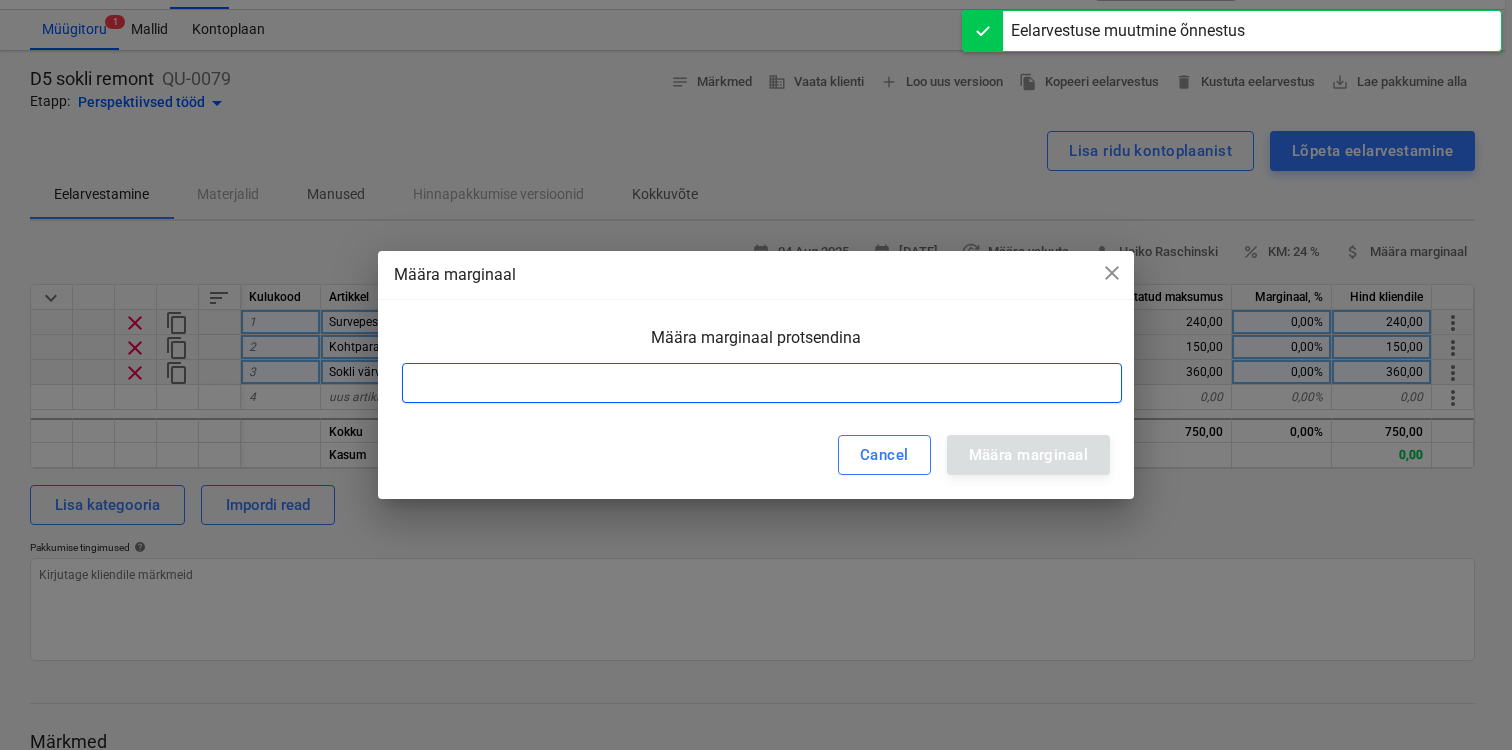 click at bounding box center (762, 383) 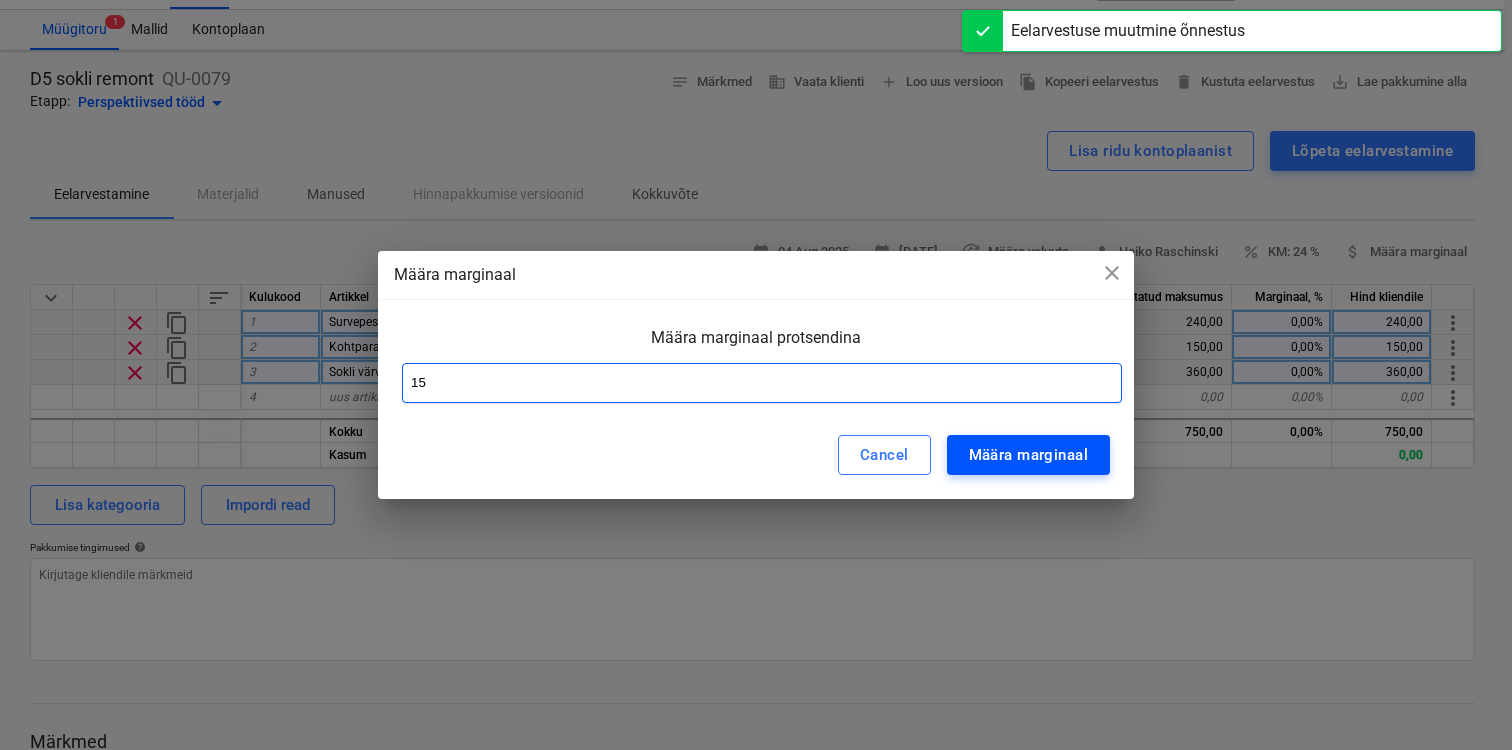type on "15" 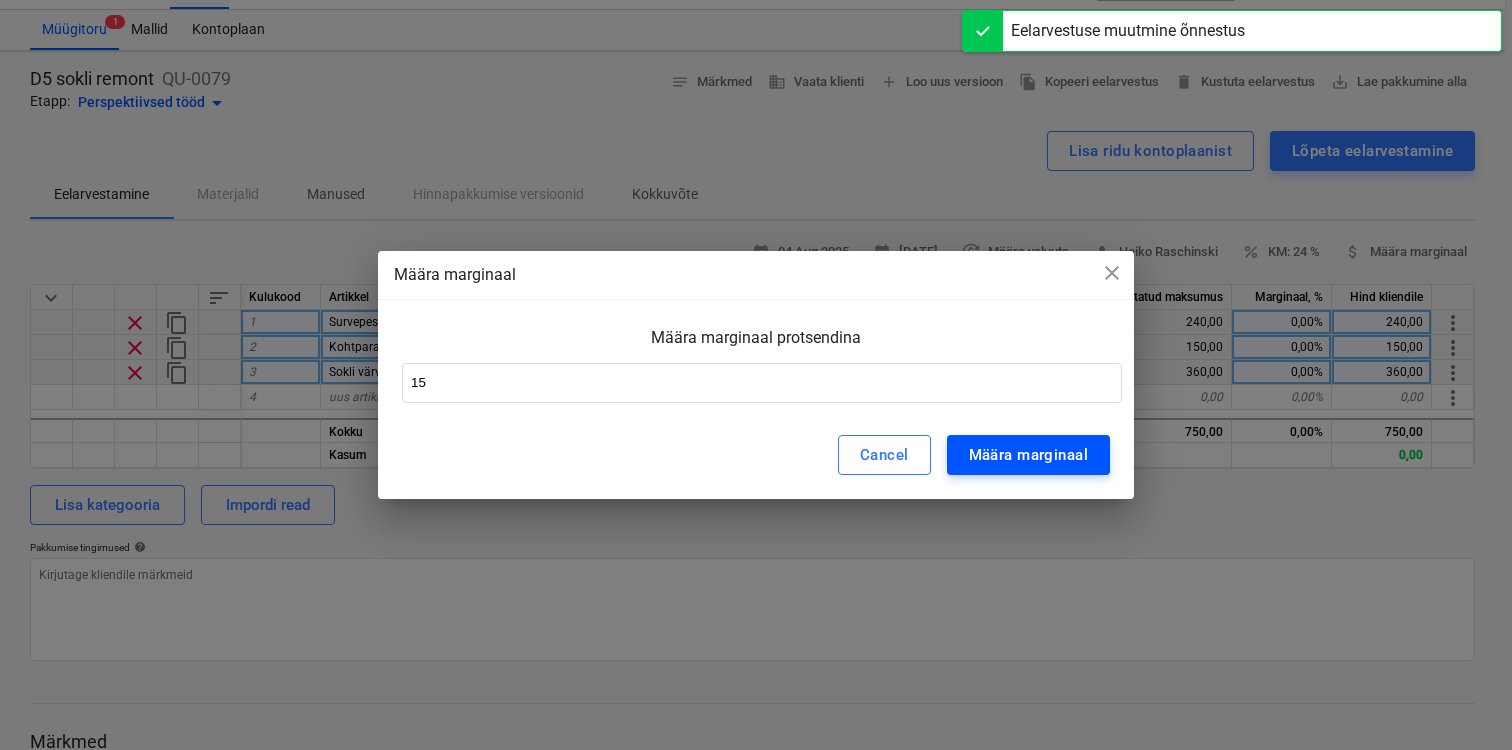 click on "Määra marginaal" at bounding box center (1028, 455) 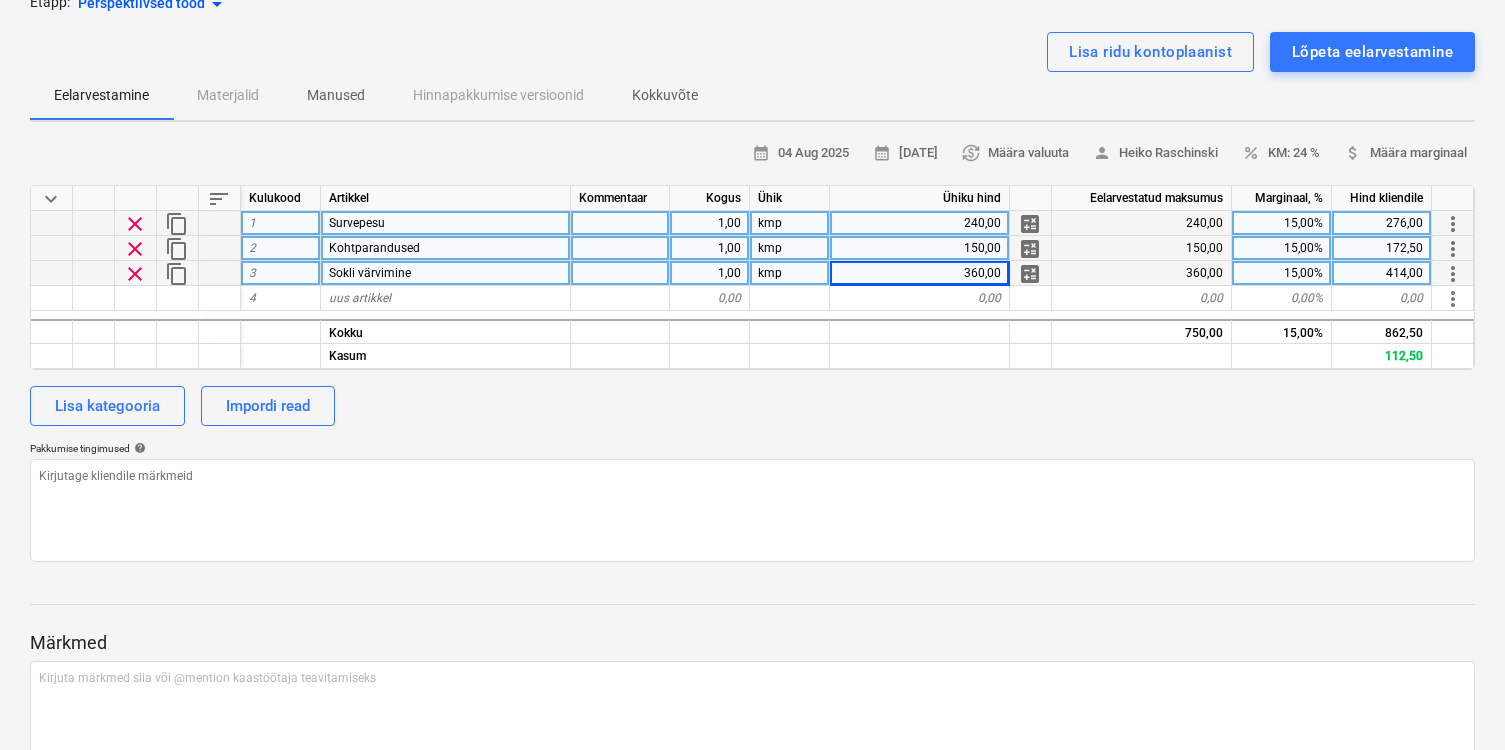 scroll, scrollTop: 0, scrollLeft: 0, axis: both 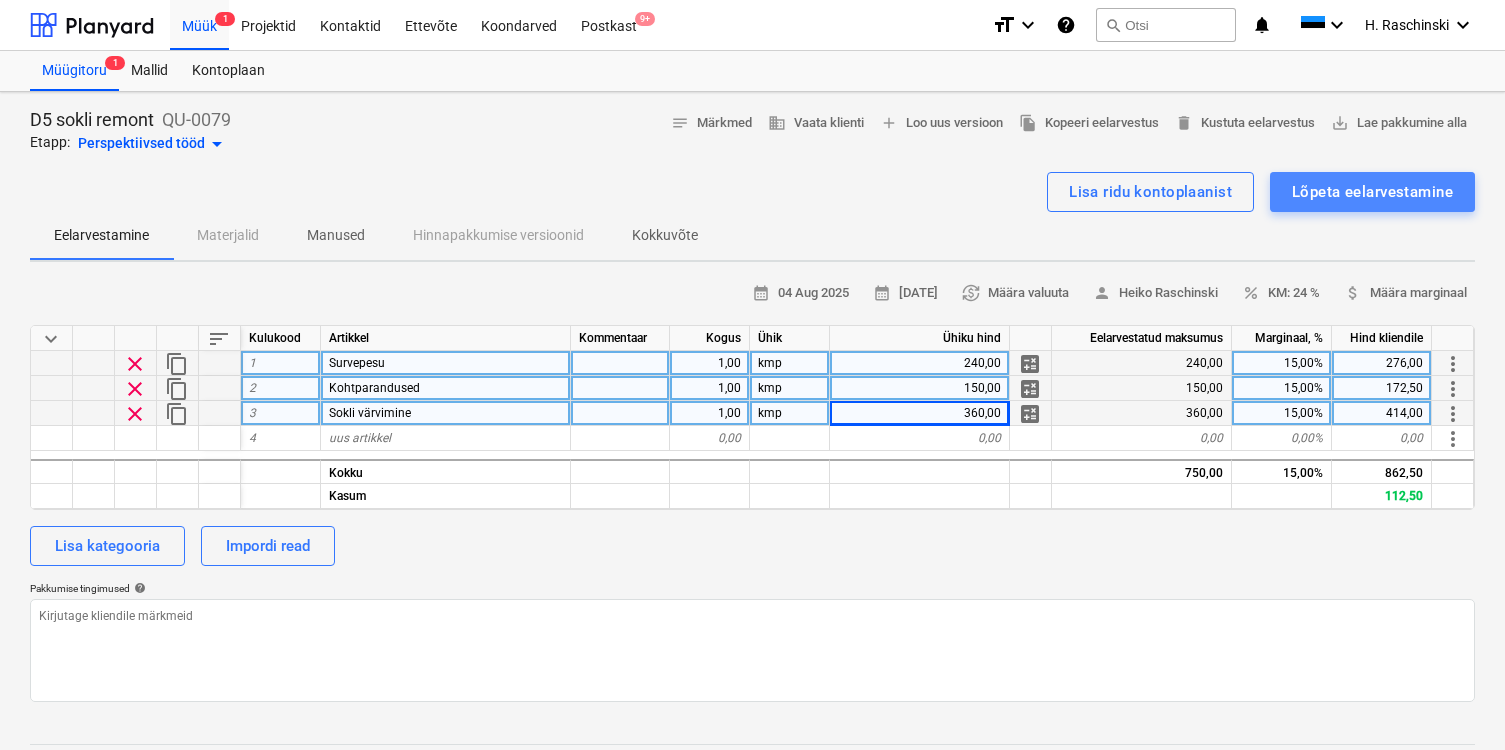 click on "Lõpeta eelarvestamine" at bounding box center (1372, 192) 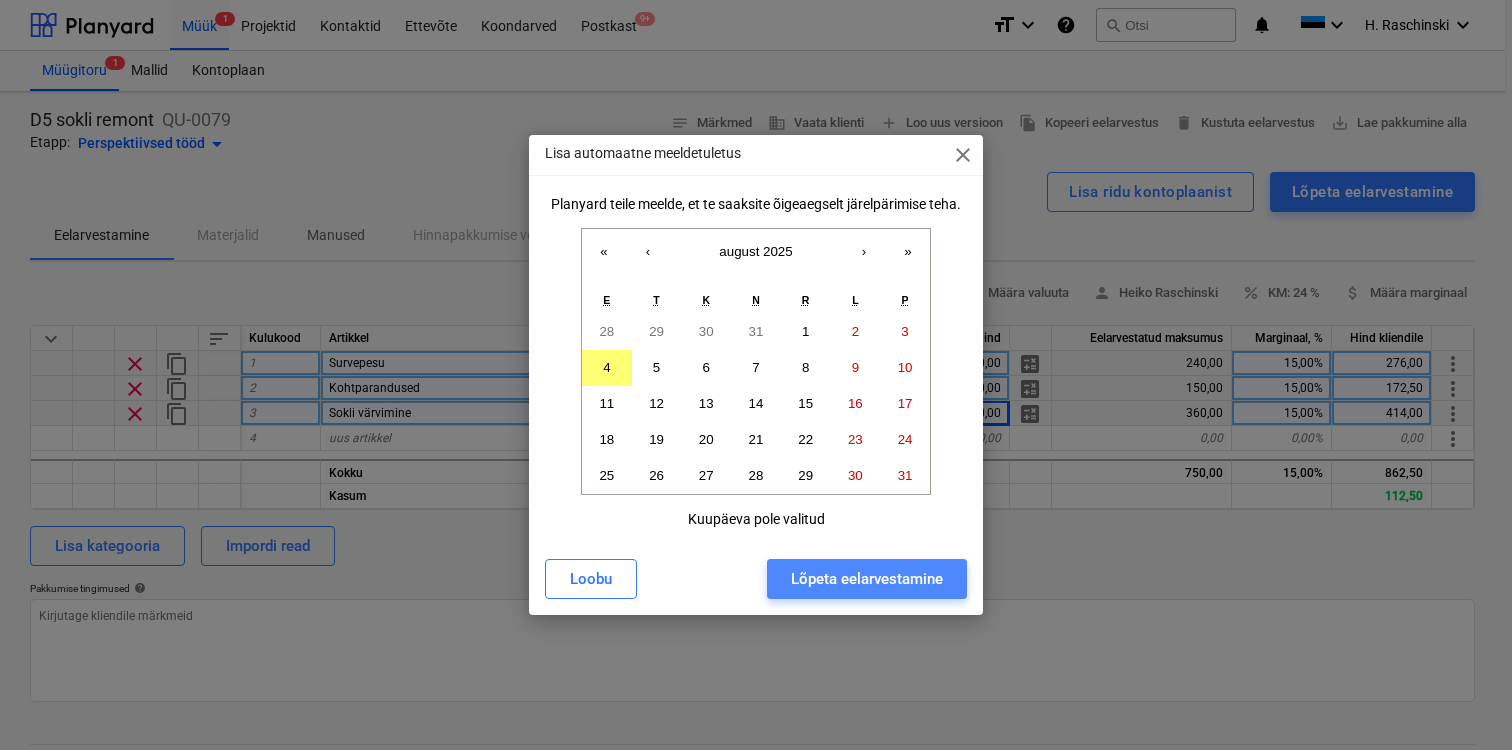 click on "Lõpeta eelarvestamine" at bounding box center (867, 579) 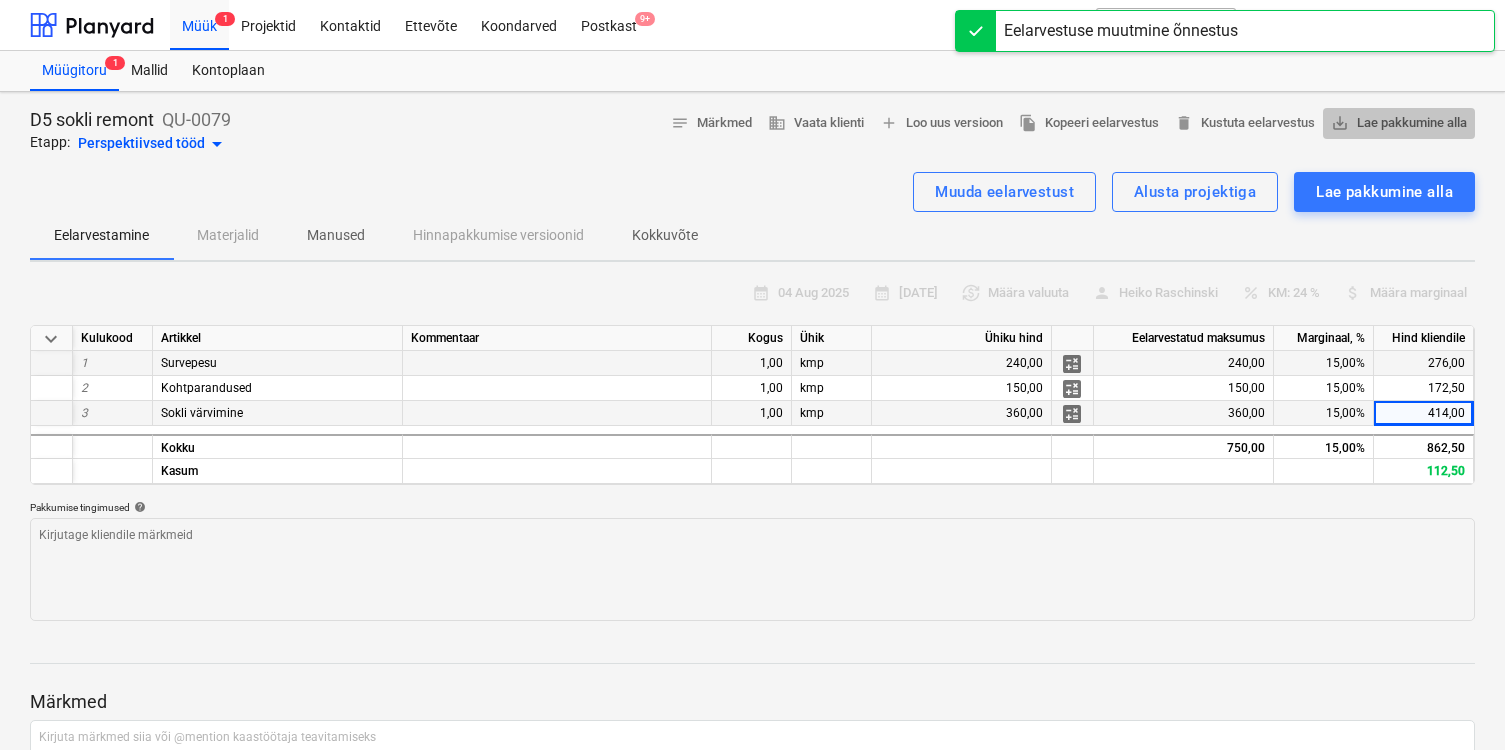 click on "save_alt Lae pakkumine alla" at bounding box center (1399, 123) 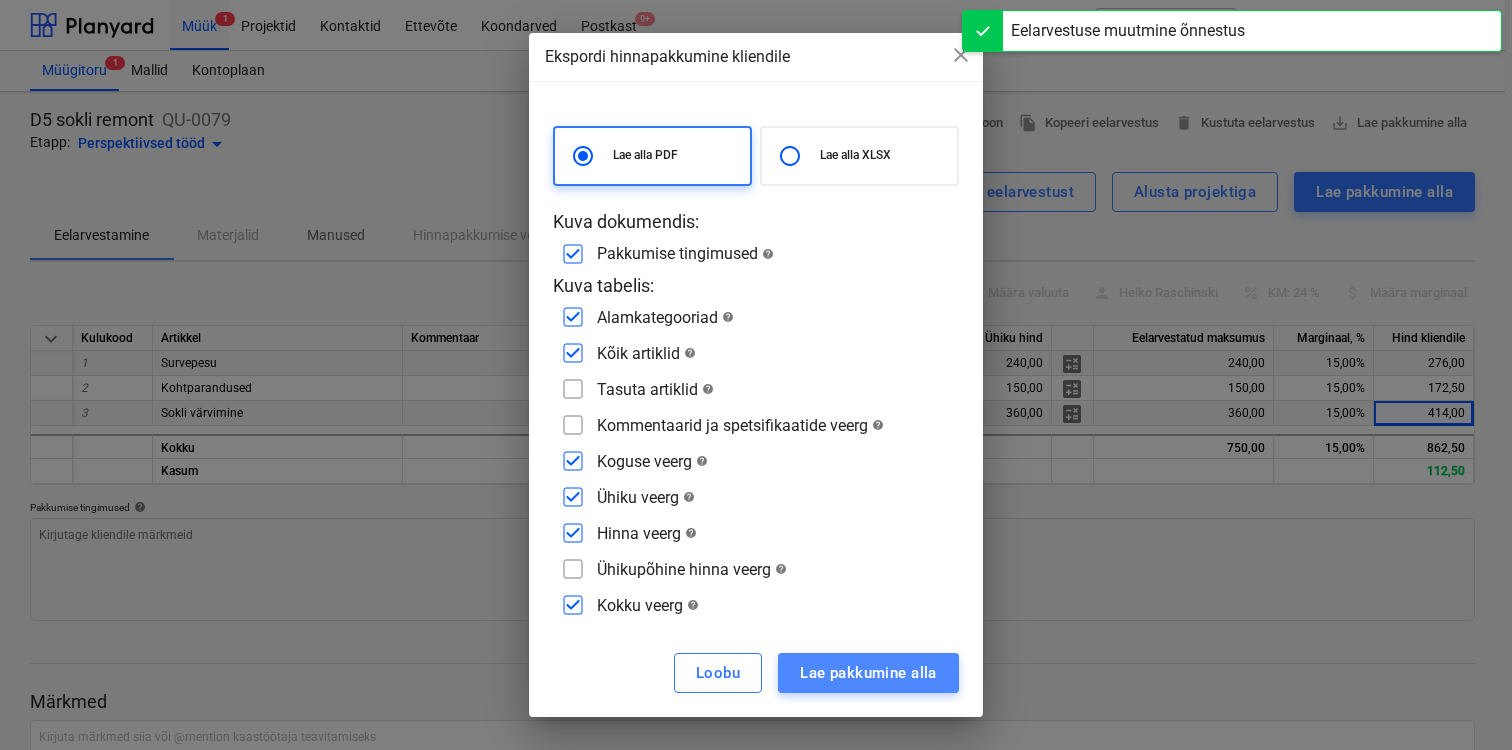 click on "Lae pakkumine alla" at bounding box center [868, 673] 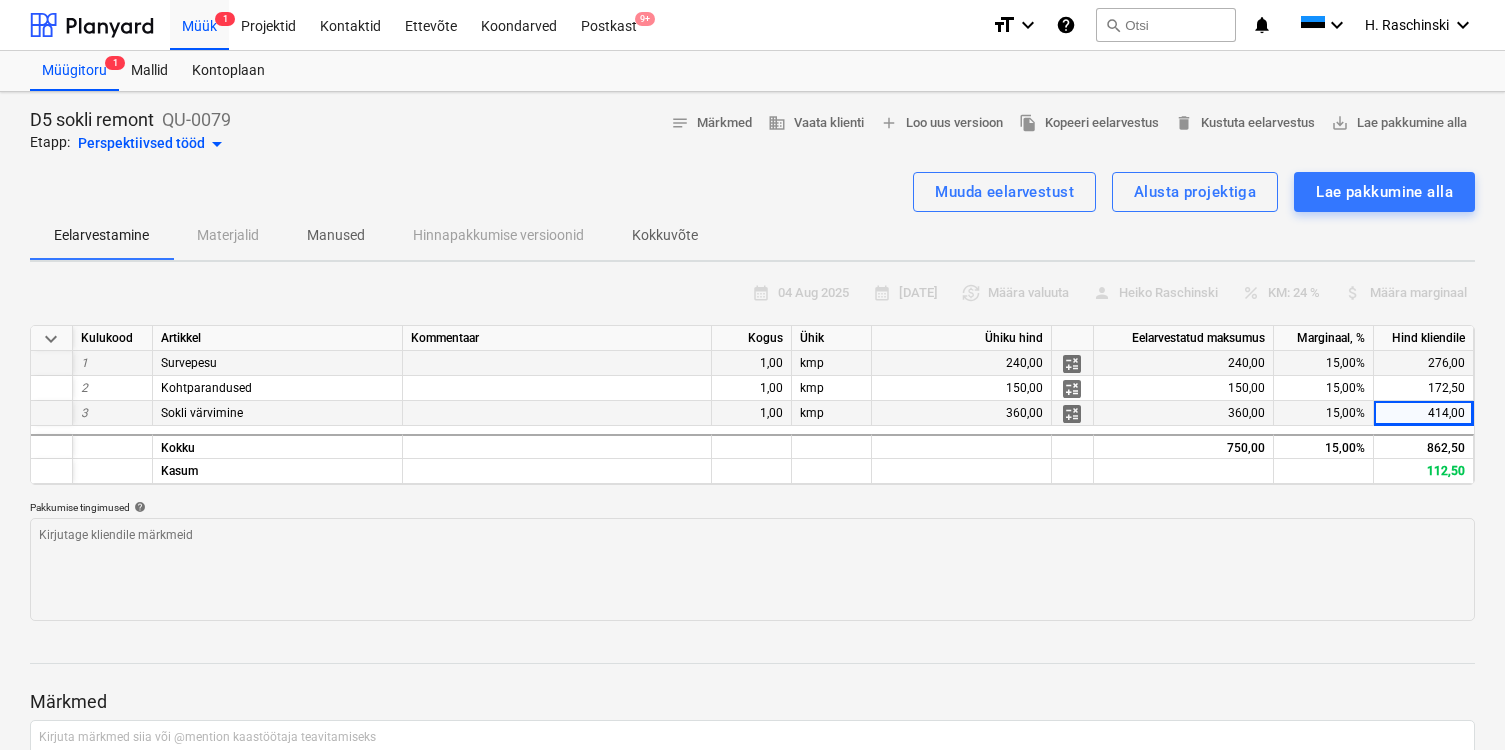 click on "Kokkuvõte" at bounding box center (665, 235) 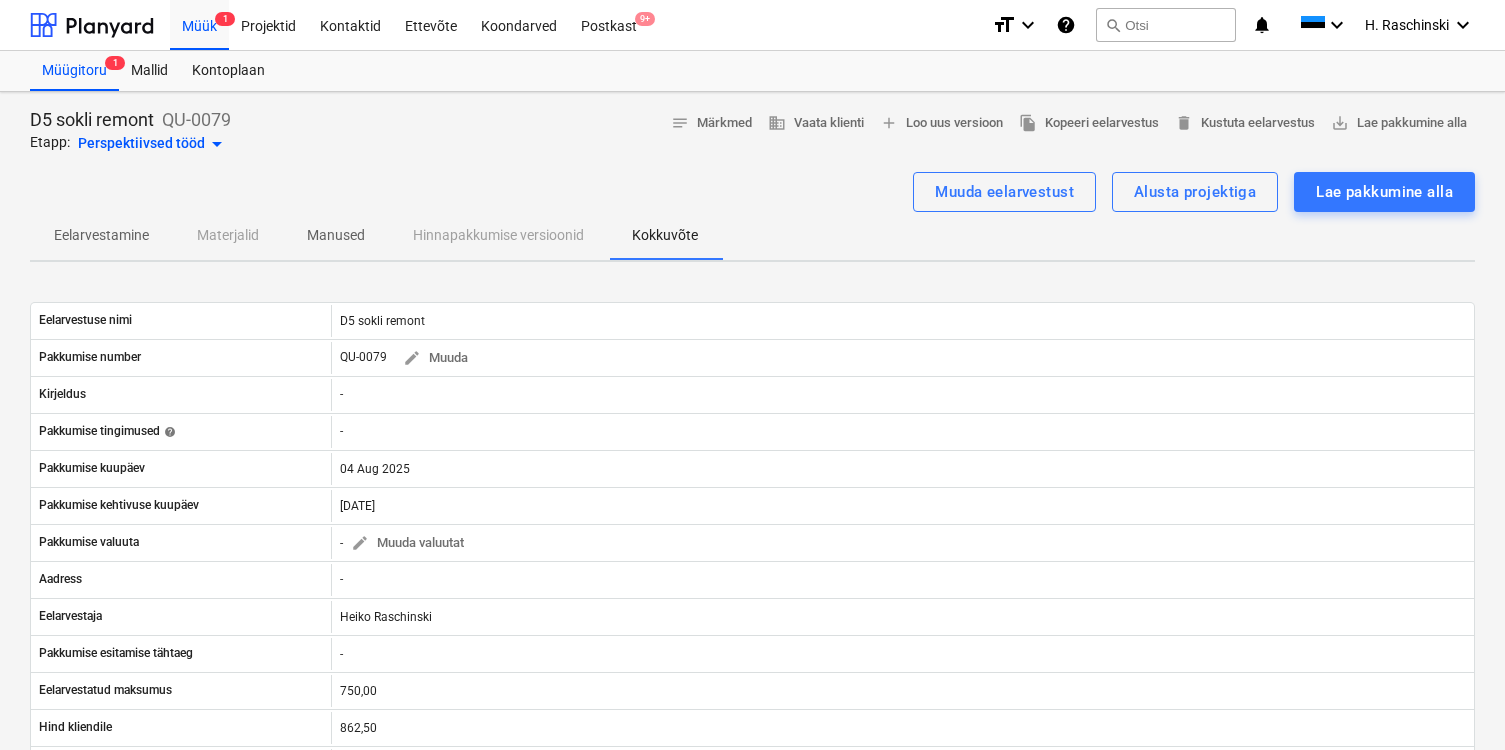 click on "arrow_drop_down" at bounding box center [217, 144] 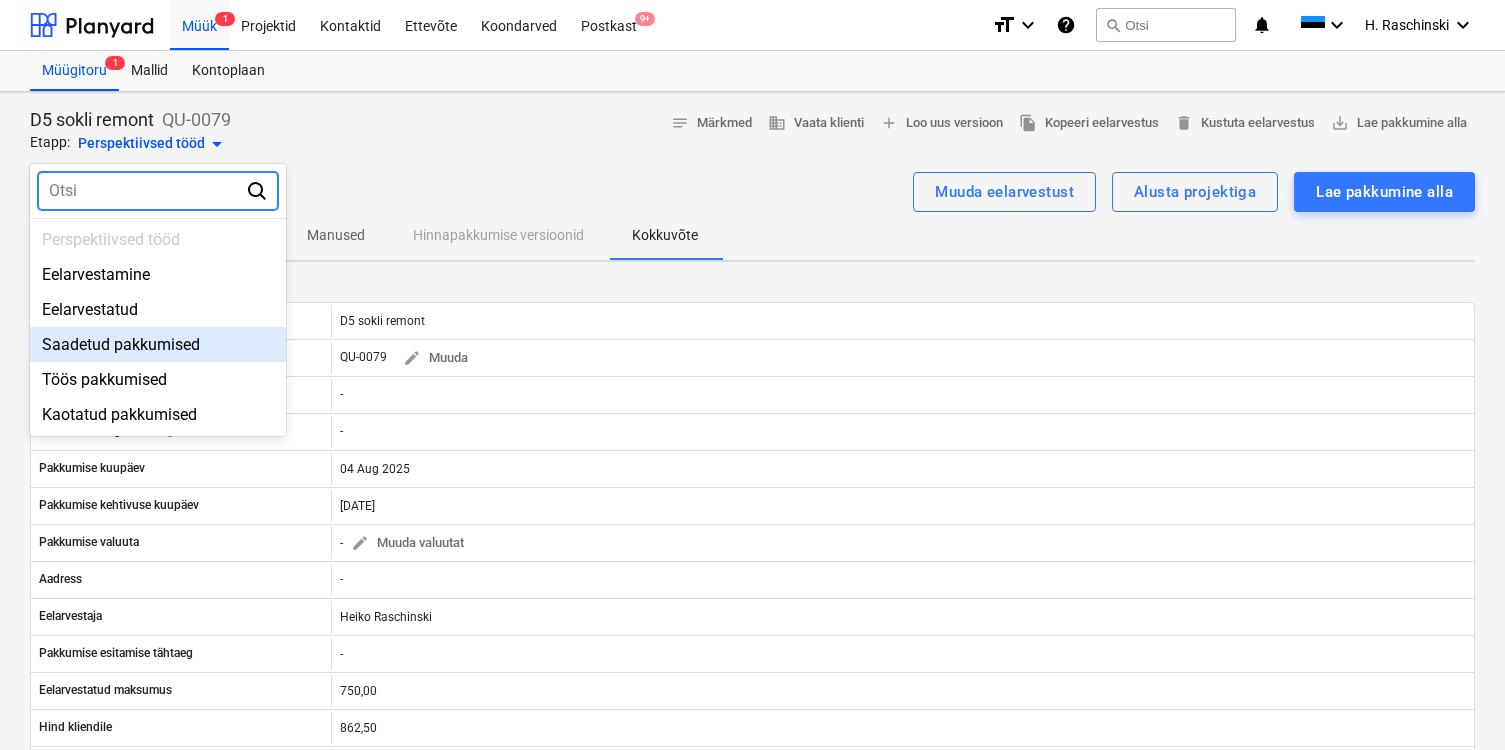 click on "Saadetud pakkumised" at bounding box center (158, 344) 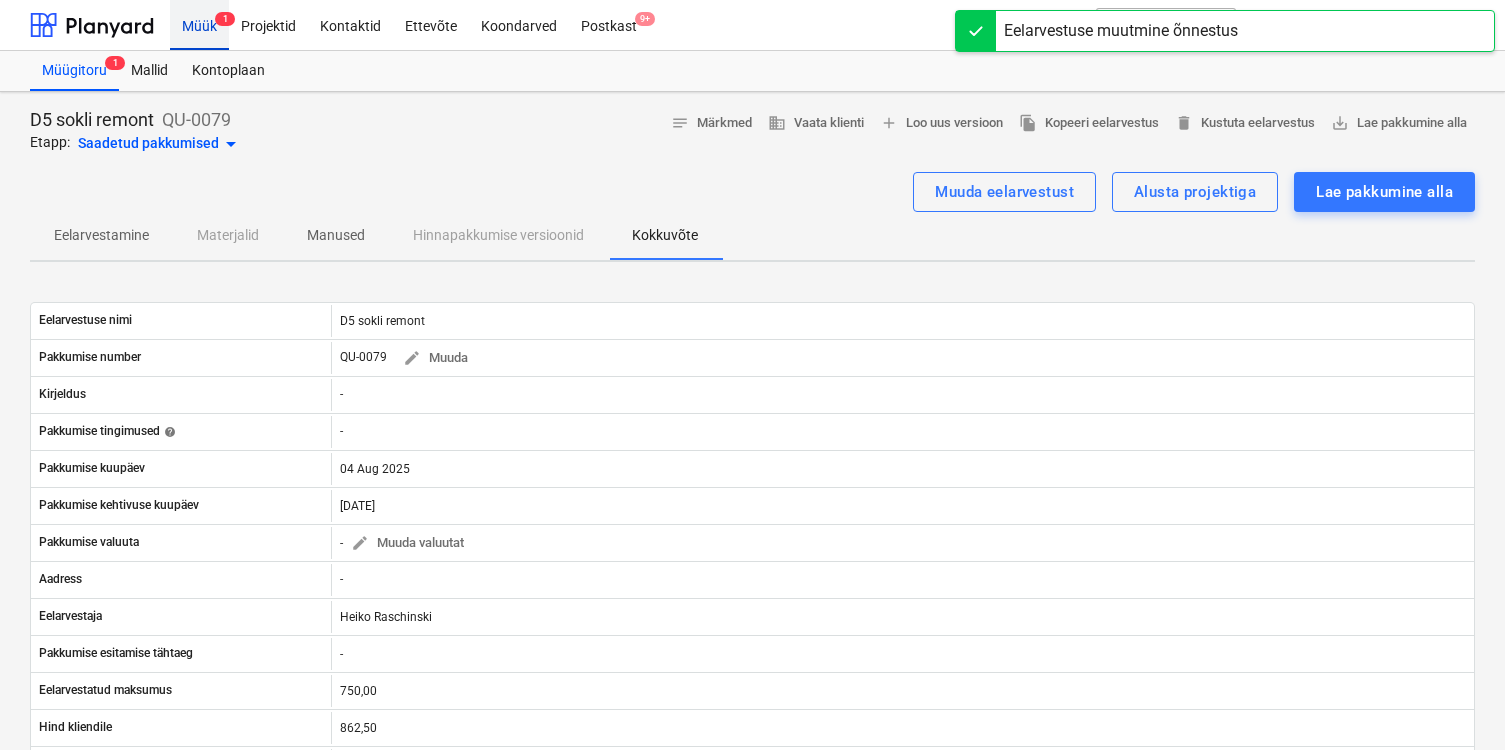 click on "Müük 1" at bounding box center (199, 24) 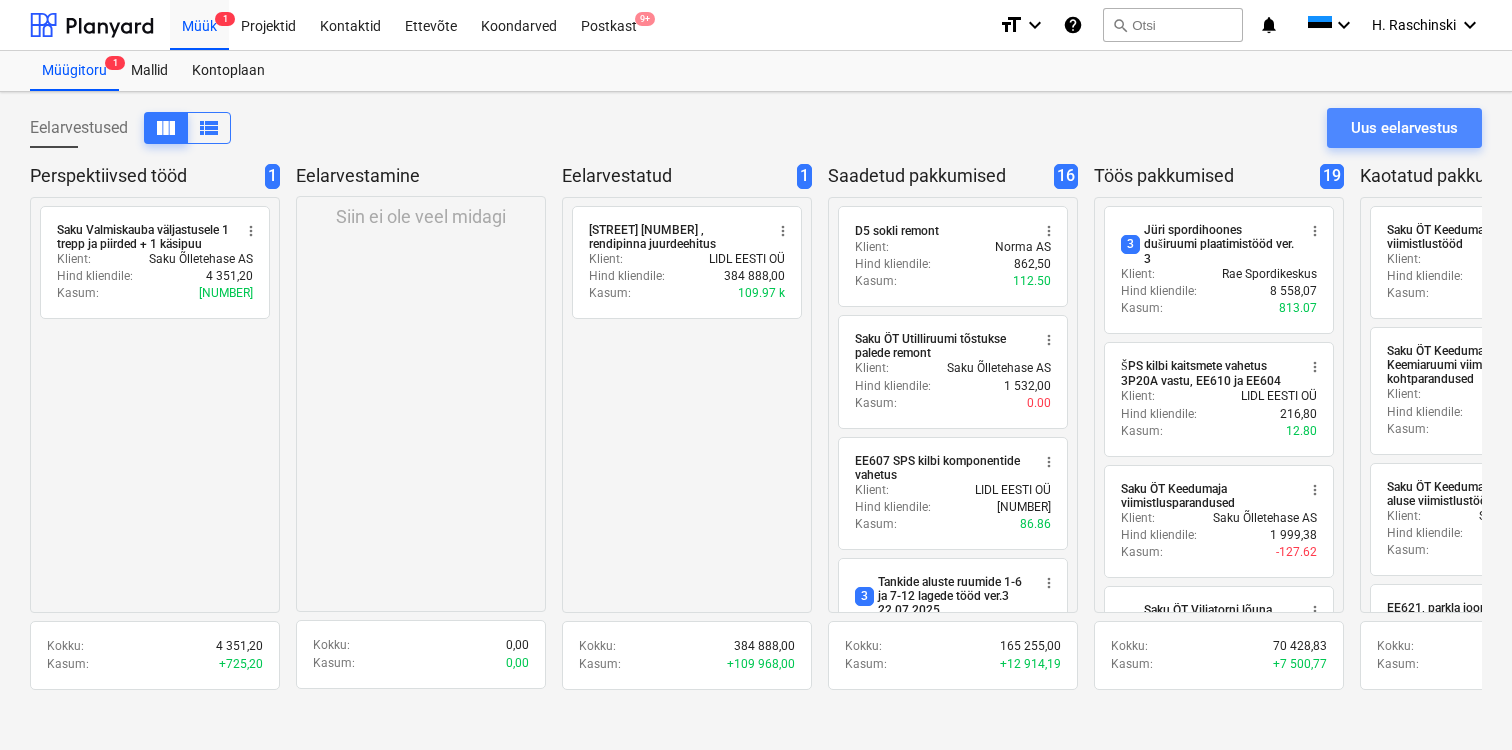 click on "Uus eelarvestus" at bounding box center [1404, 128] 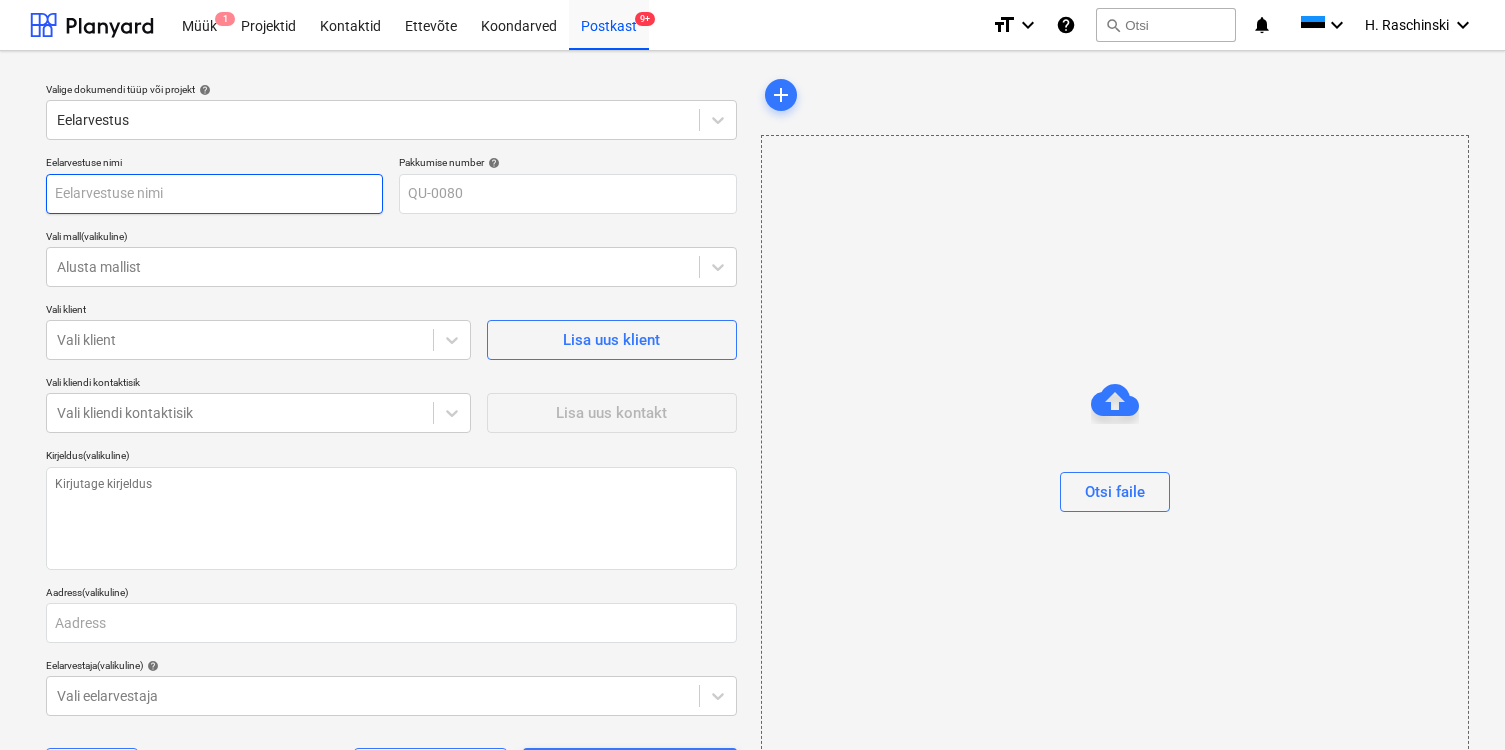 click at bounding box center [214, 194] 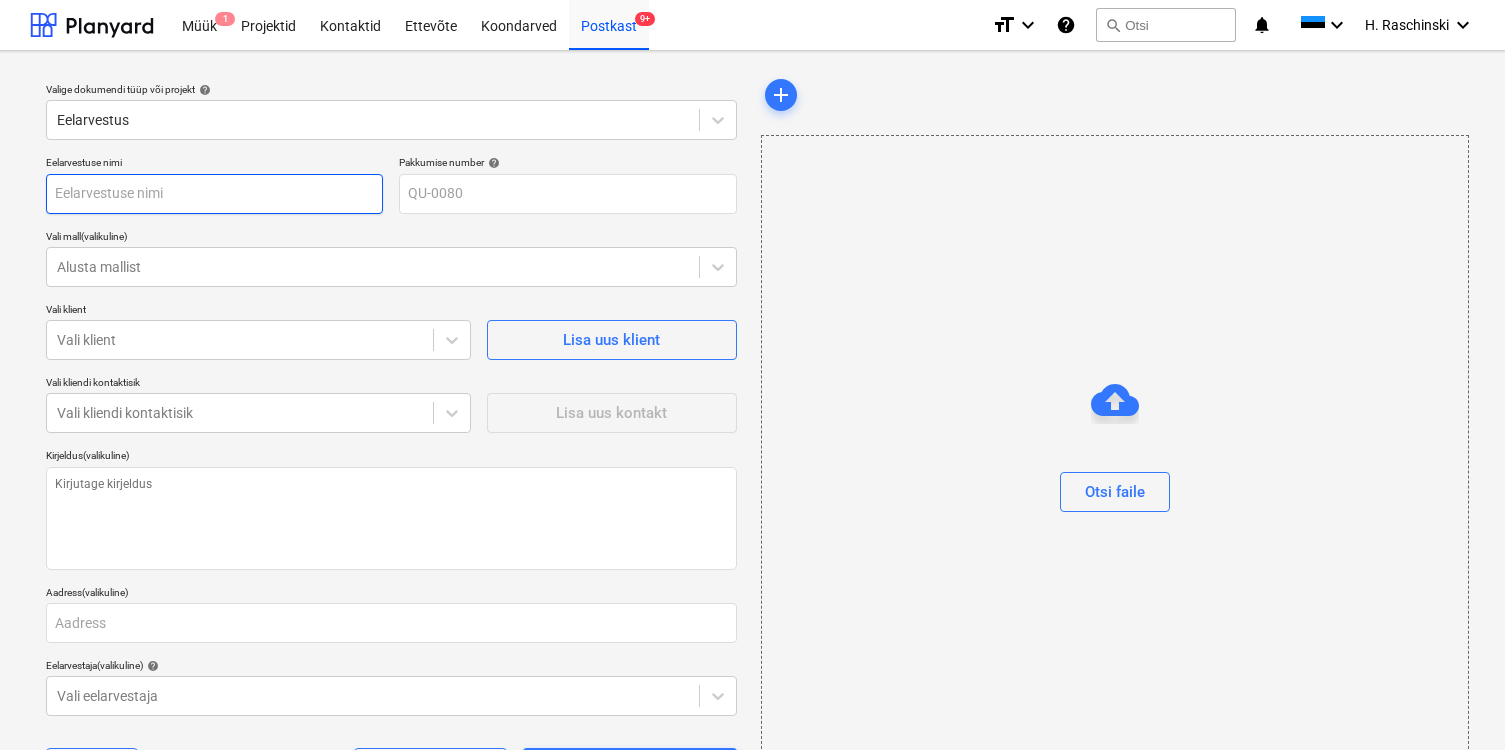 type on "x" 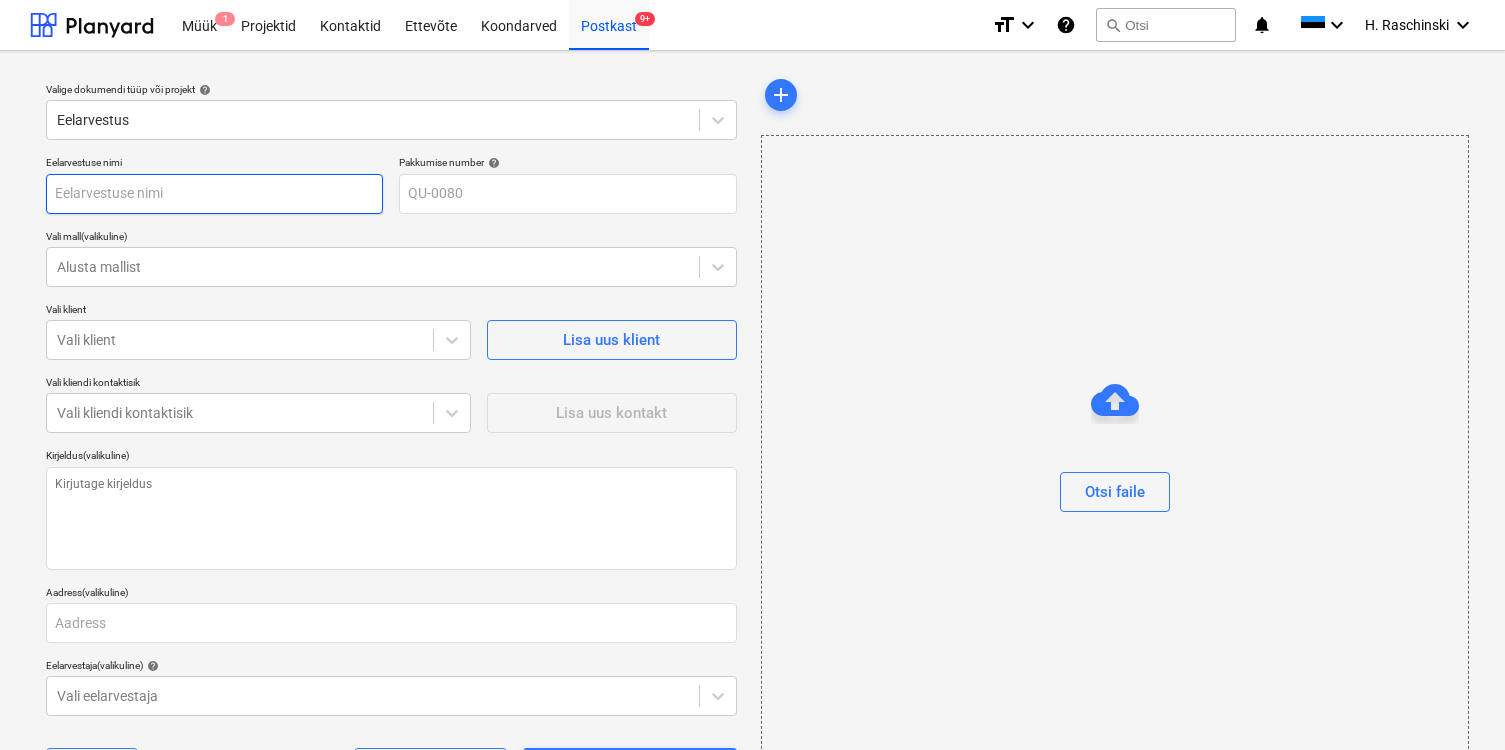 type on "B" 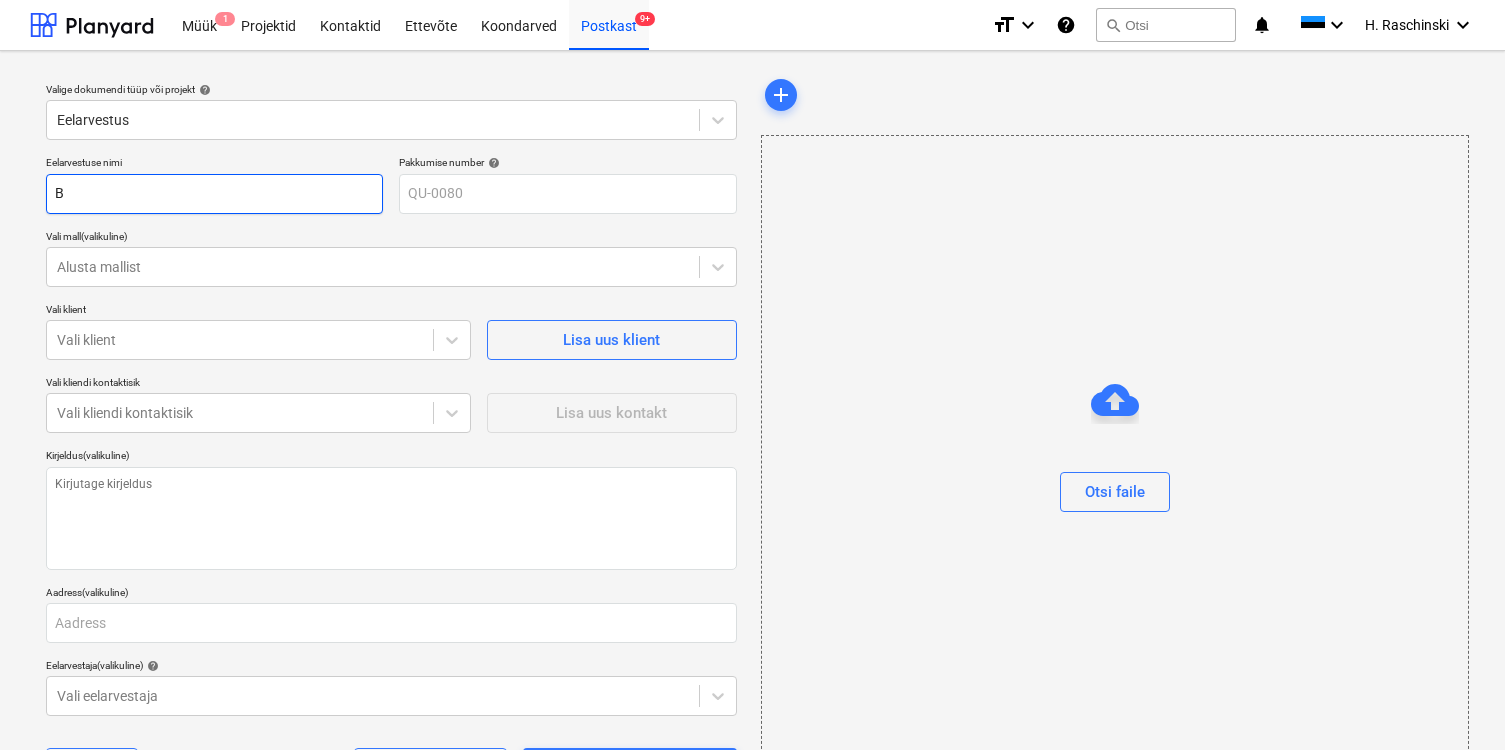 type on "x" 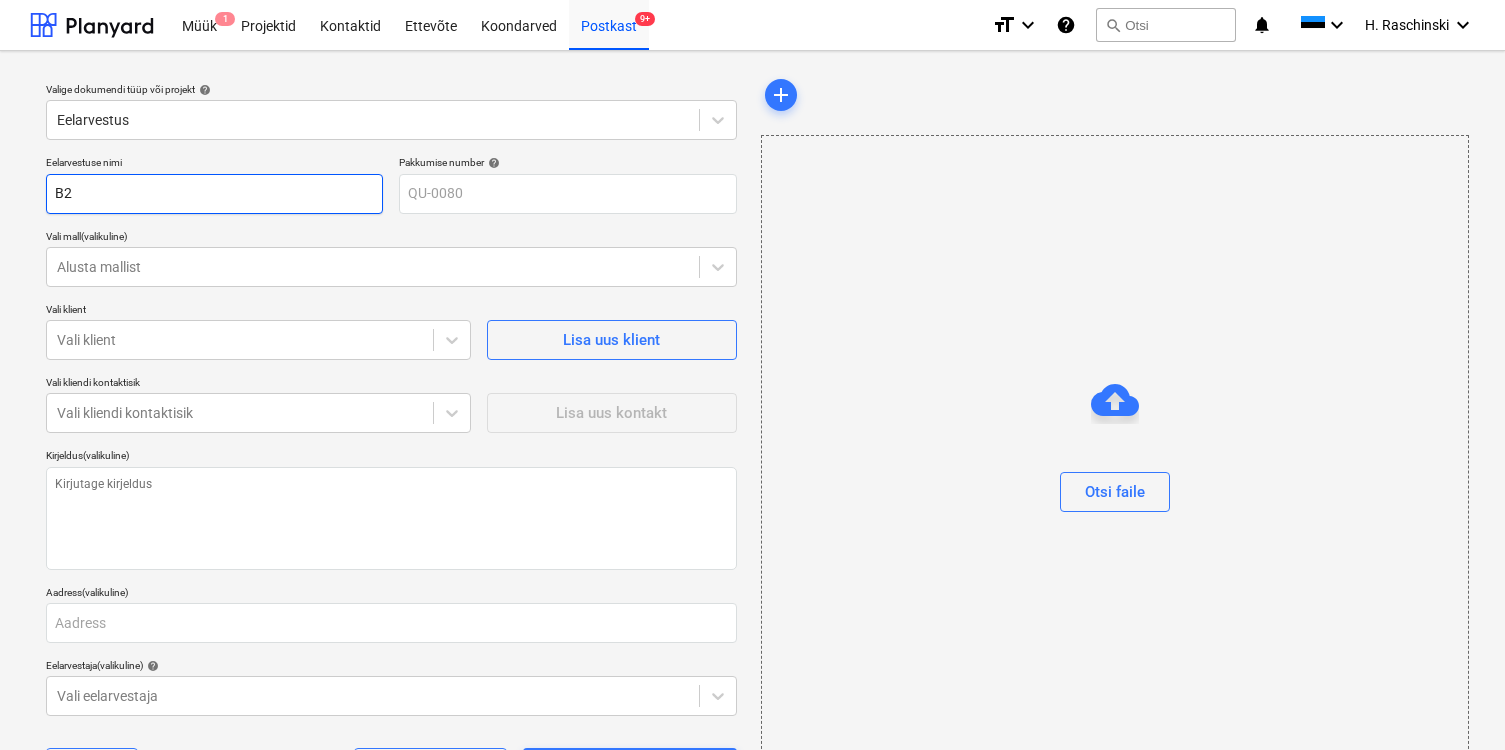 type on "x" 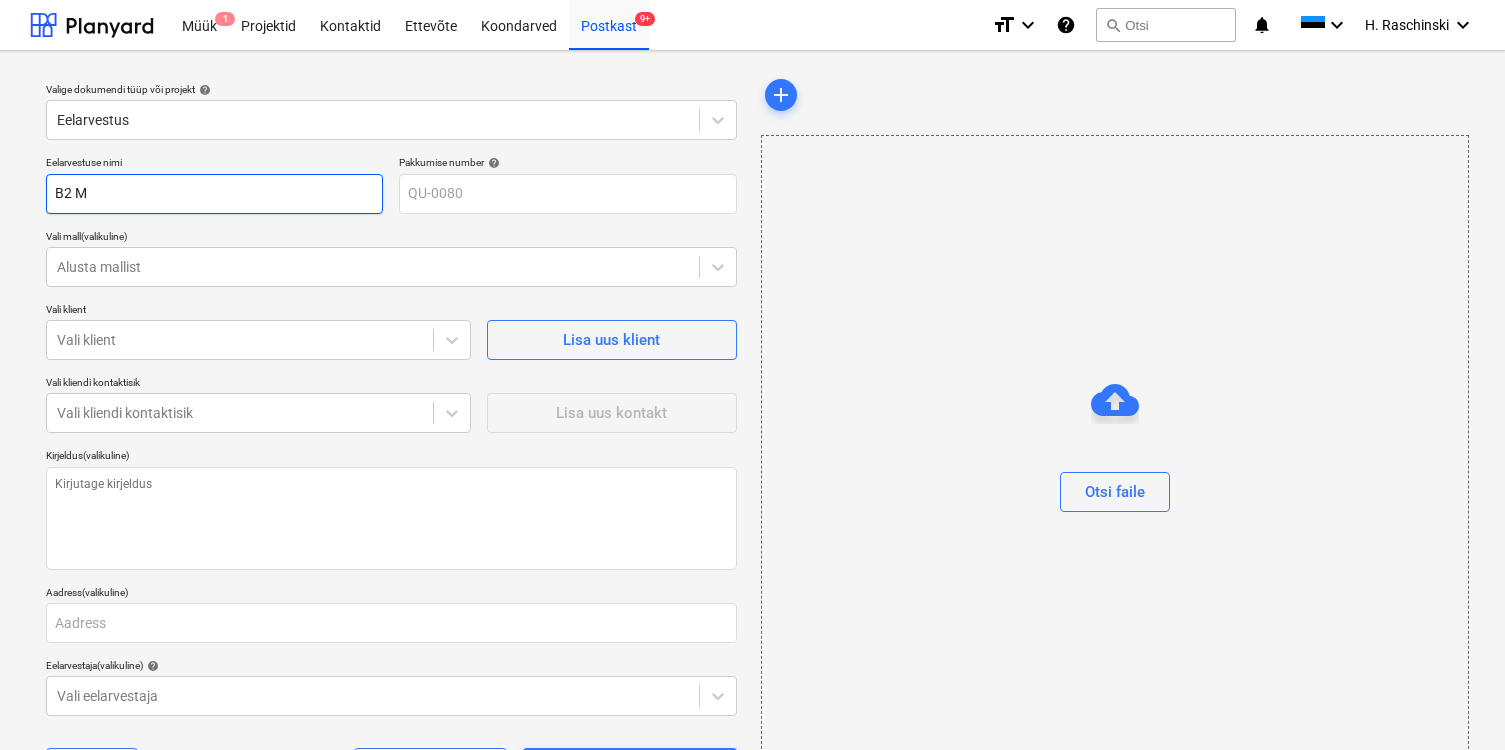 type on "B2 MT" 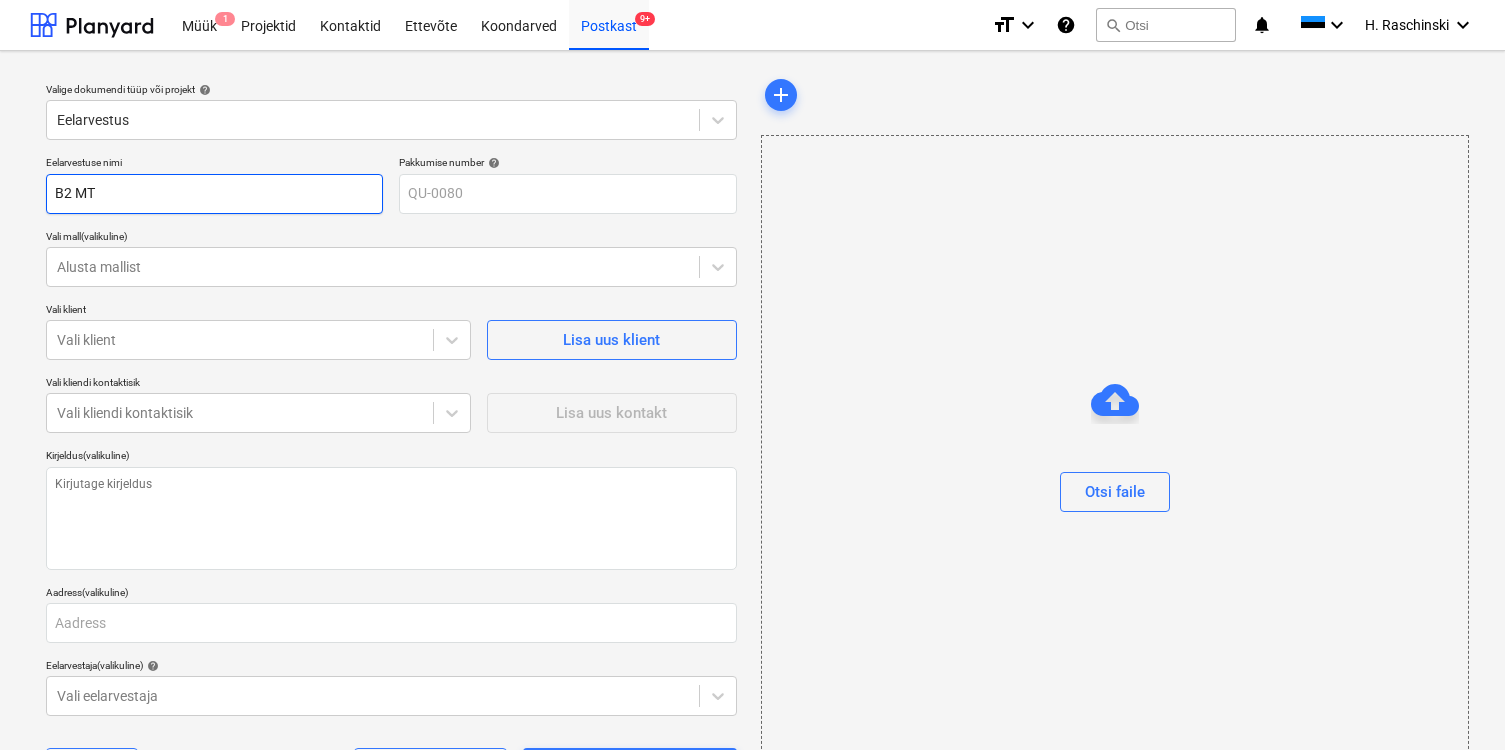 type on "x" 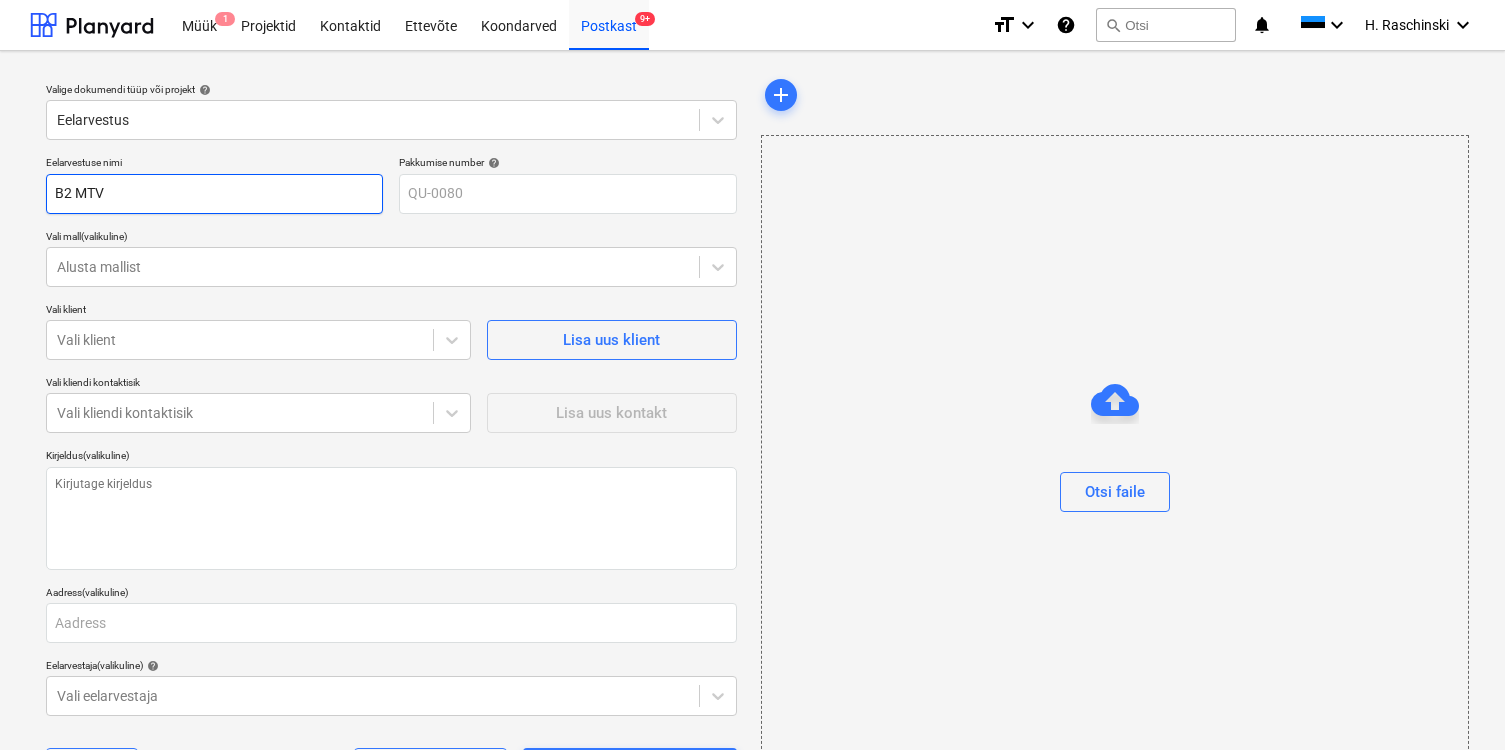 type on "x" 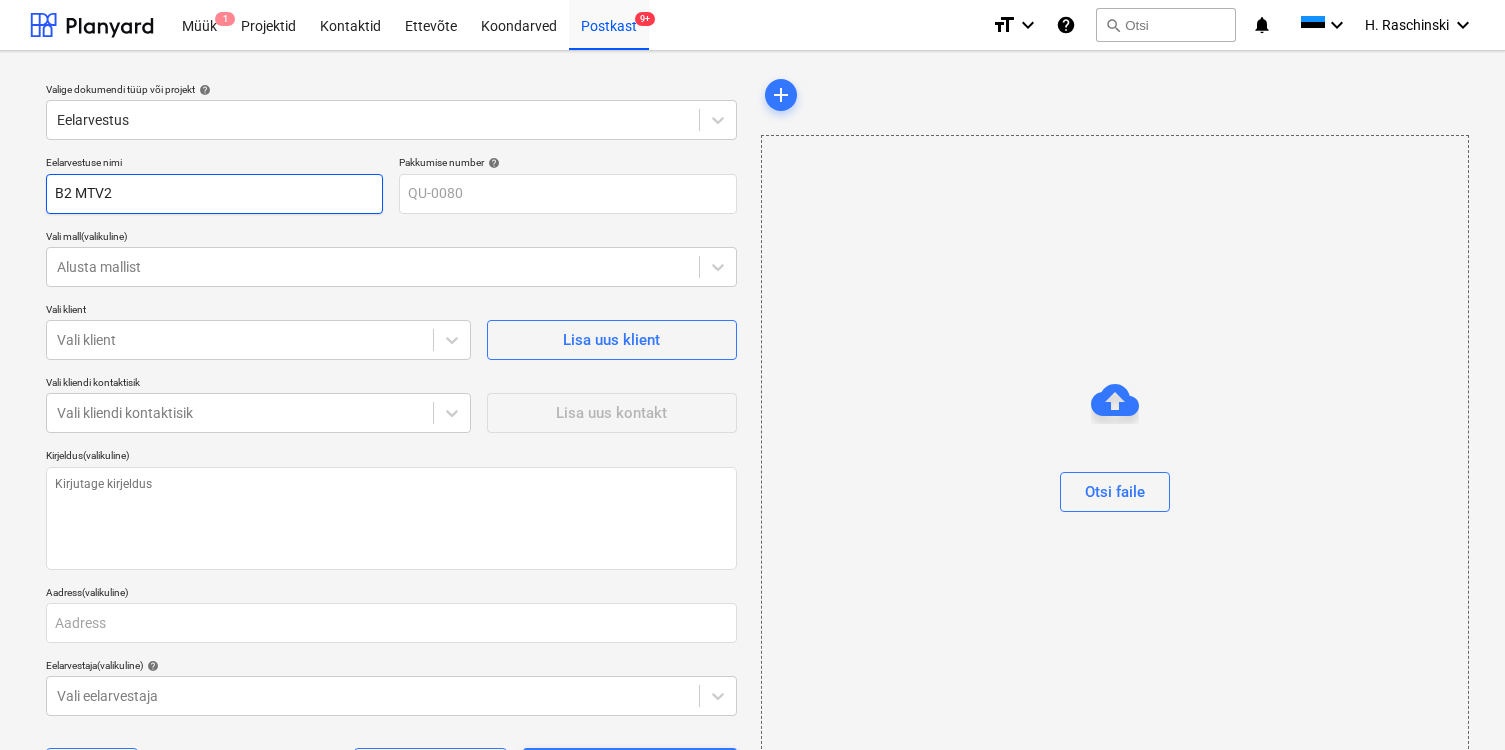 type on "x" 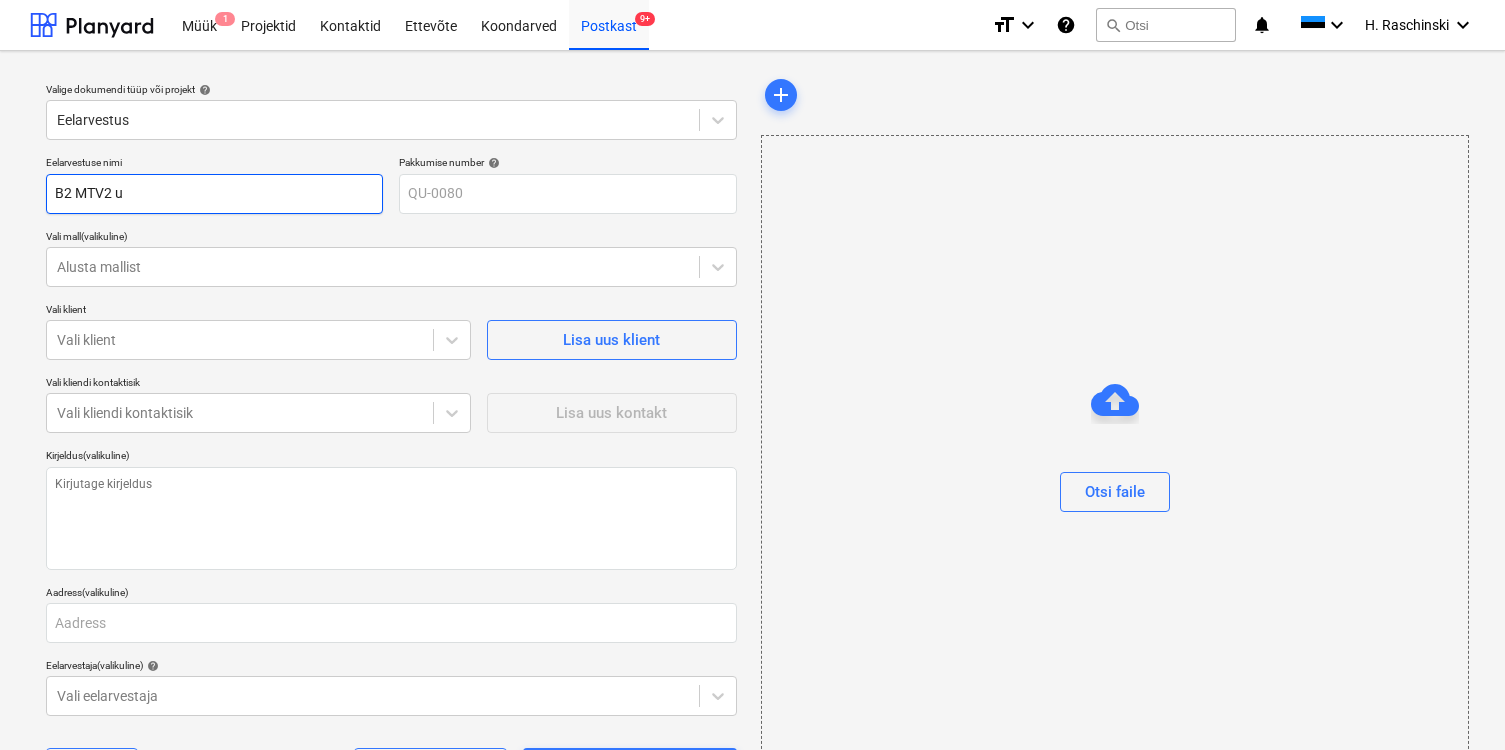 type on "x" 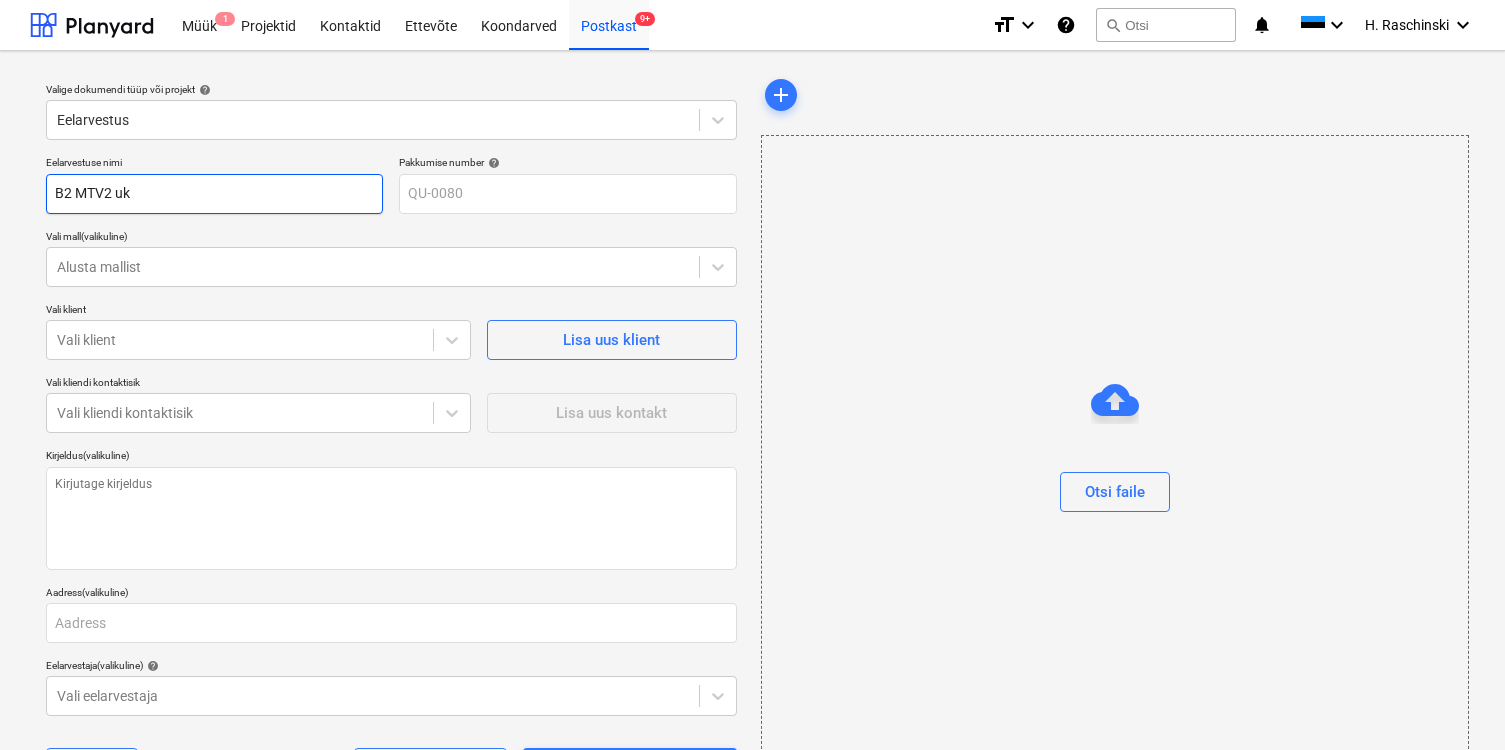 type on "x" 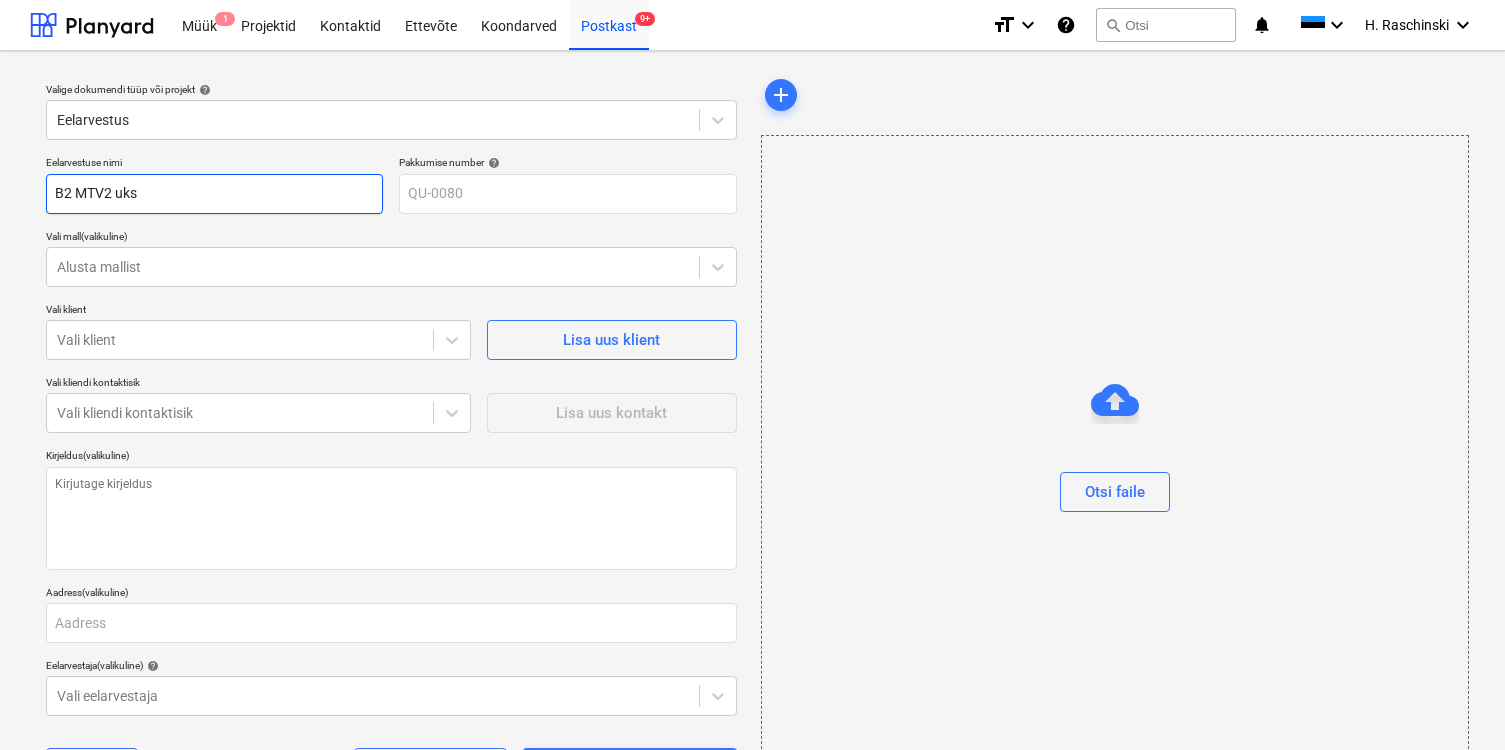 type on "x" 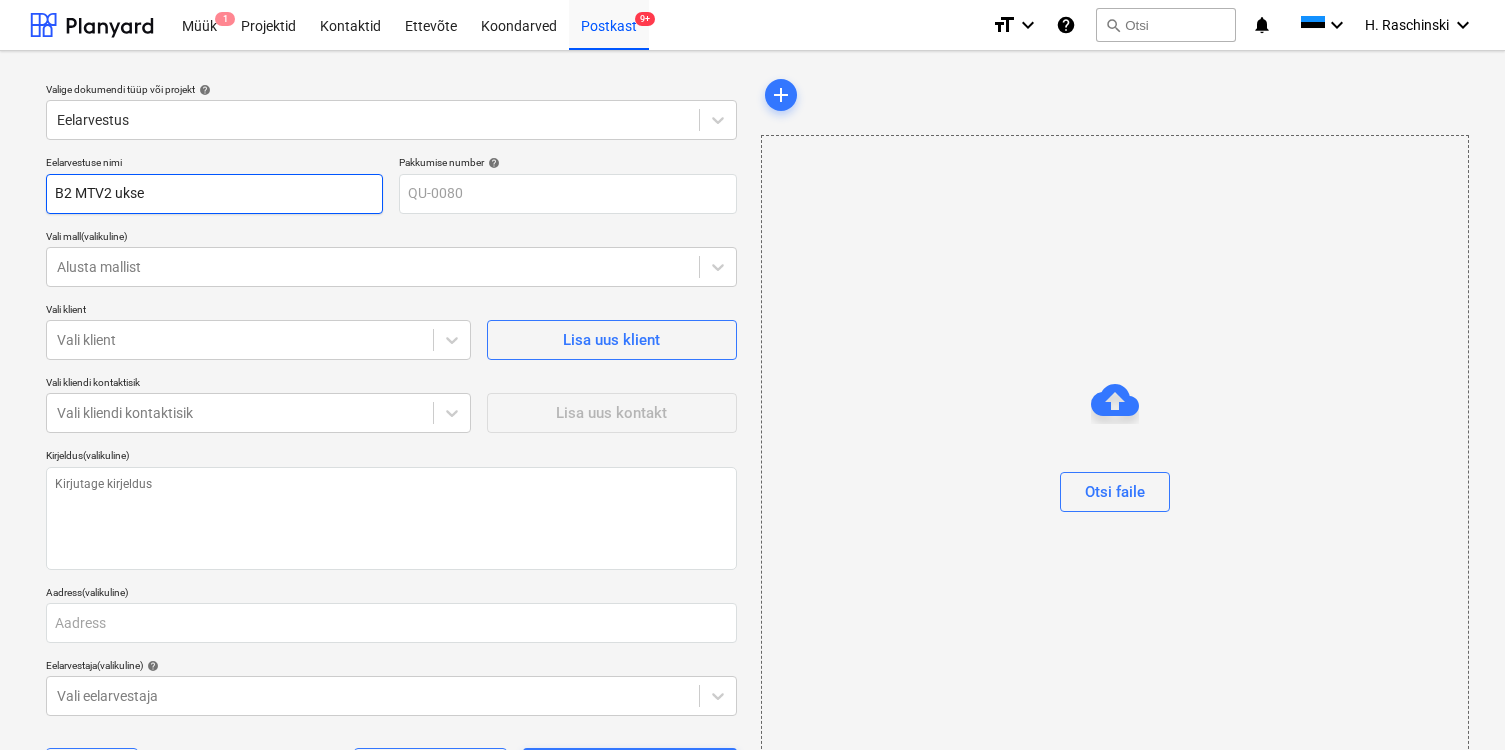 type on "x" 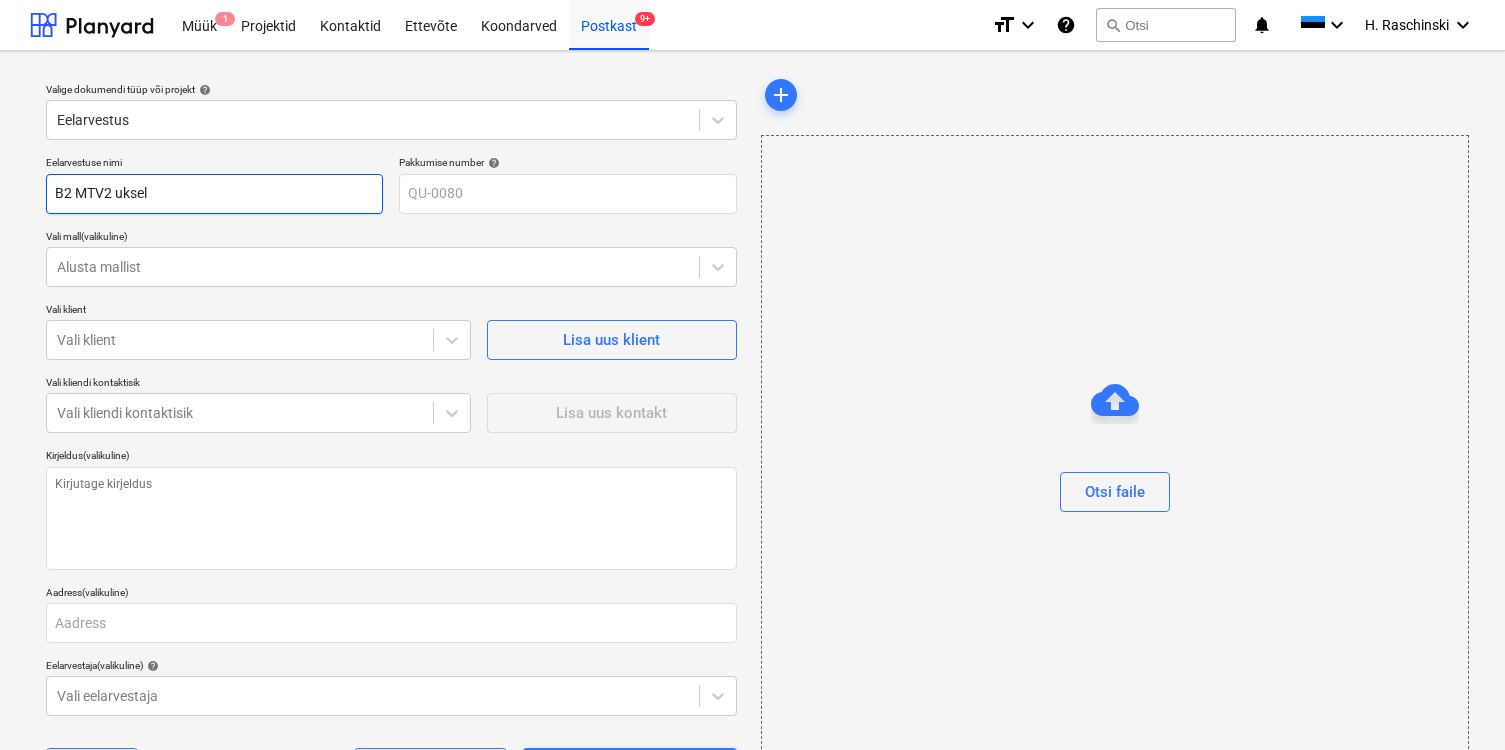 type on "x" 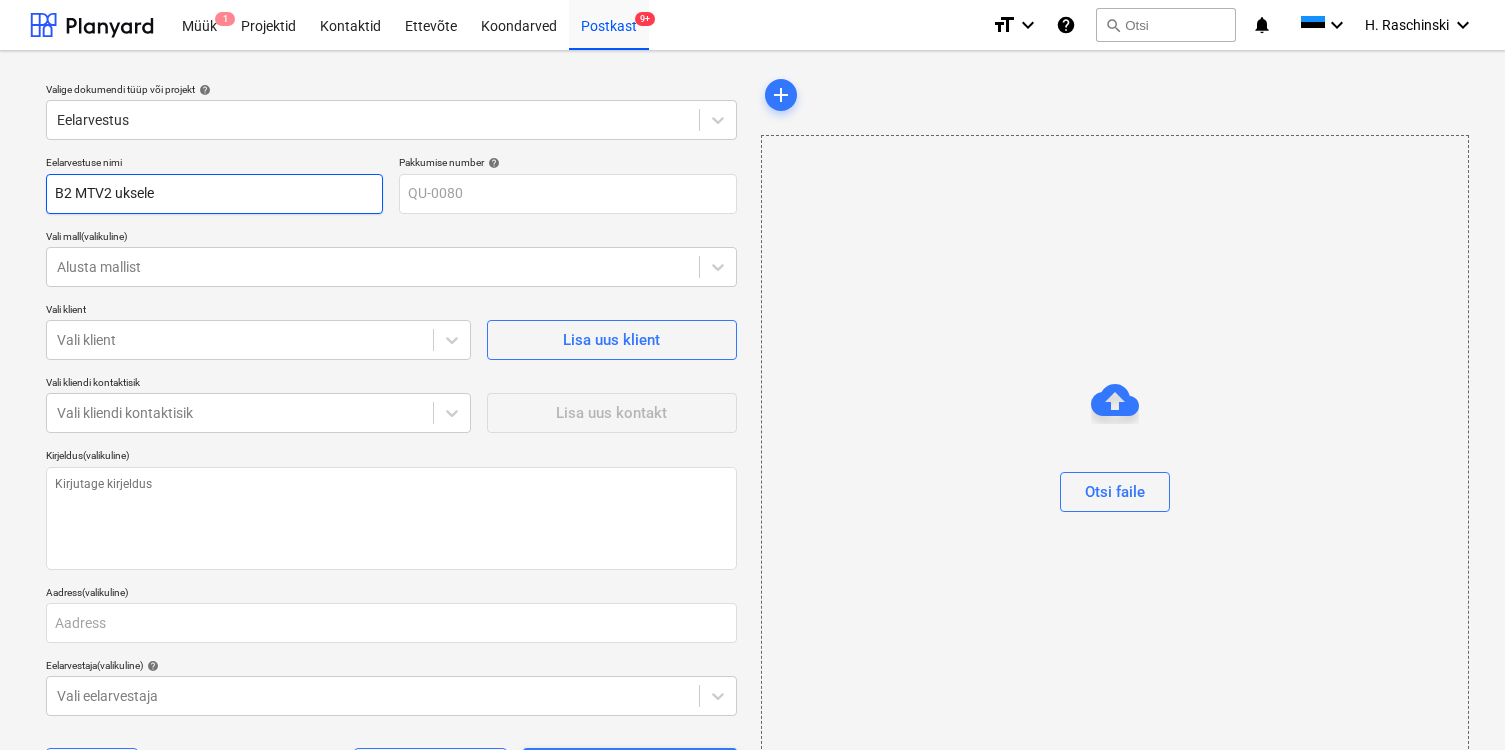 type on "x" 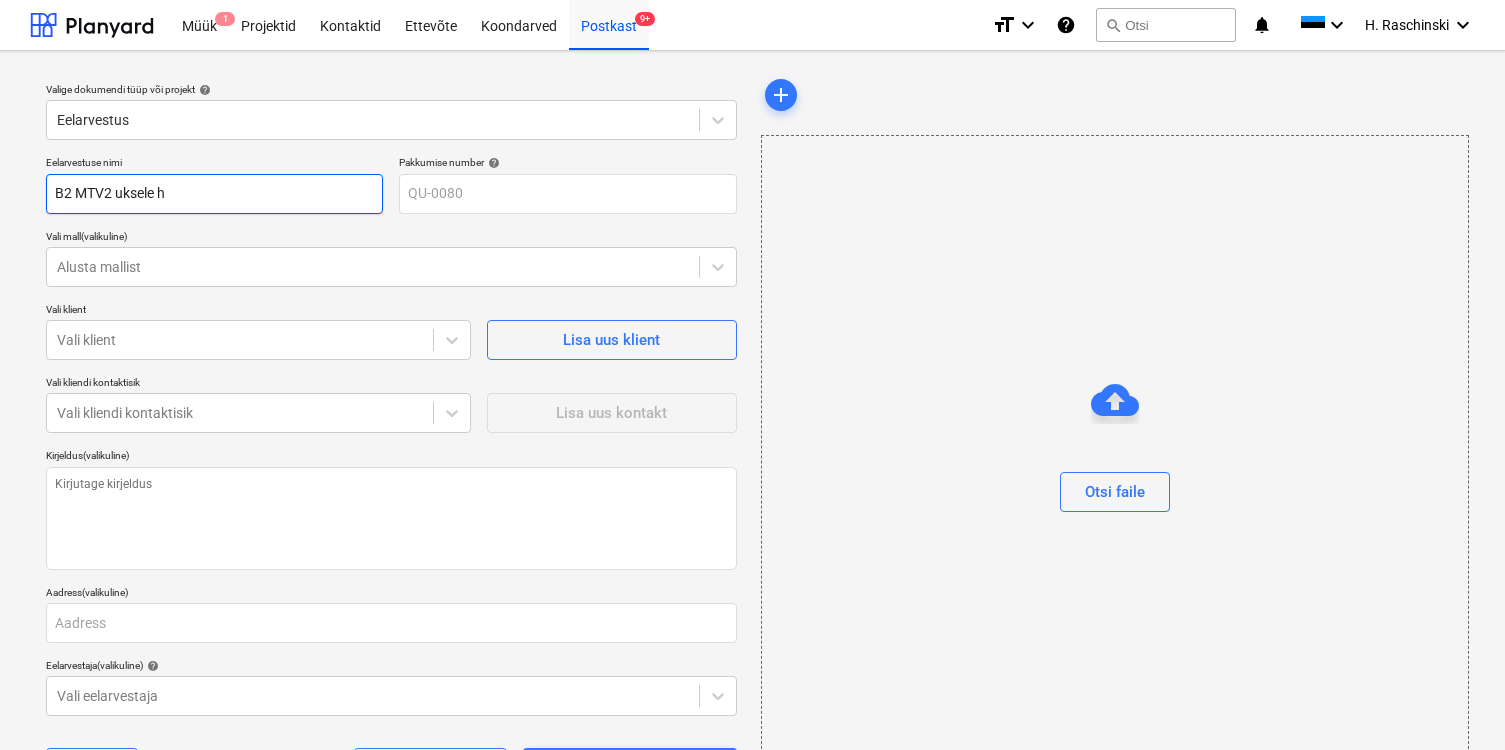 type on "x" 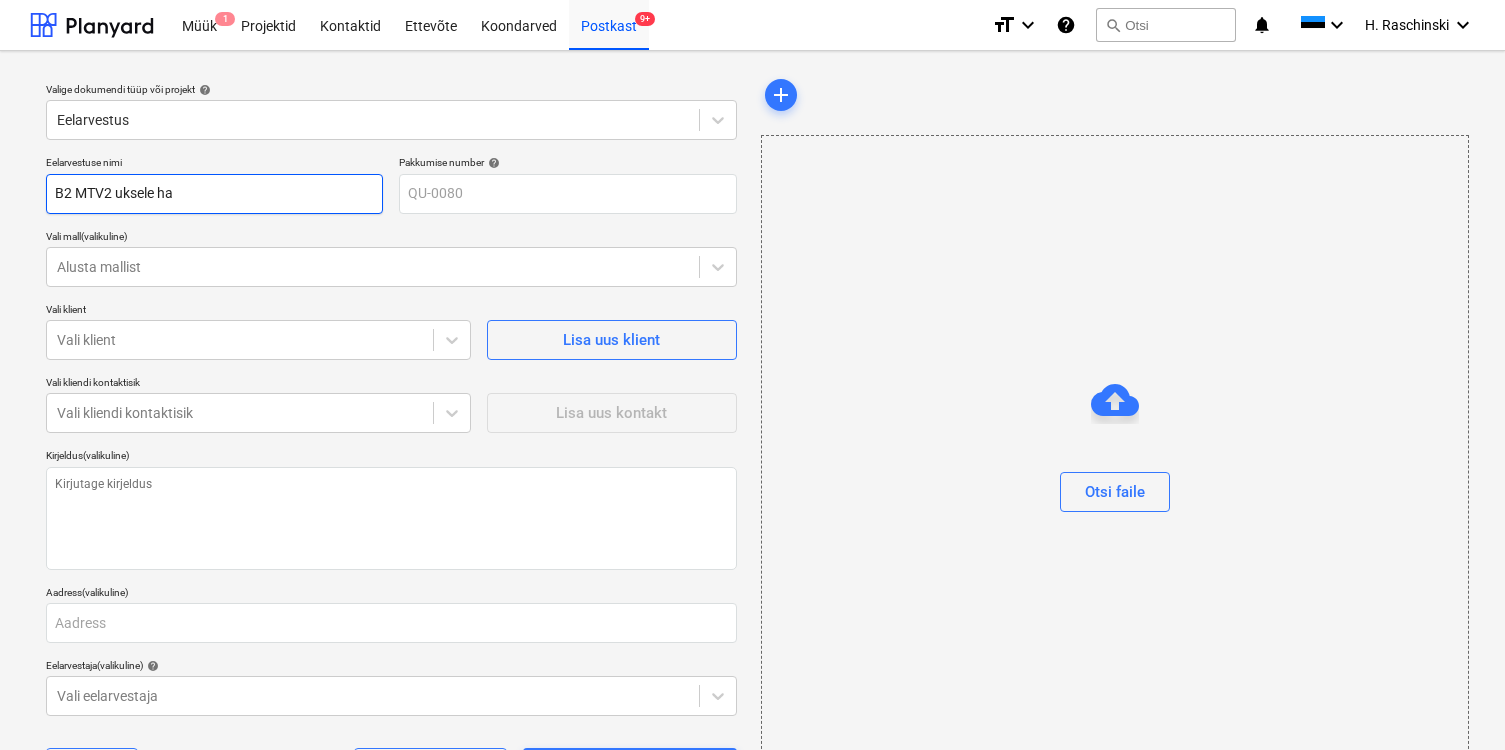 type on "x" 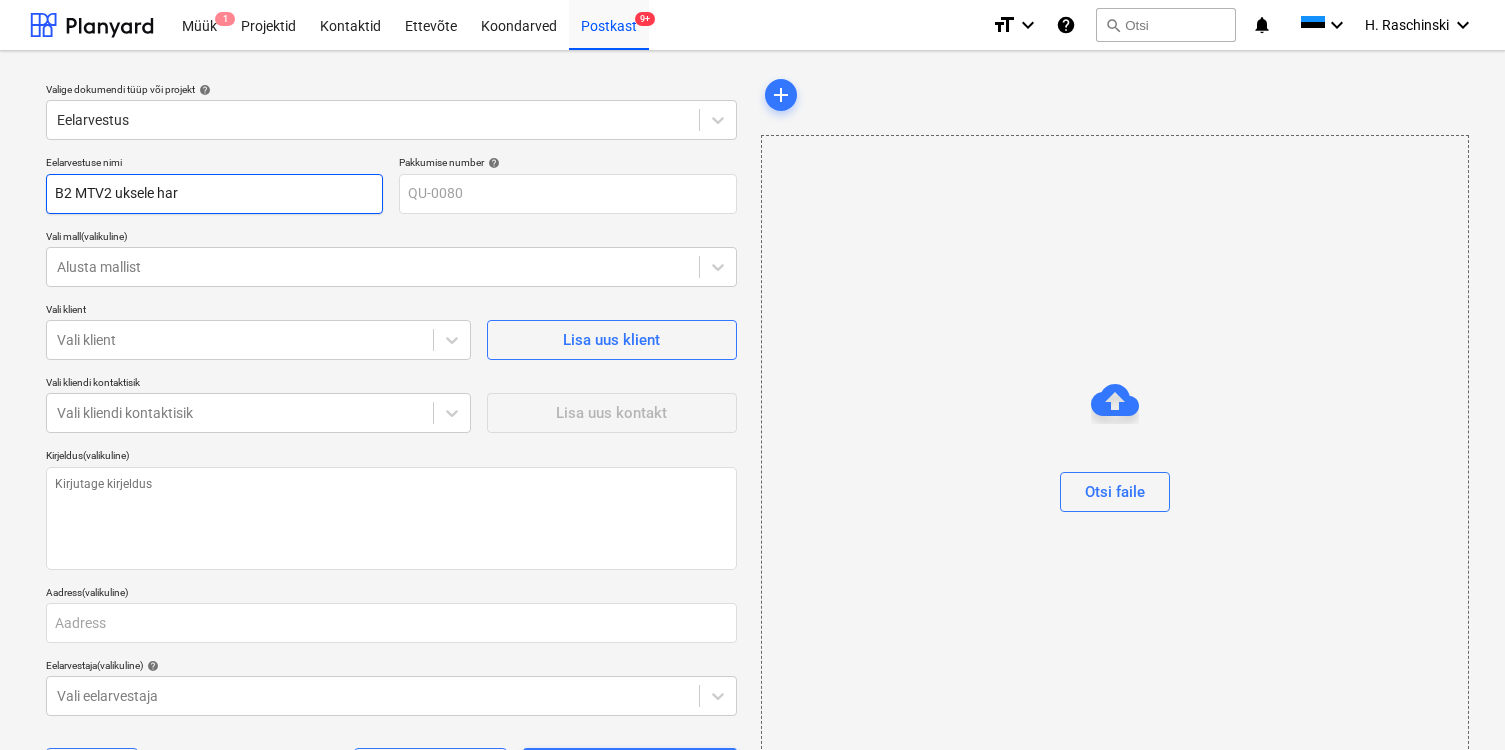 type on "x" 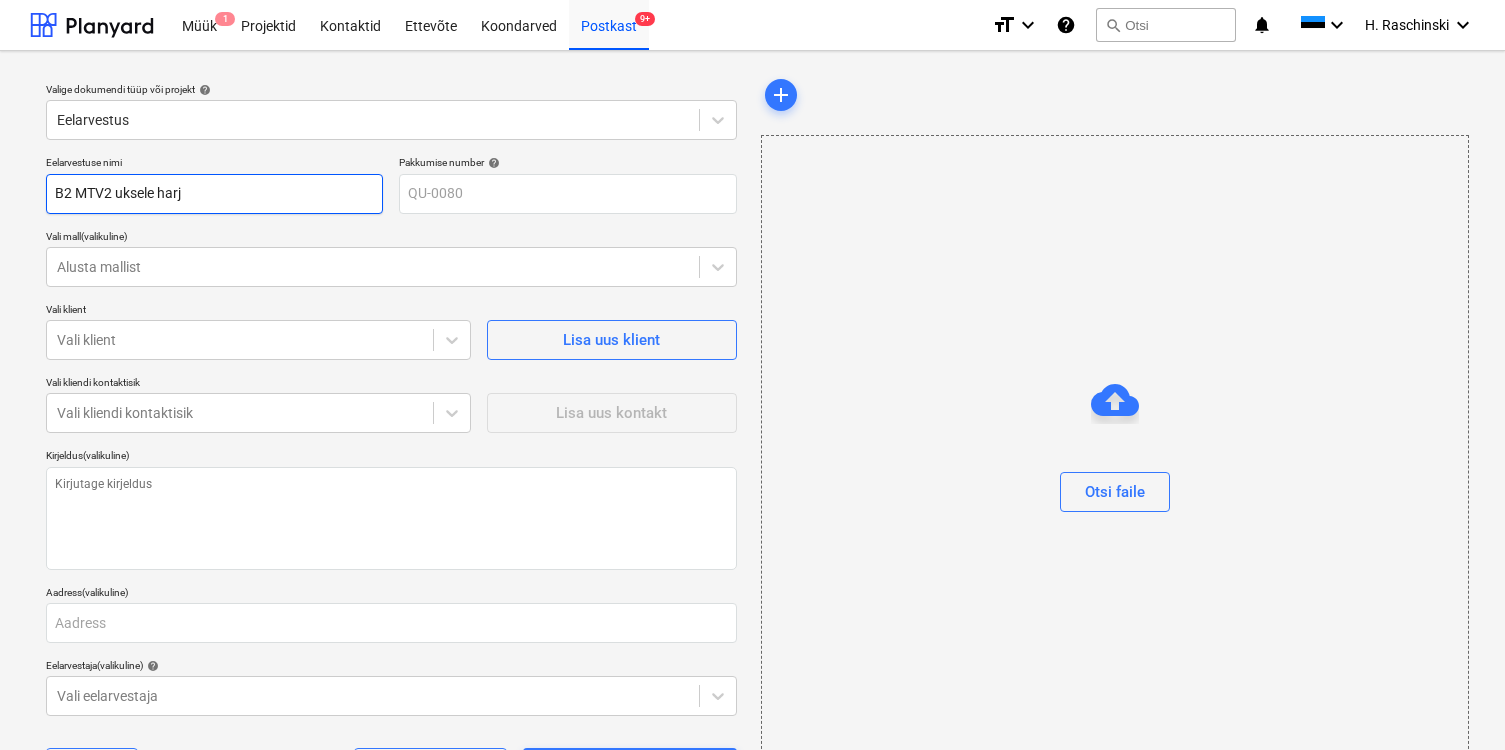 type on "B2 MTV2 uksele harja" 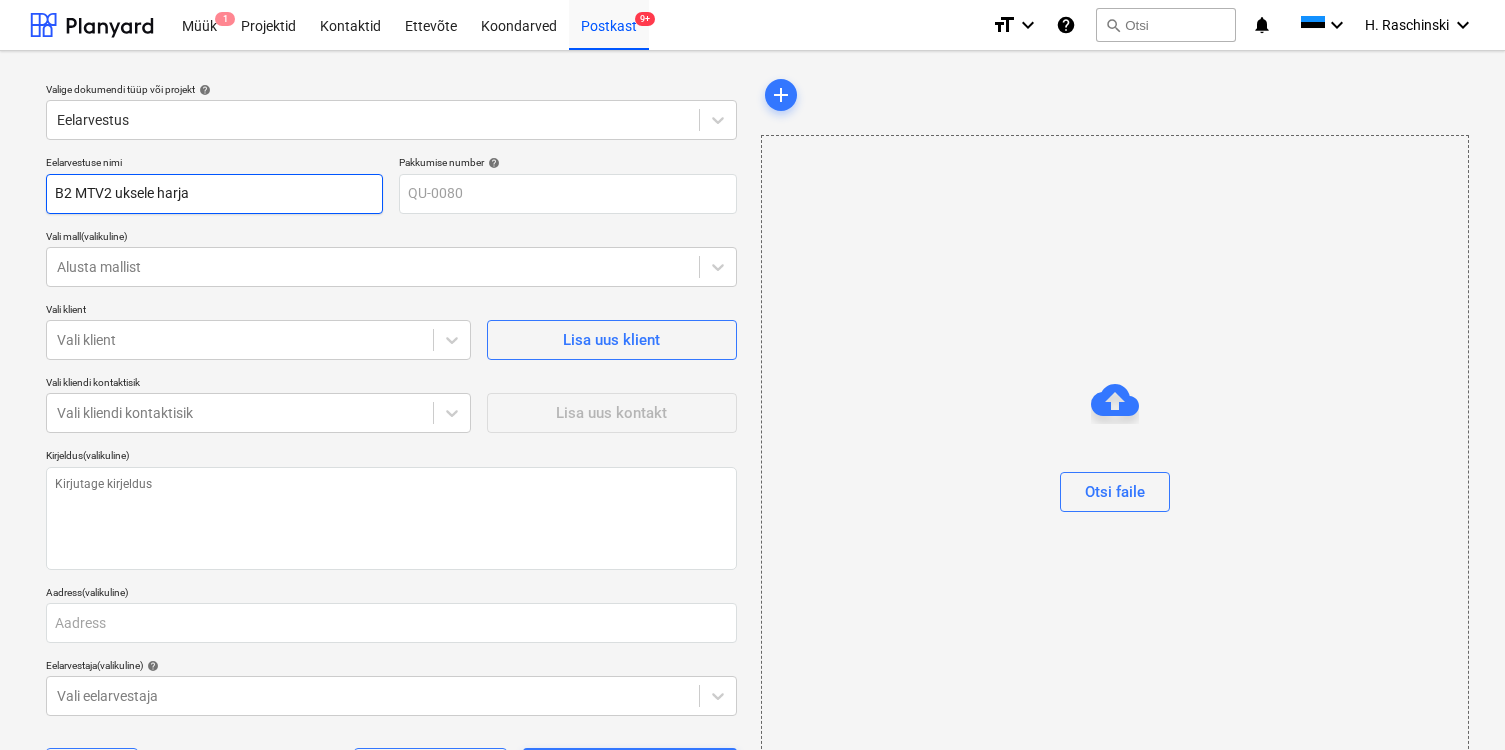 type on "x" 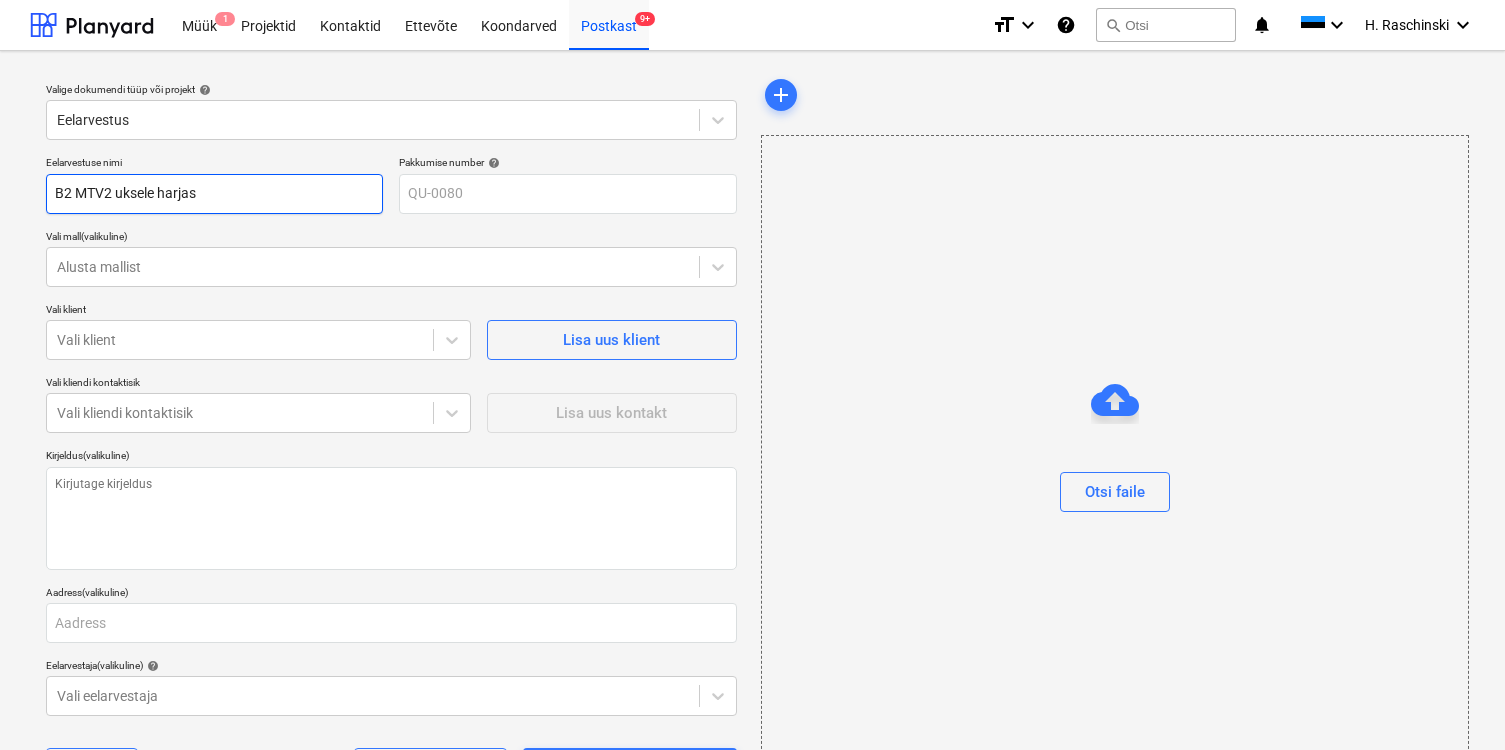 type on "x" 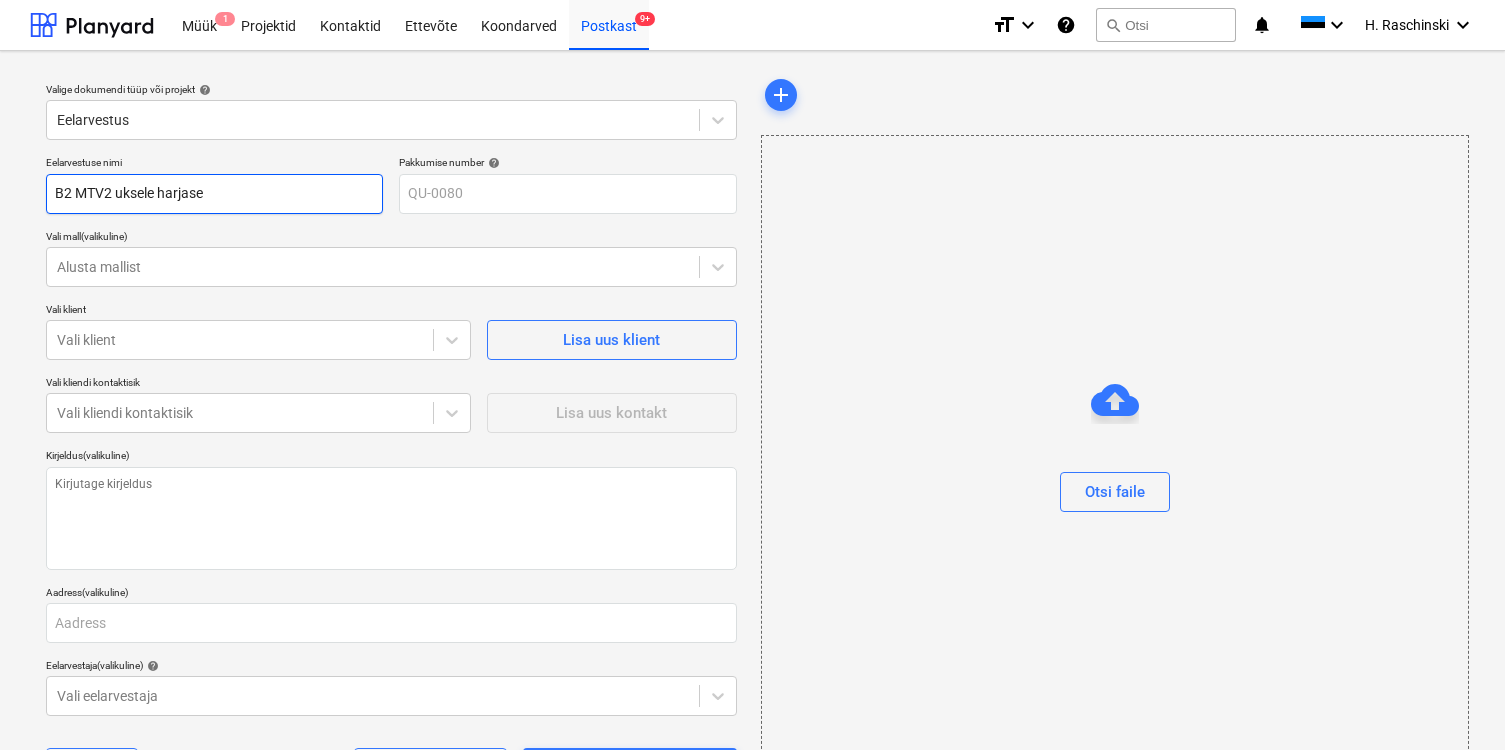 type on "x" 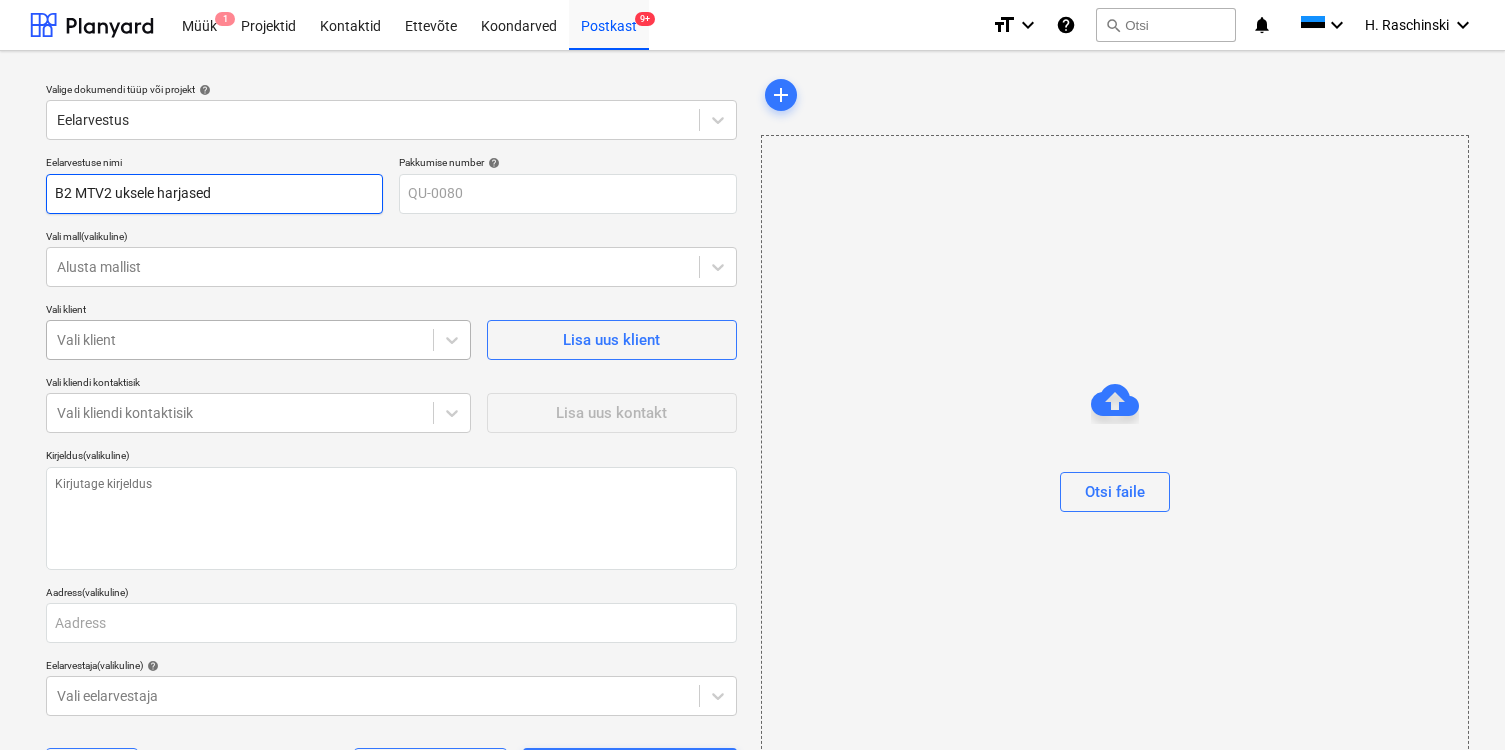 type on "B2 MTV2 uksele harjased" 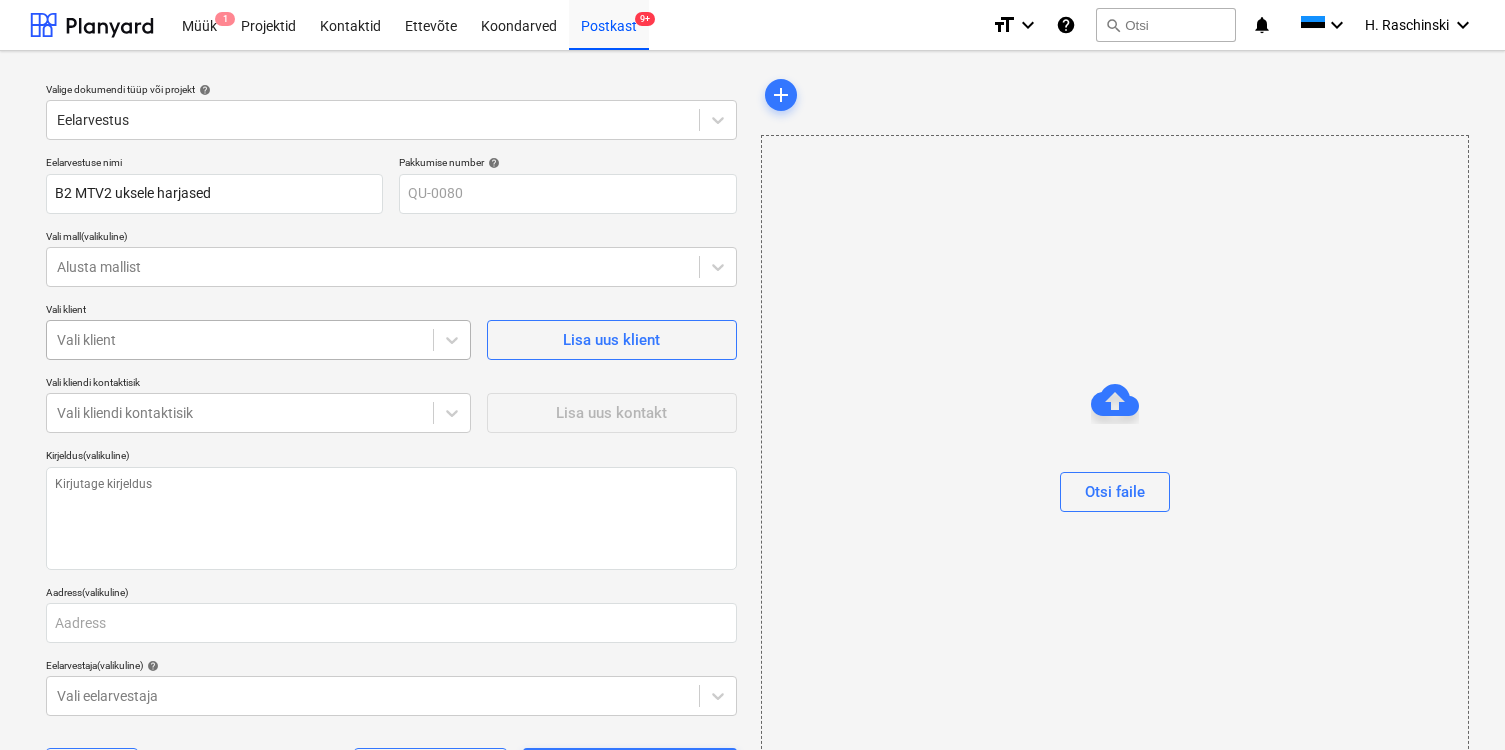 type on "x" 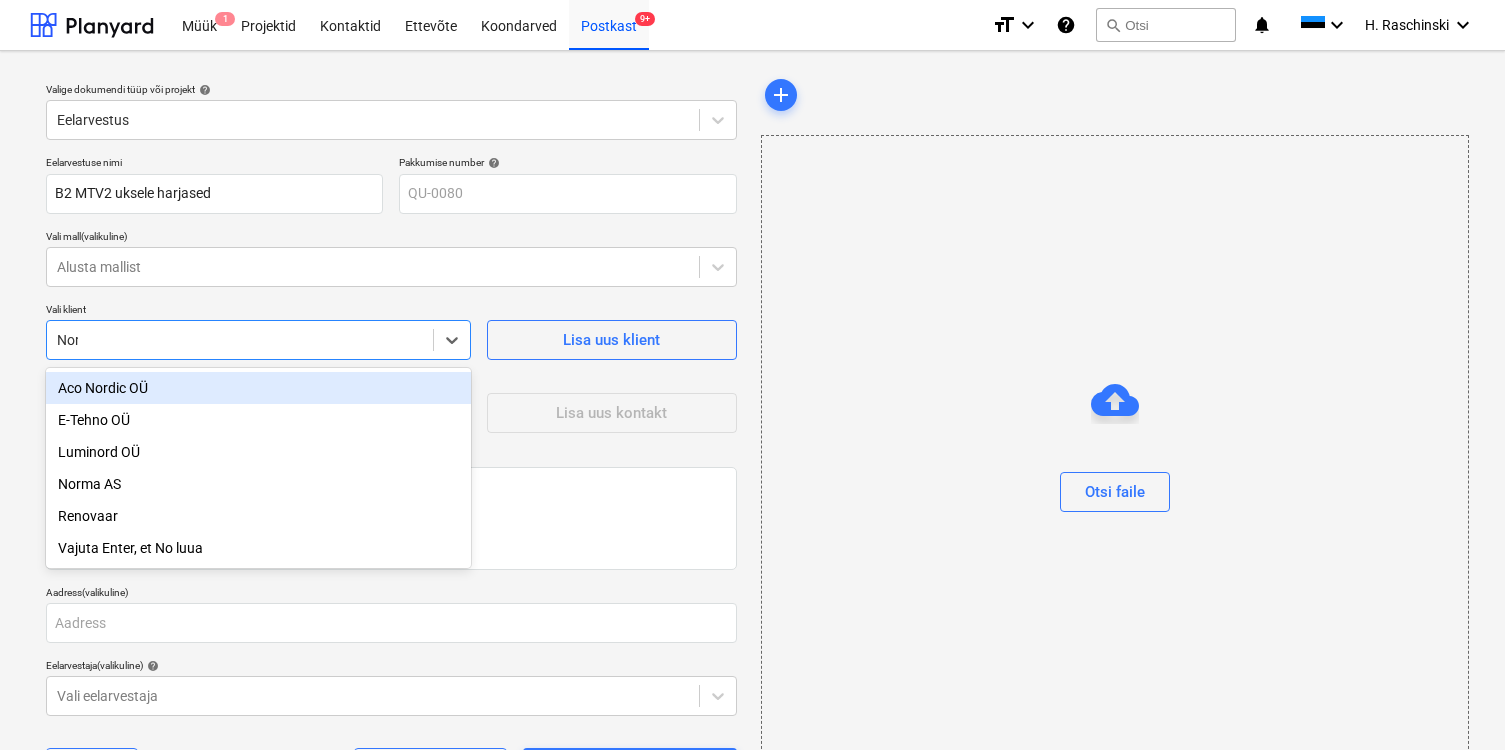 type on "Norm" 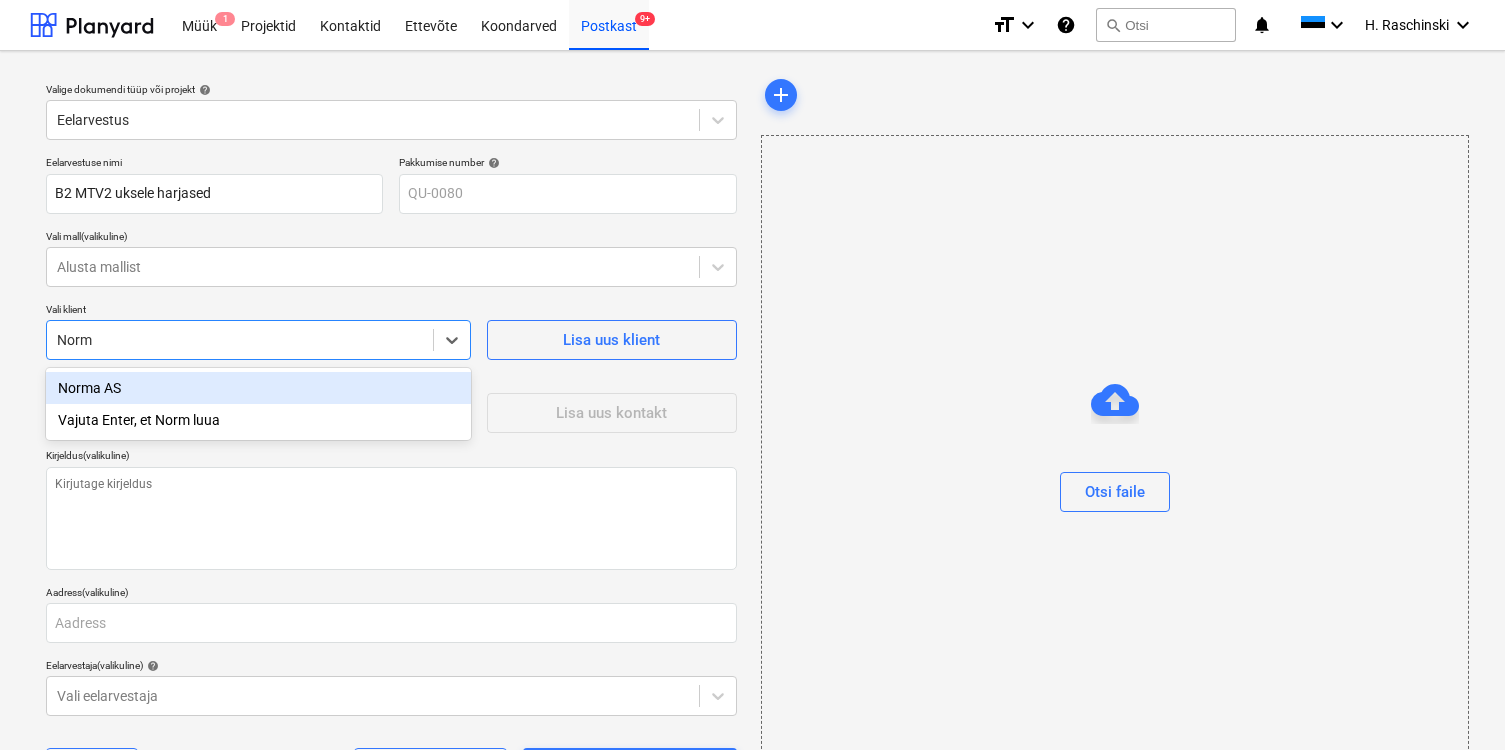 type on "x" 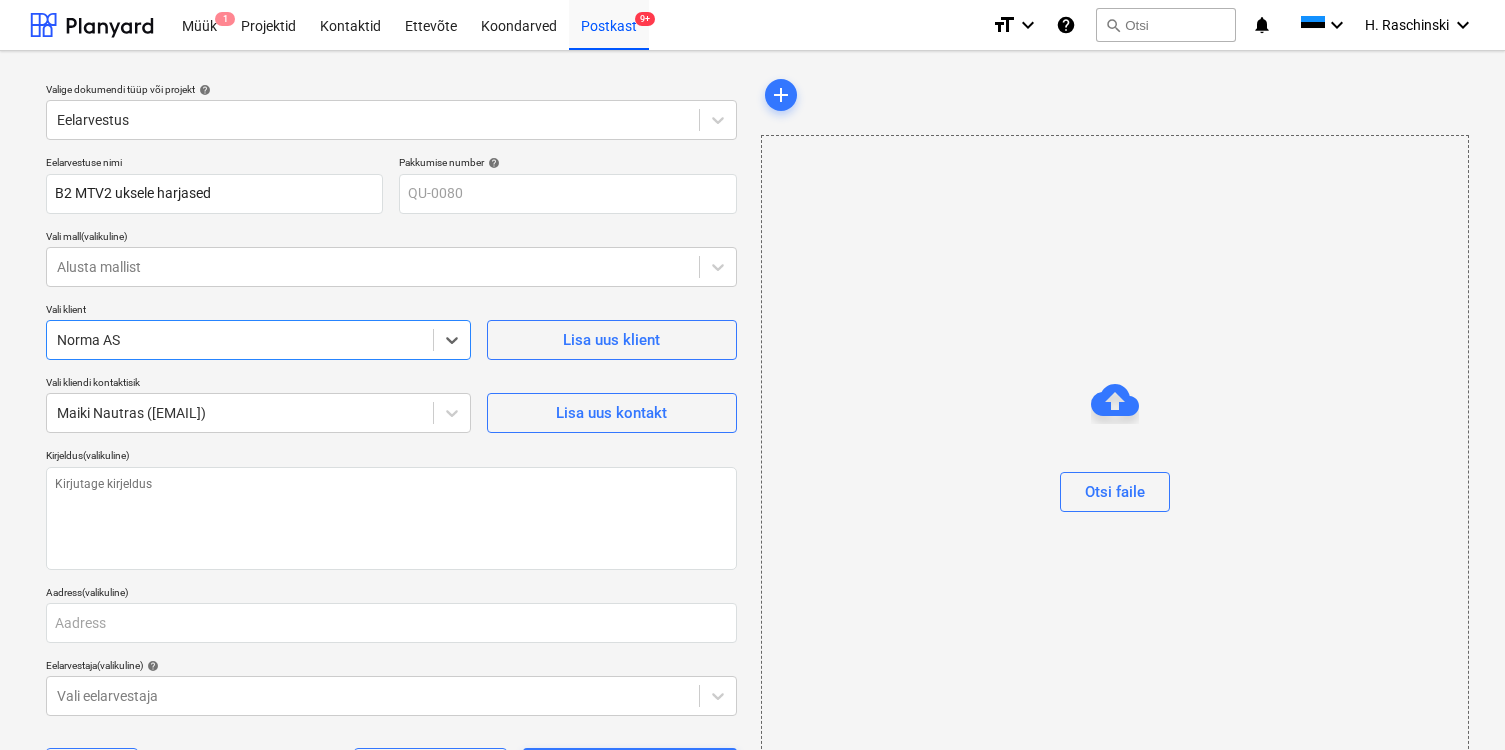 type on "x" 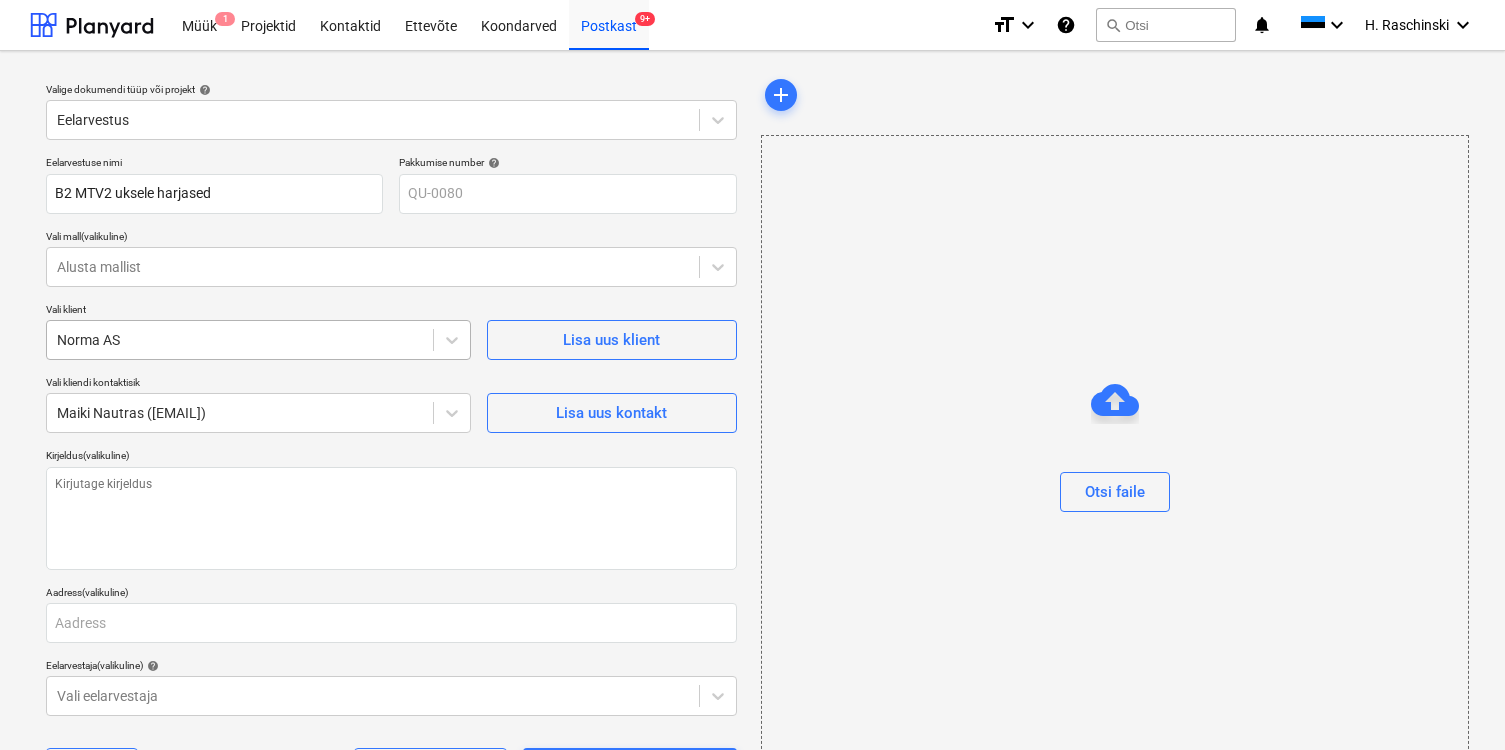 type 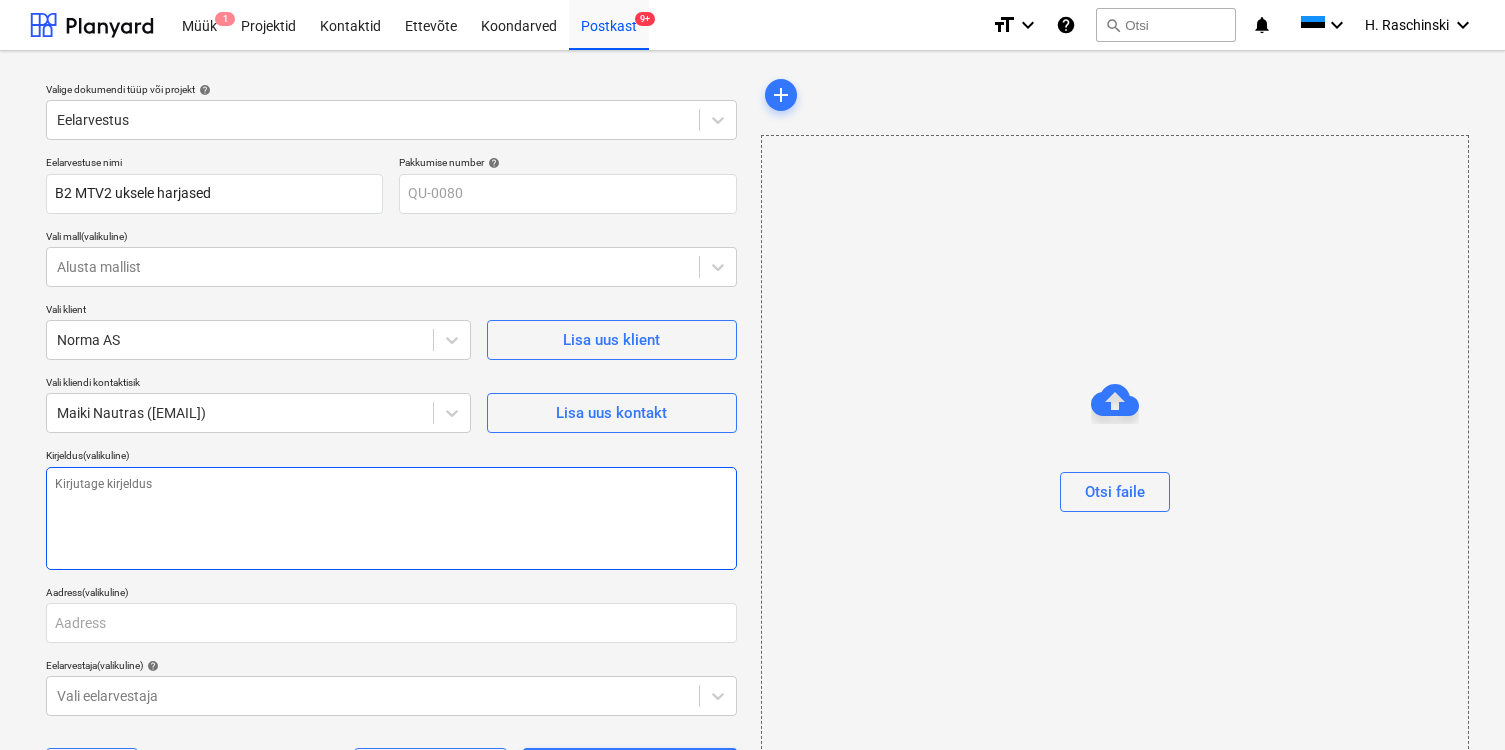 click at bounding box center (391, 518) 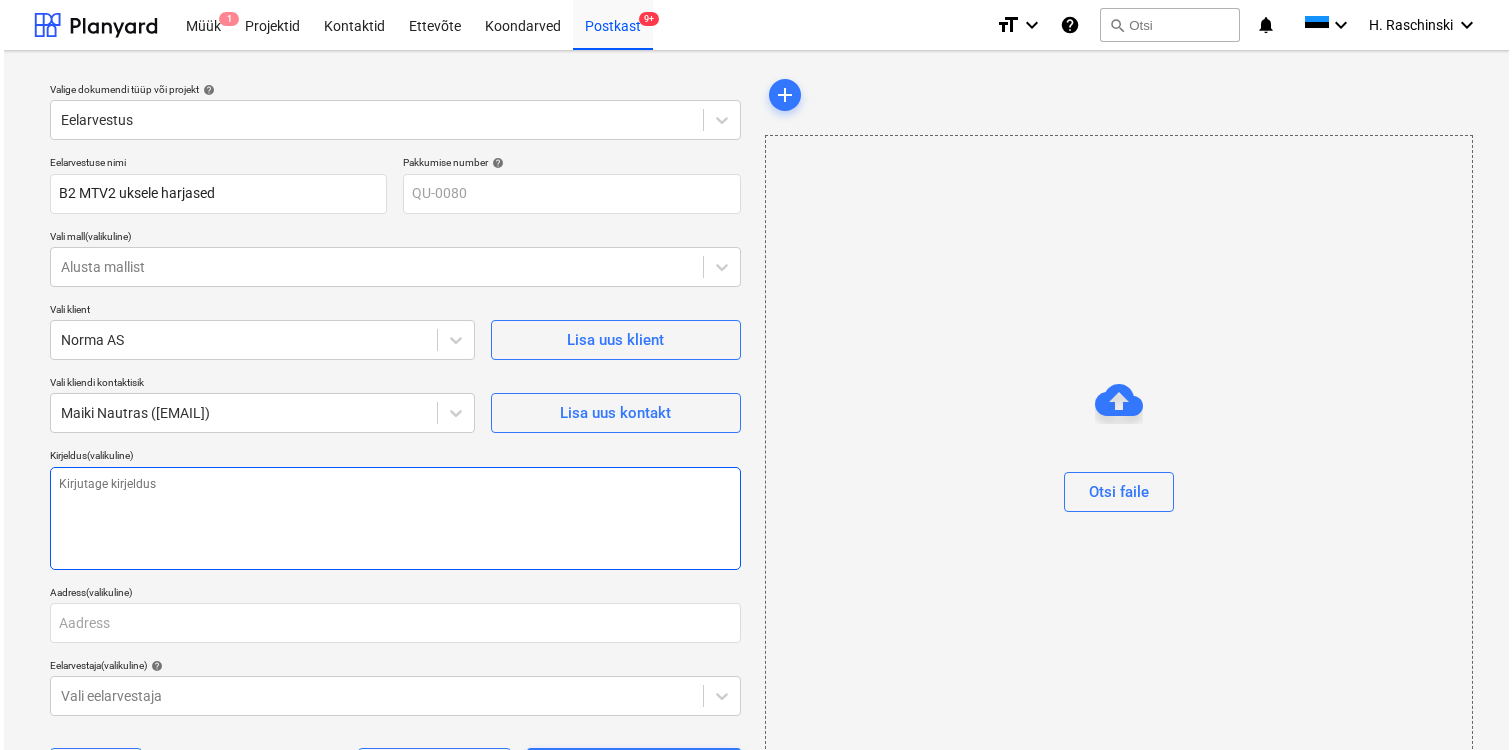 scroll, scrollTop: 86, scrollLeft: 0, axis: vertical 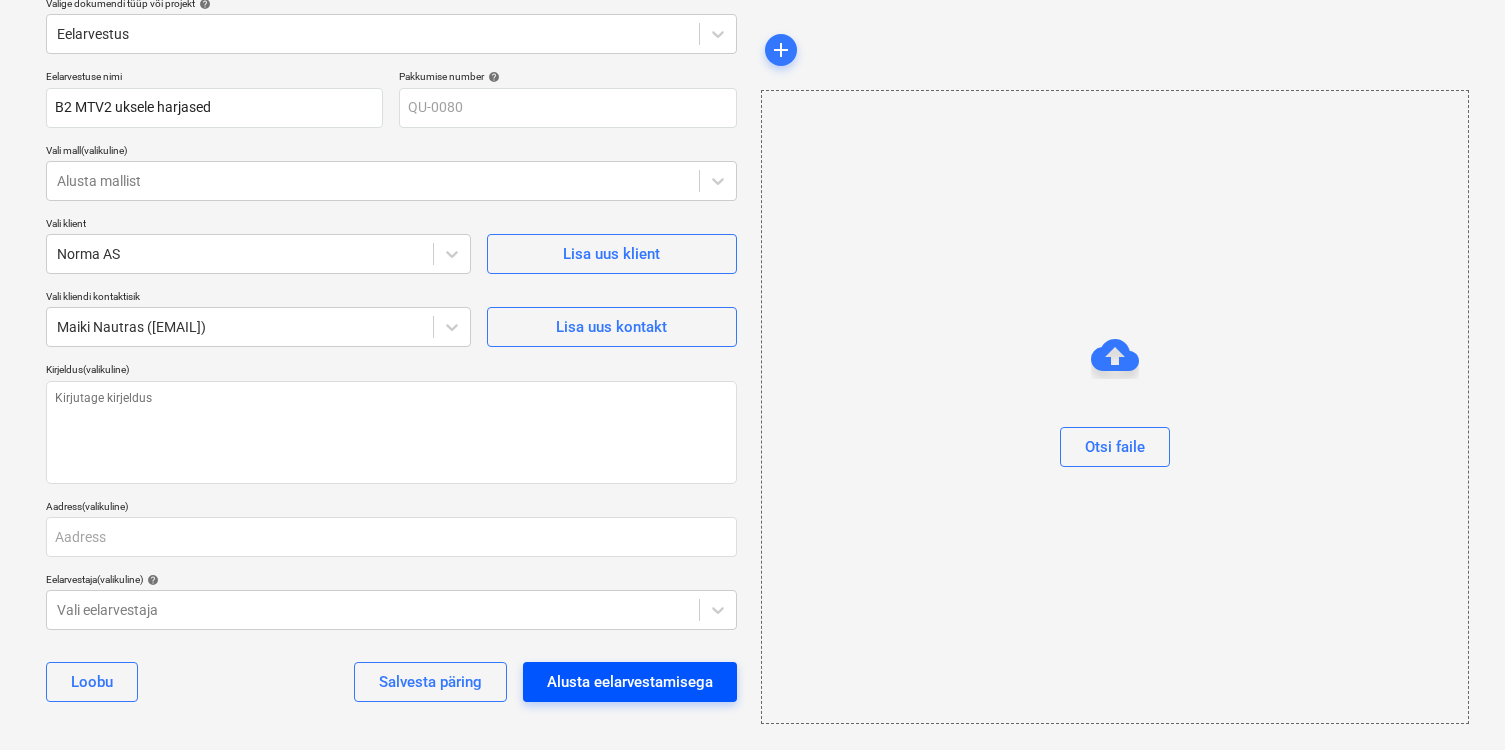 click on "Alusta eelarvestamisega" at bounding box center [630, 682] 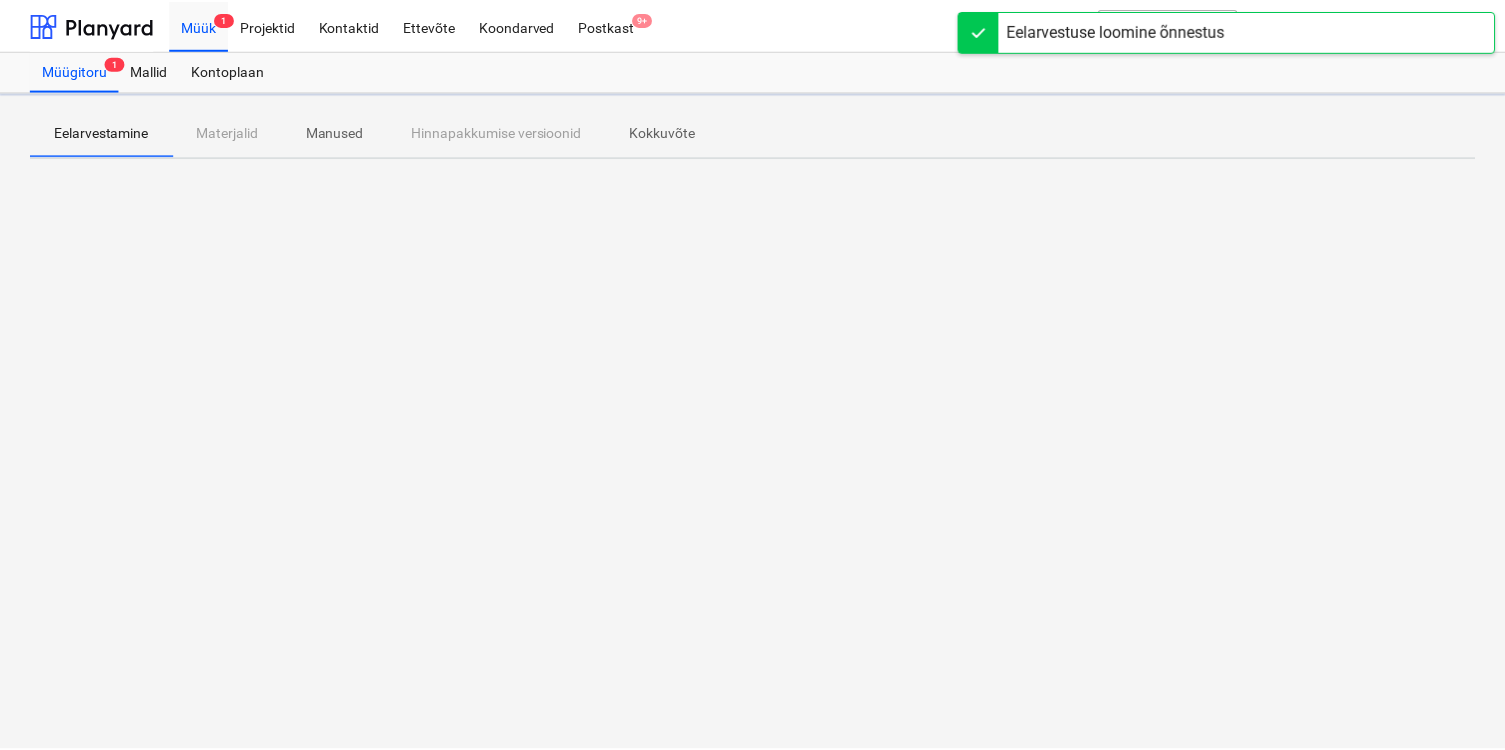 scroll, scrollTop: 0, scrollLeft: 0, axis: both 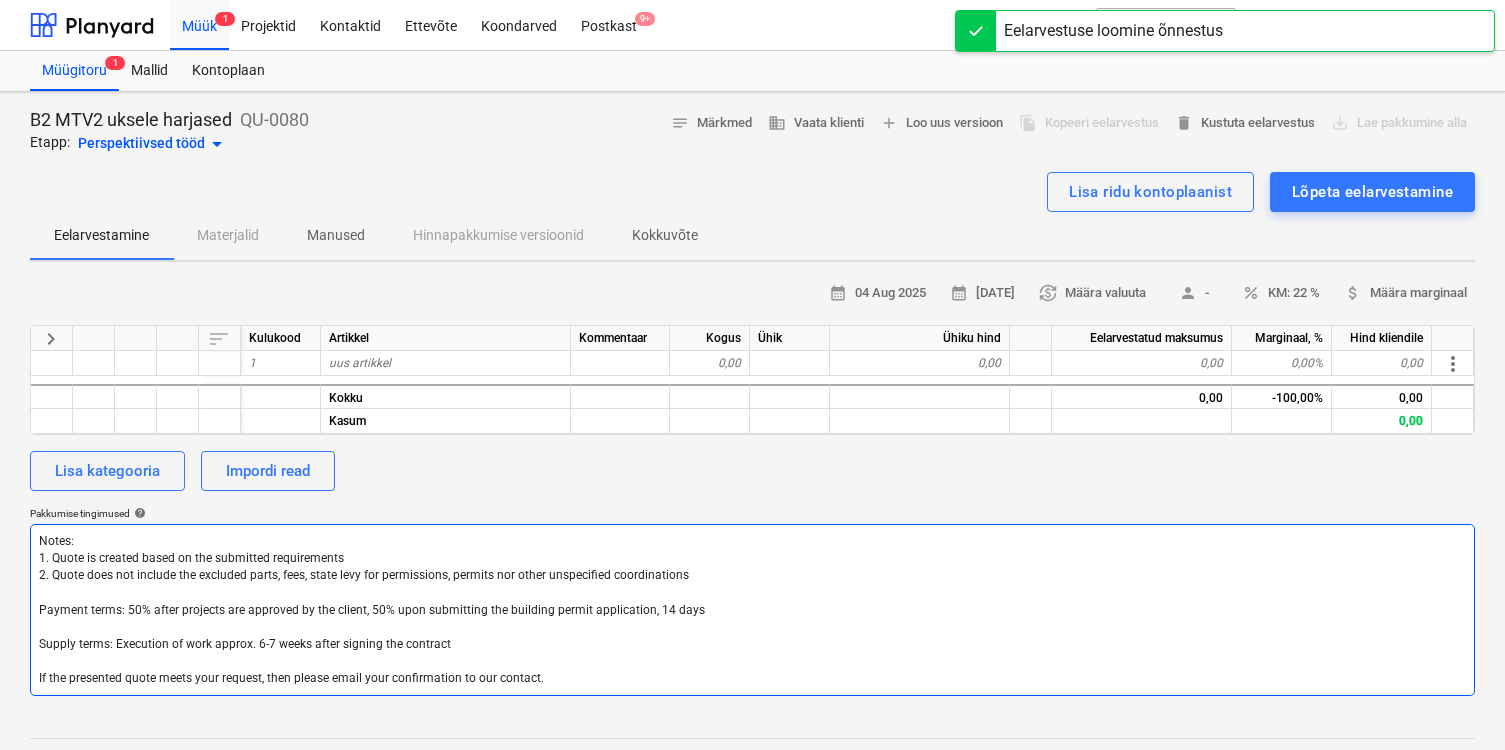drag, startPoint x: 556, startPoint y: 672, endPoint x: 0, endPoint y: 481, distance: 587.89197 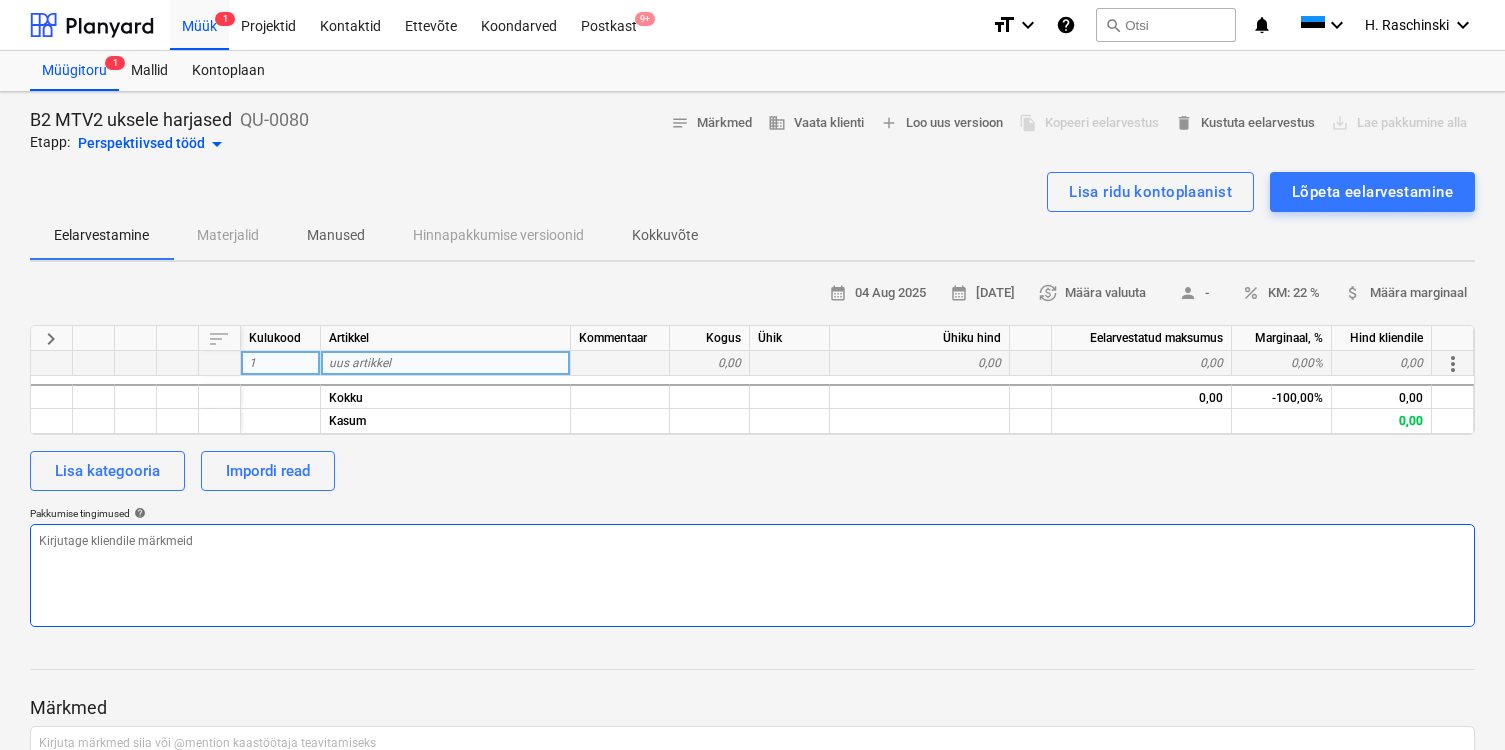 type 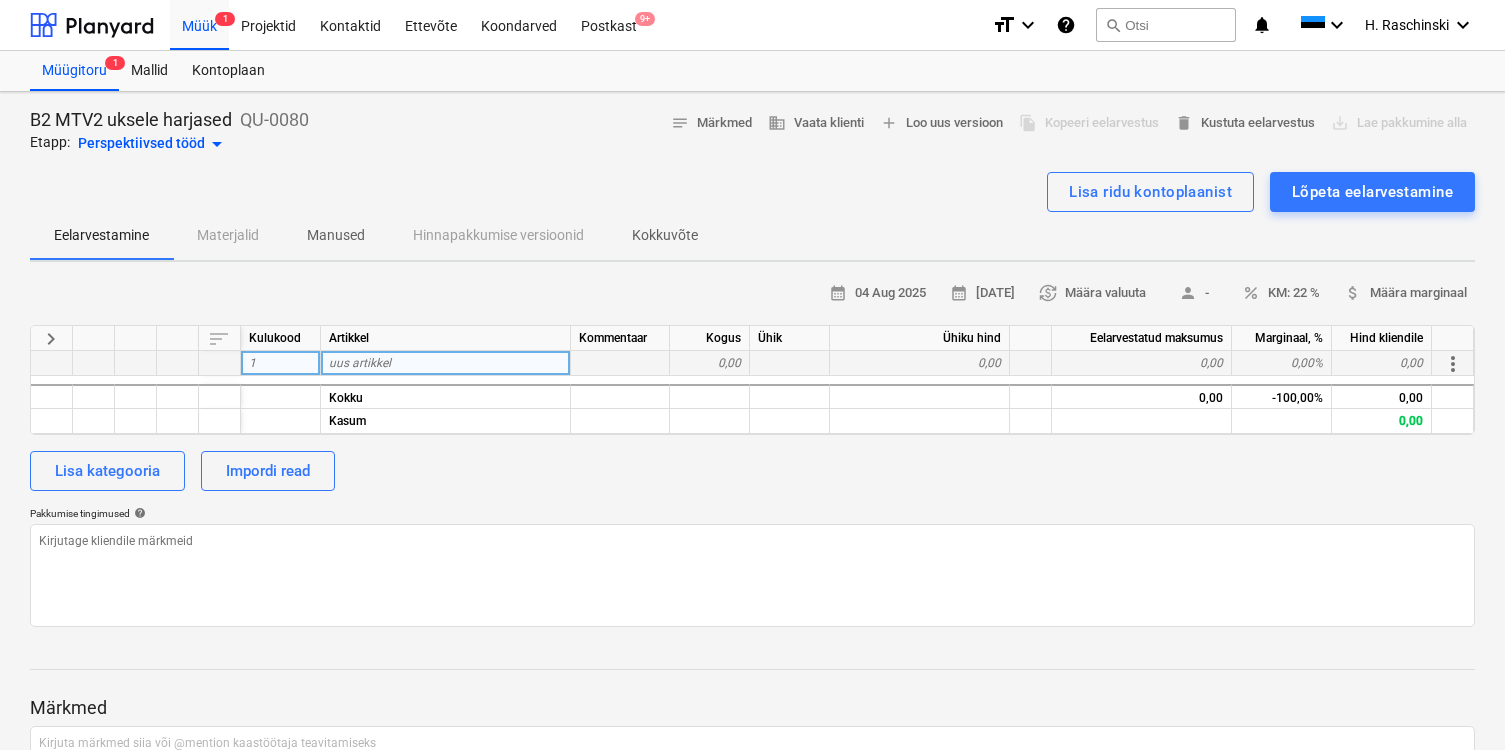 type on "x" 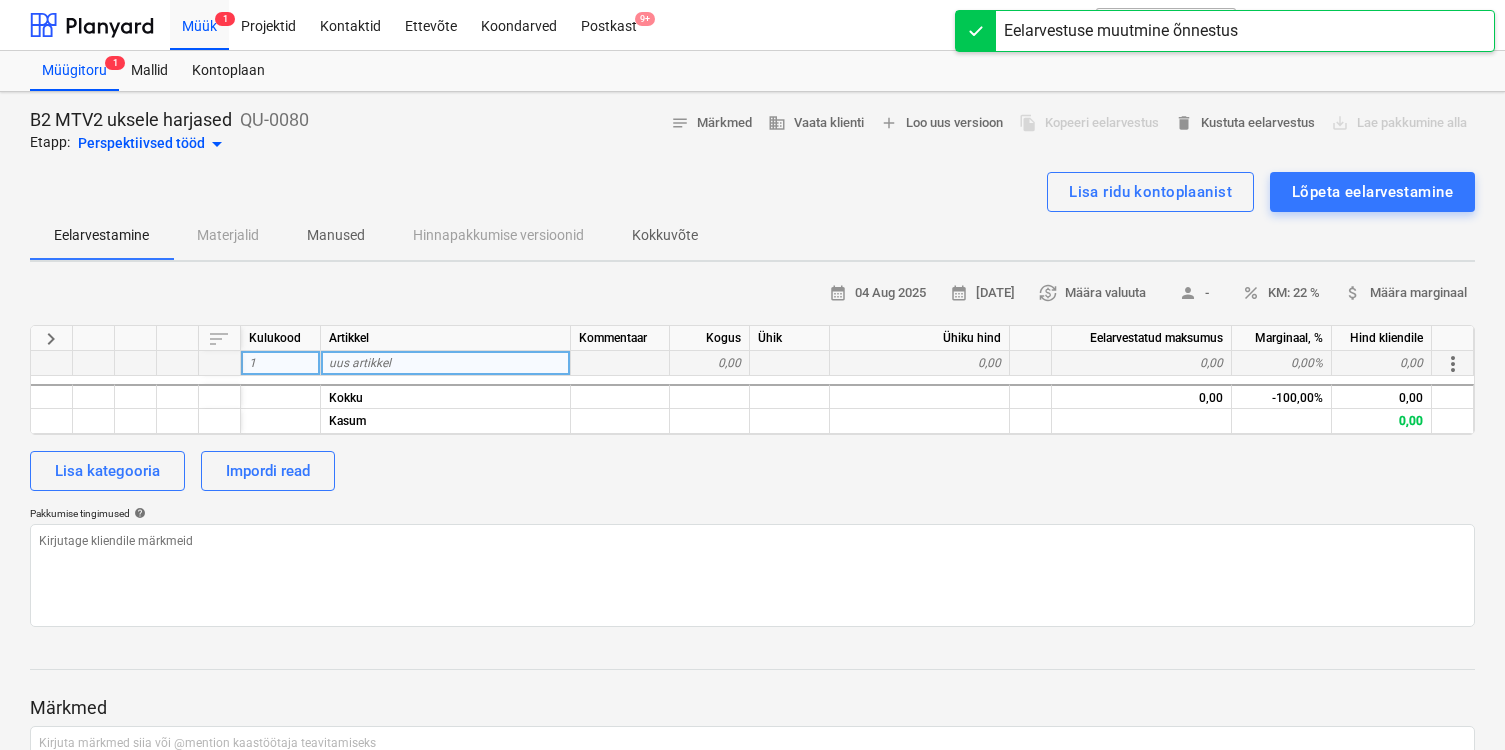 click on "uus artikkel" at bounding box center [360, 363] 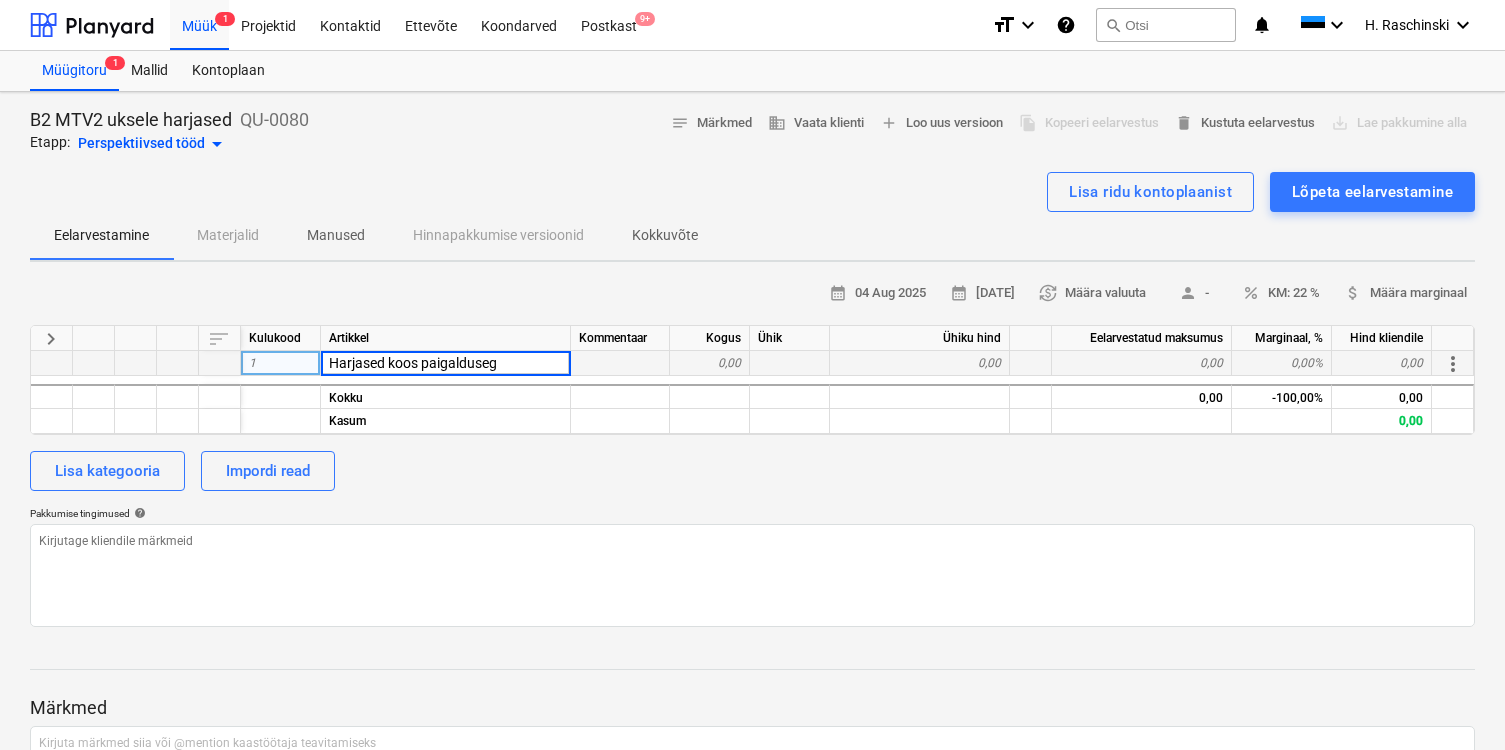 type on "Harjased koos paigaldusega" 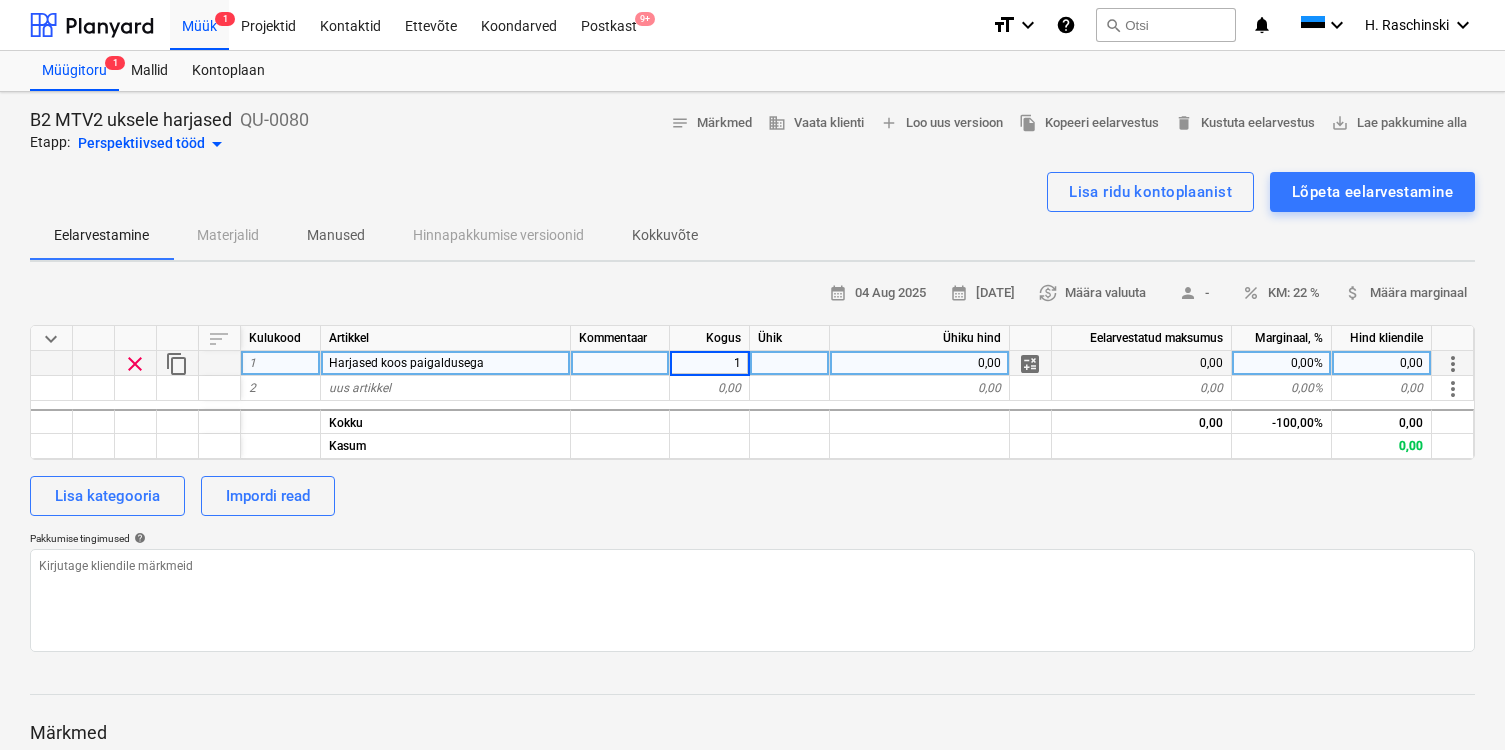type on "x" 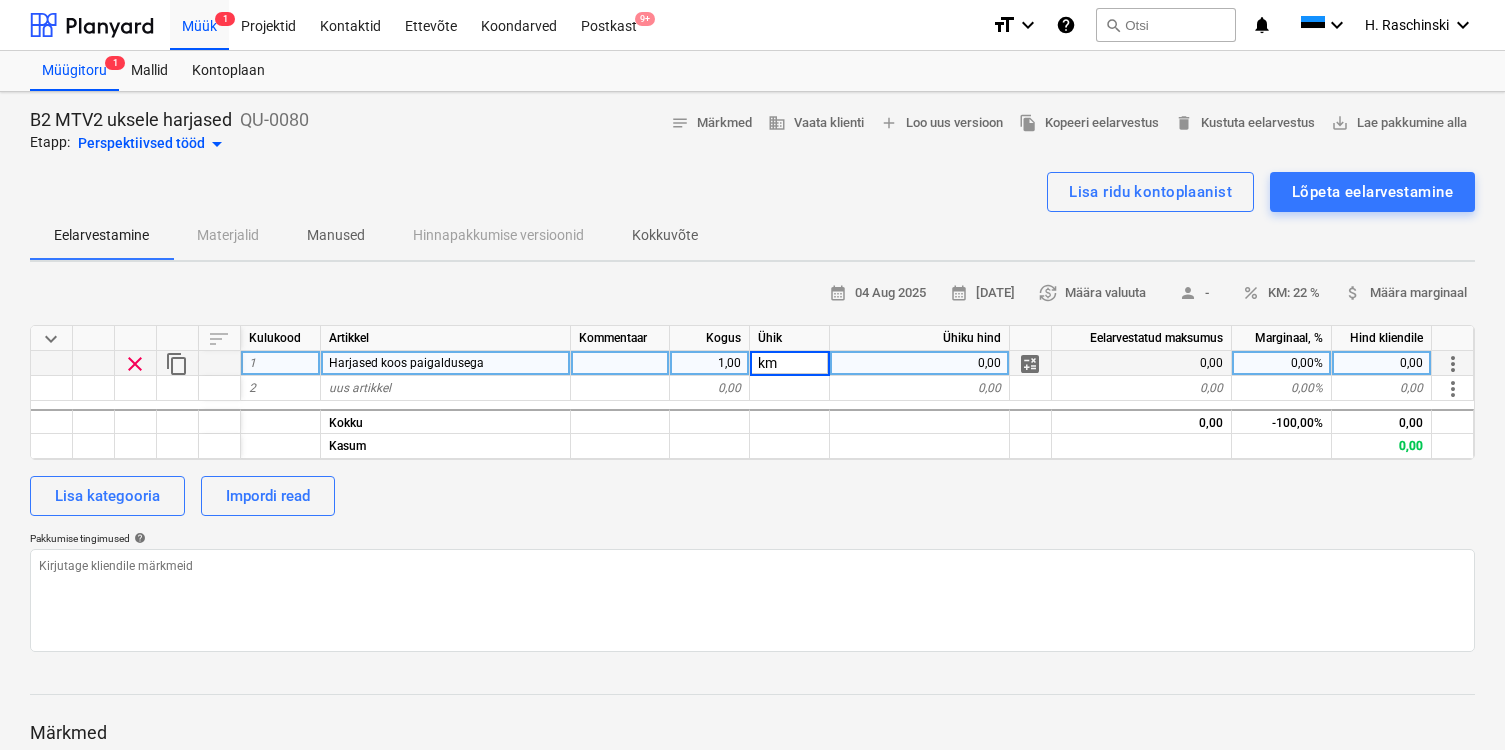 type on "kmp" 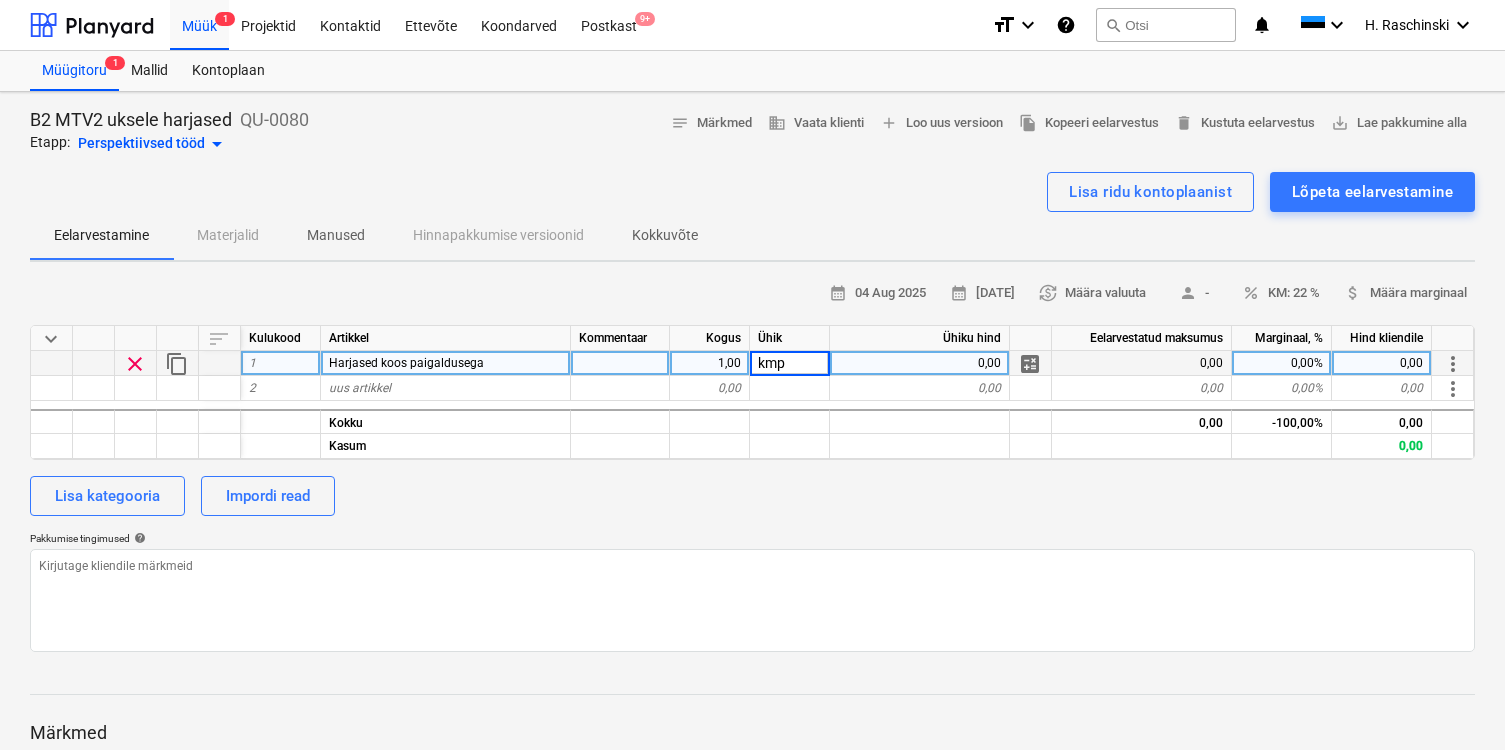 type on "x" 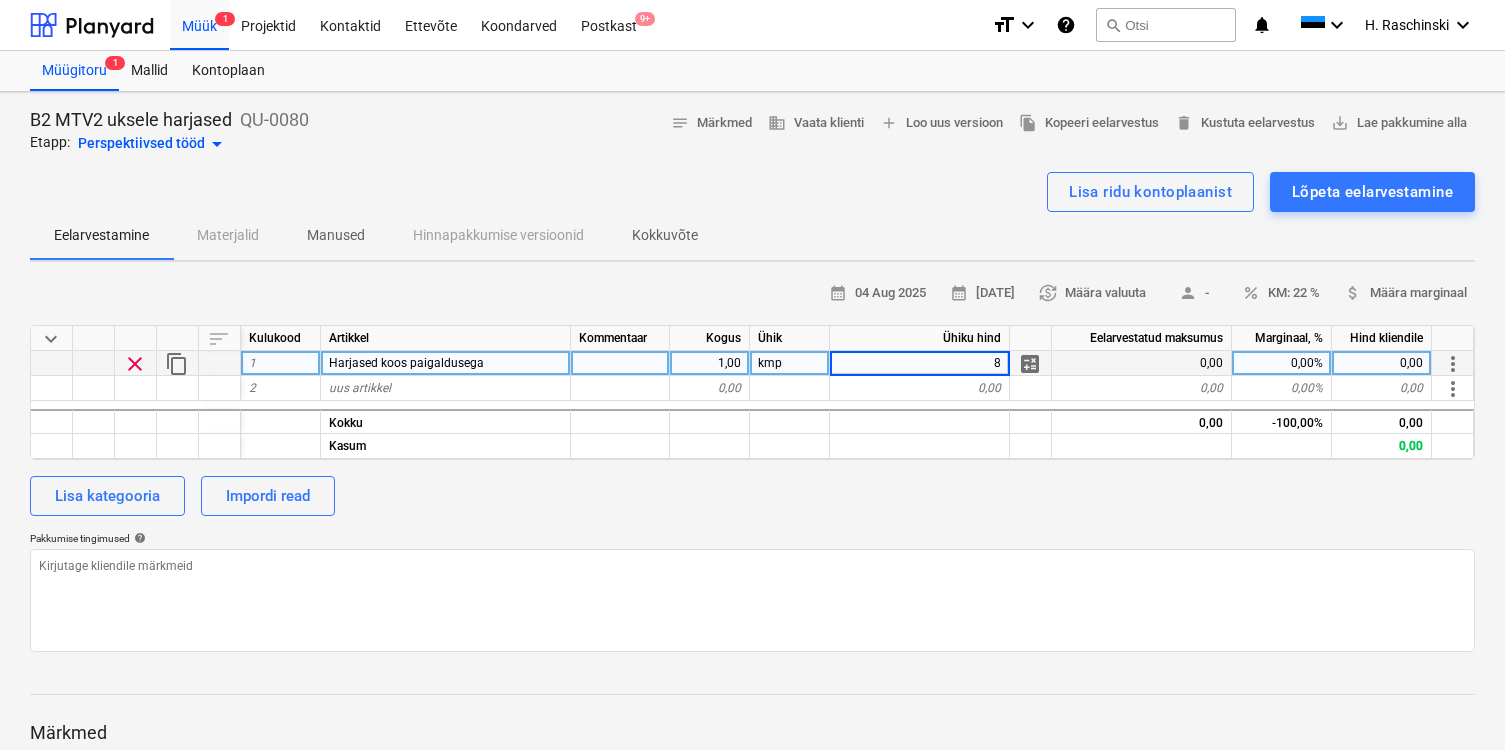 type on "80" 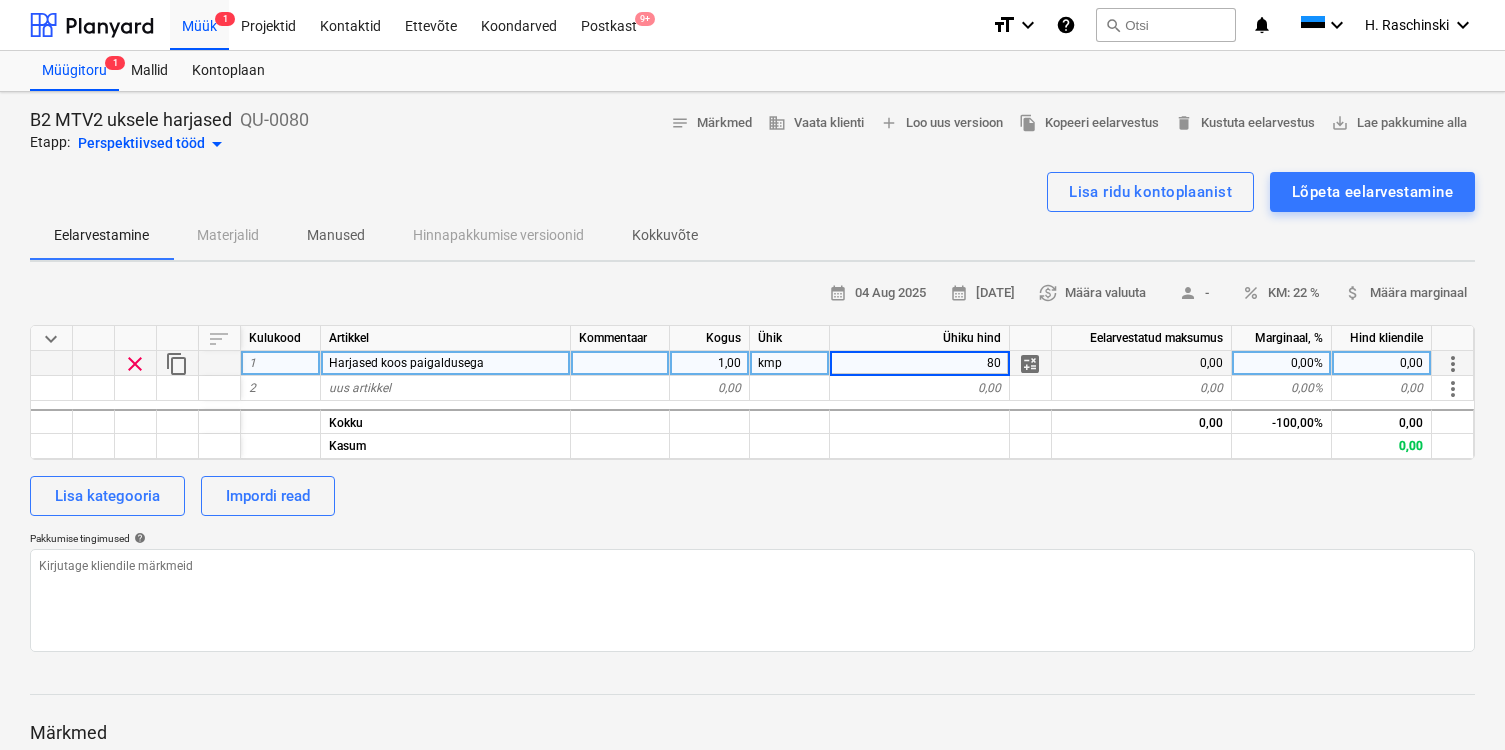 type on "x" 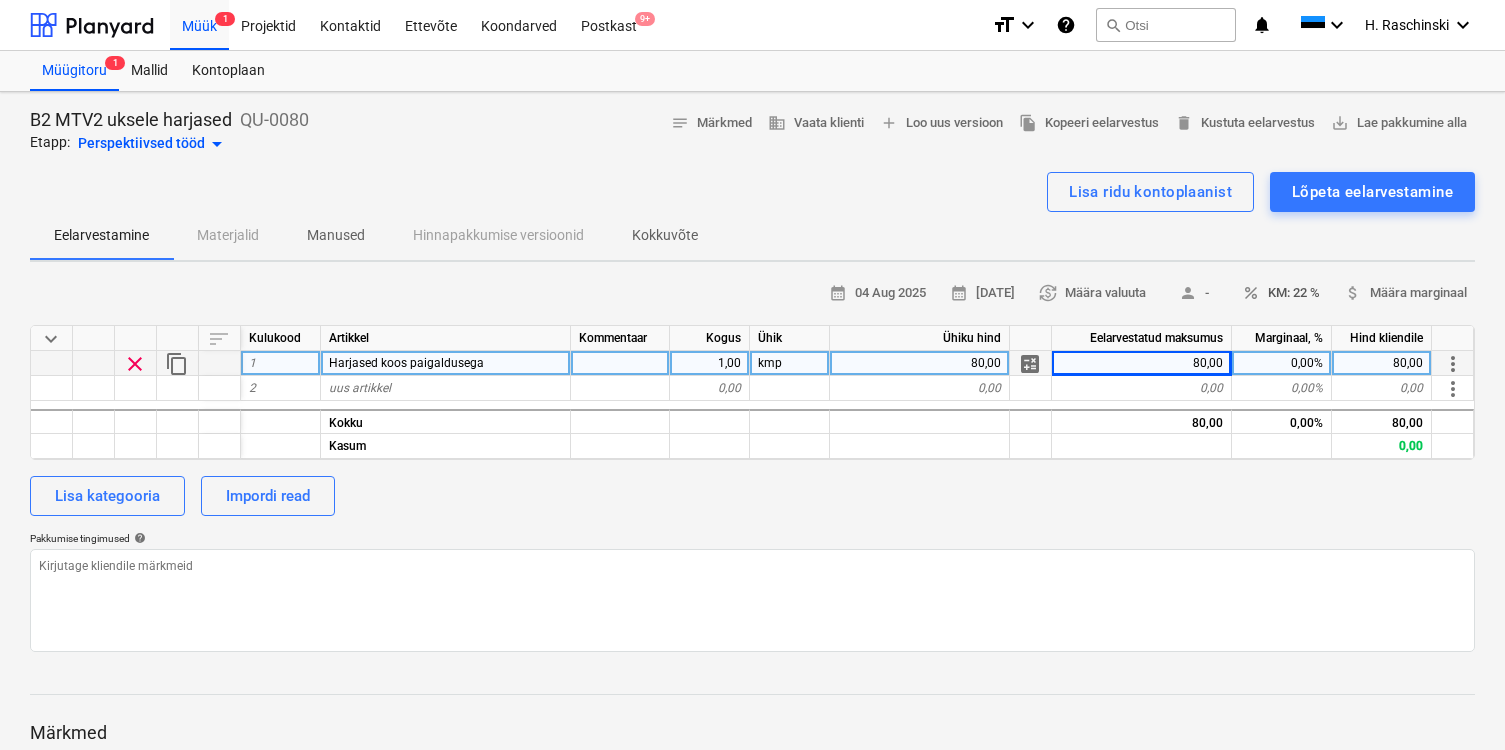 click on "percent KM: 22 %" at bounding box center [1281, 293] 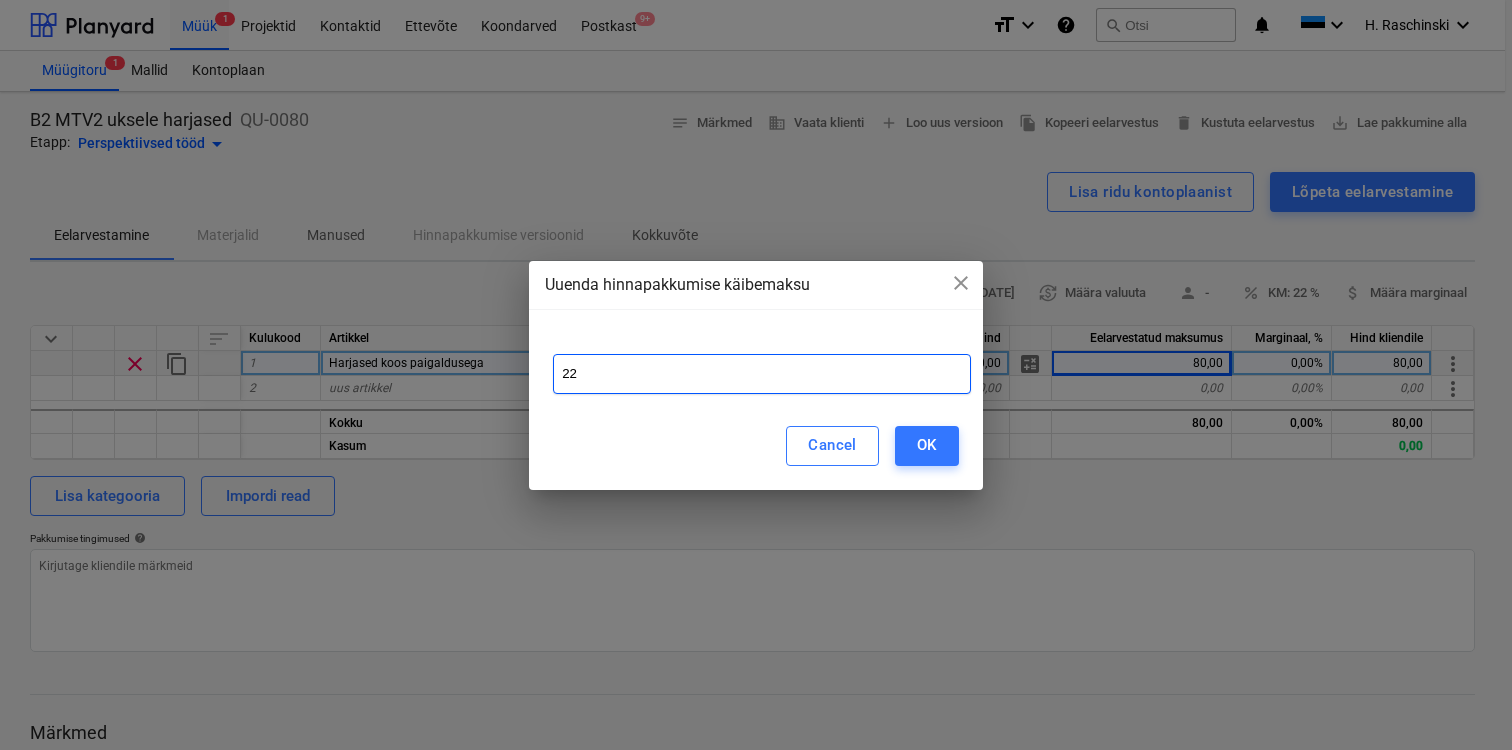 click on "22" at bounding box center (762, 374) 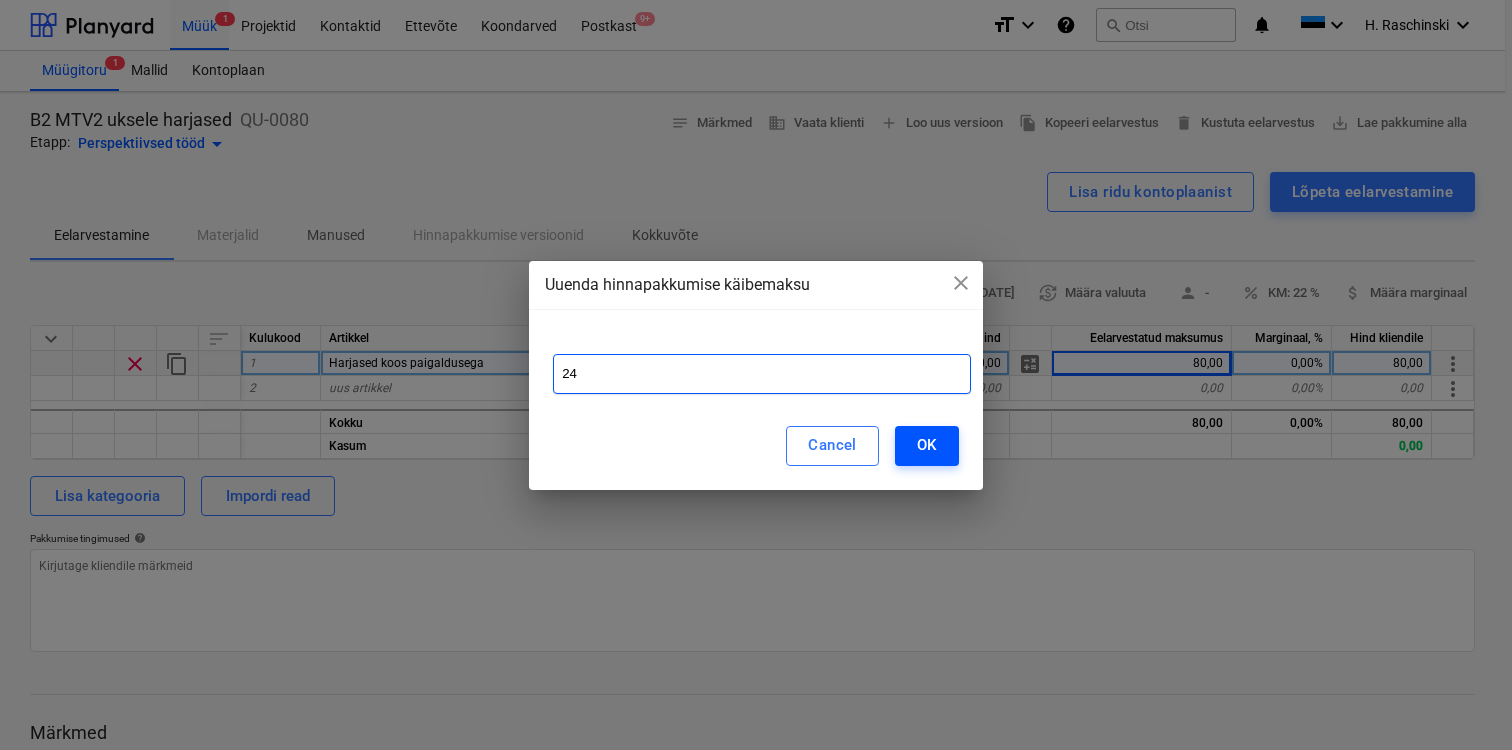 type on "24" 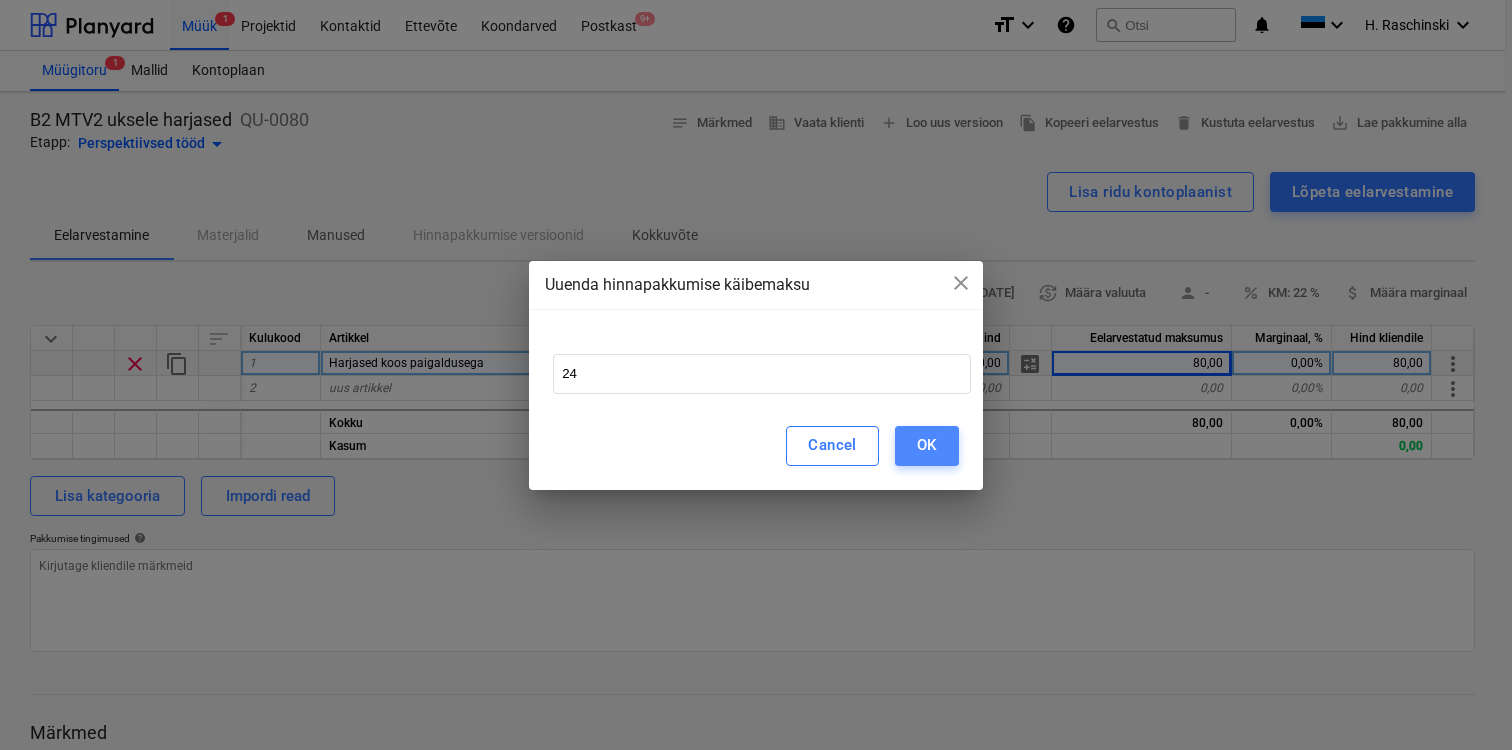 click on "OK" at bounding box center (927, 445) 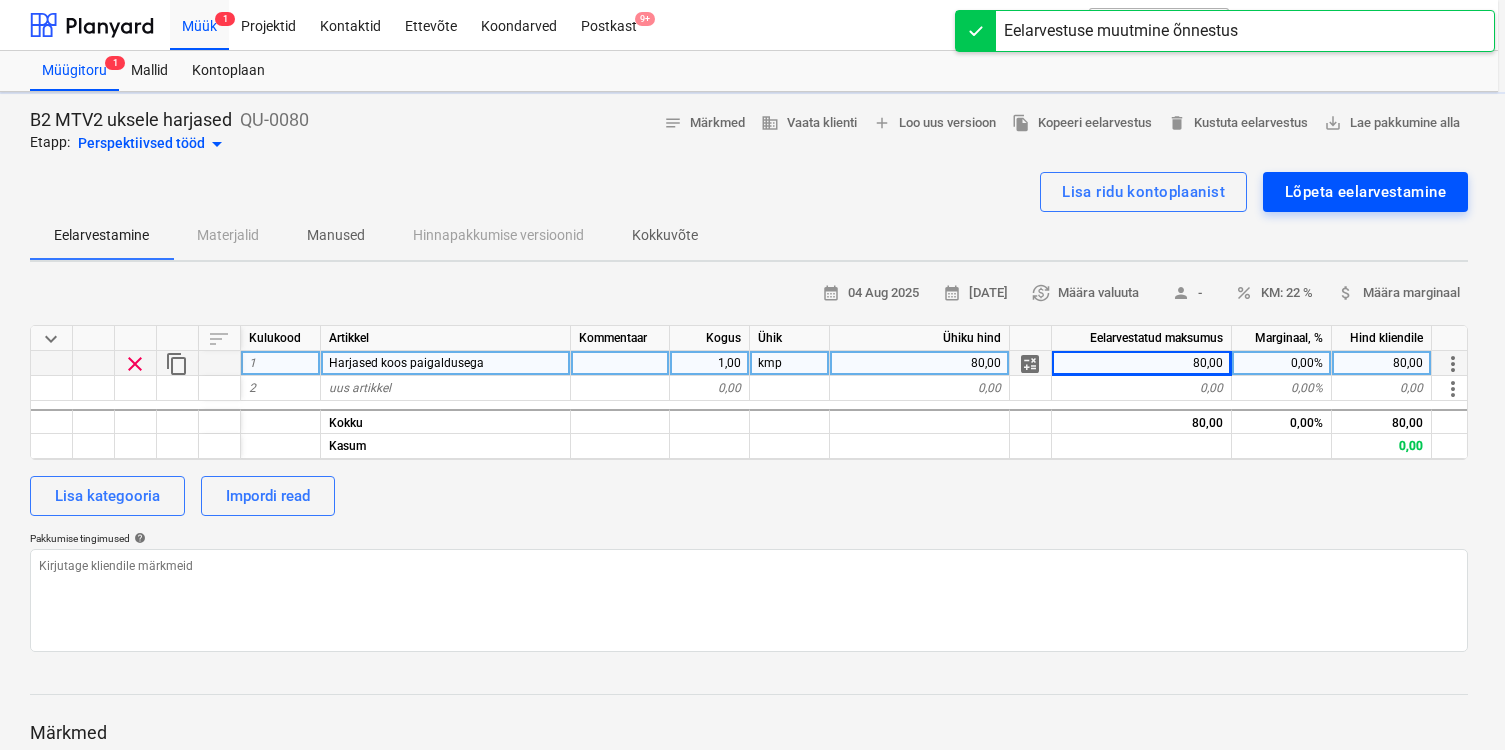 type on "x" 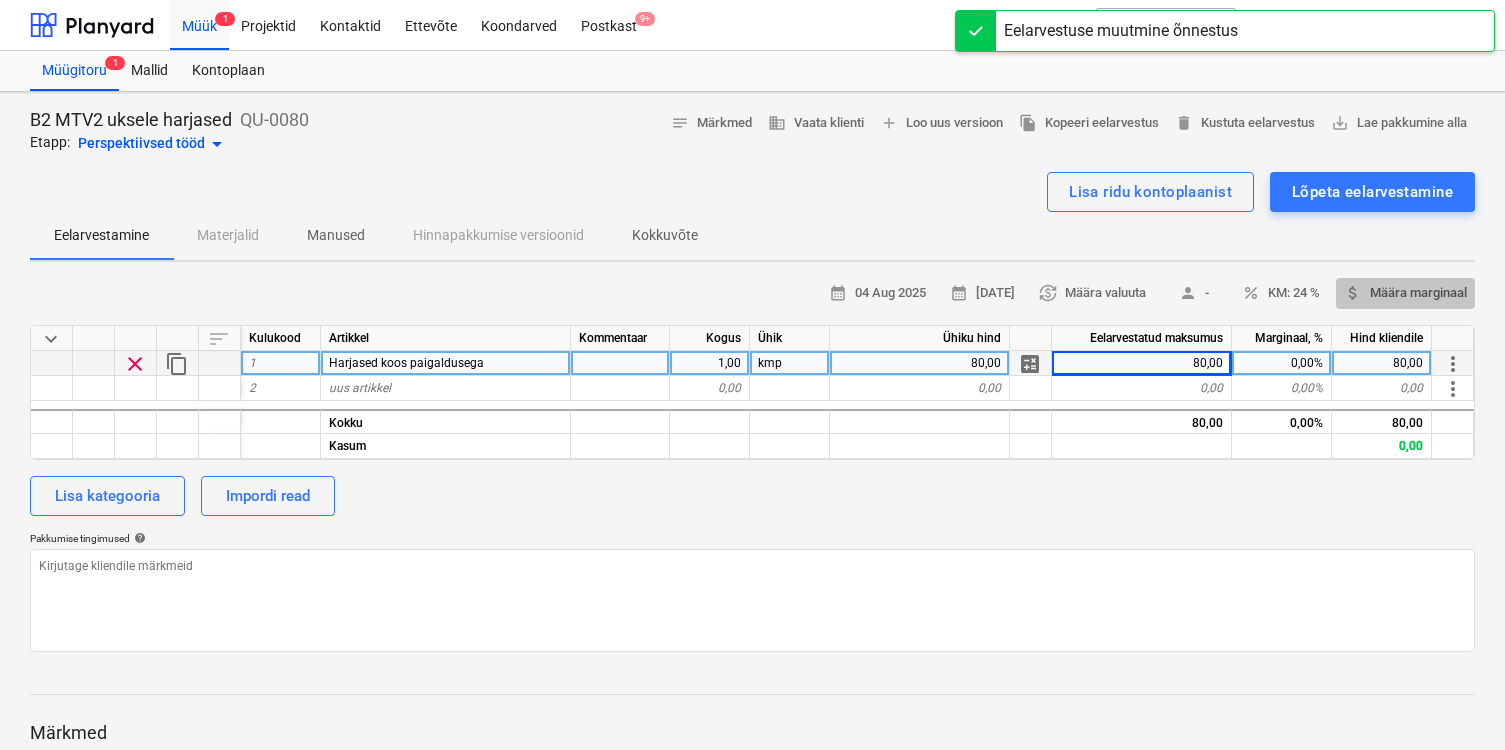 click on "attach_money Määra marginaal" at bounding box center (1405, 293) 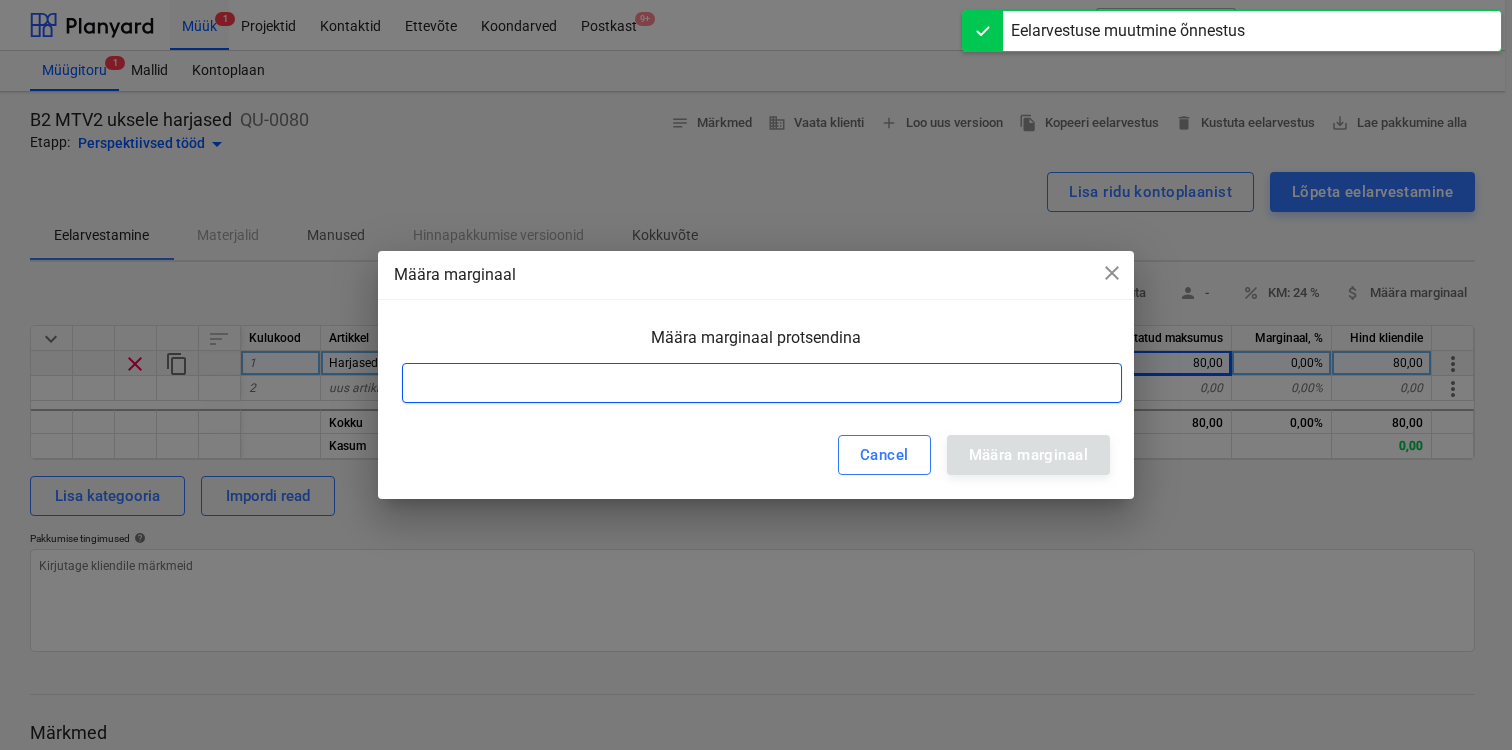 click at bounding box center [762, 383] 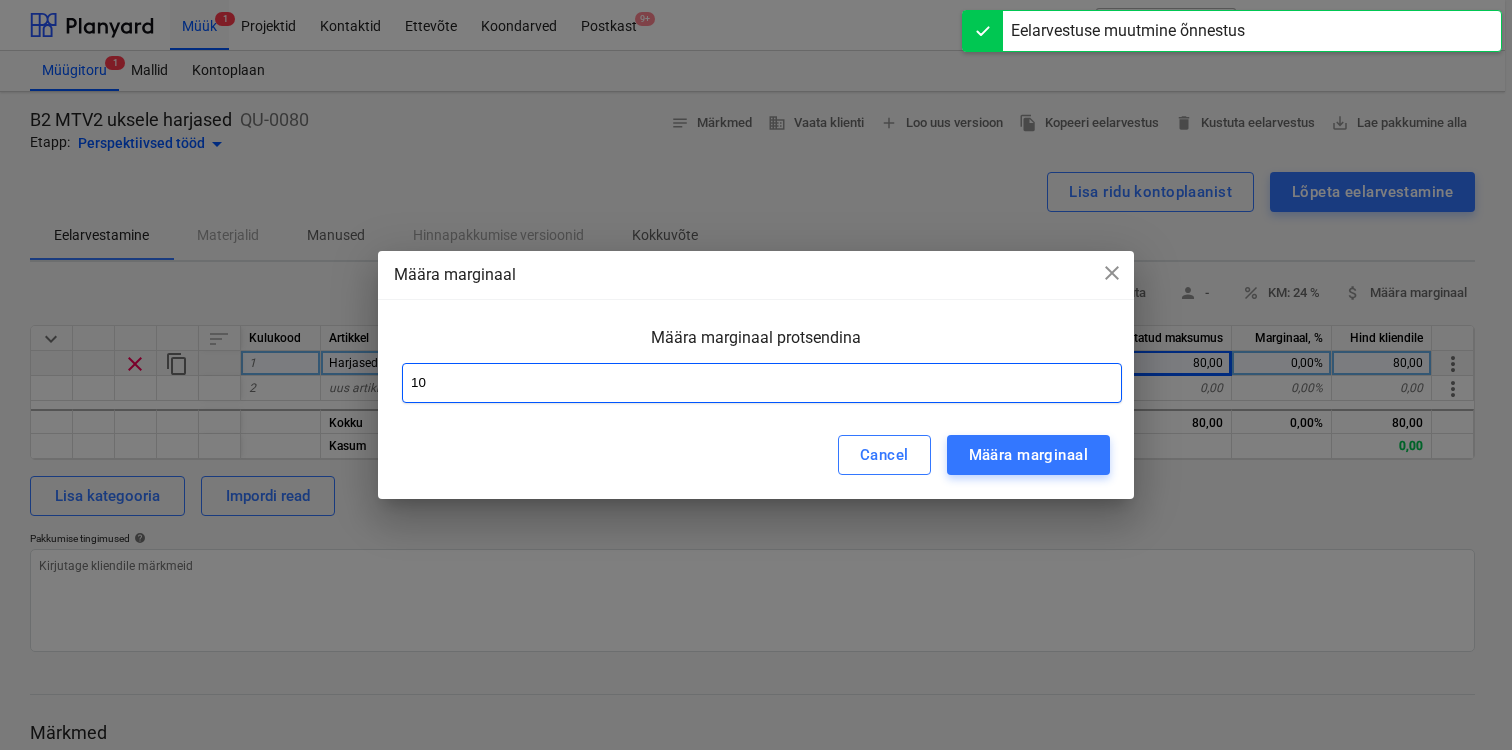 type on "10" 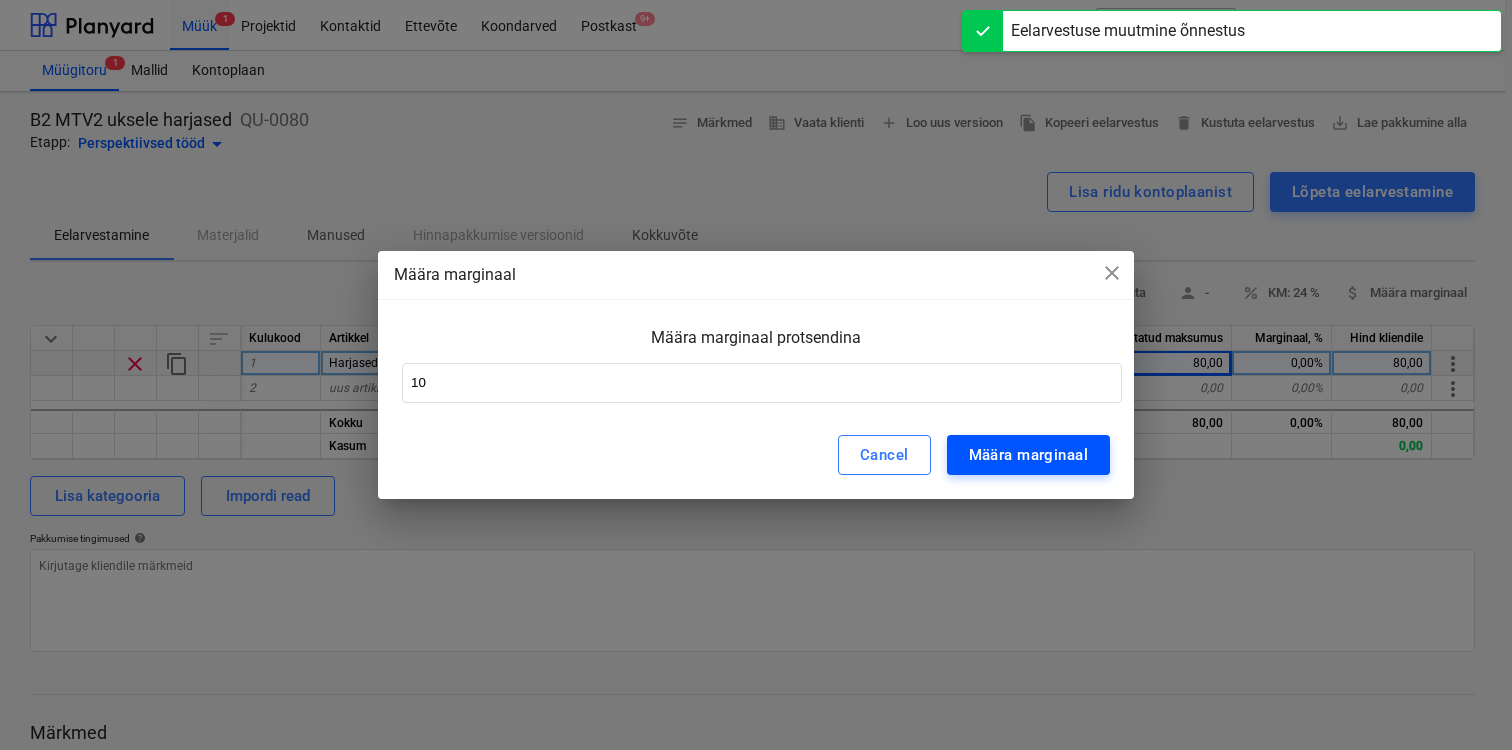 click on "Cancel Määra marginaal" at bounding box center (756, 455) 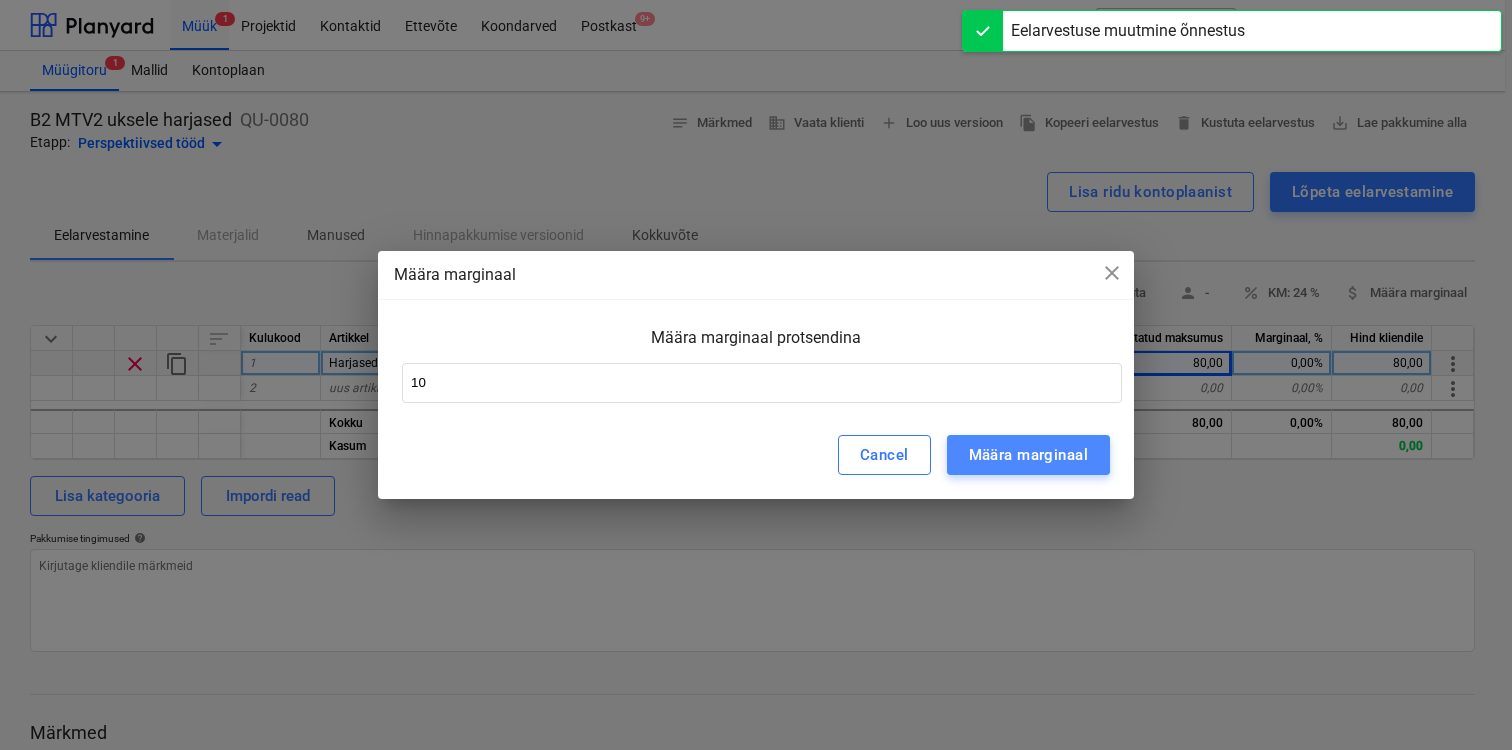 click on "Määra marginaal" at bounding box center [1028, 455] 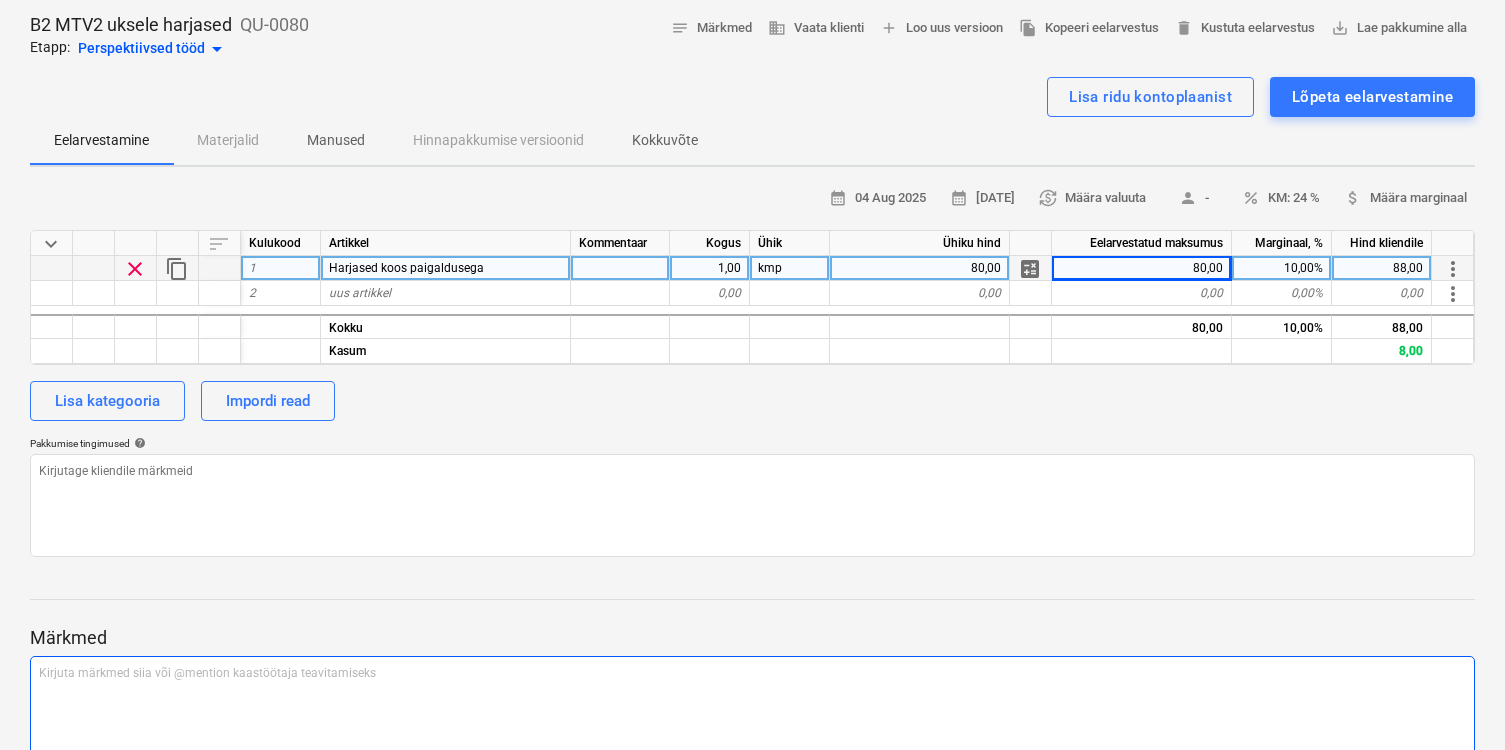scroll, scrollTop: 0, scrollLeft: 0, axis: both 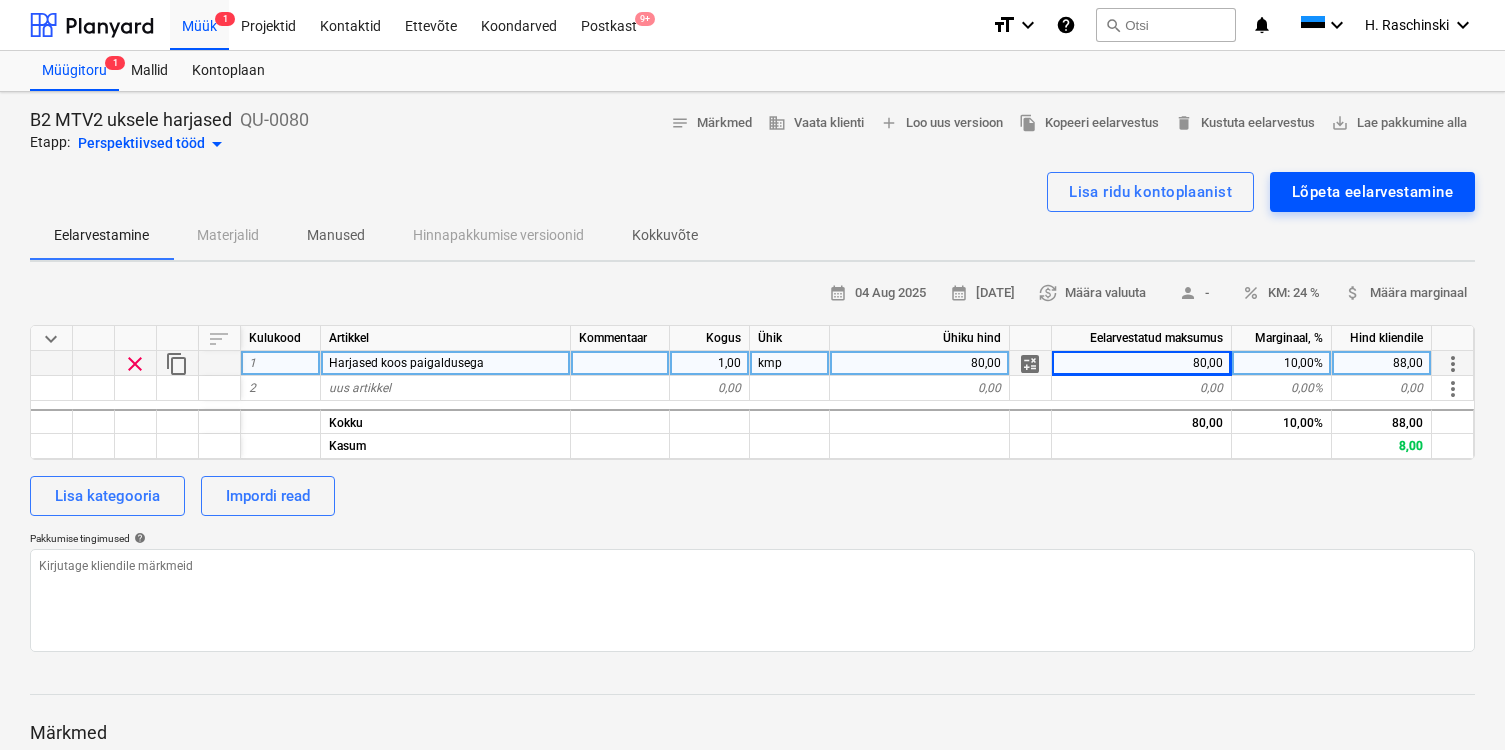 click on "Lõpeta eelarvestamine" at bounding box center (1372, 192) 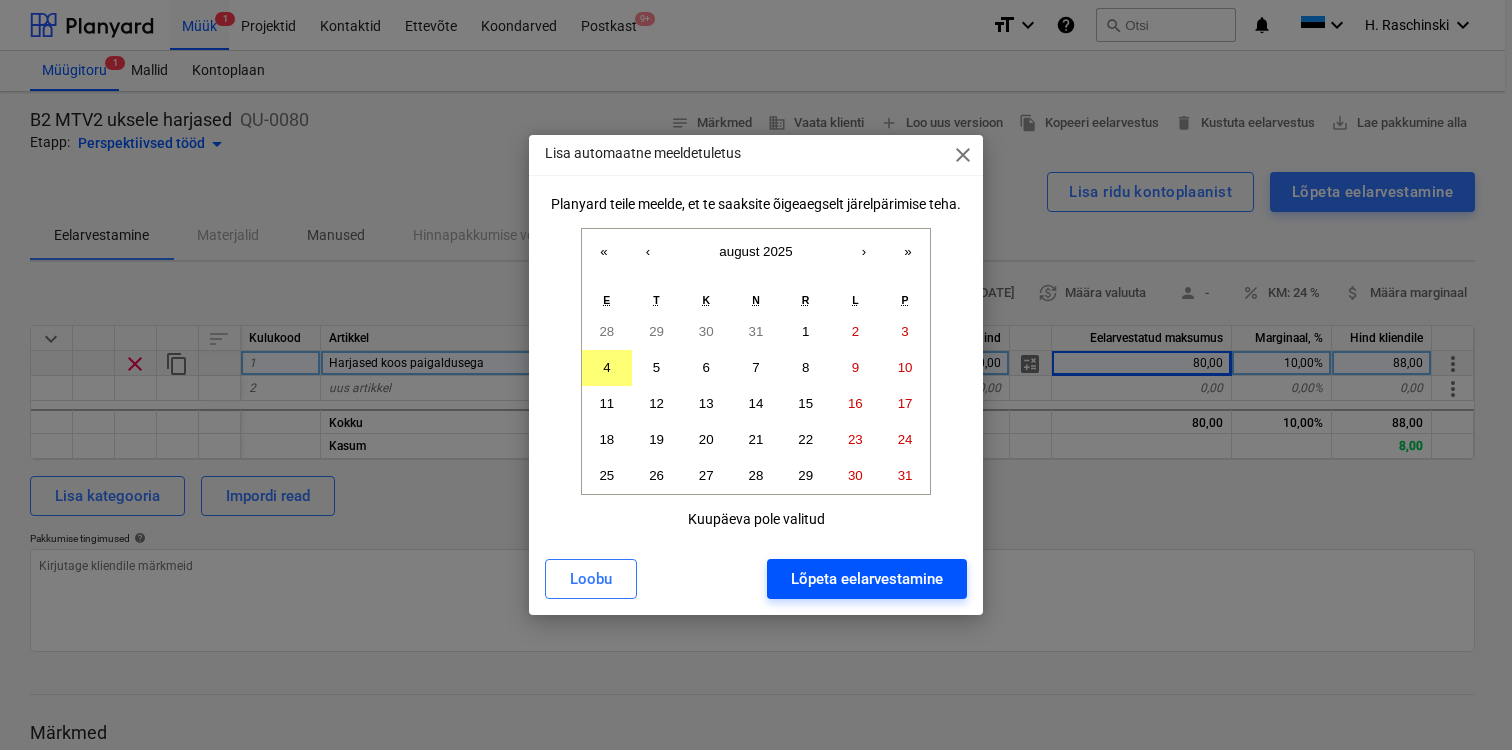 click on "Lõpeta eelarvestamine" at bounding box center [867, 579] 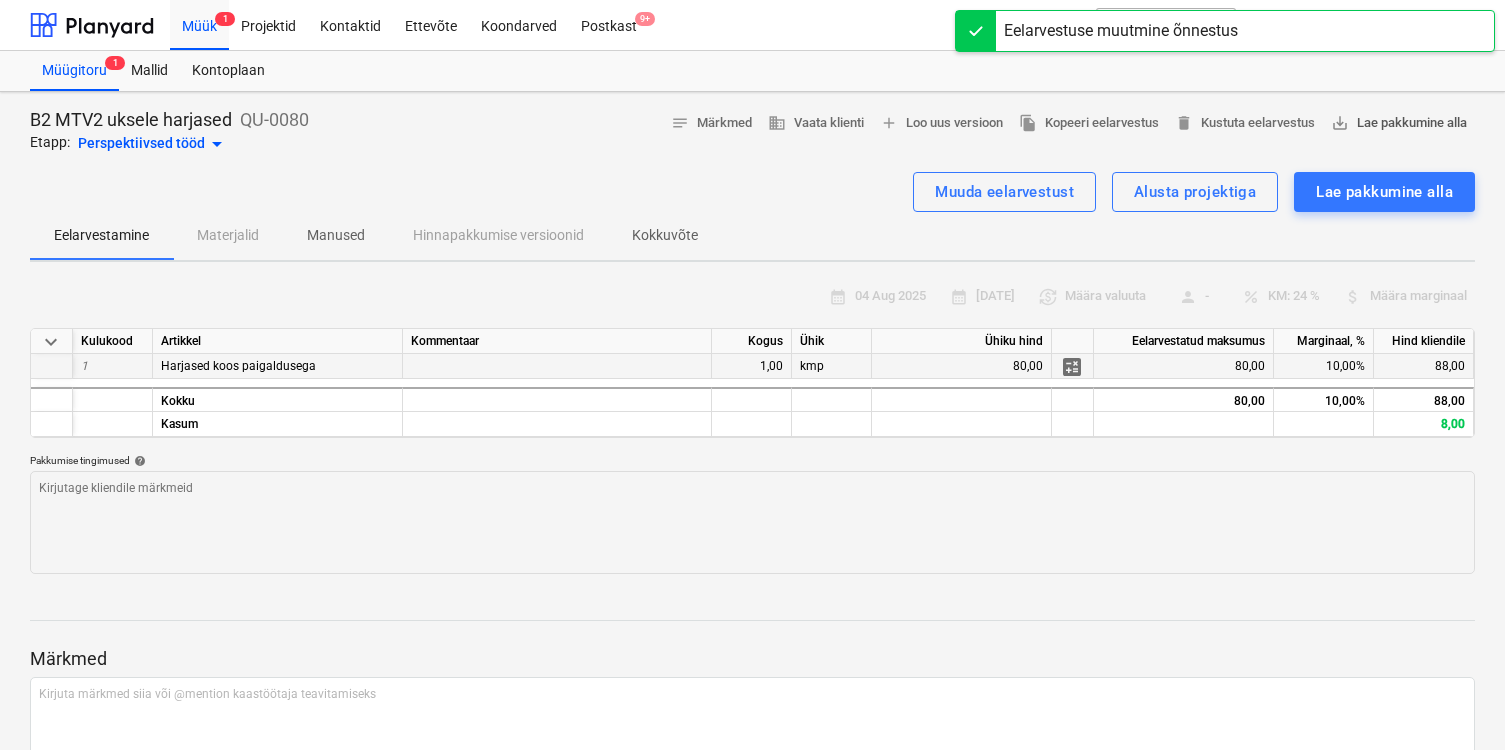 click on "save_alt Lae pakkumine alla" at bounding box center [1399, 123] 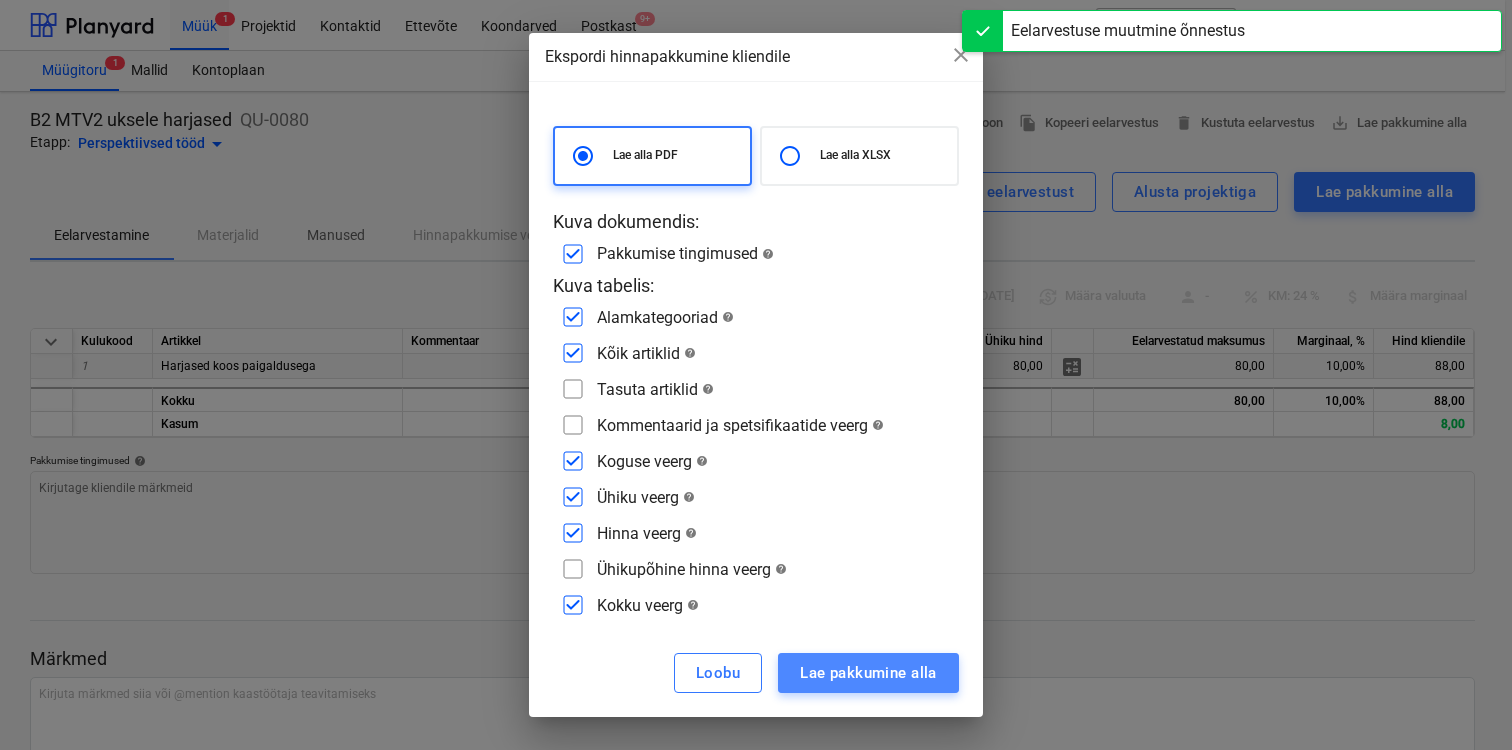 click on "Lae pakkumine alla" at bounding box center (868, 673) 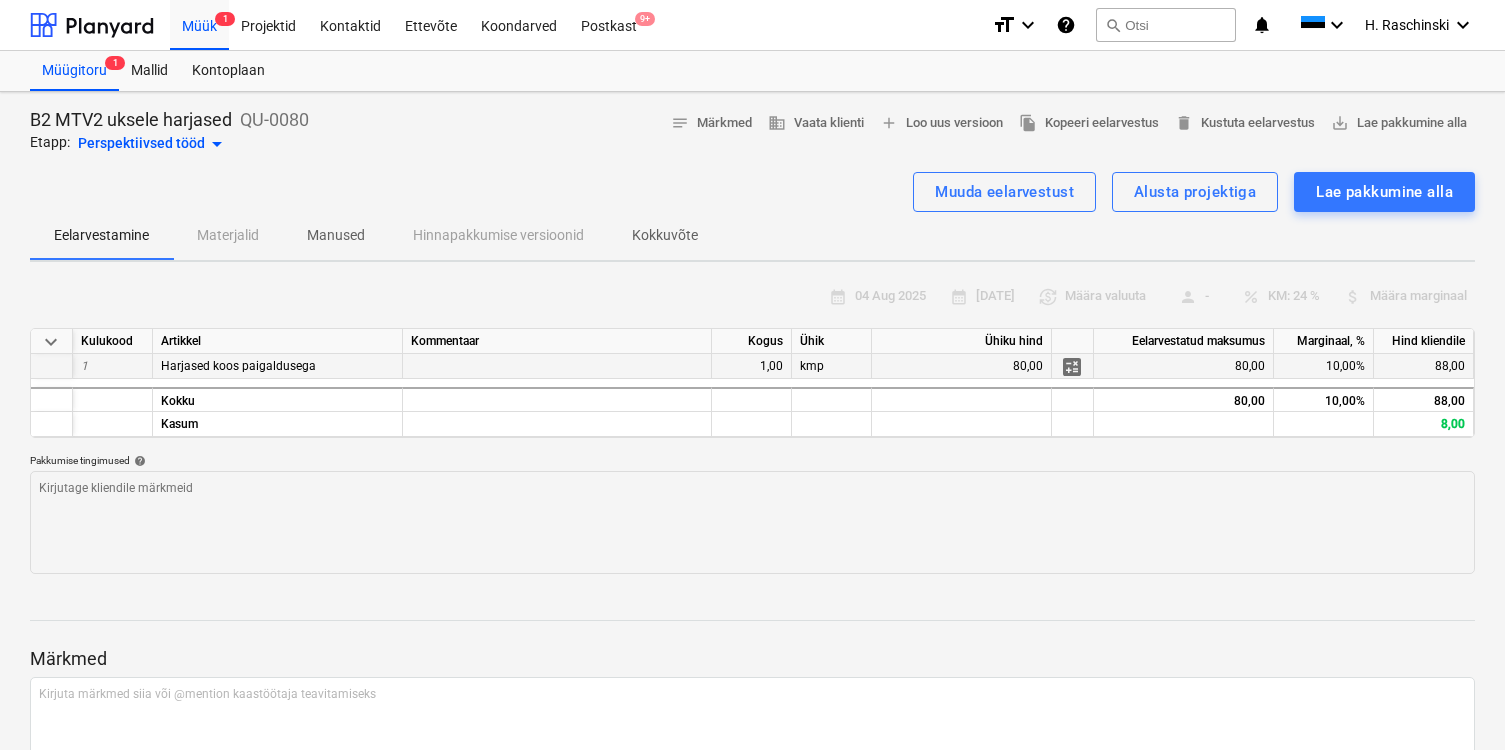 click on "Perspektiivsed tööd arrow_drop_down" at bounding box center (153, 144) 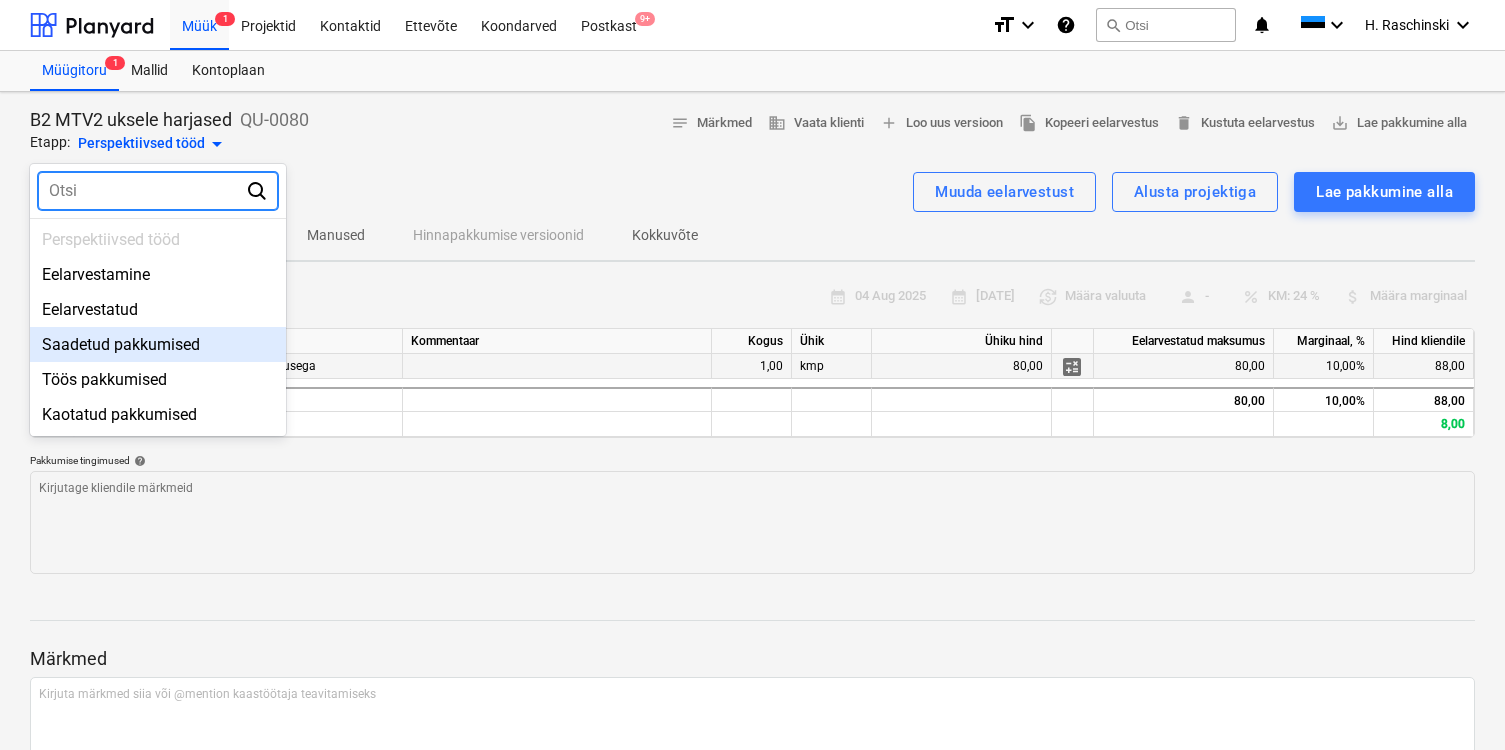 click on "Saadetud pakkumised" at bounding box center (158, 344) 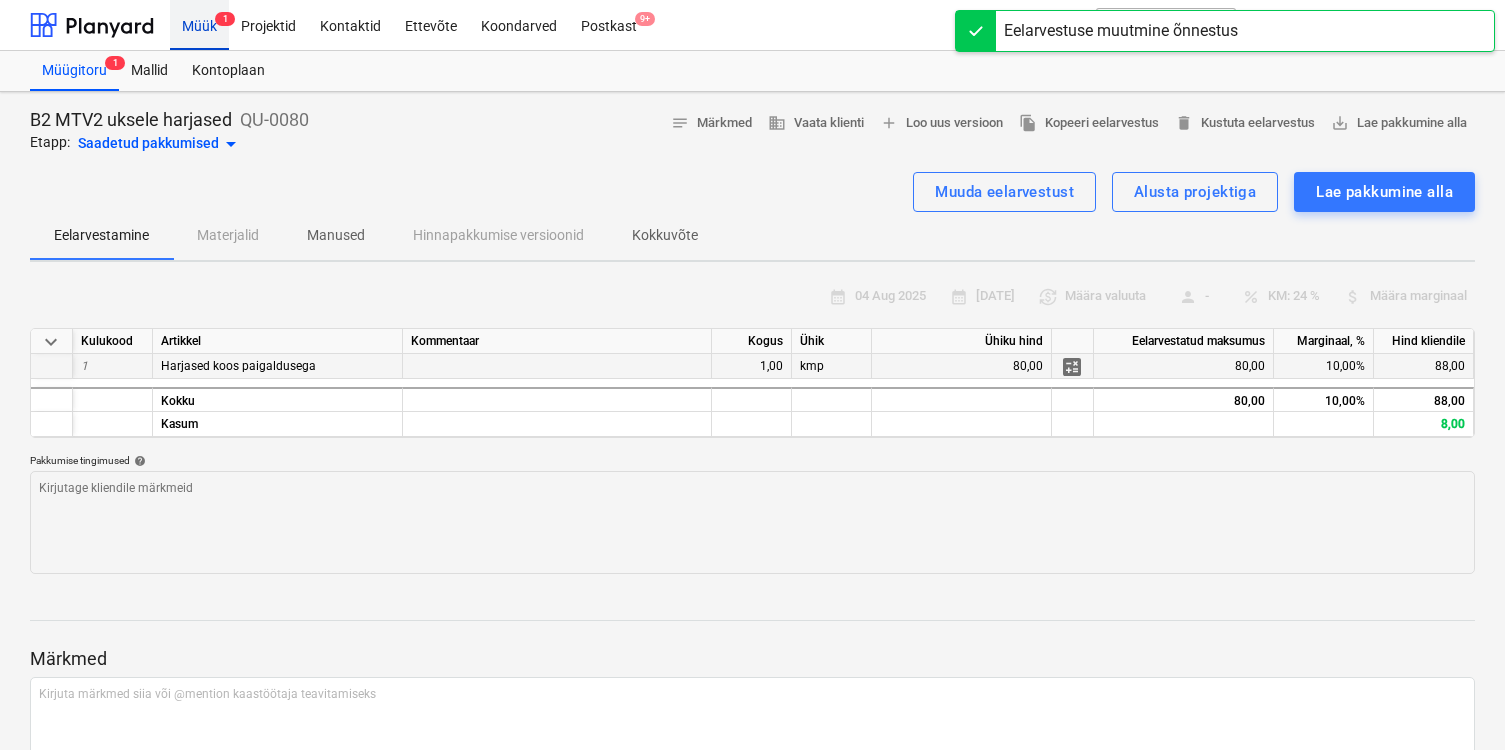 click on "Müük 1" at bounding box center (199, 24) 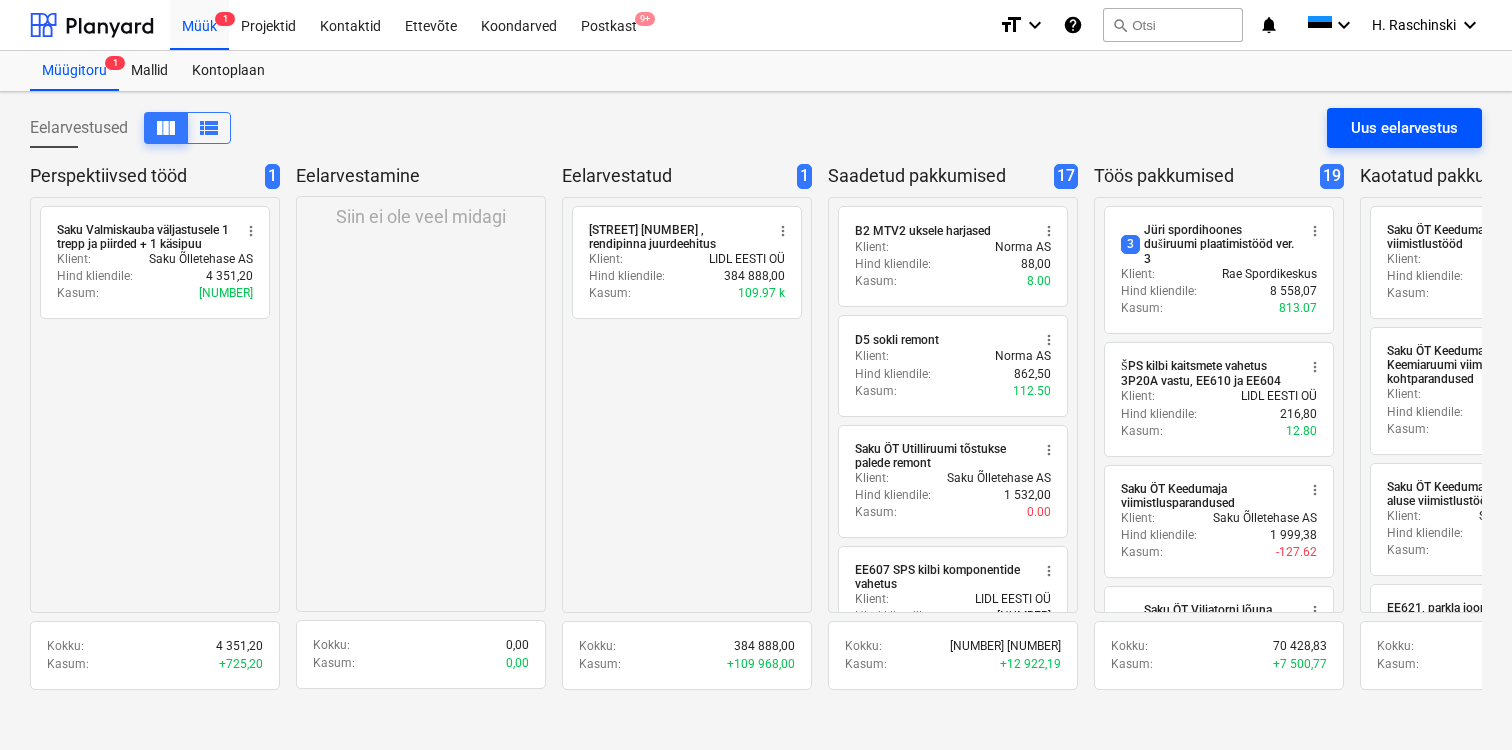 click on "Uus eelarvestus" at bounding box center [1404, 128] 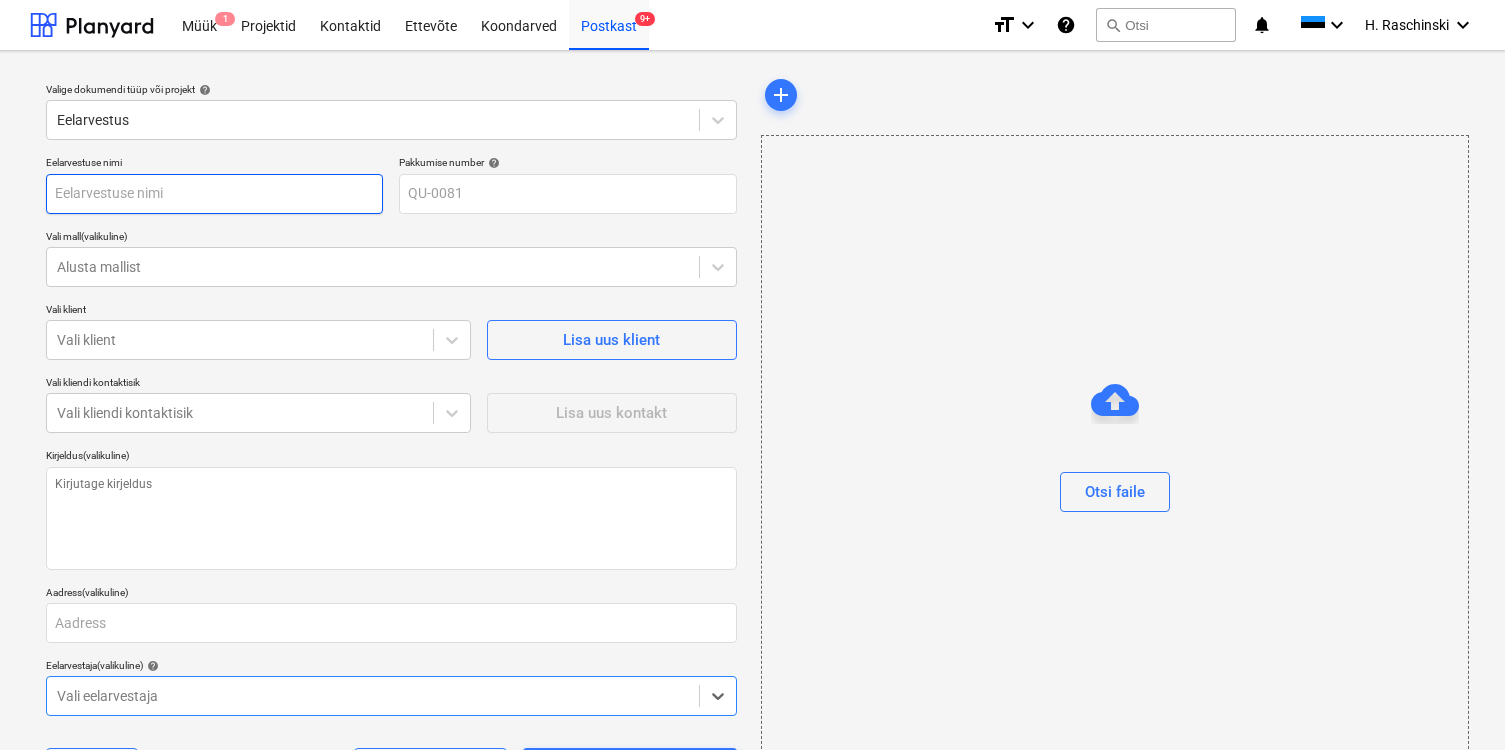 click at bounding box center (214, 194) 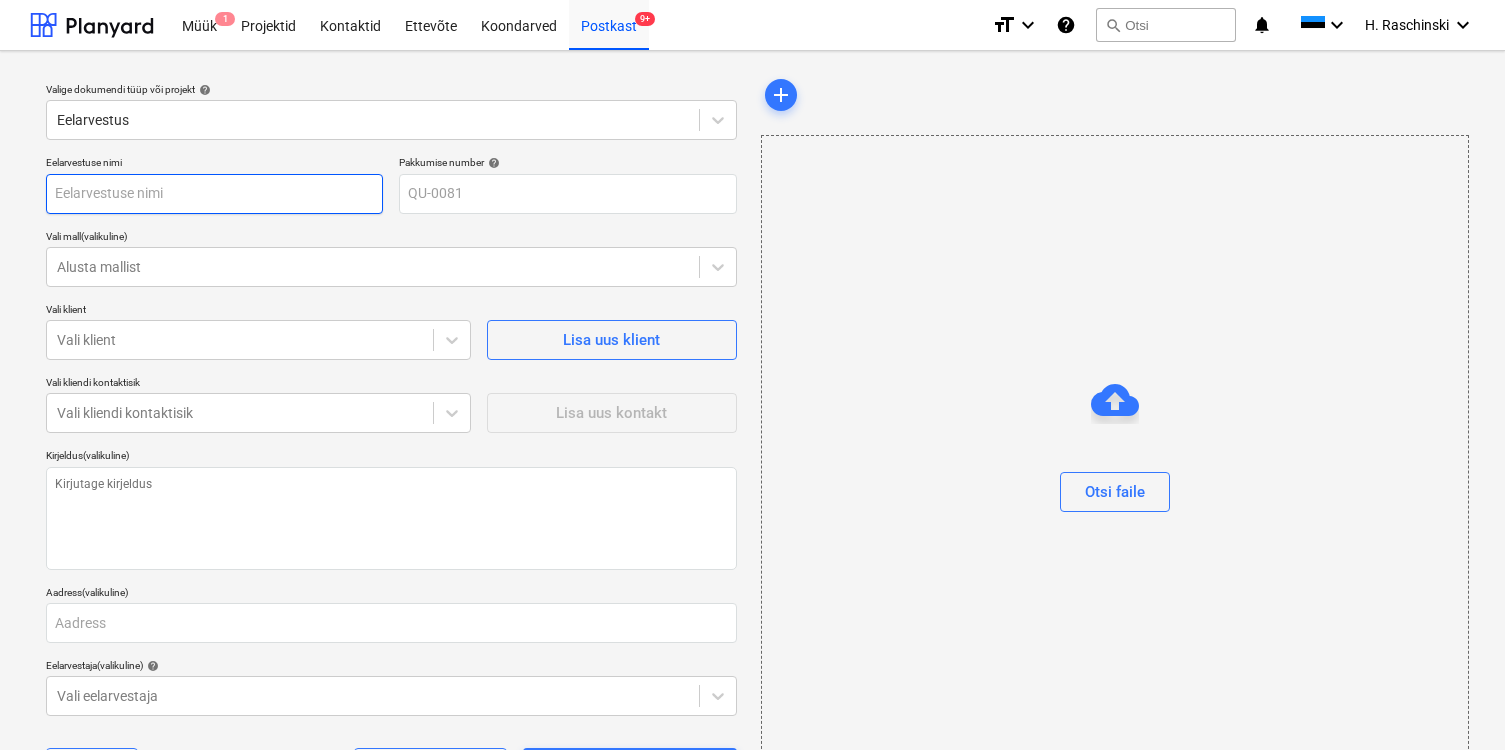 type on "x" 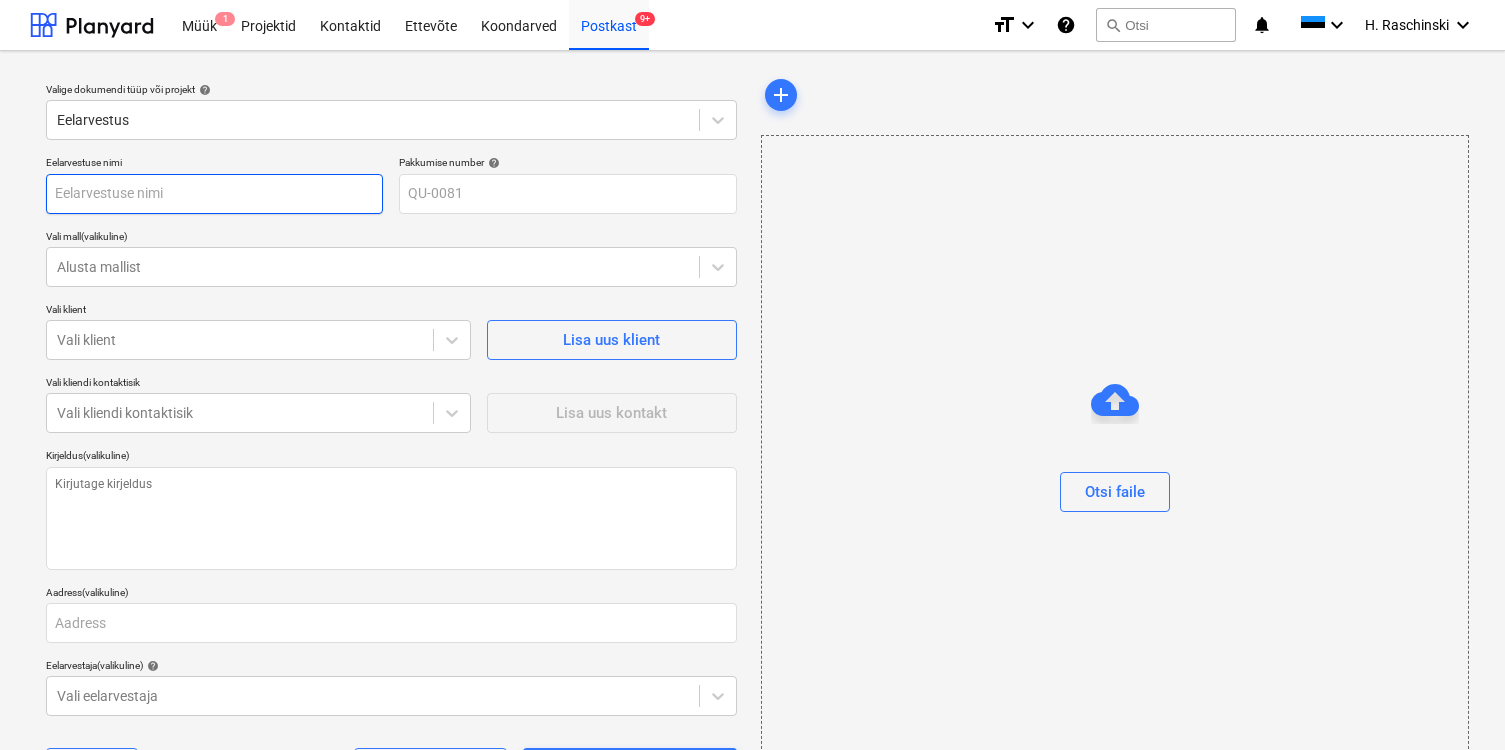 type on "F" 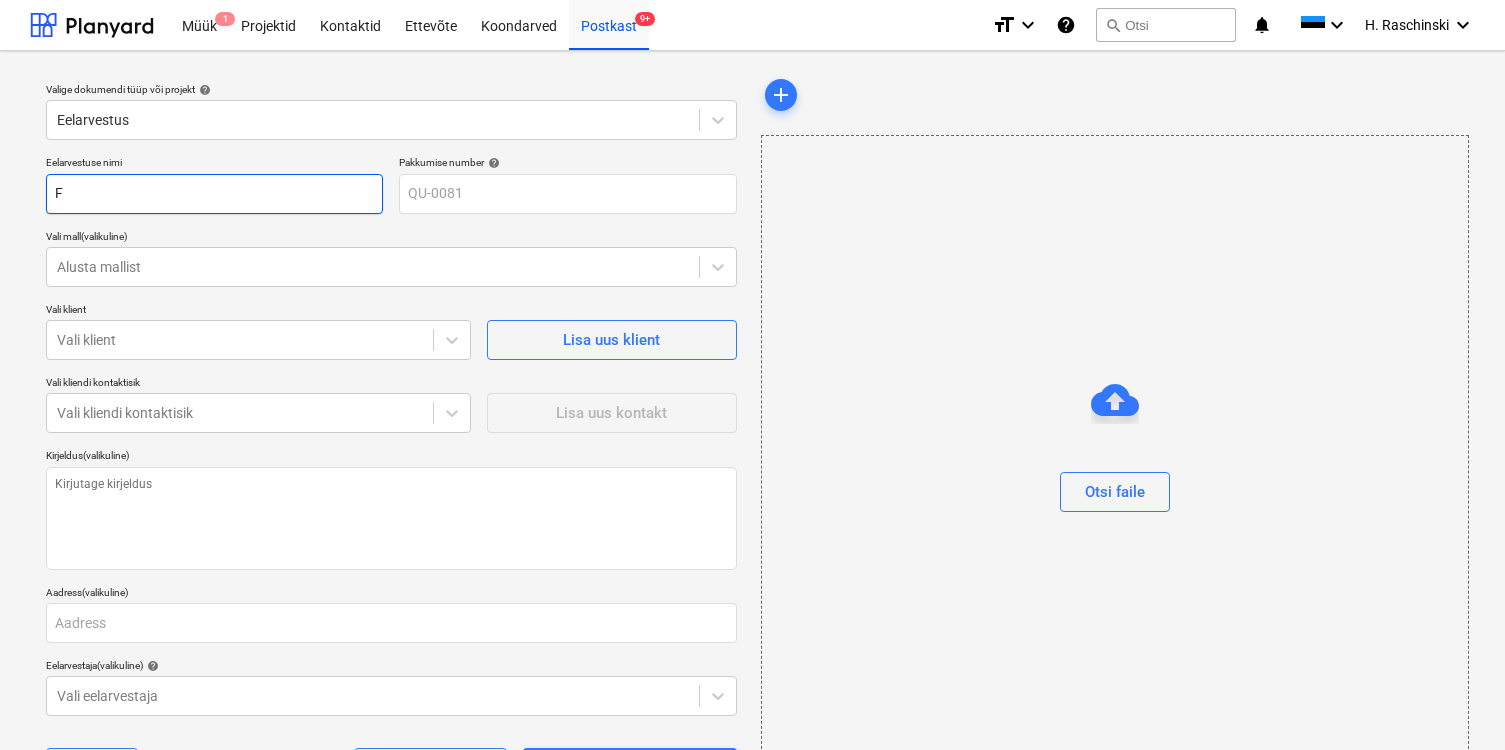 type on "x" 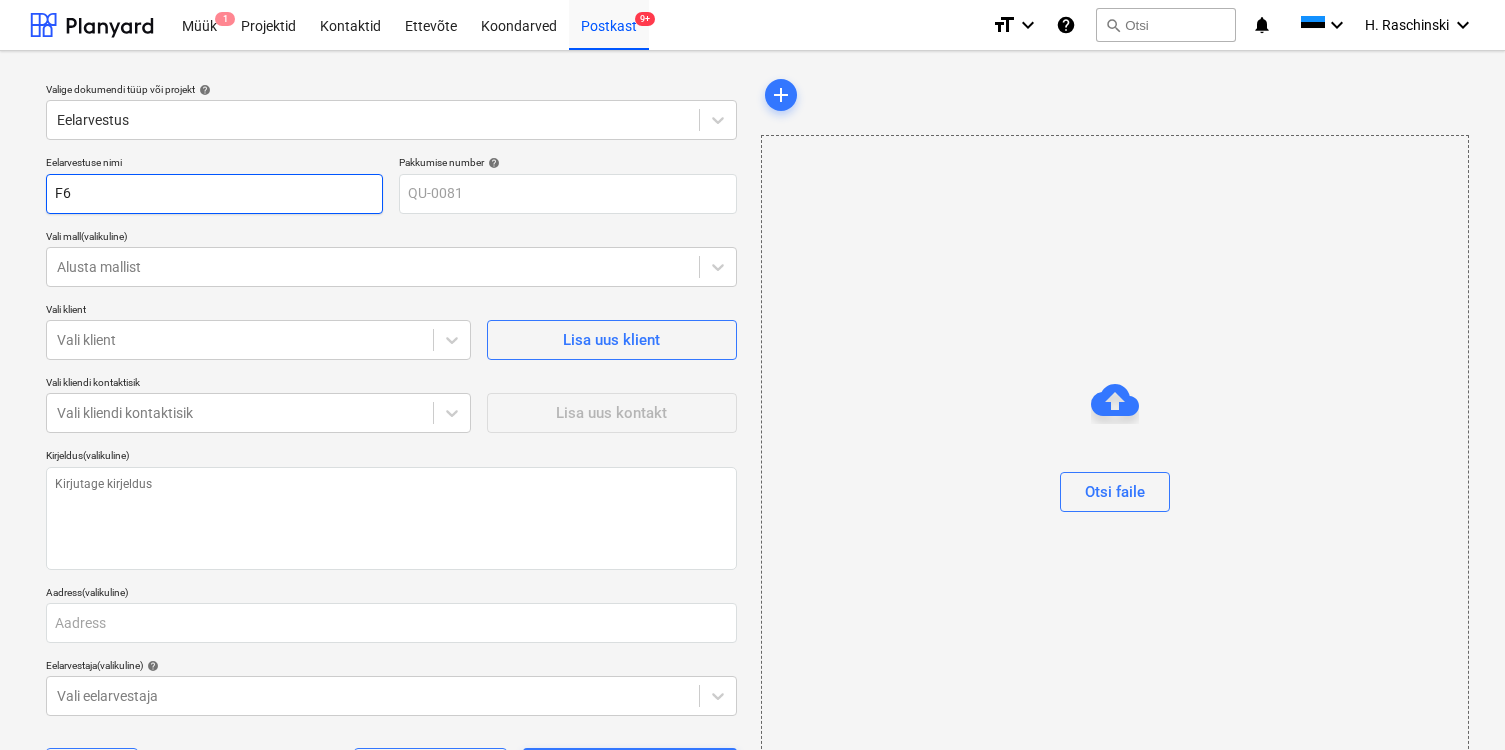type on "x" 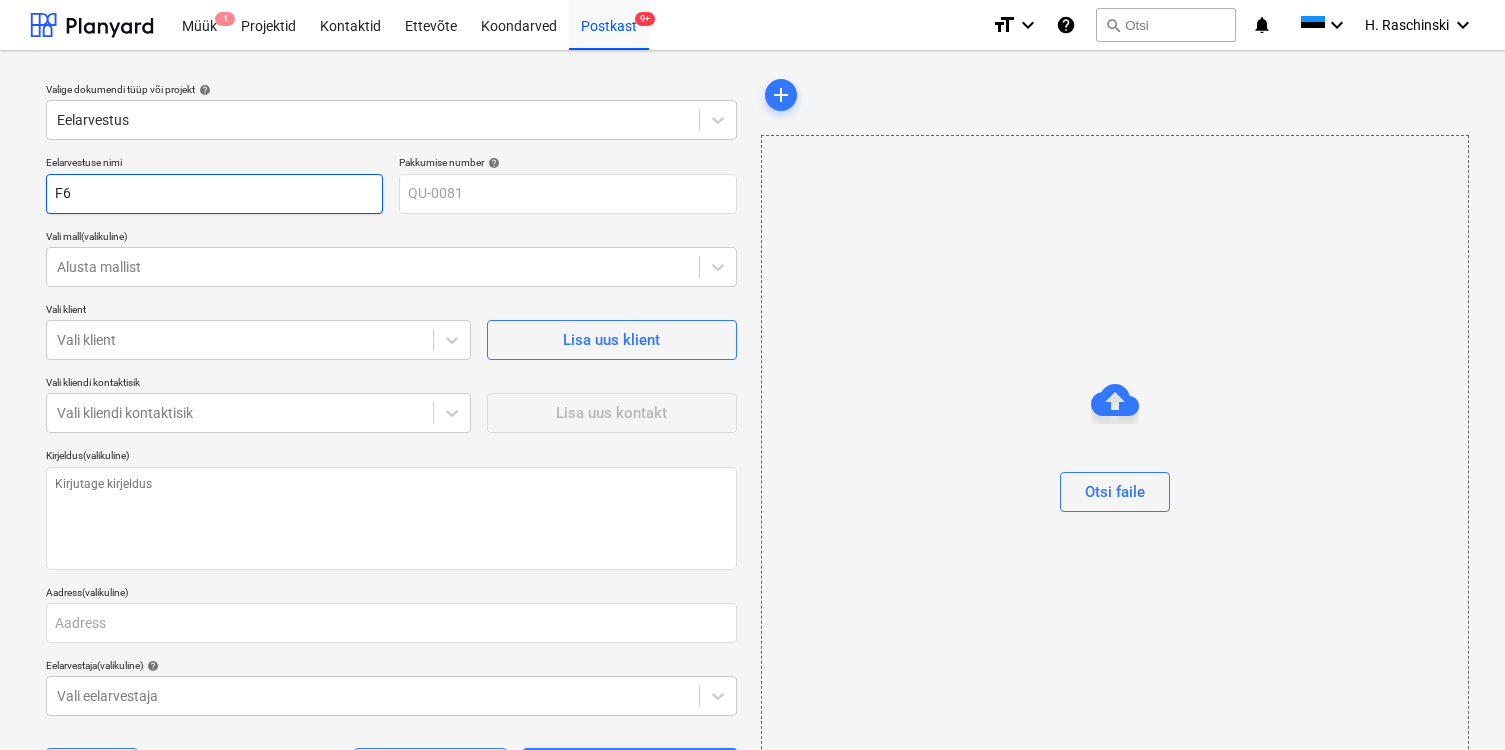 type on "x" 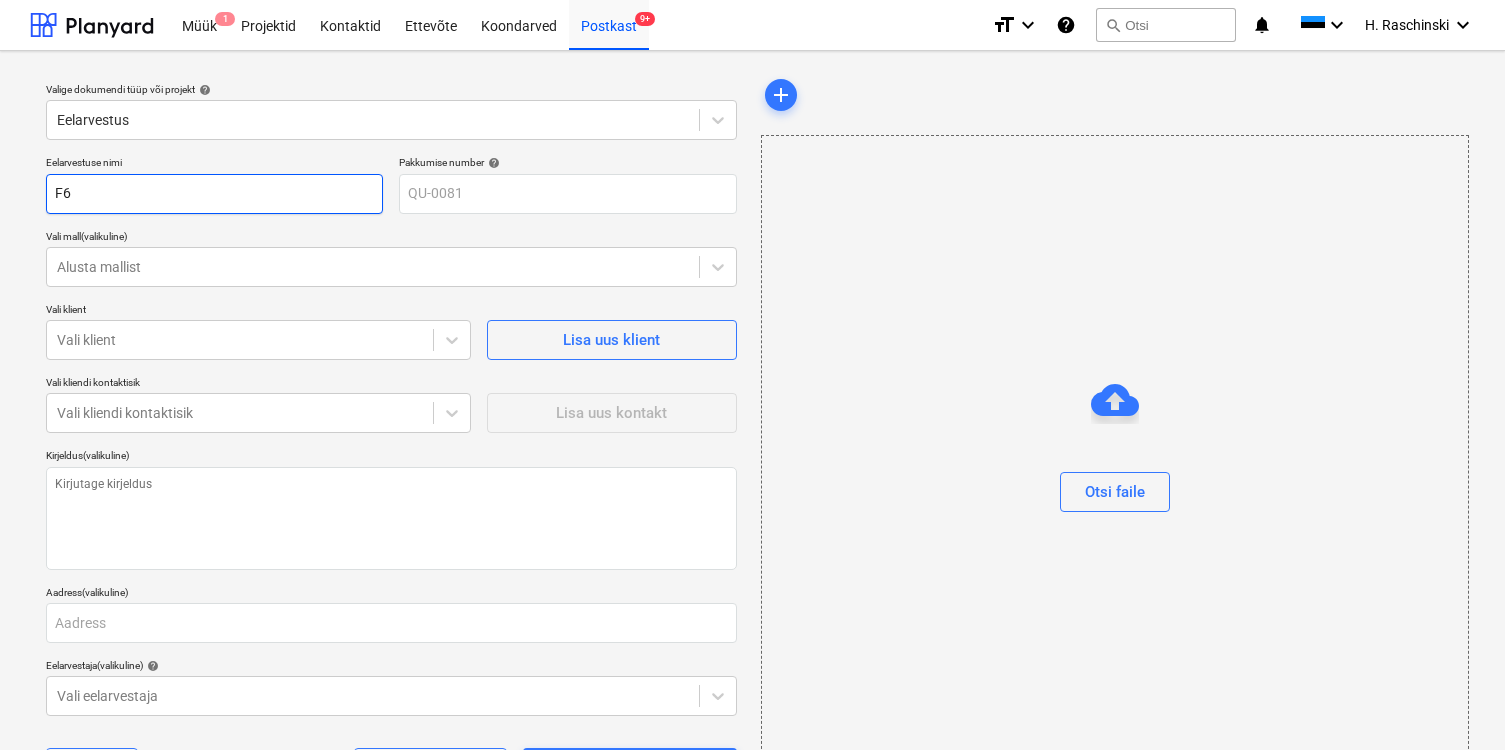 type on "F6 2" 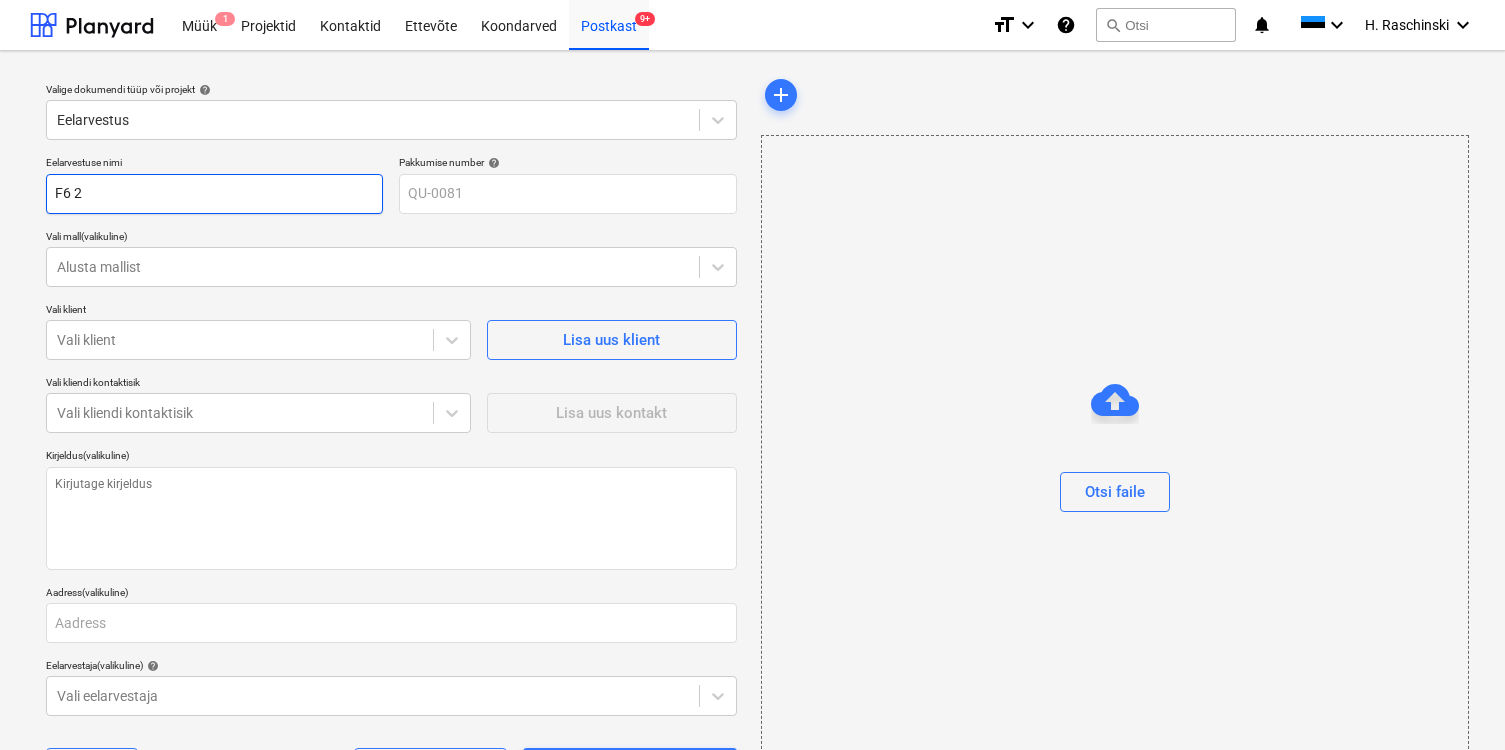 type on "x" 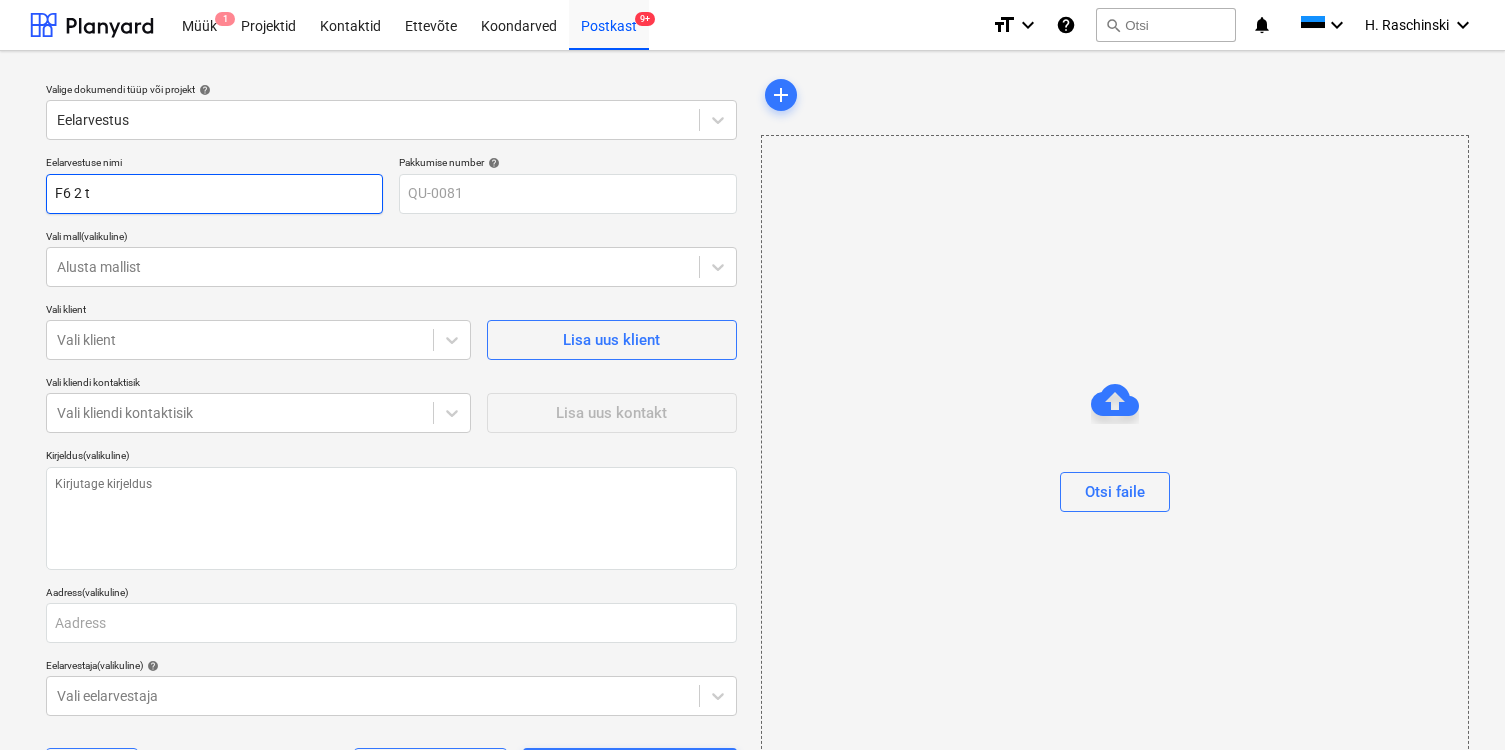 type on "x" 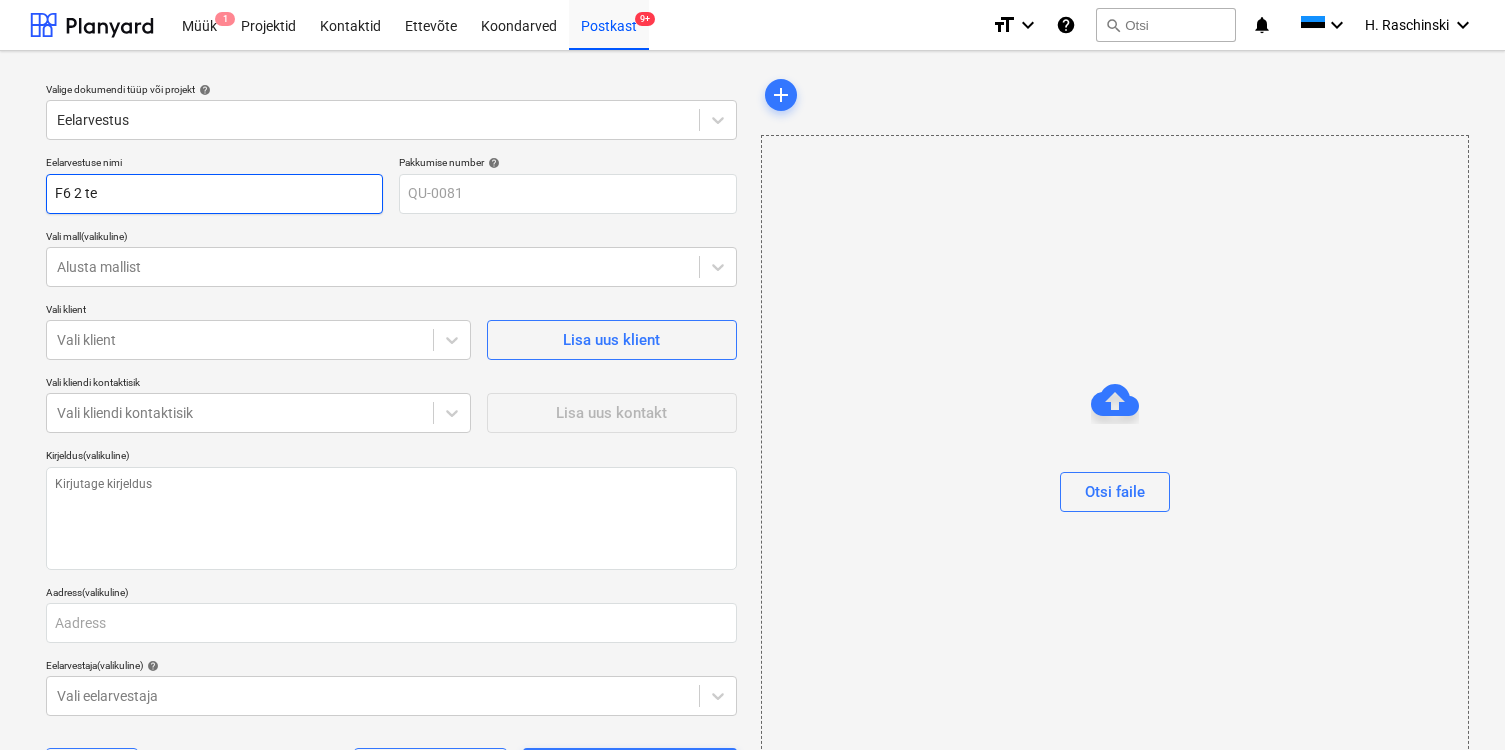 type on "x" 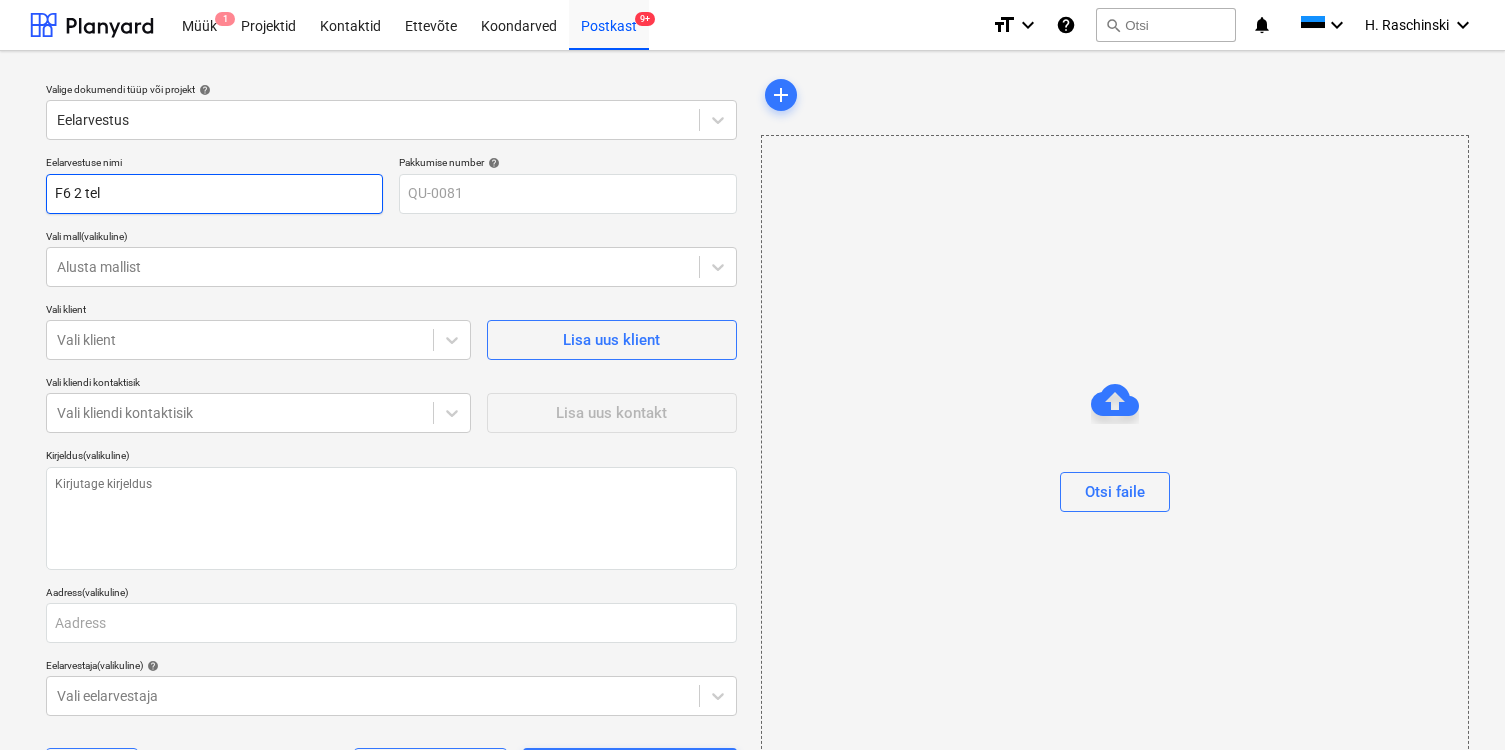type on "x" 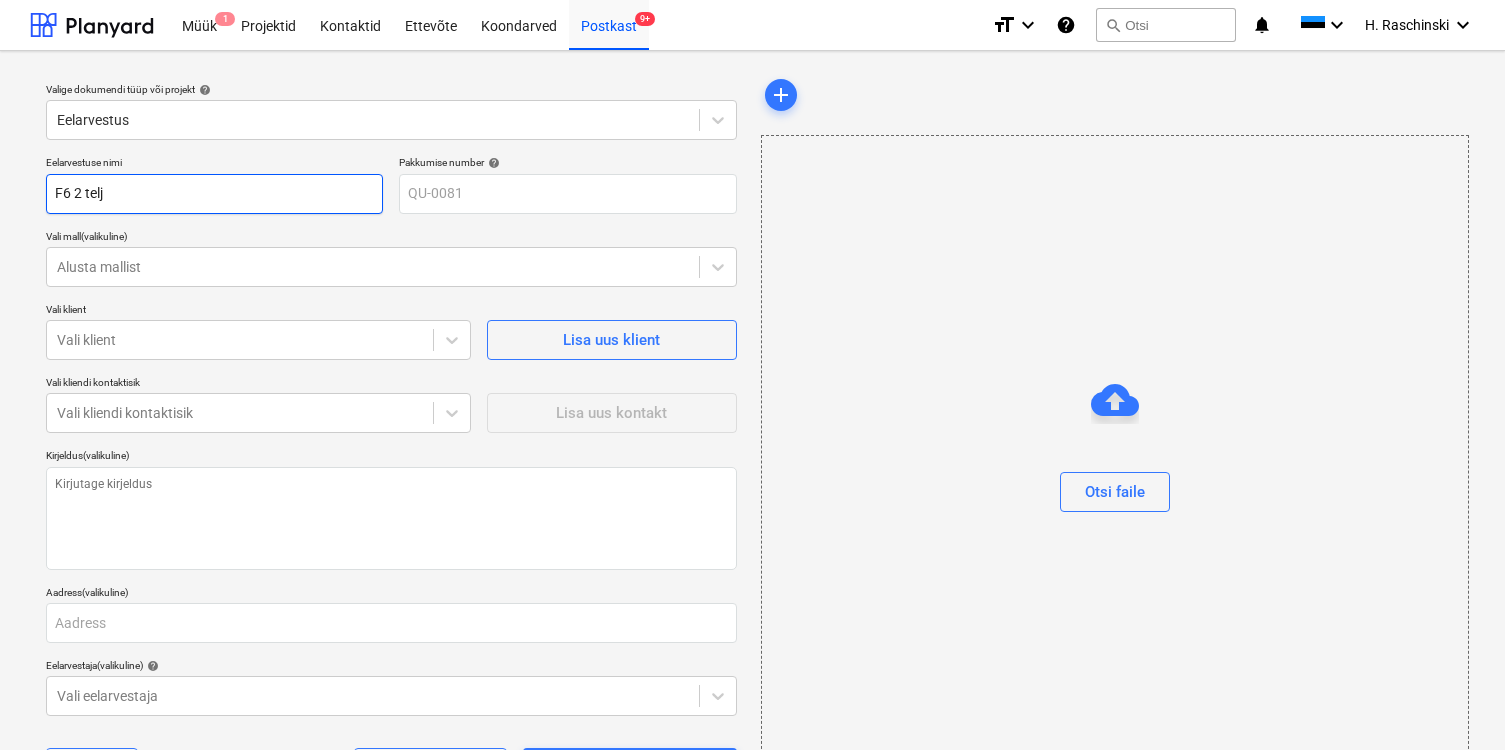type on "x" 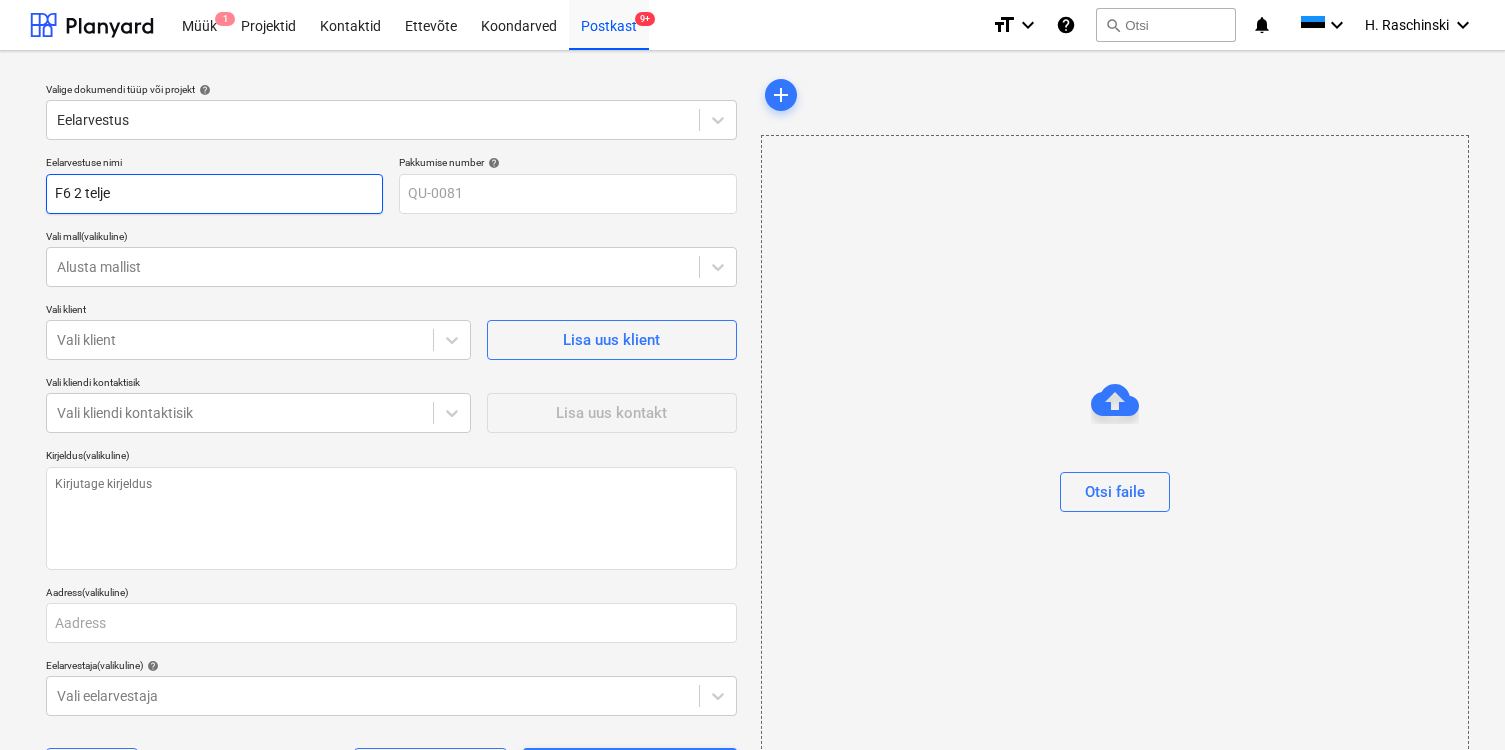 type on "x" 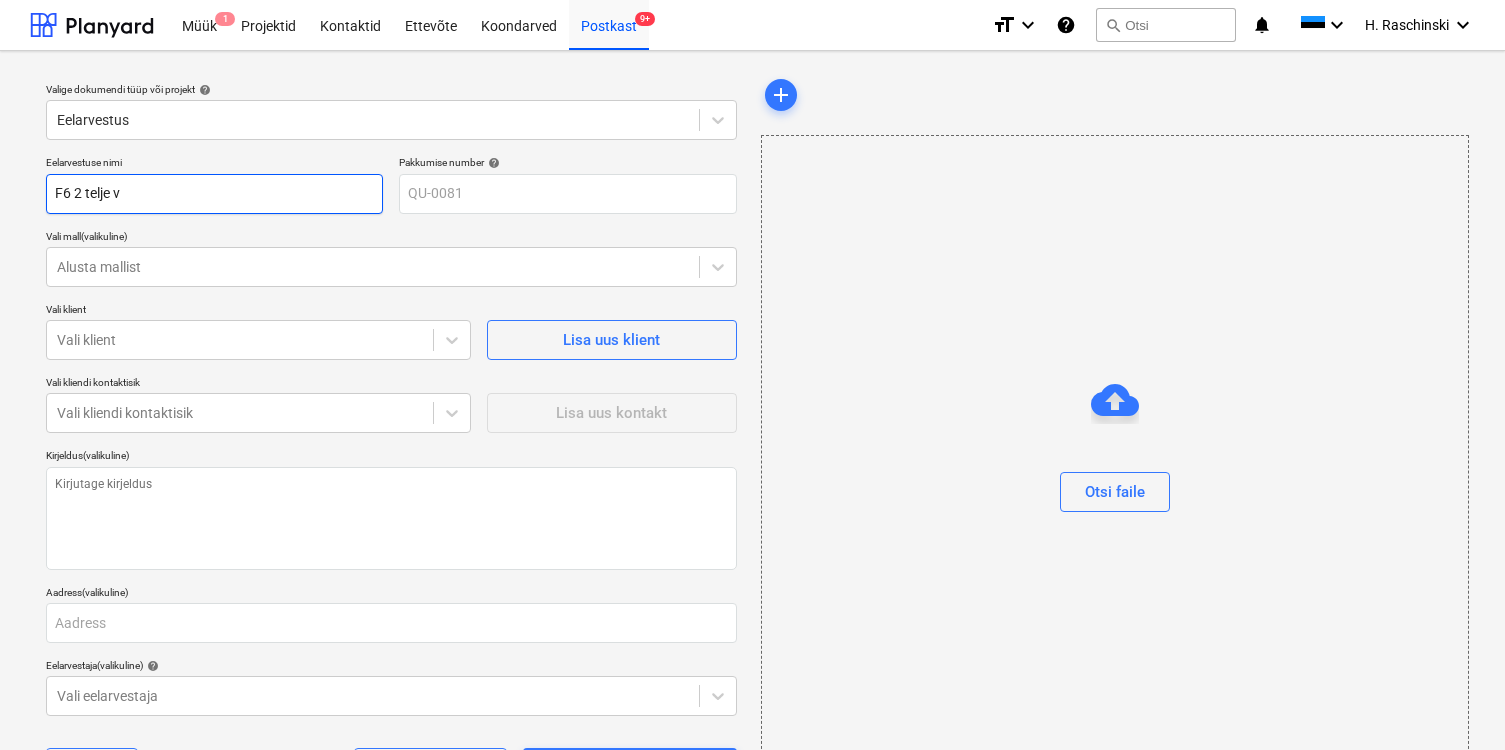 type on "F6 2 telje vh" 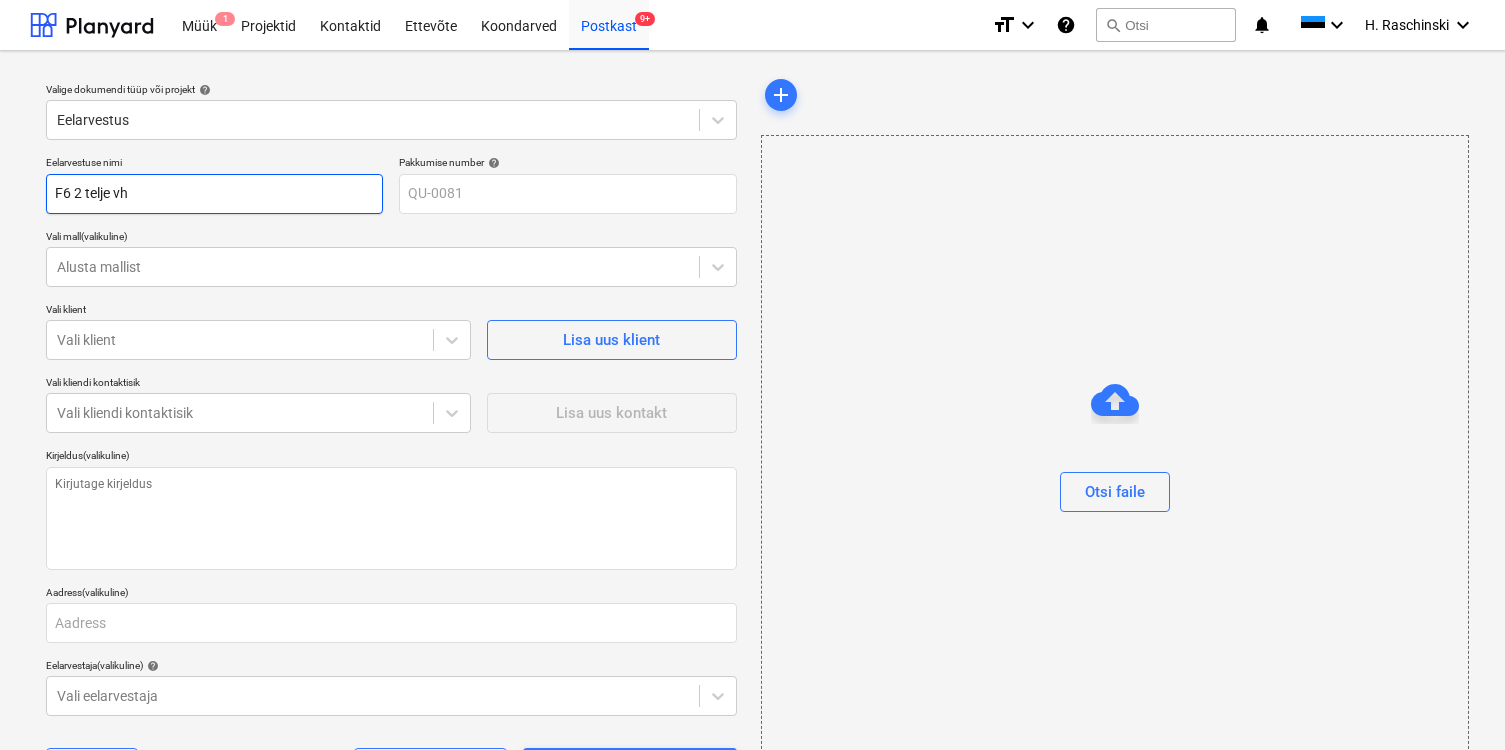type on "x" 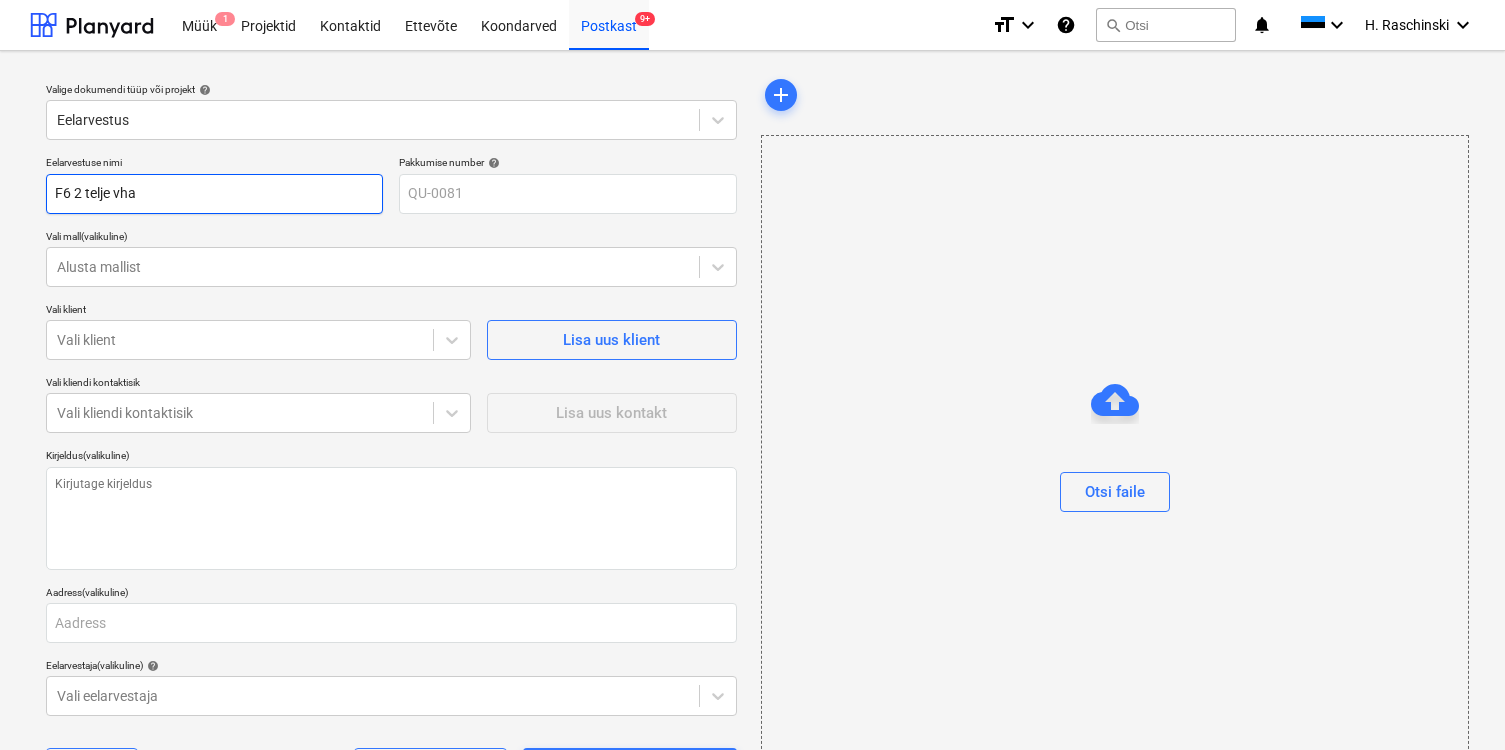 type on "x" 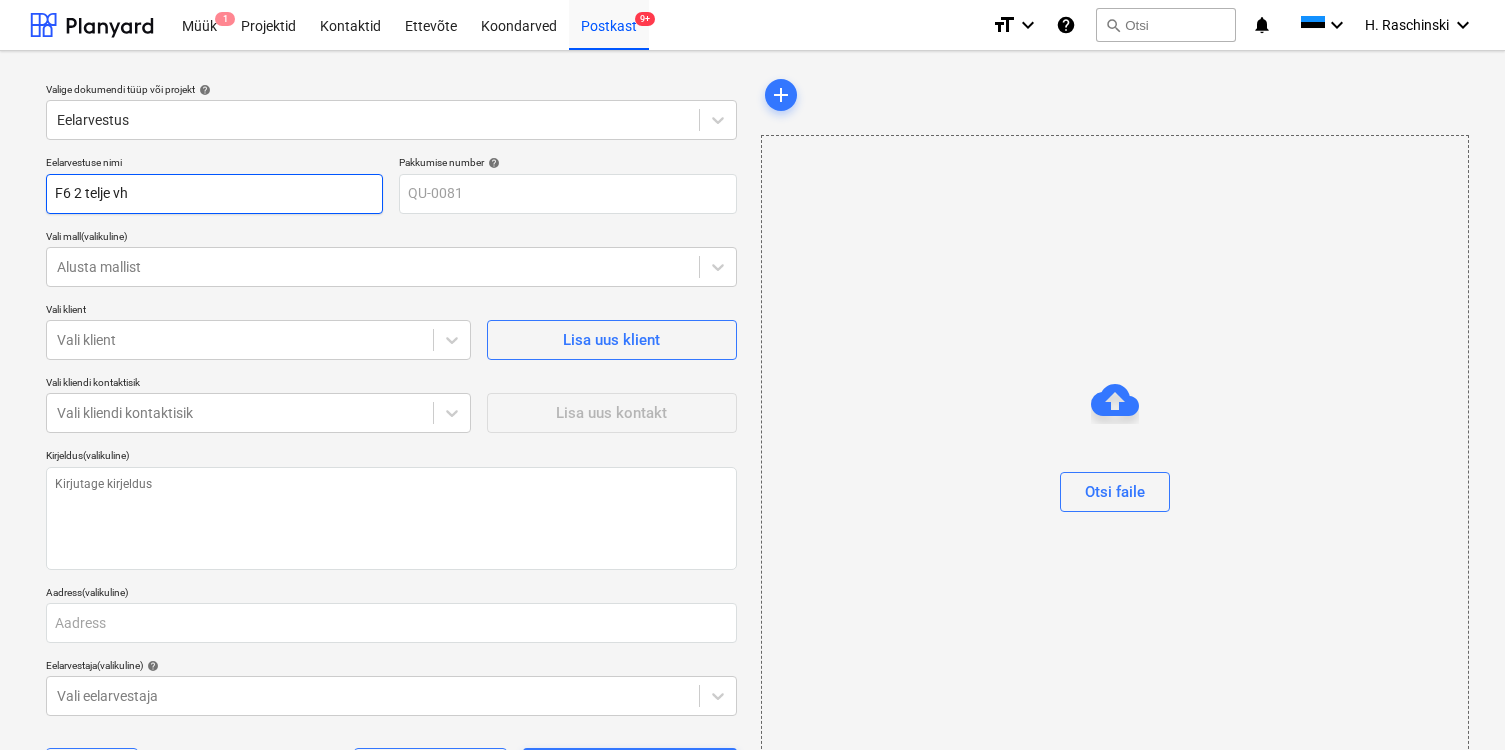 type on "x" 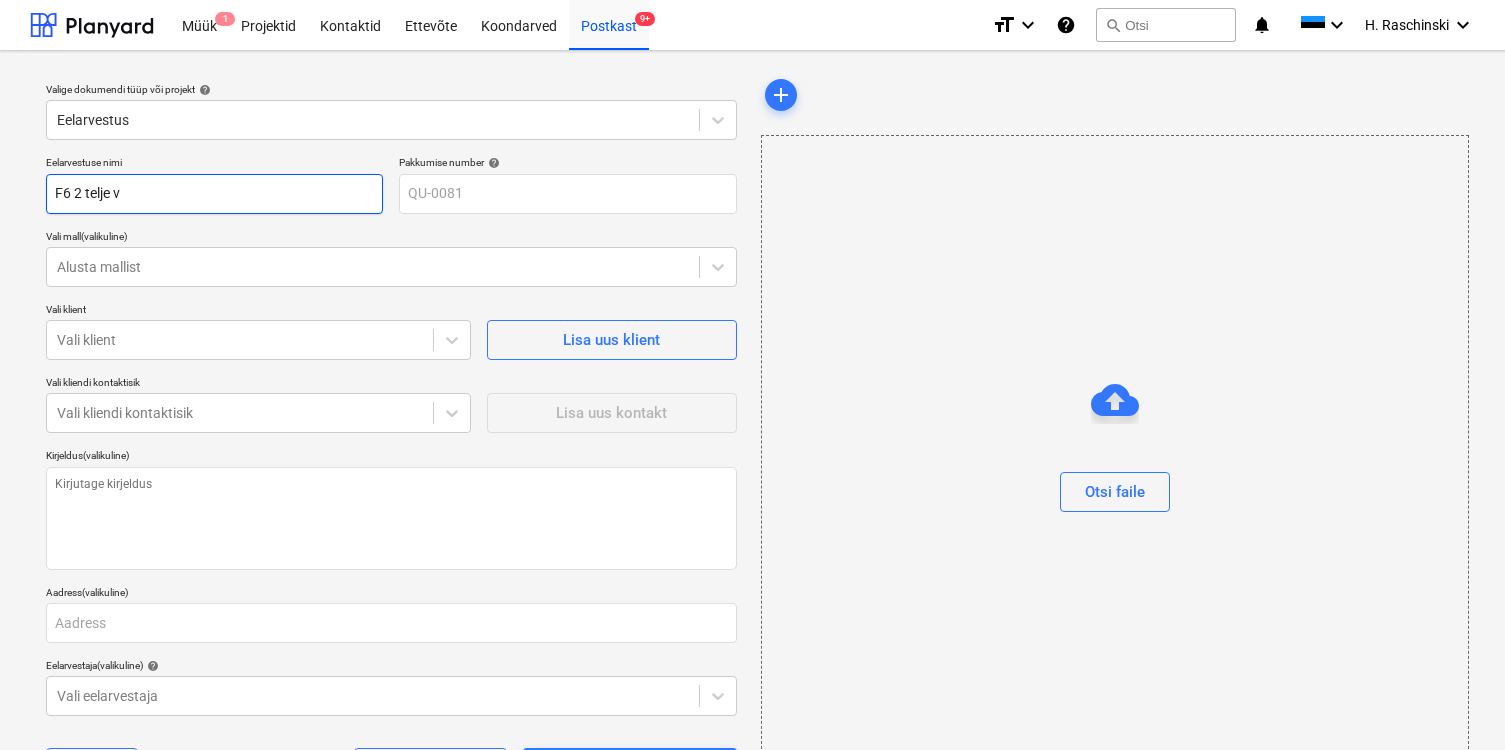 type on "x" 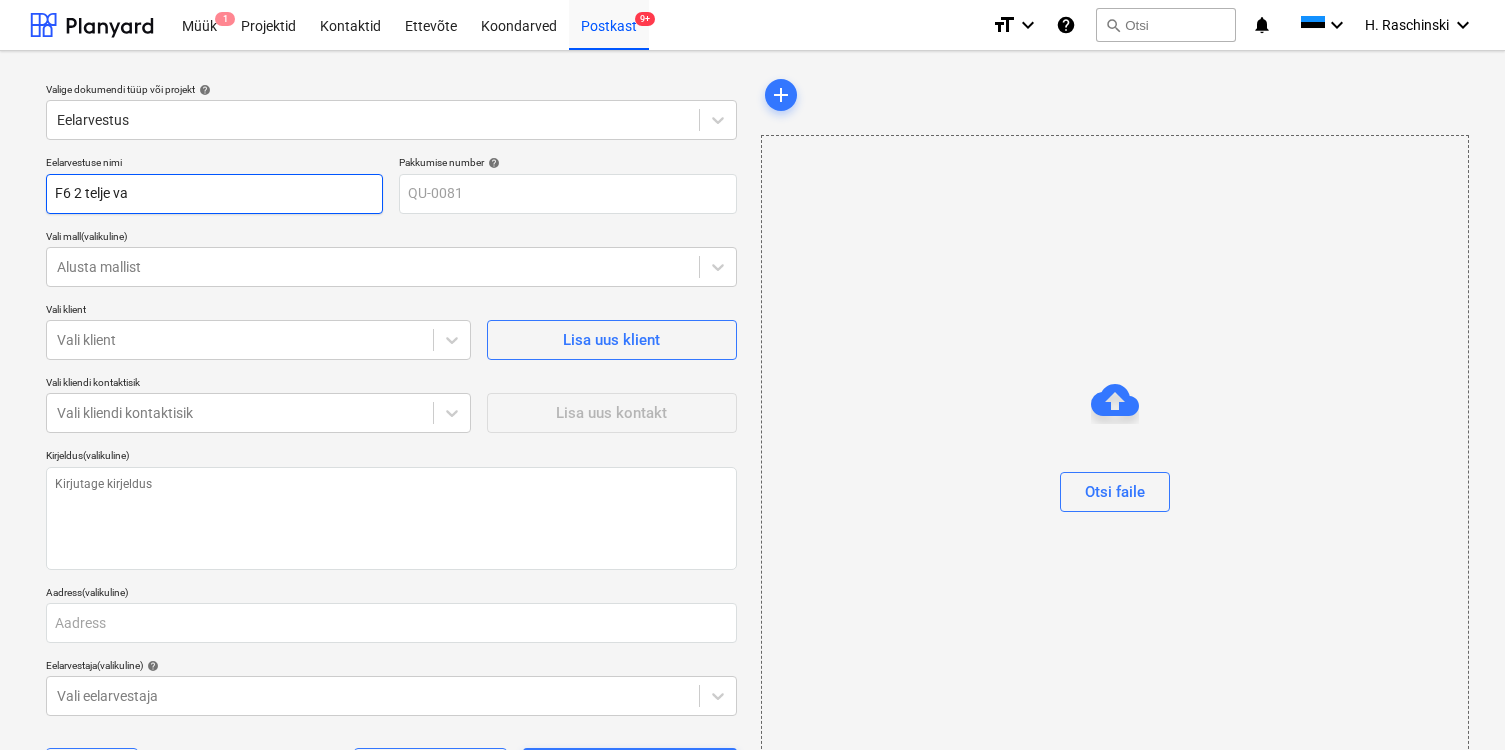type on "x" 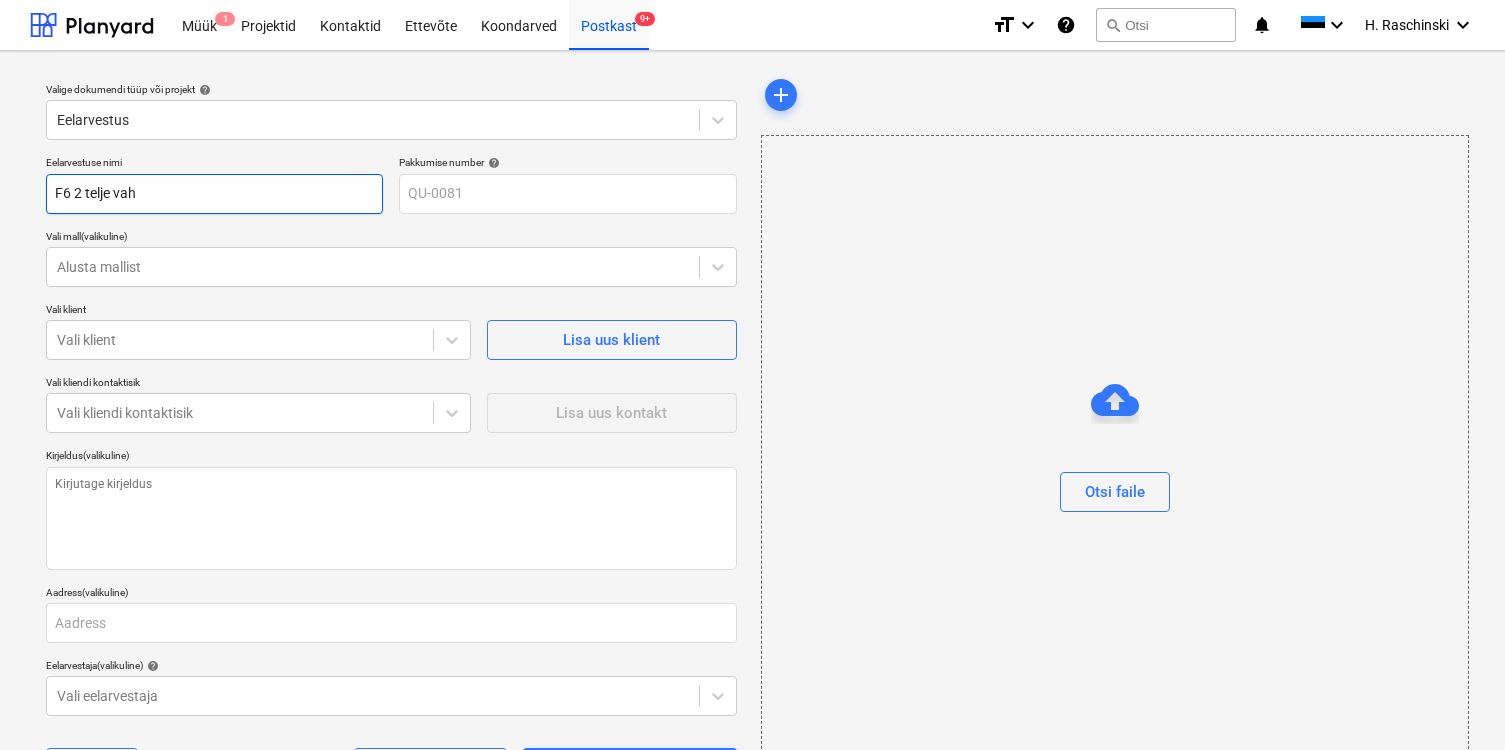 type on "x" 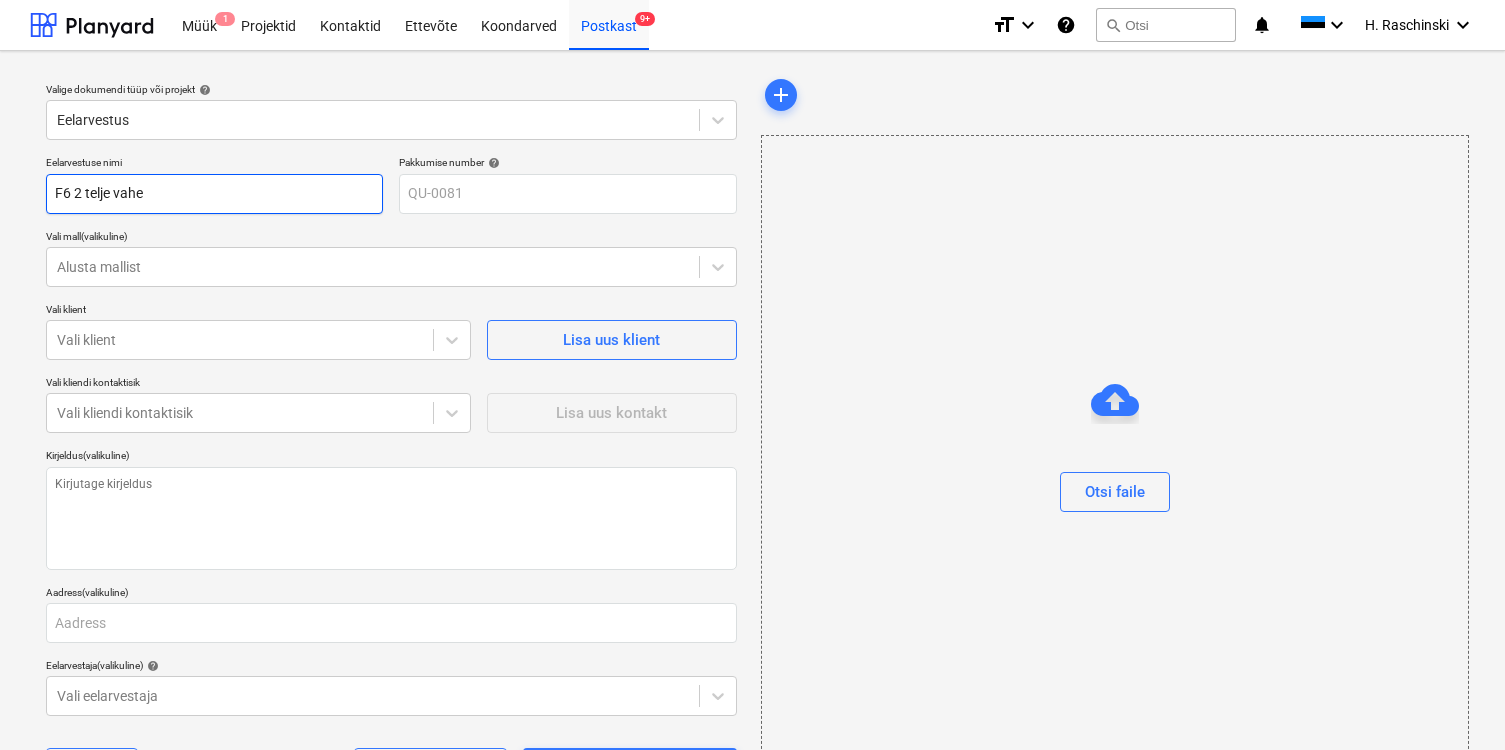type on "F6 2 telje vahe" 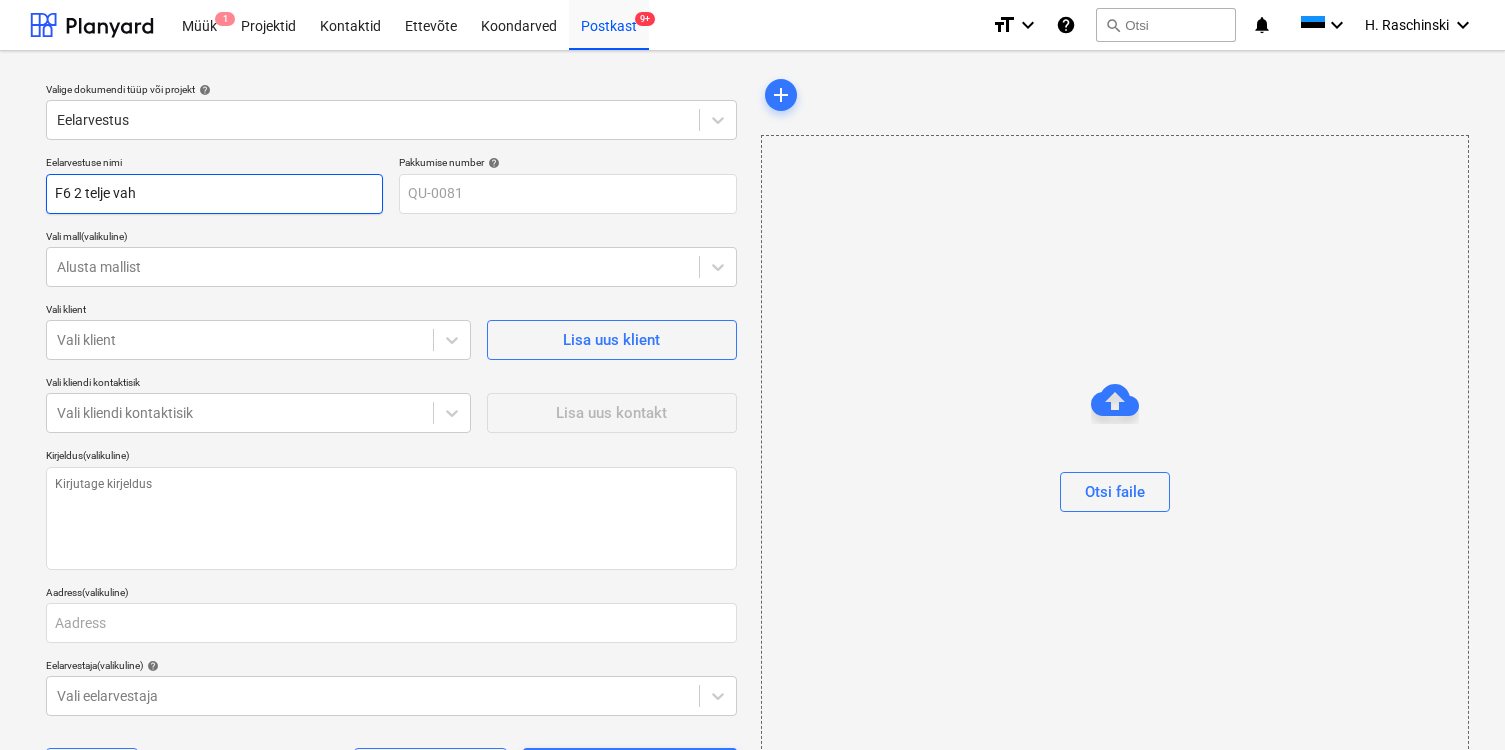 type on "x" 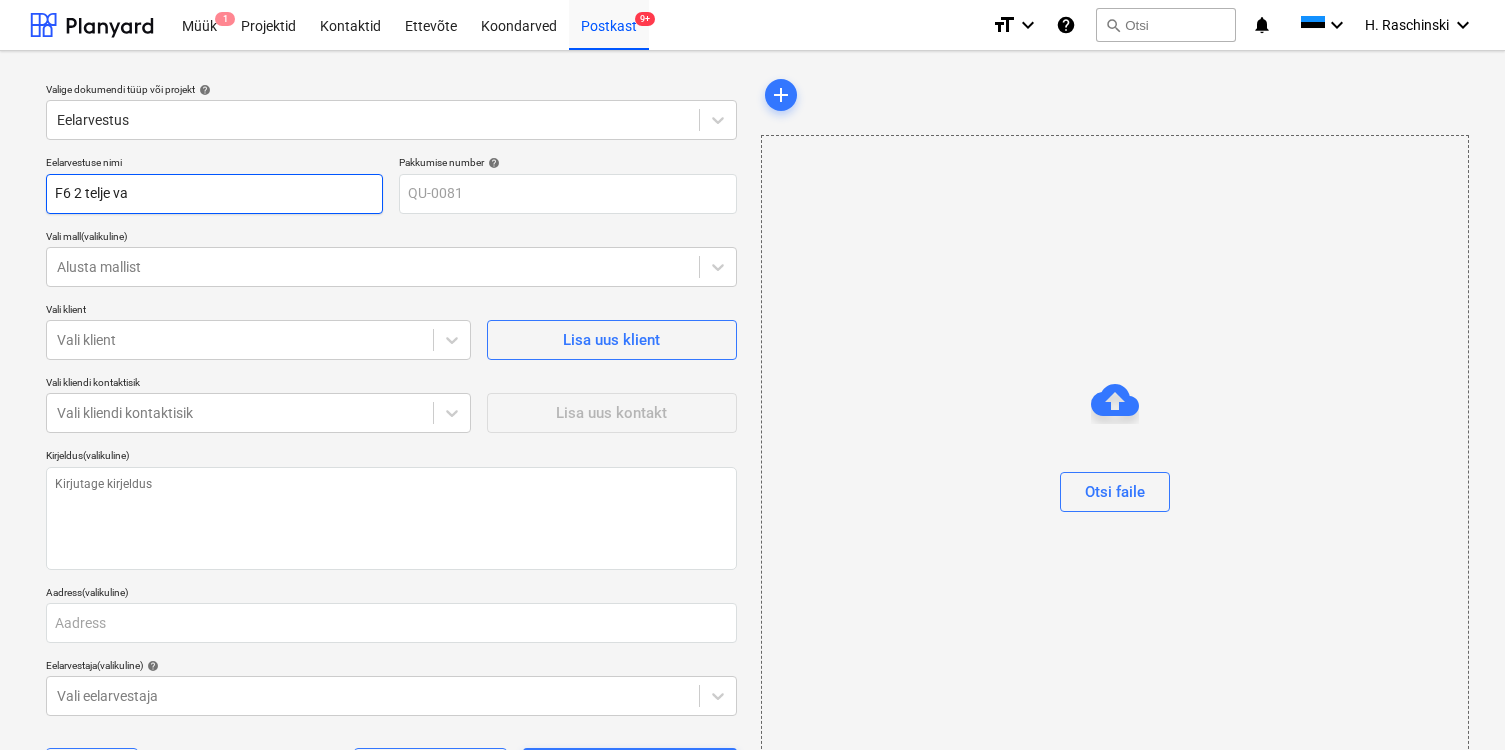 type on "x" 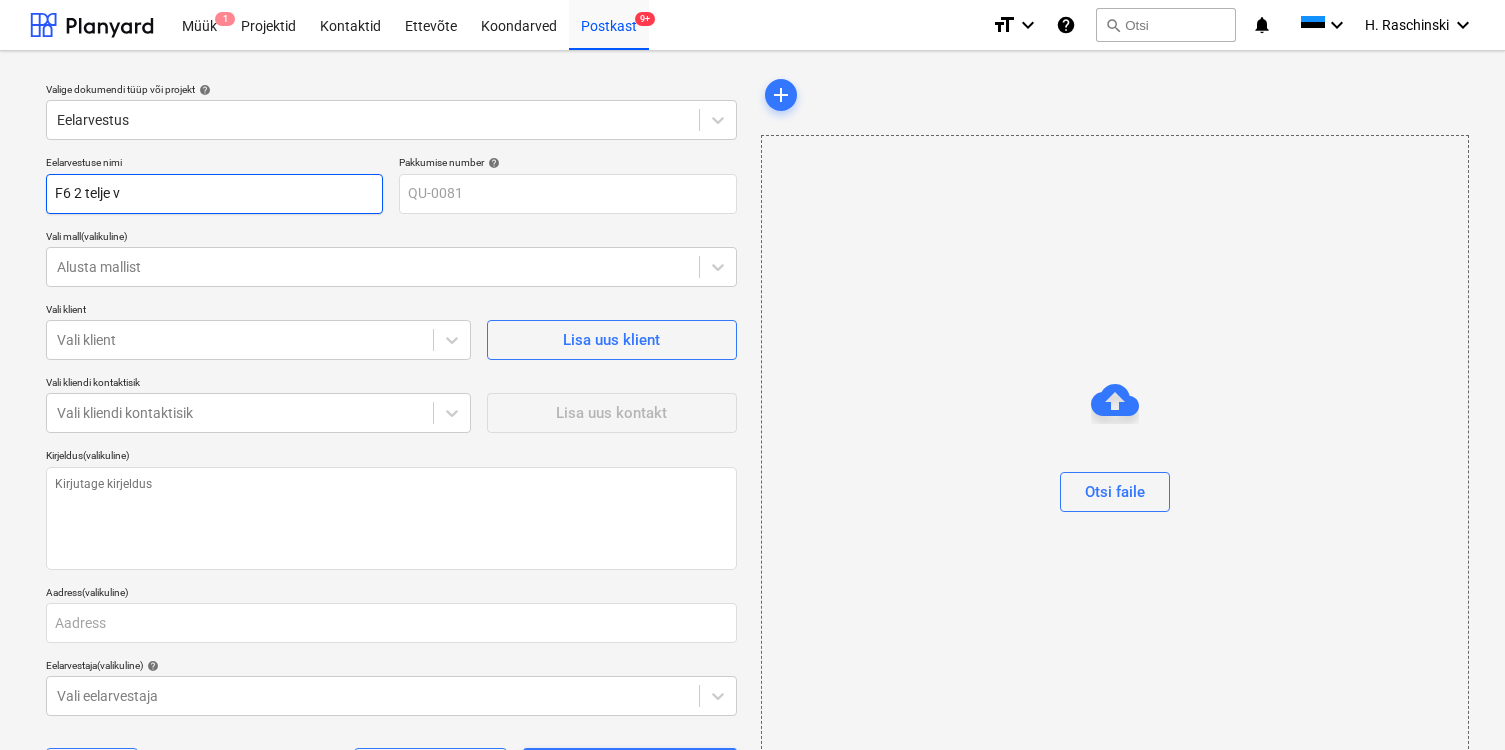 type on "x" 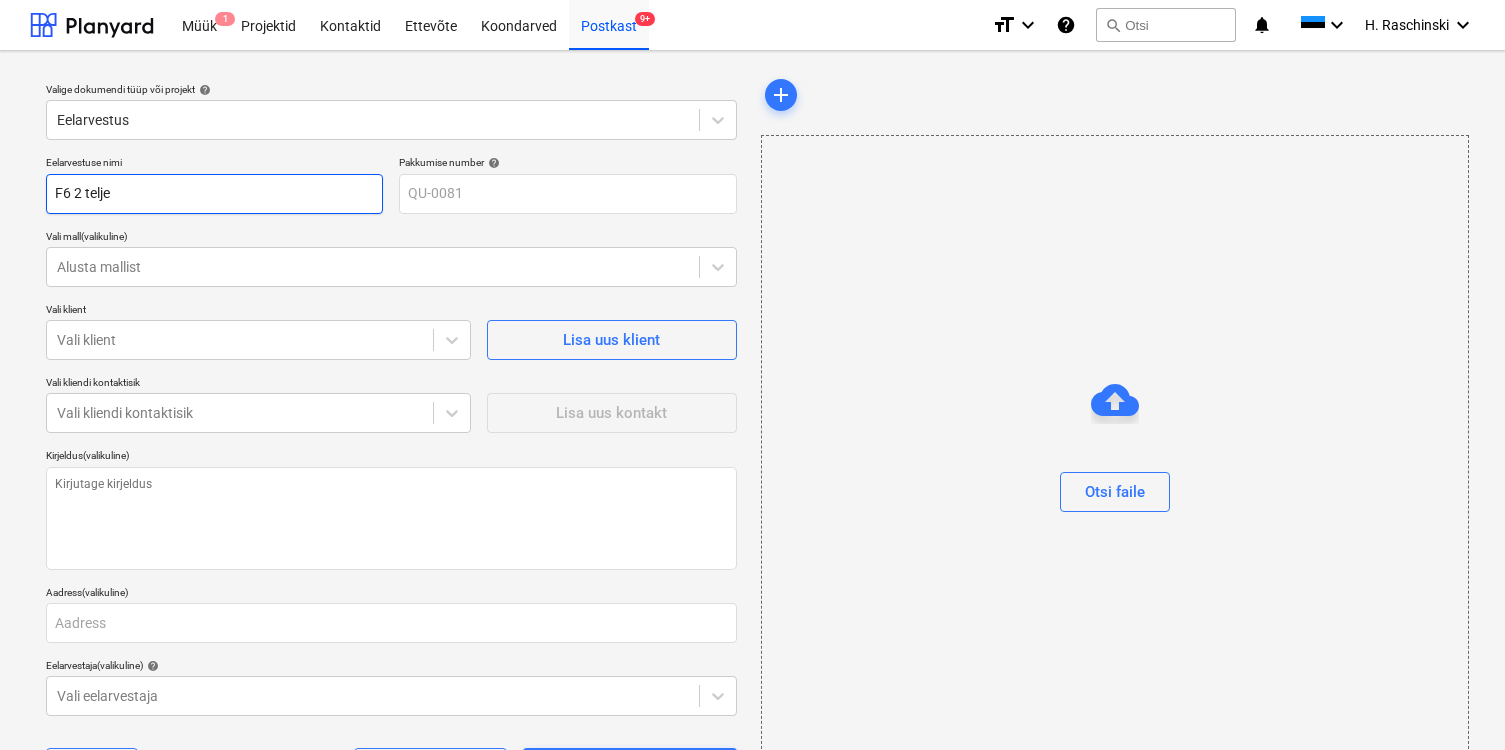 type on "x" 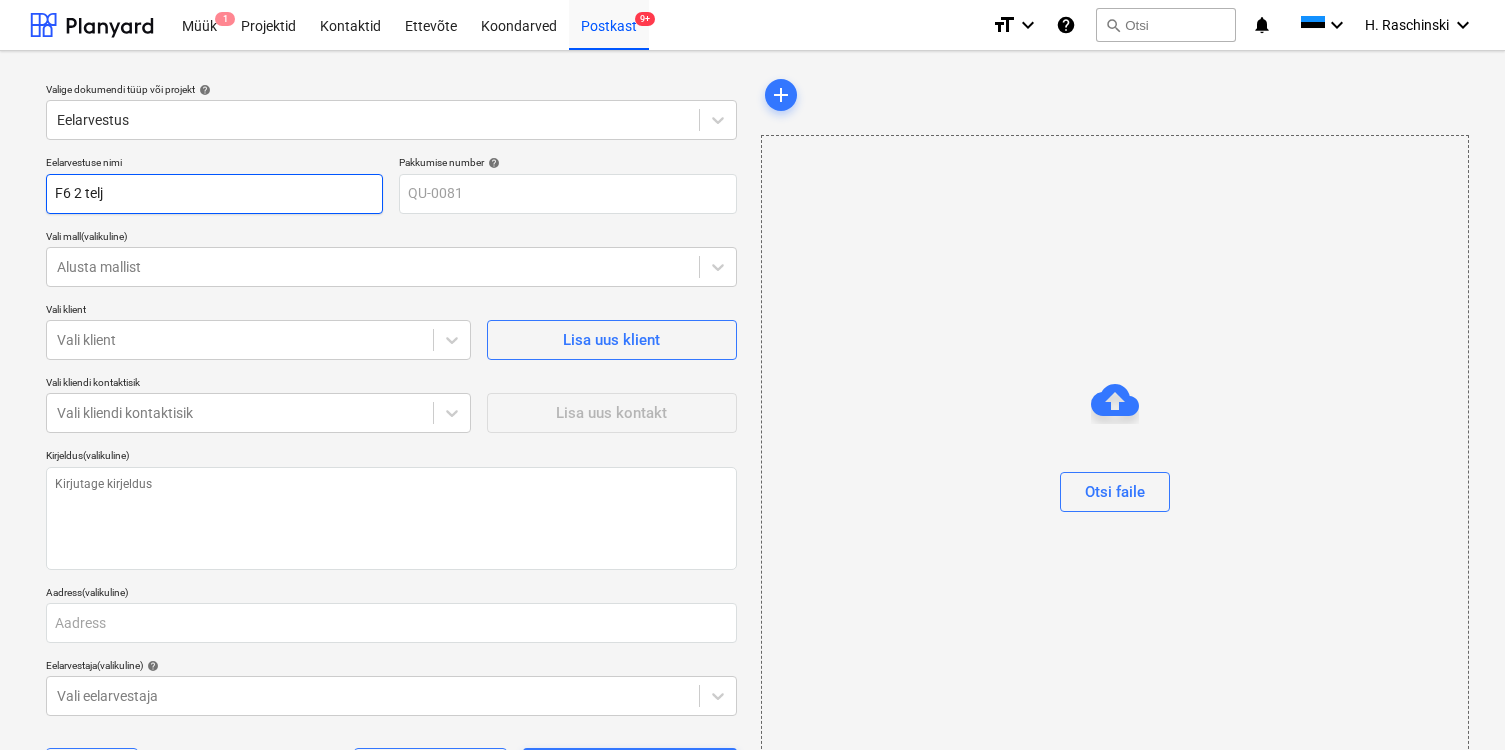 type on "x" 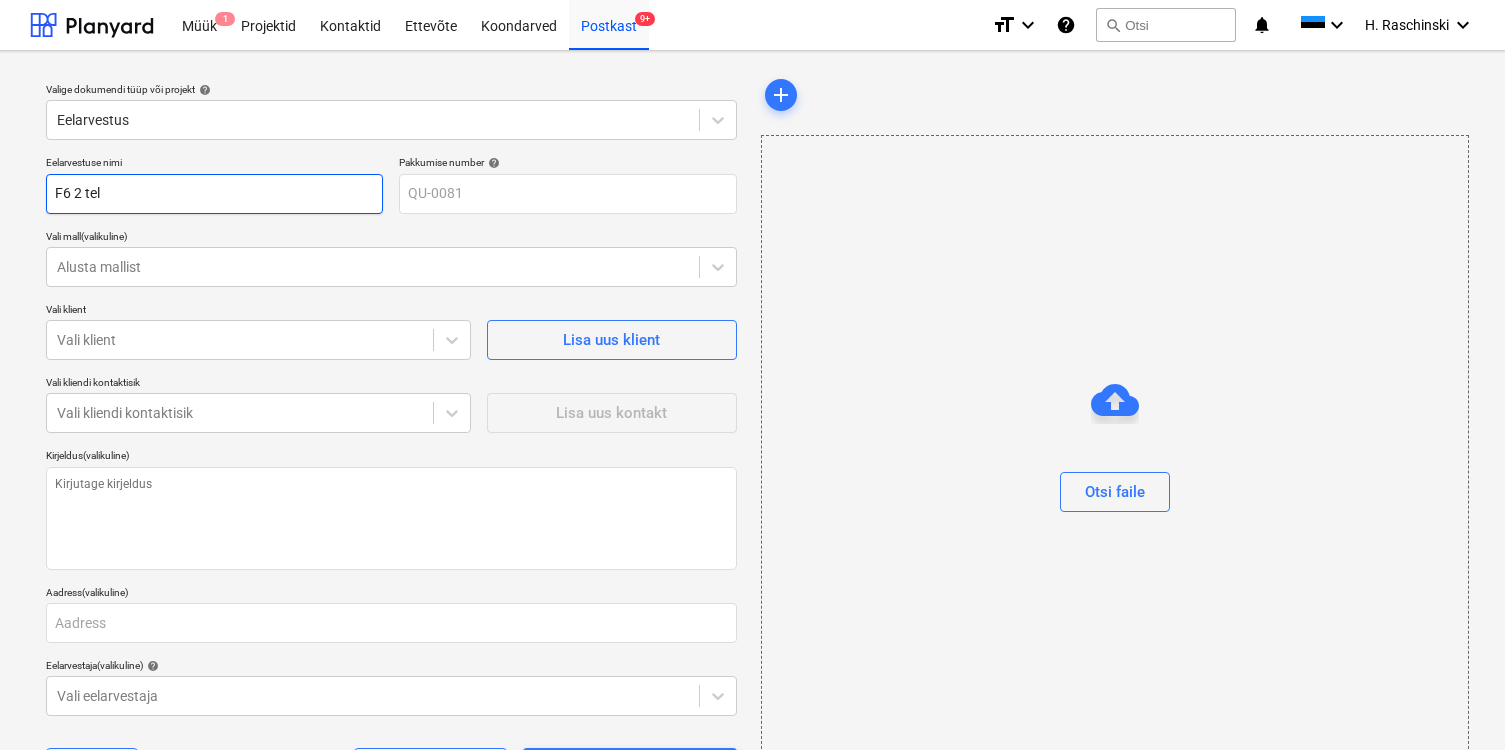 type on "x" 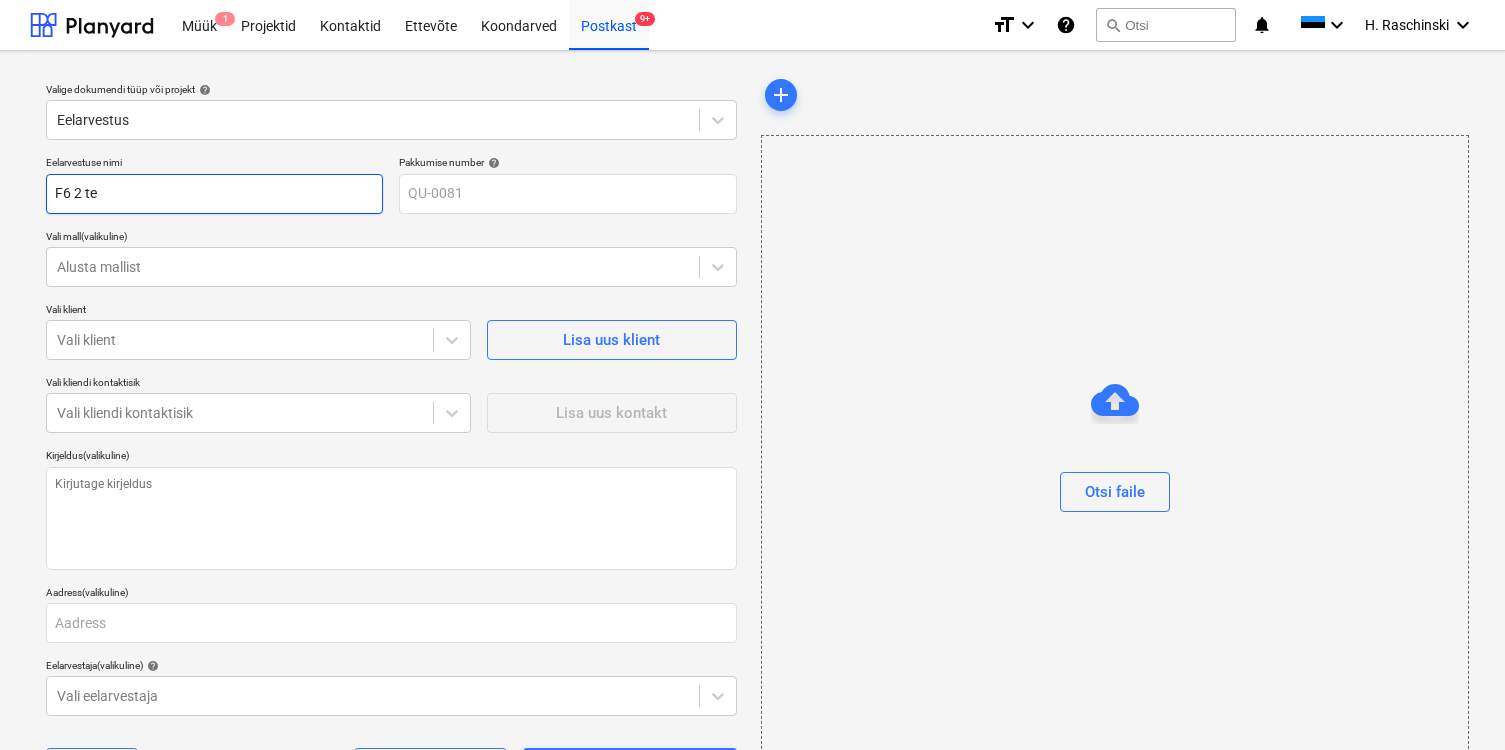 type on "x" 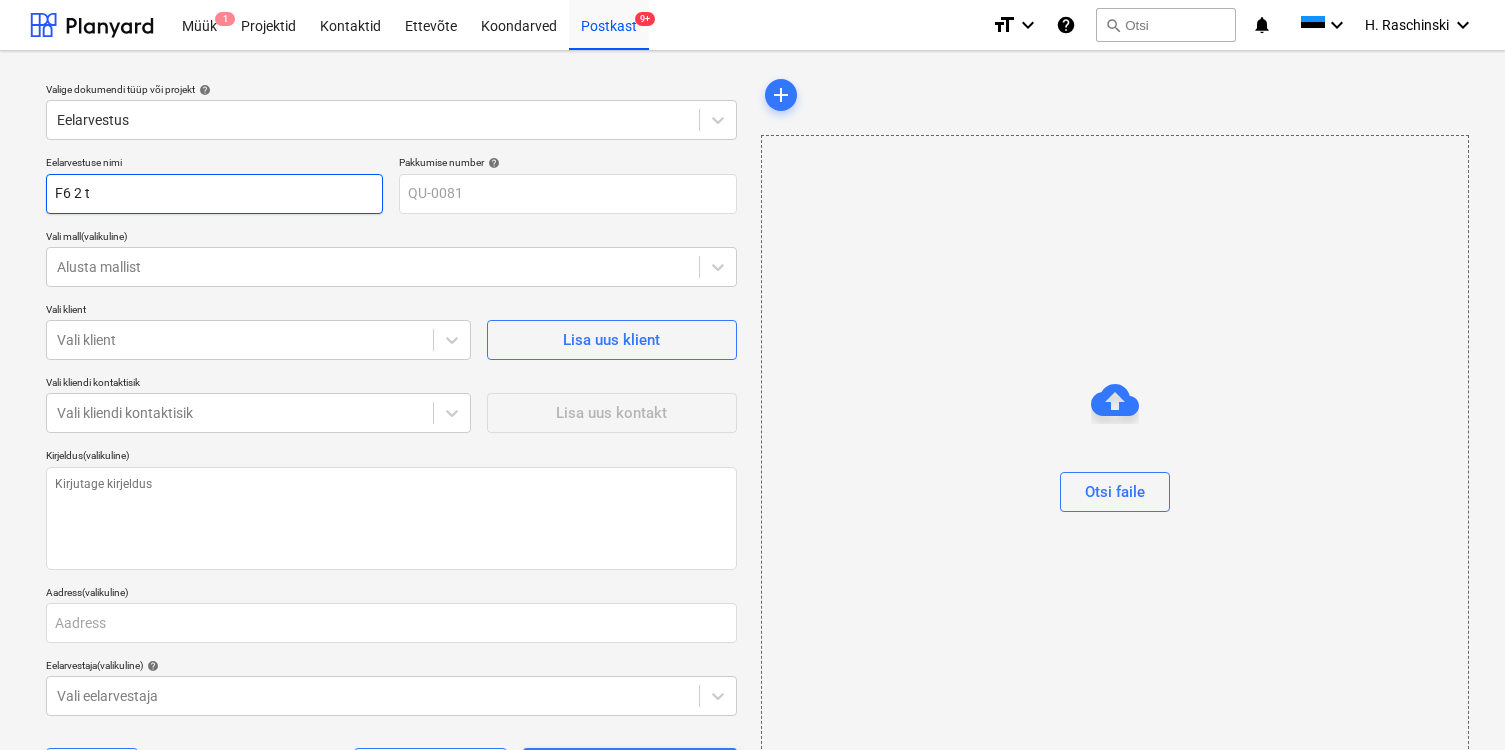 type on "x" 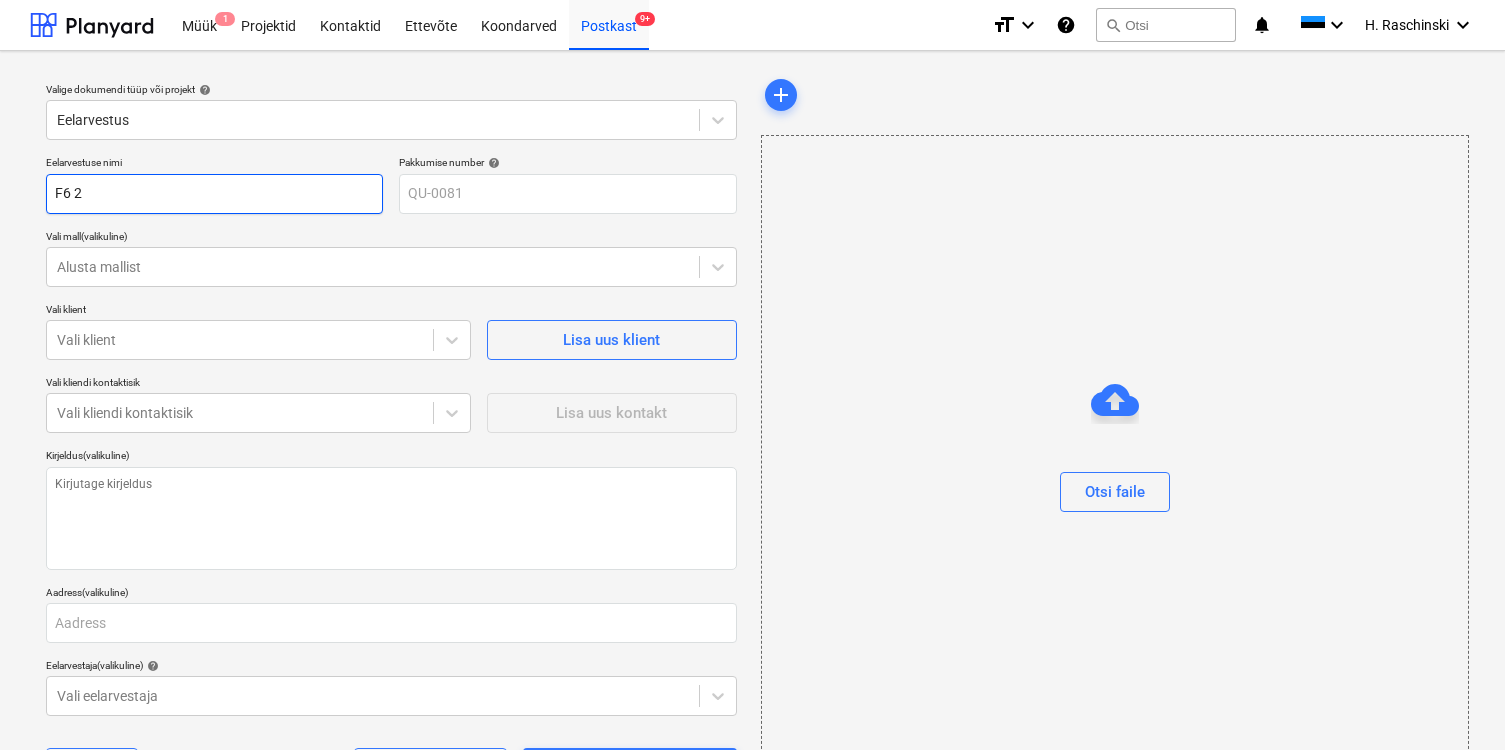 type on "x" 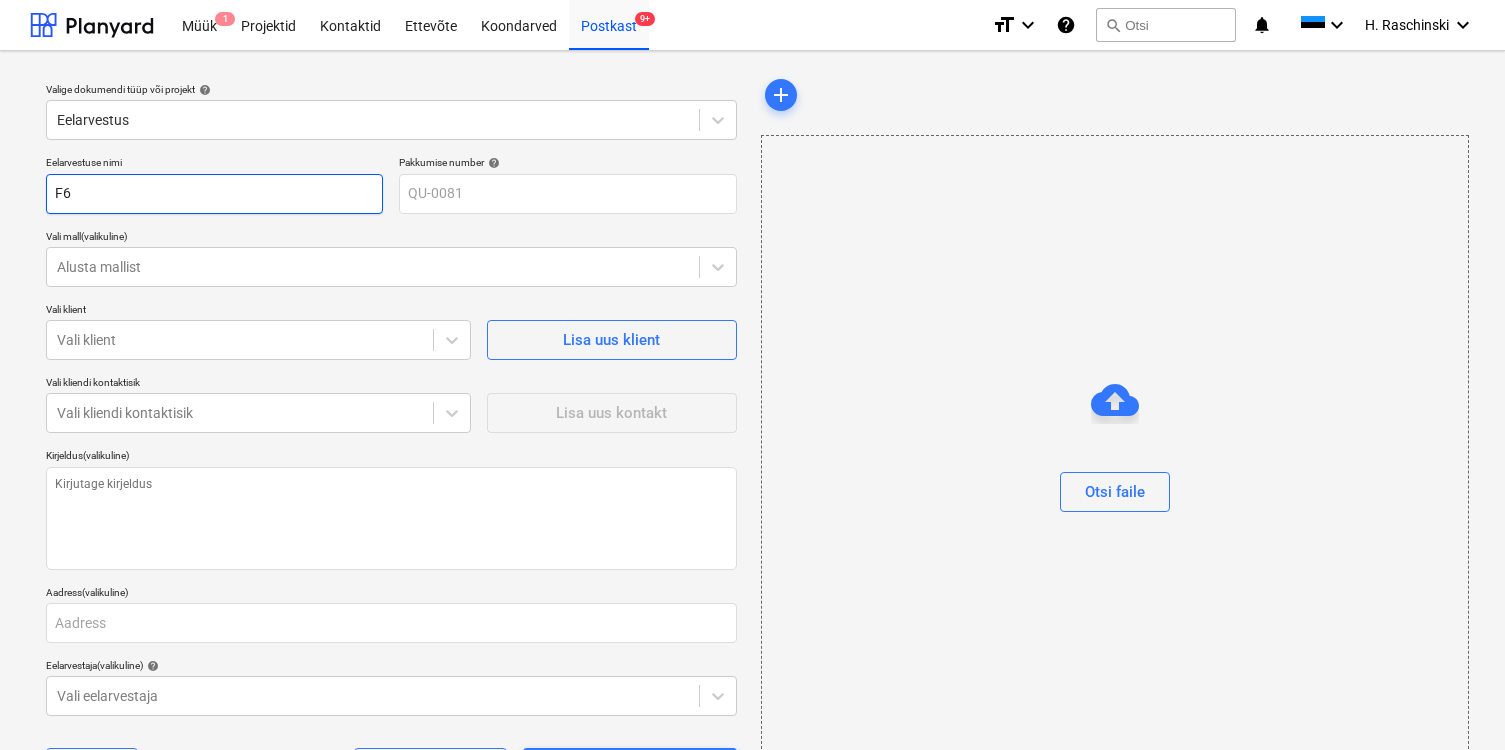 type on "x" 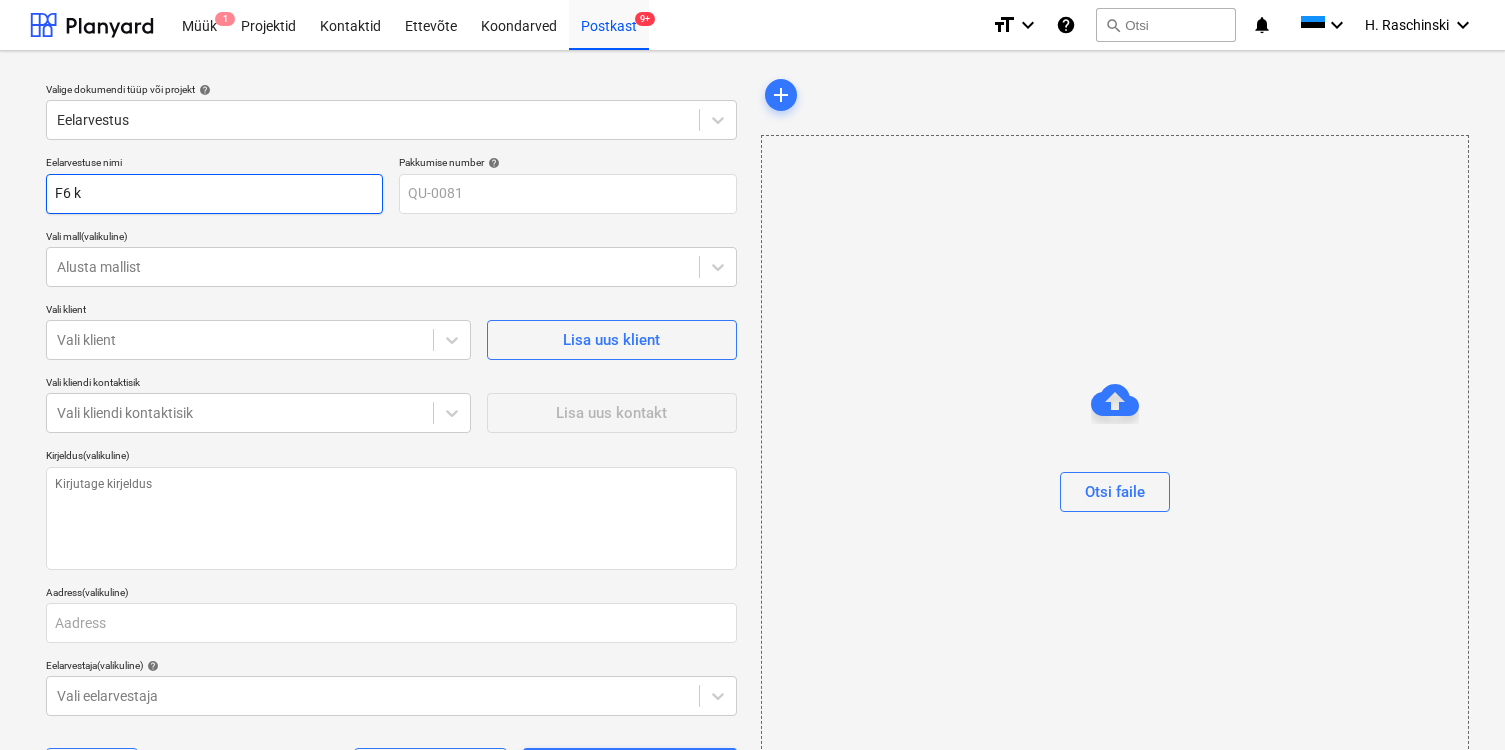 type on "x" 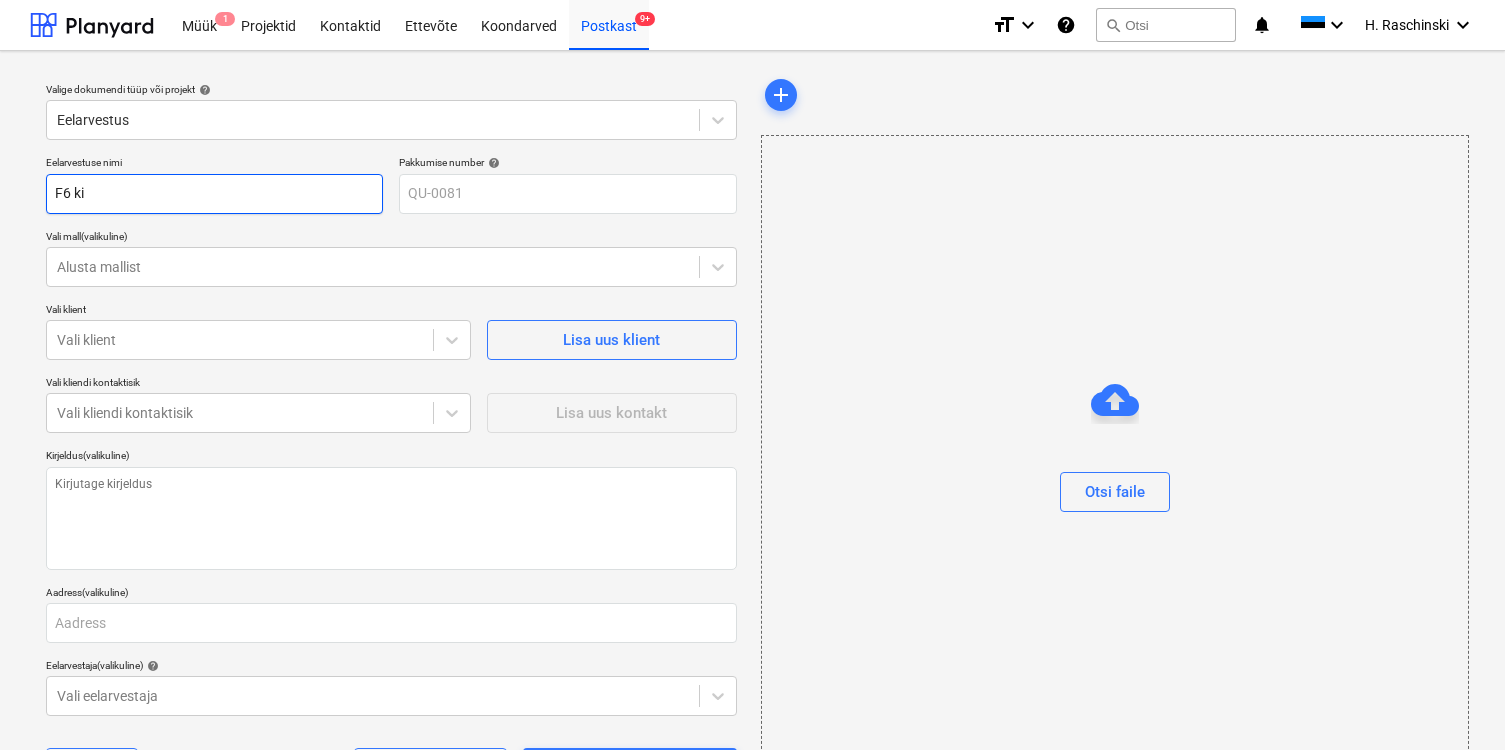 type 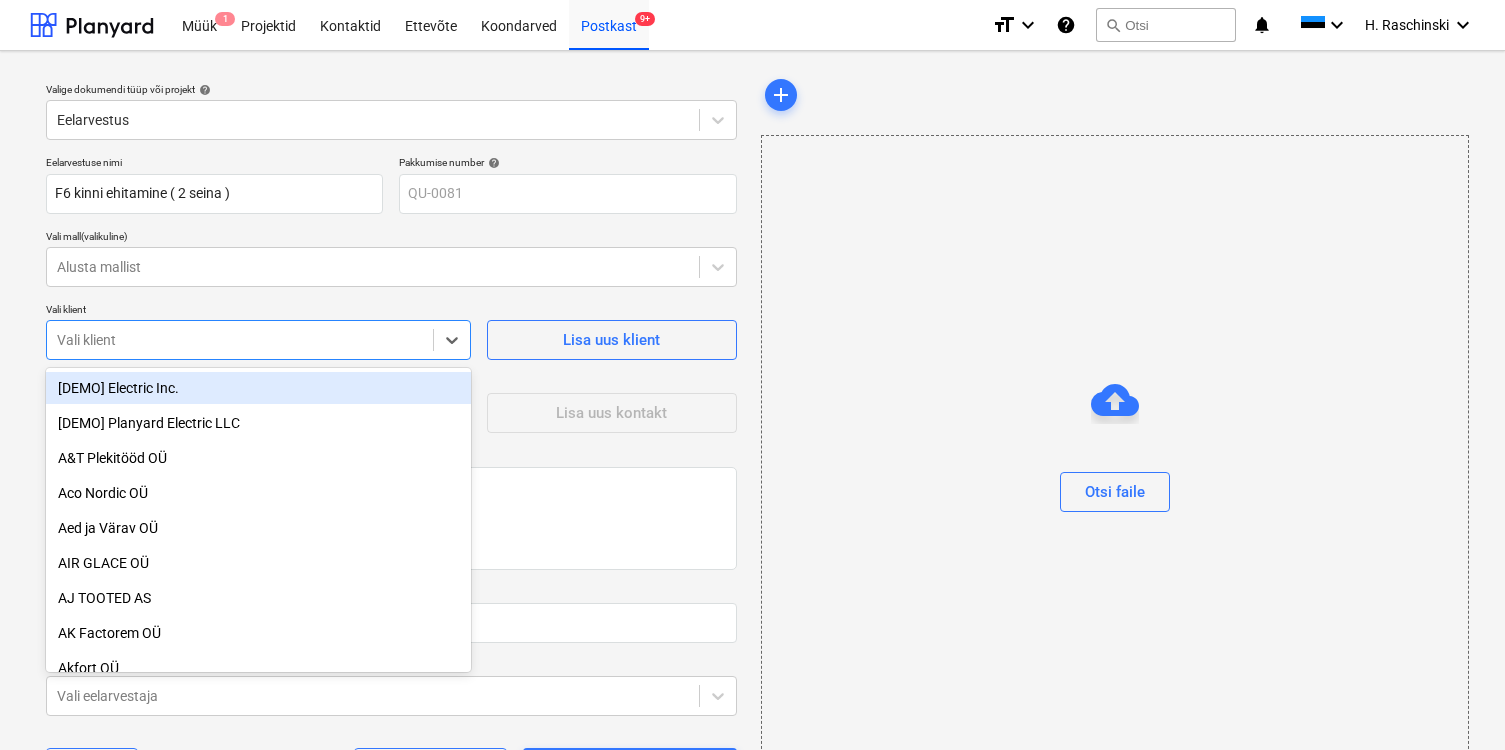 click on "Vali klient" at bounding box center [240, 340] 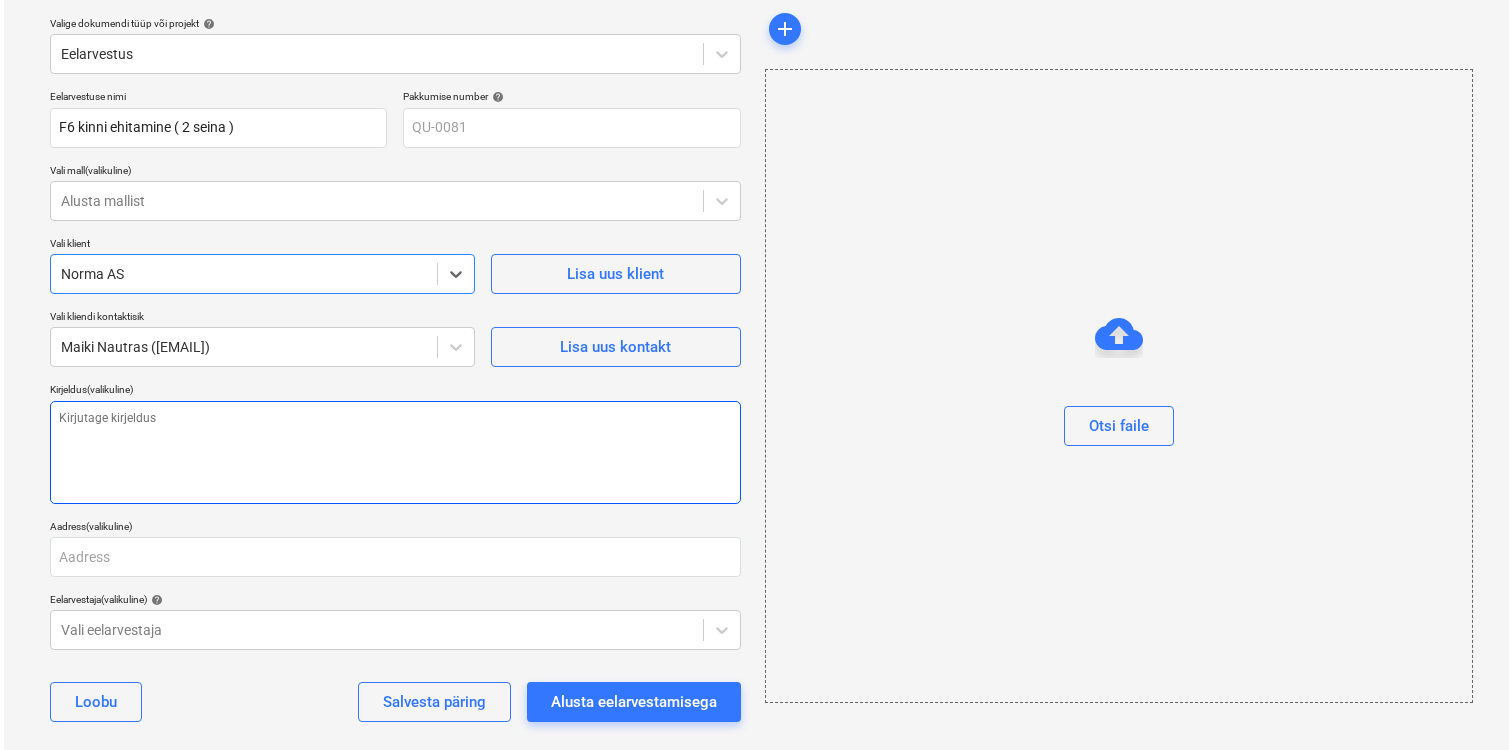 scroll, scrollTop: 86, scrollLeft: 0, axis: vertical 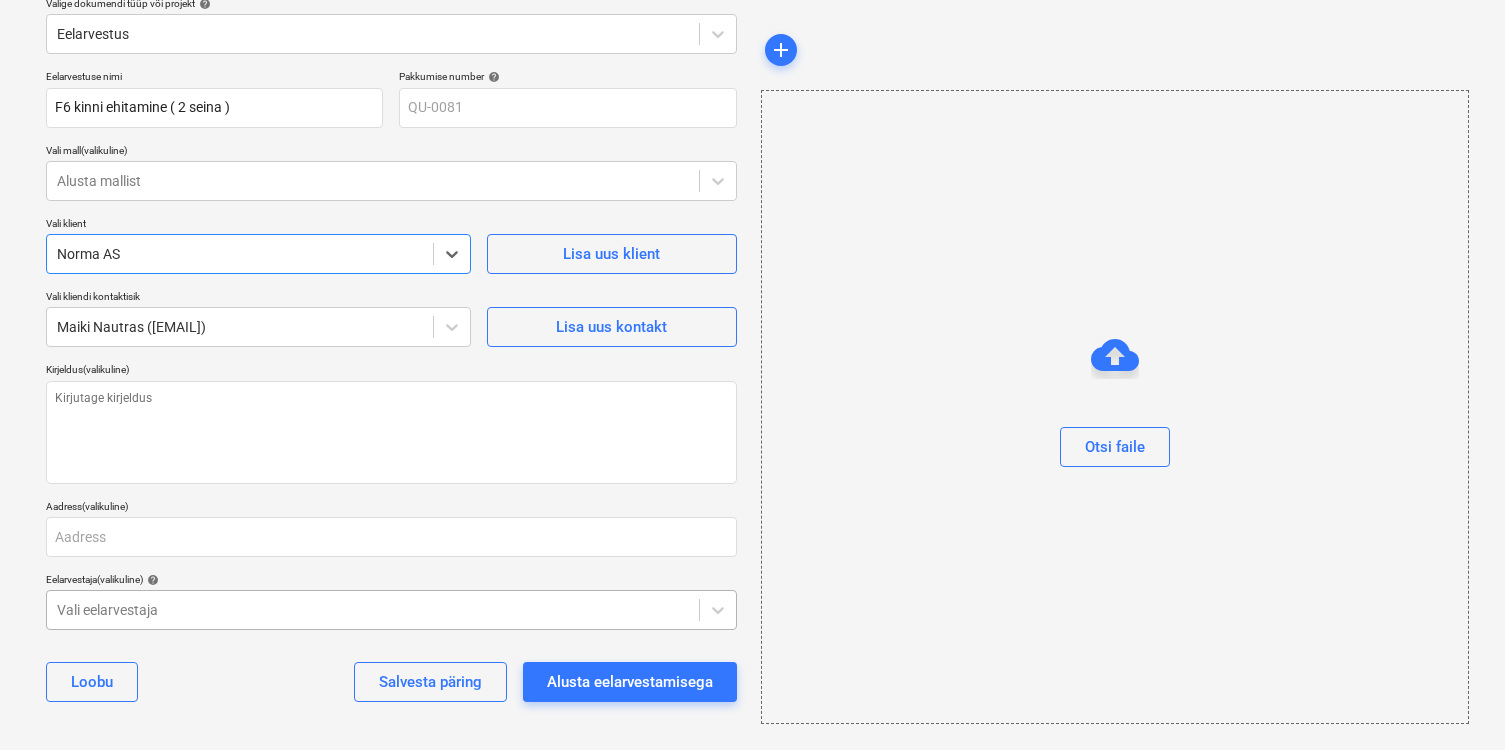 click at bounding box center [373, 610] 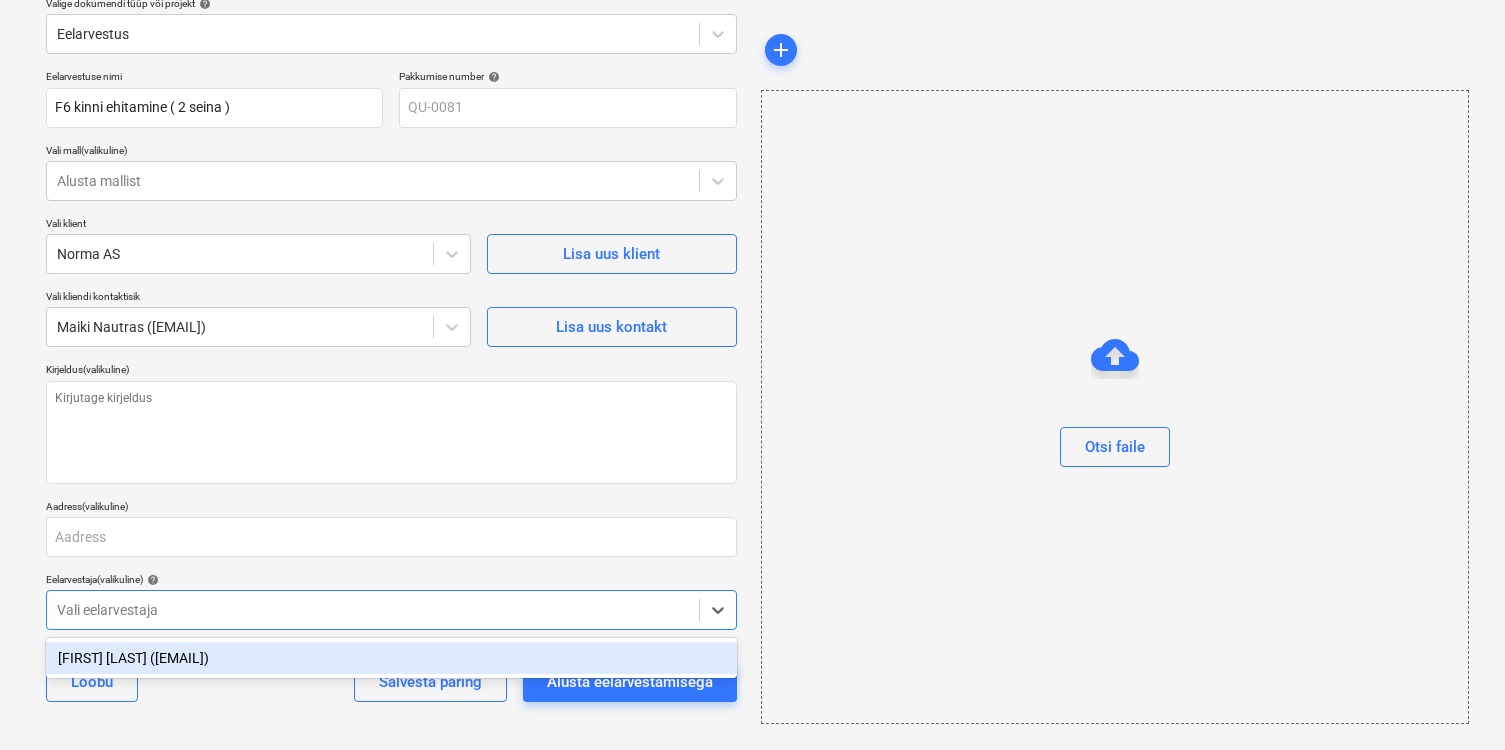 click on "[FIRST] [LAST] ([EMAIL])" at bounding box center [391, 658] 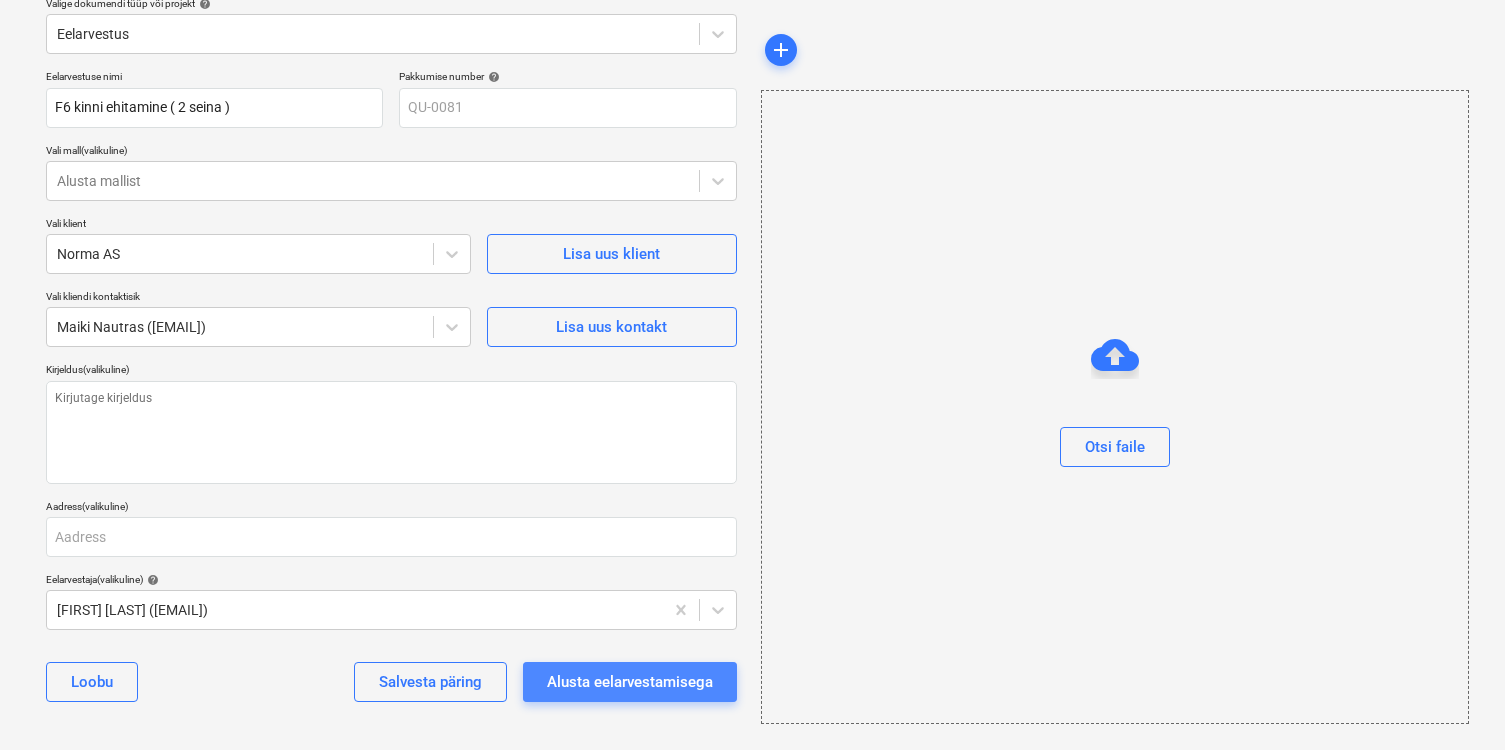 click on "Alusta eelarvestamisega" at bounding box center (630, 682) 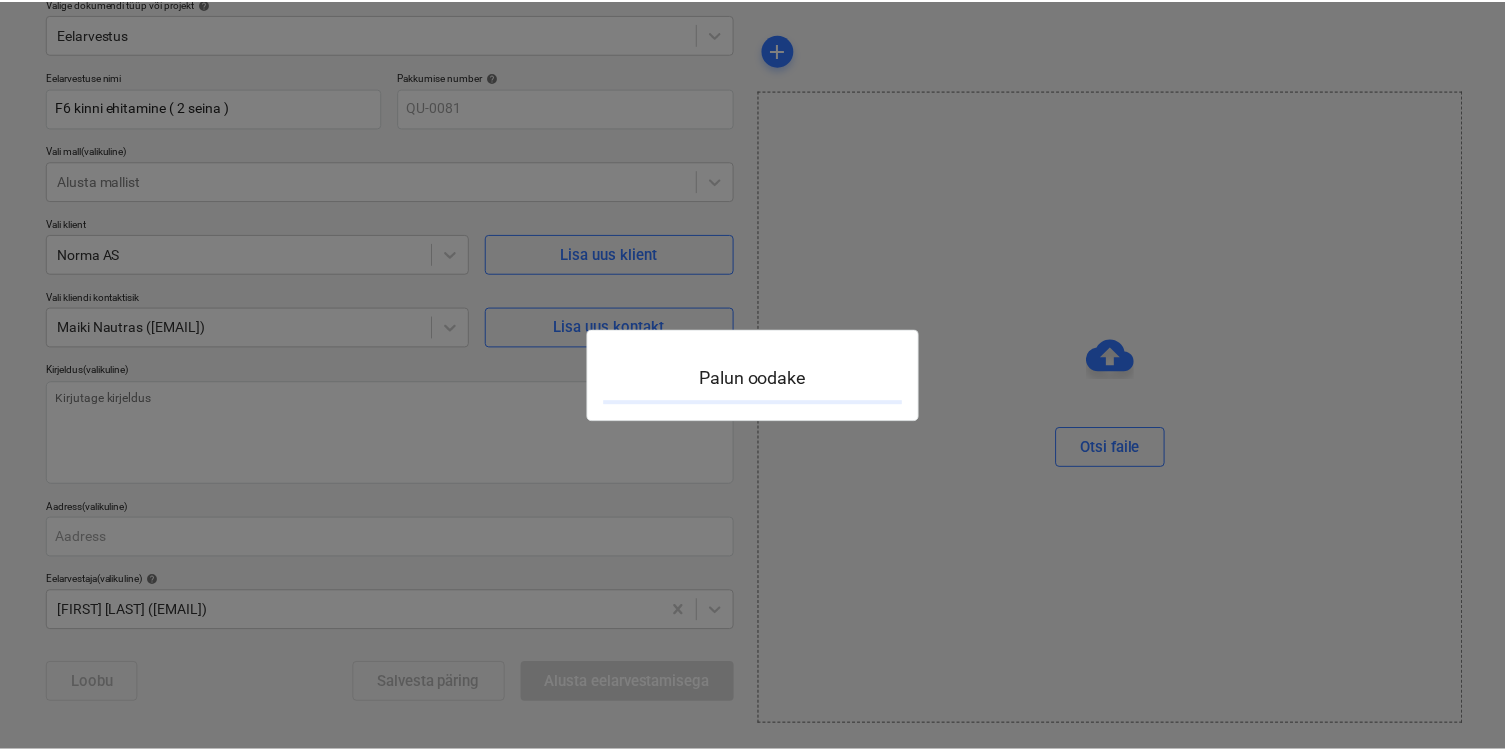 scroll, scrollTop: 0, scrollLeft: 0, axis: both 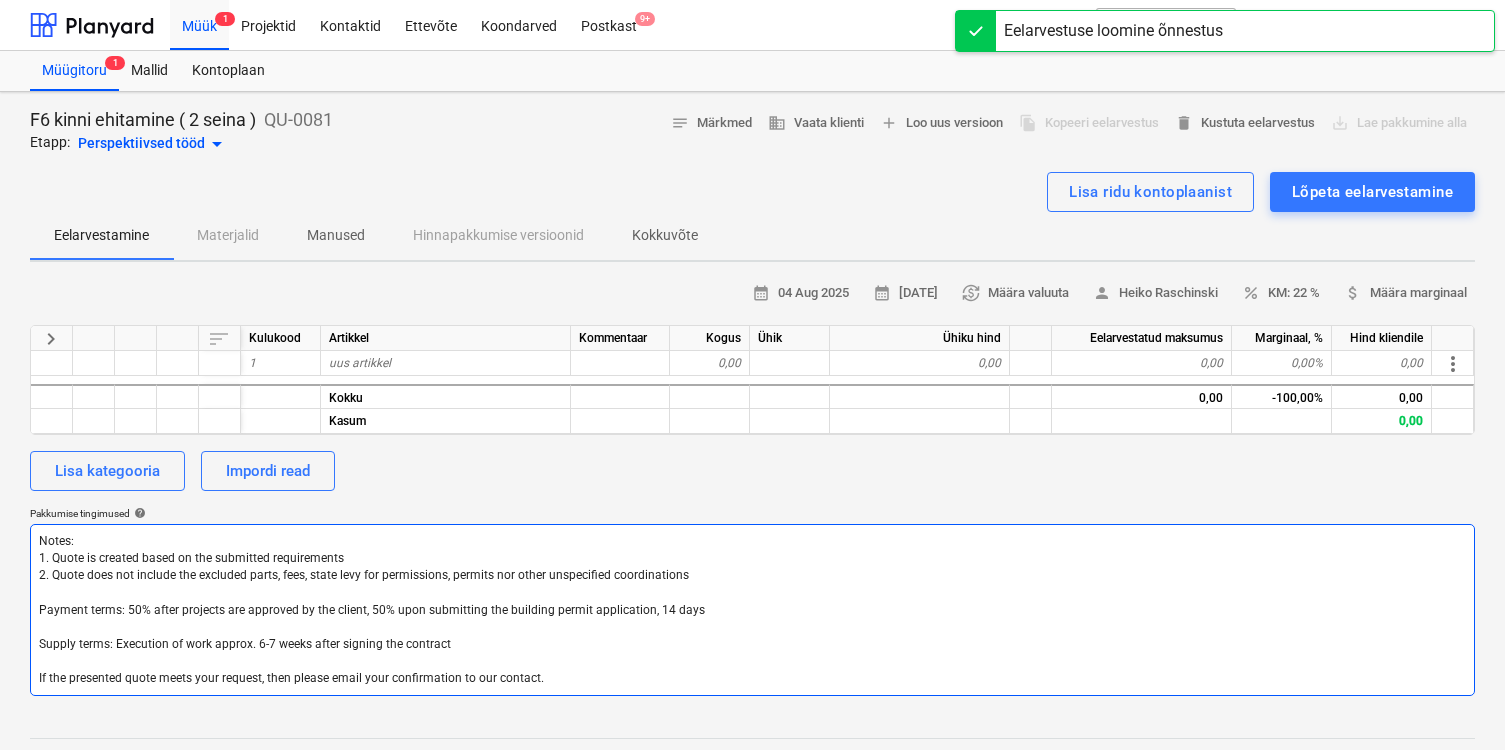 drag, startPoint x: 539, startPoint y: 675, endPoint x: 19, endPoint y: 526, distance: 540.9261 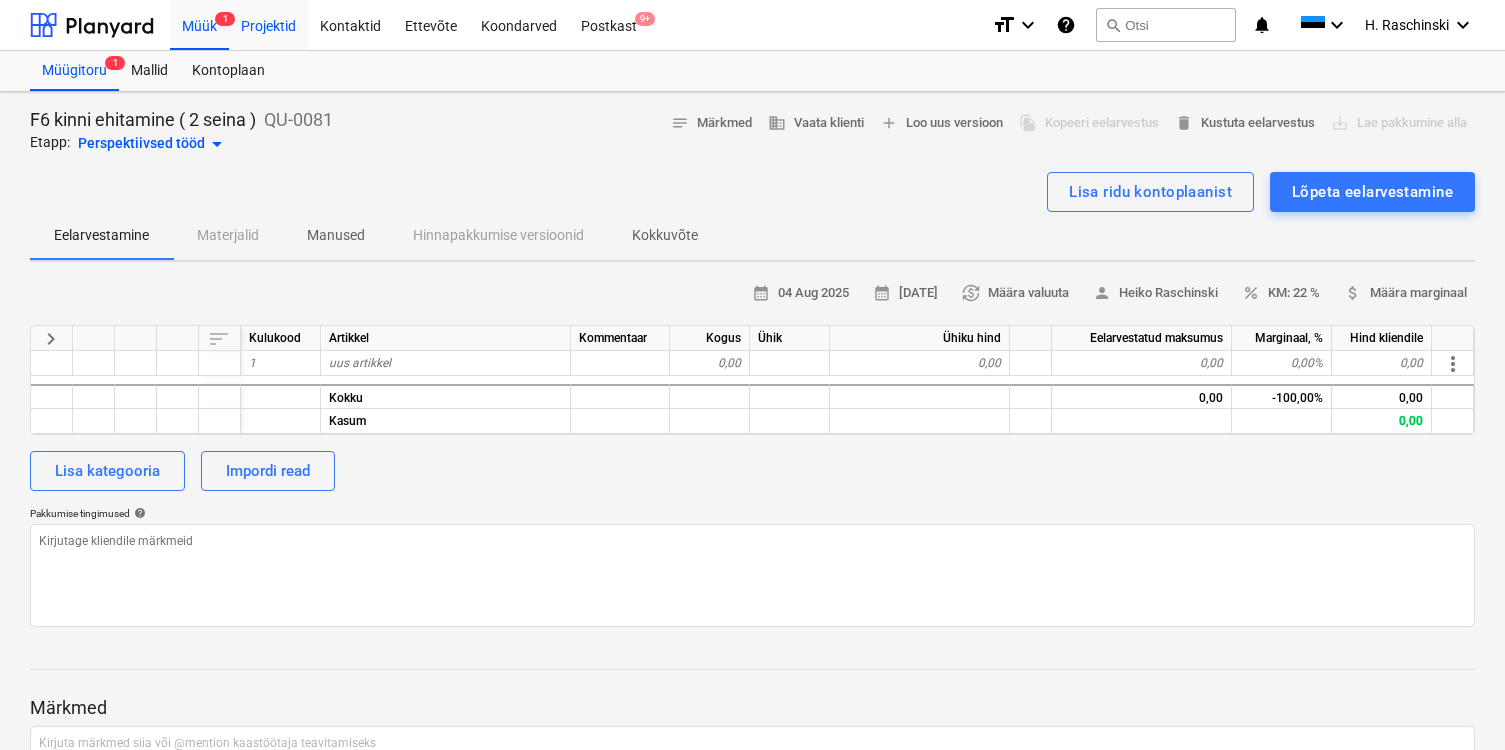 click on "Projektid" at bounding box center (268, 24) 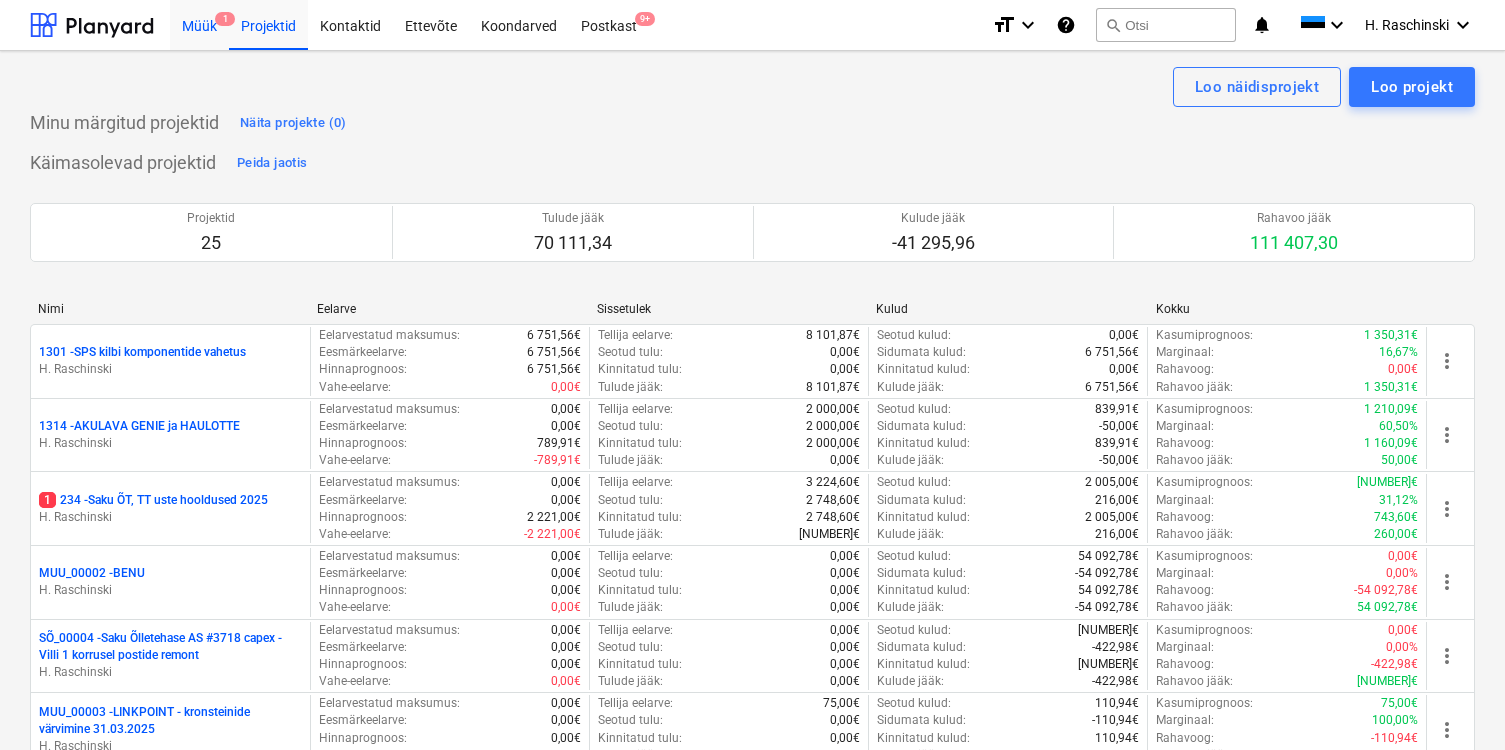click on "Müük 1" at bounding box center [199, 24] 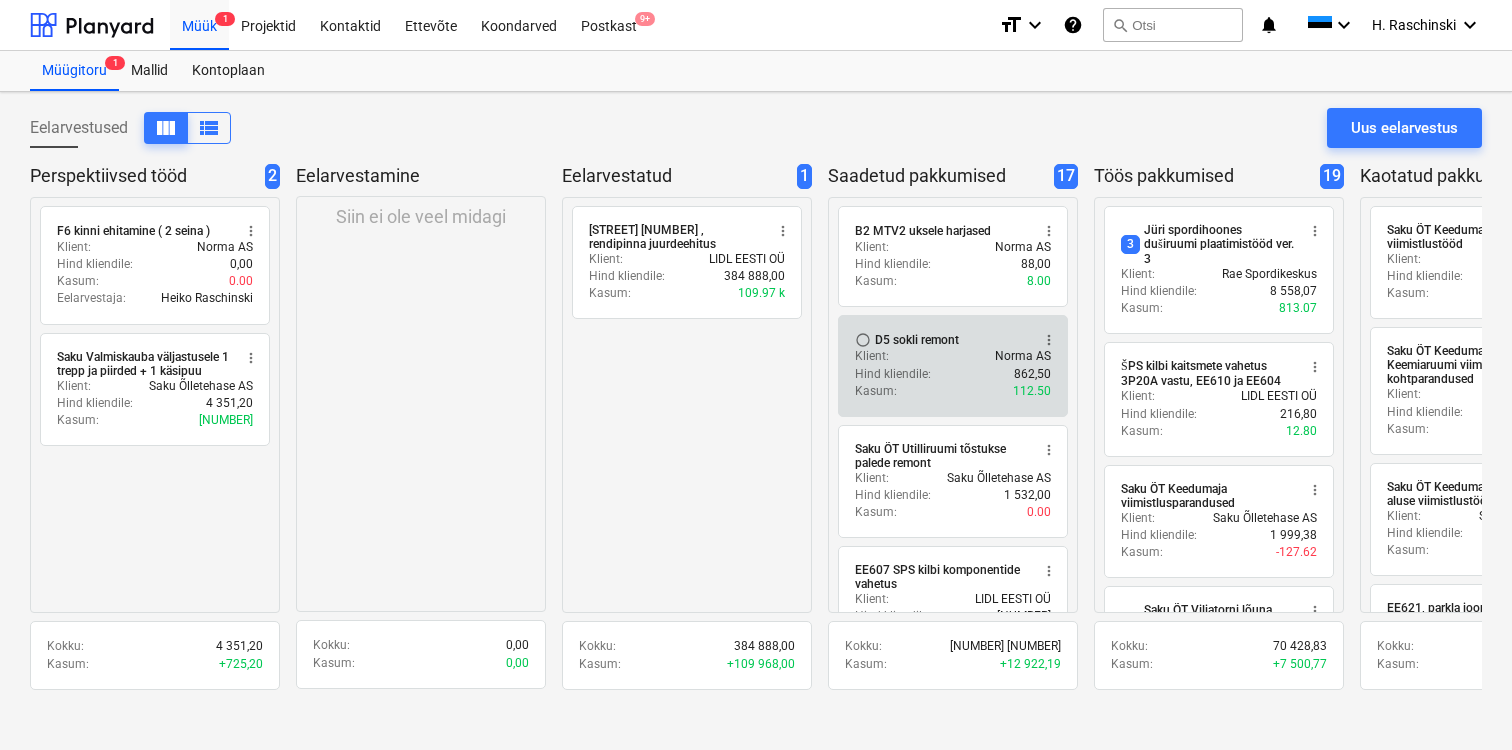 click on "Klient : Norma AS" at bounding box center (953, 356) 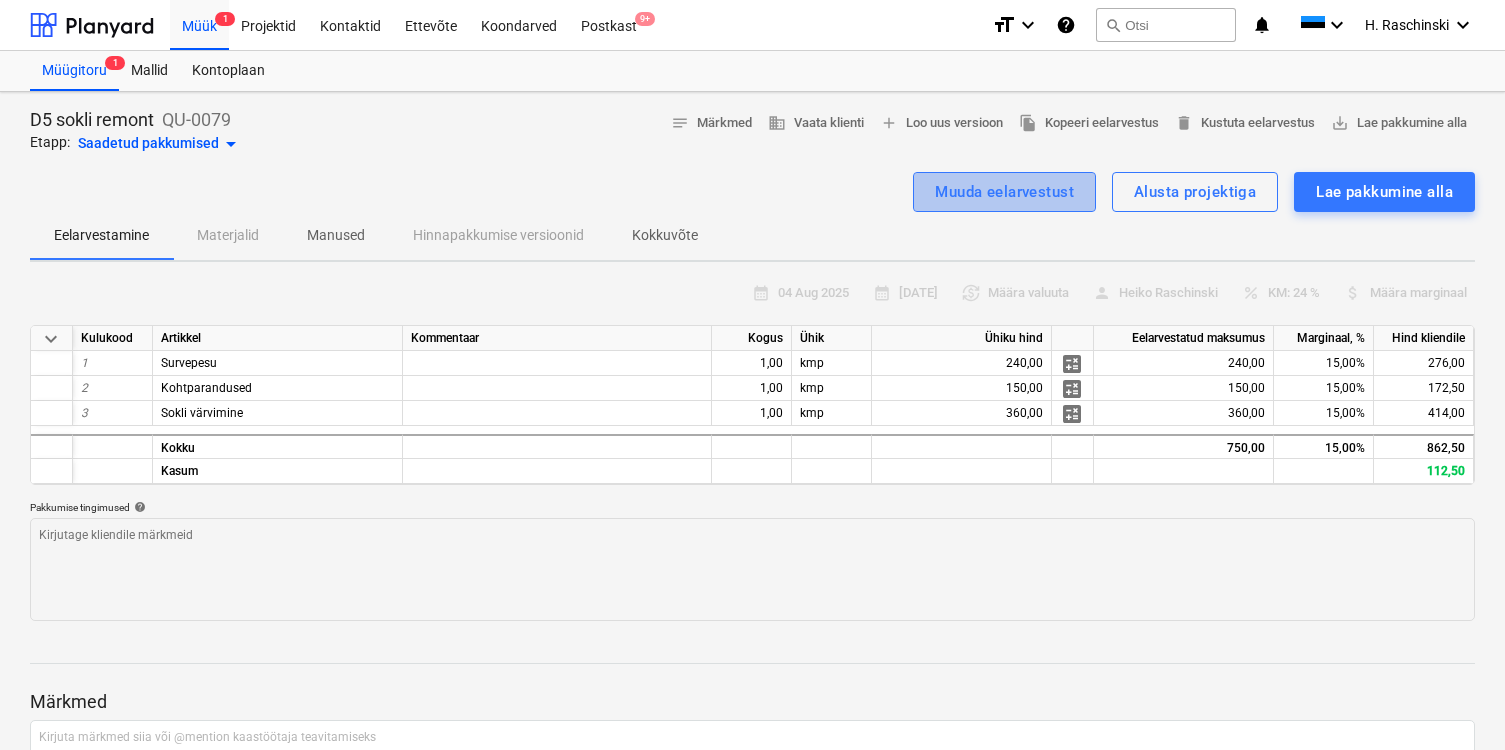 click on "Muuda eelarvestust" at bounding box center [1004, 192] 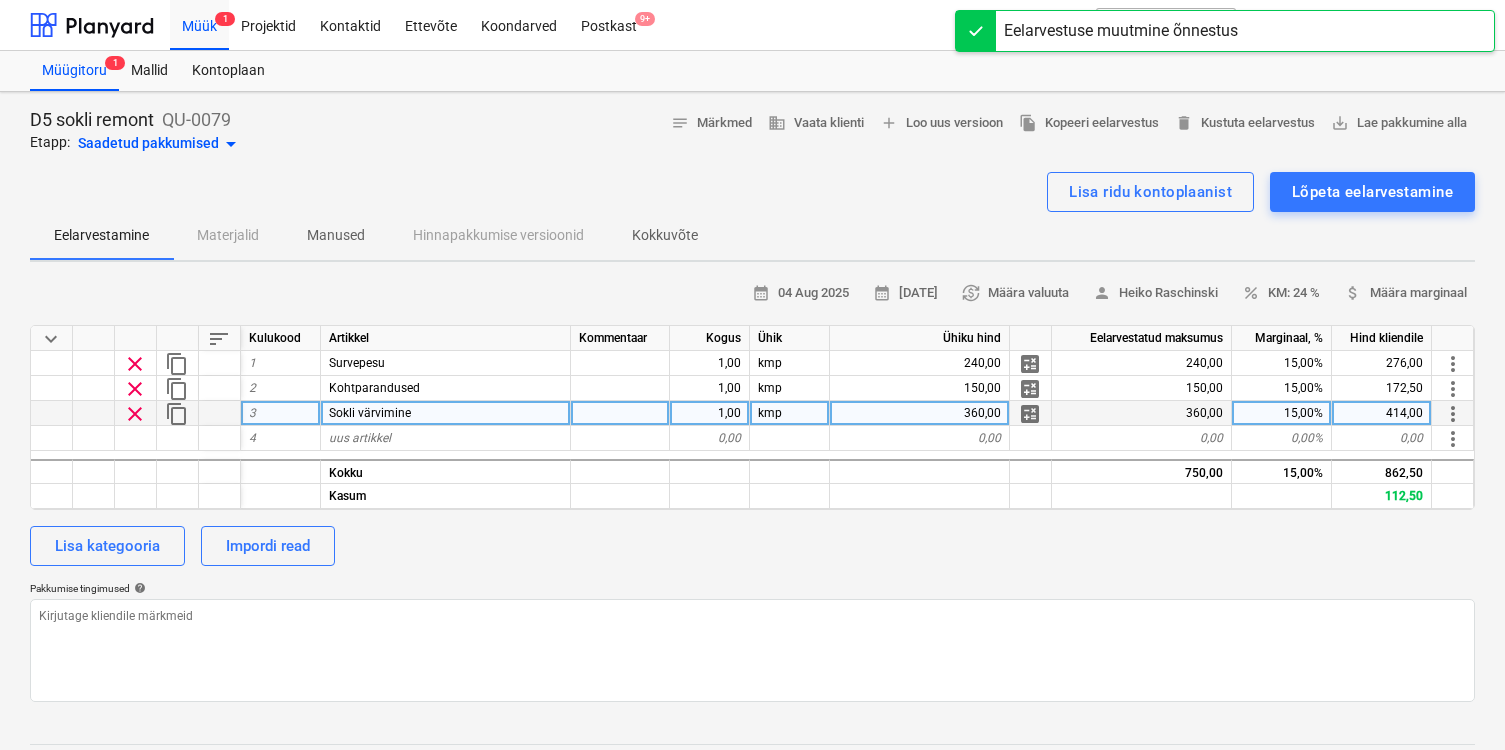 click on "360,00" at bounding box center (920, 413) 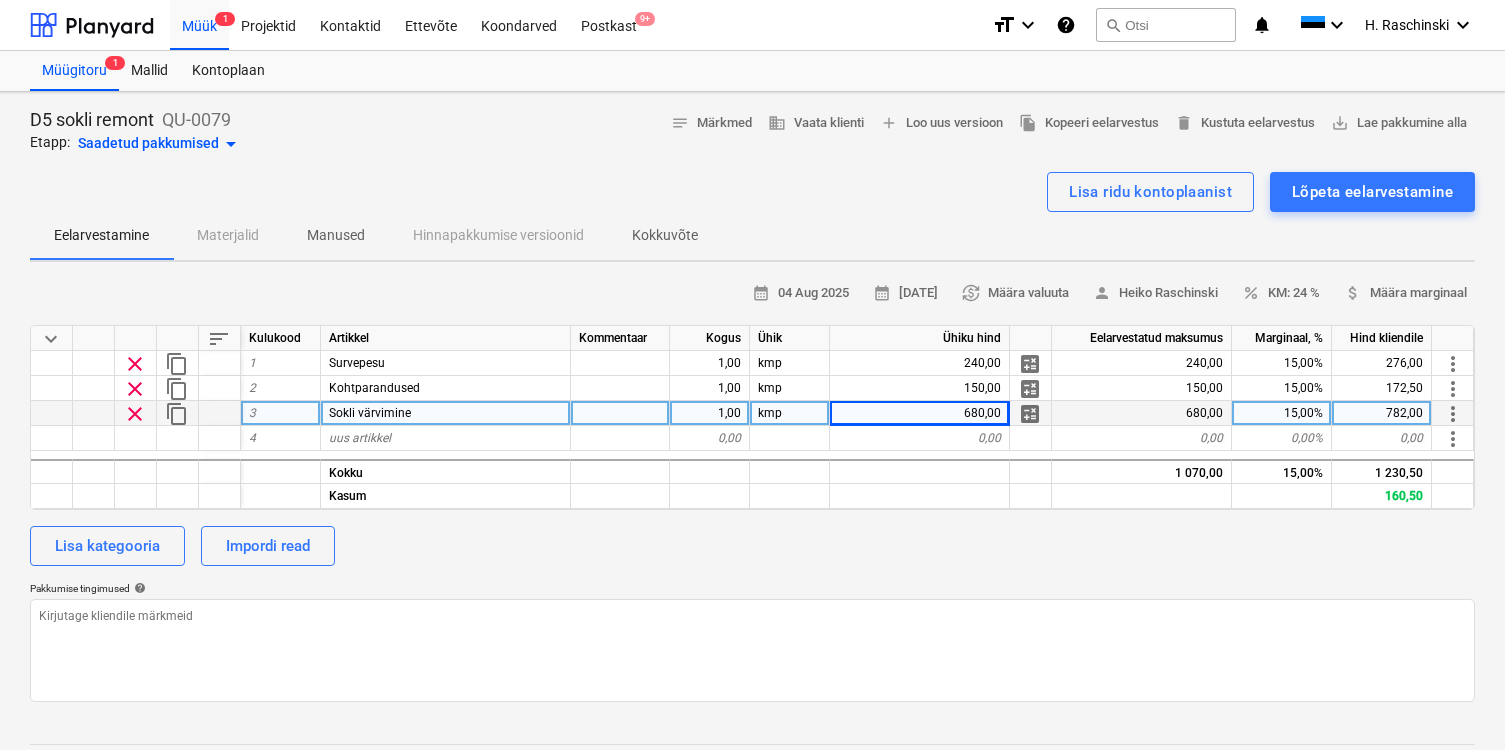 click on "Lisa kategooria Impordi read" at bounding box center (752, 546) 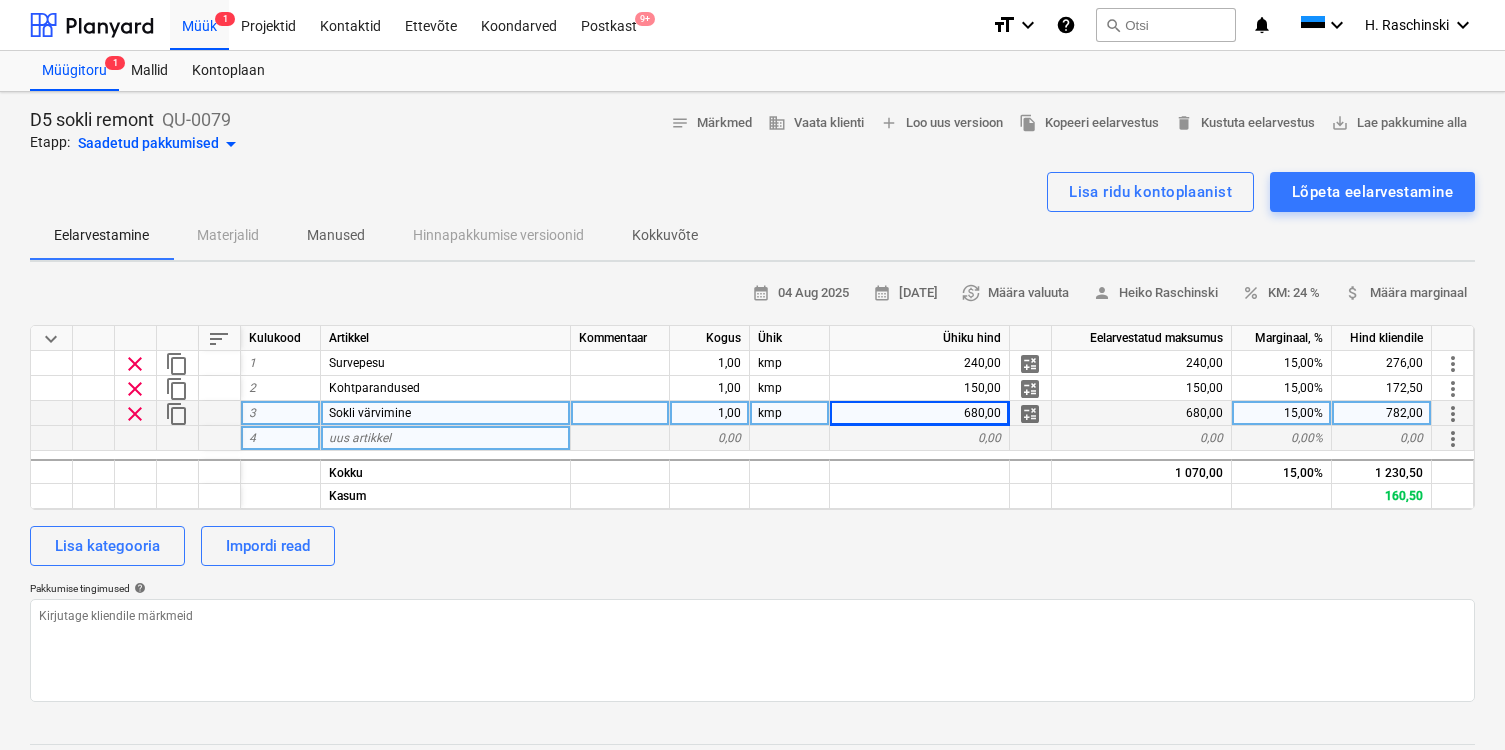 click on "uus artikkel" at bounding box center (446, 438) 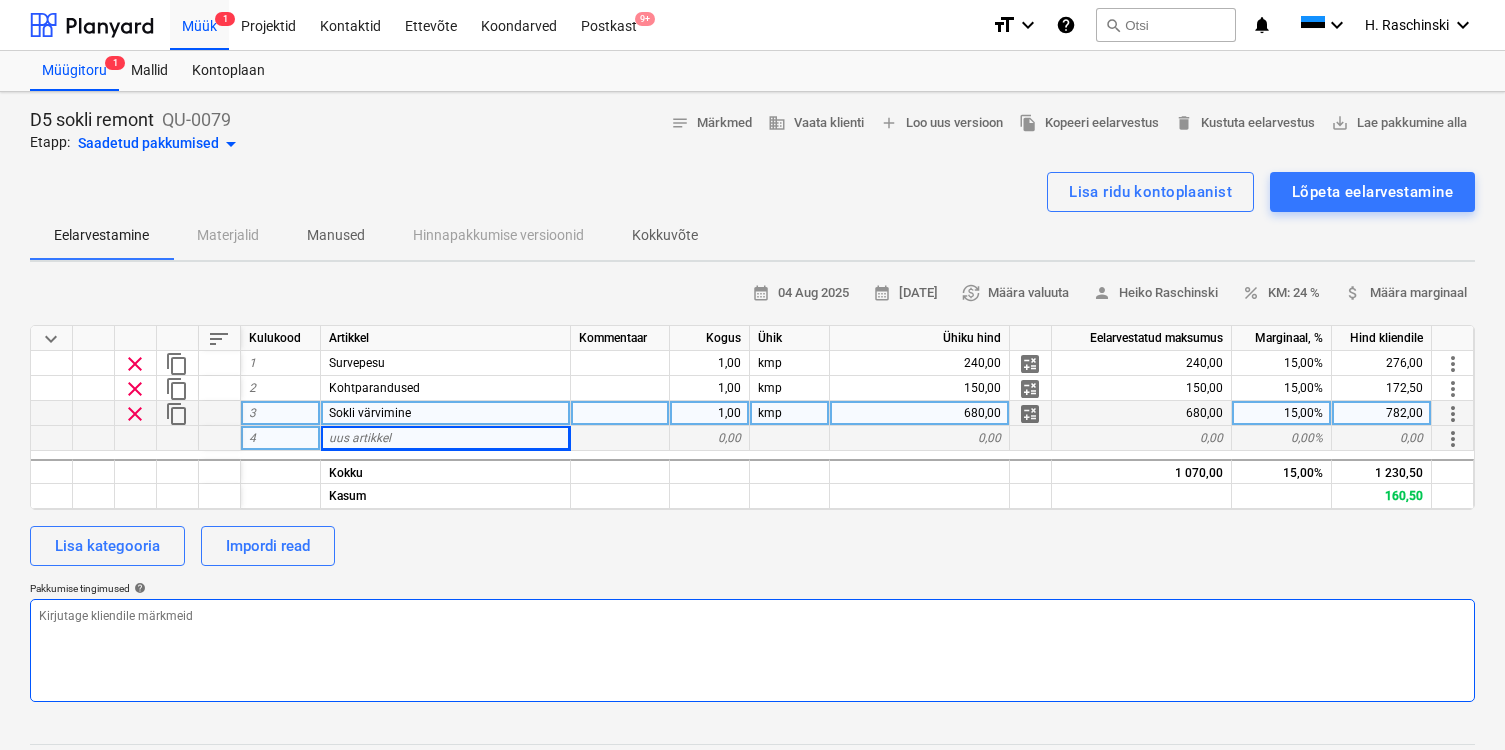 click at bounding box center [752, 650] 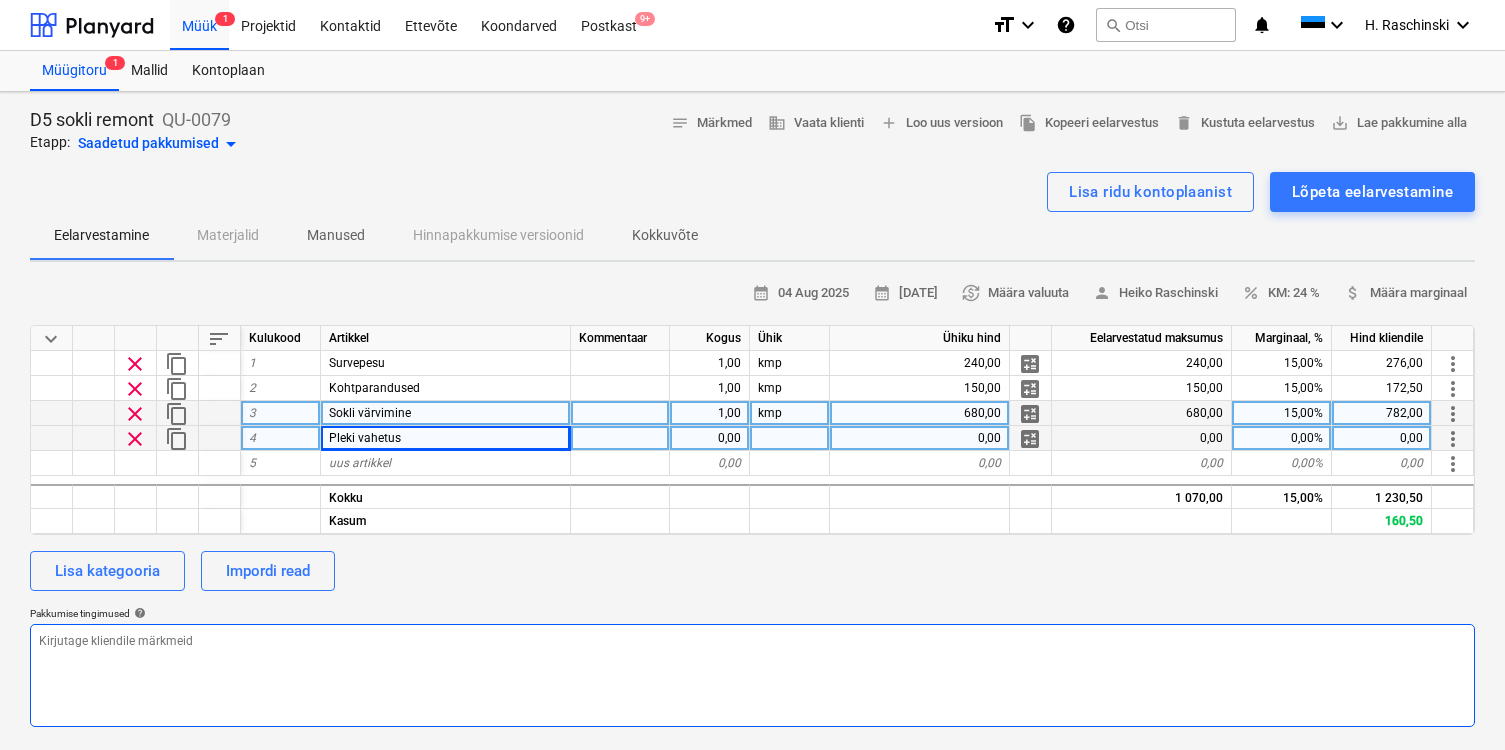 click at bounding box center (752, 675) 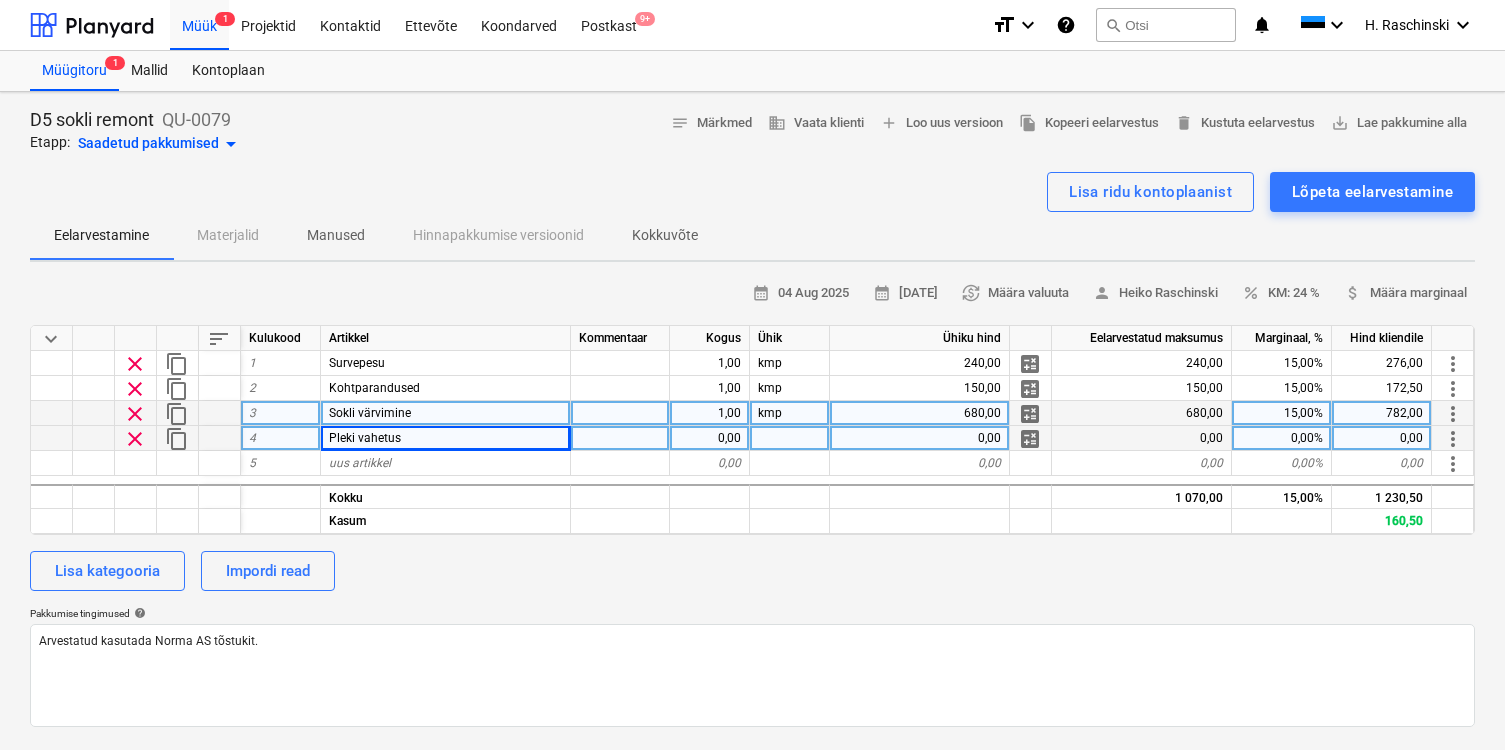 click on "0,00" at bounding box center (710, 438) 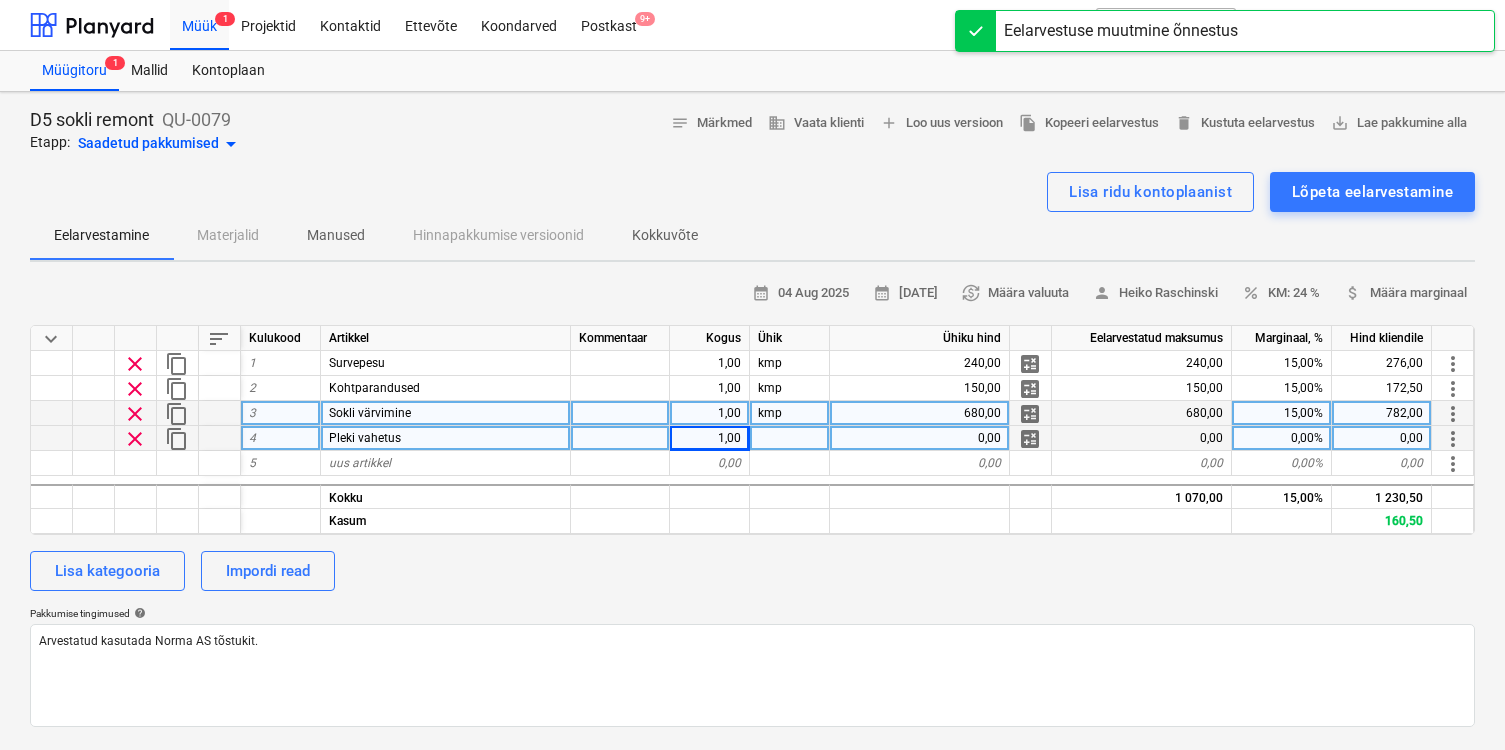click at bounding box center (790, 438) 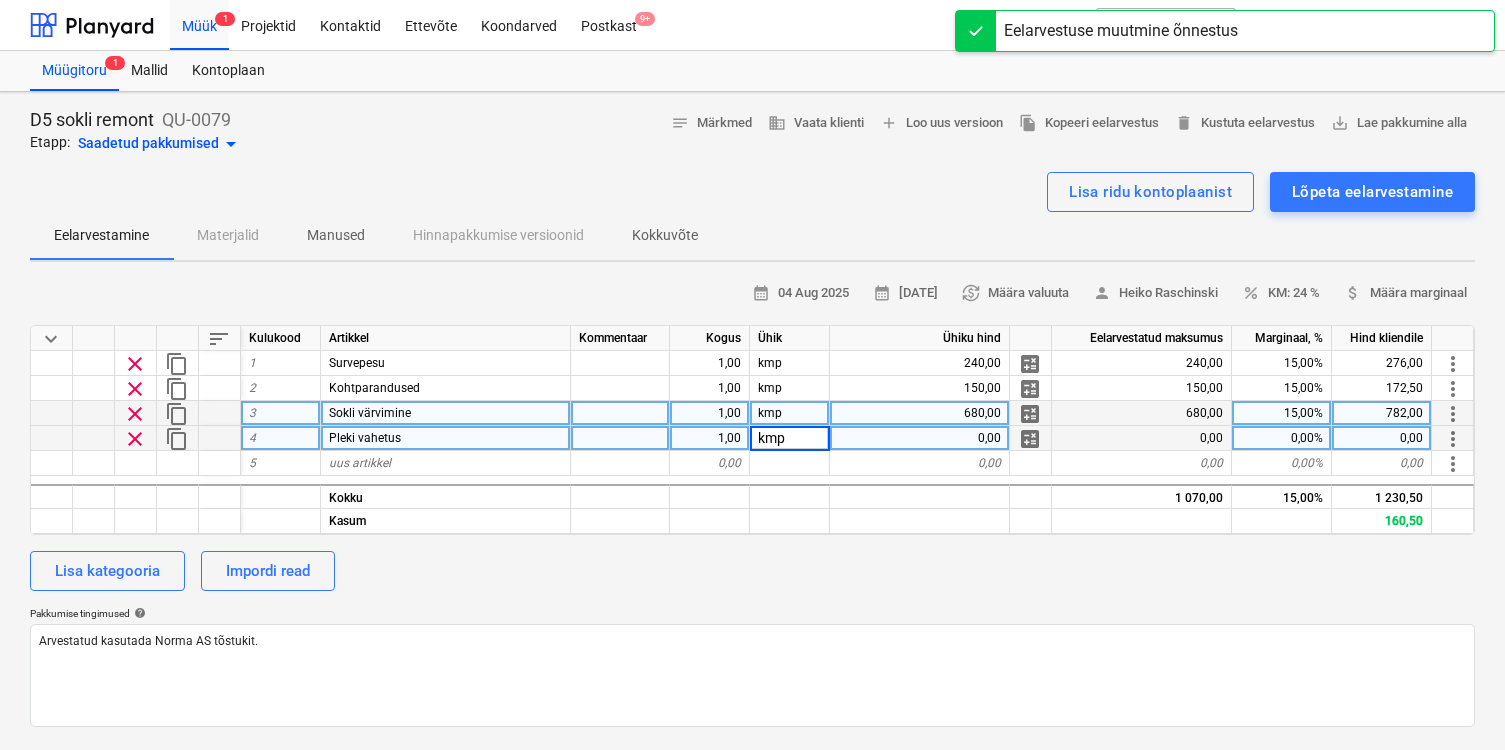click on "0,00" at bounding box center [920, 438] 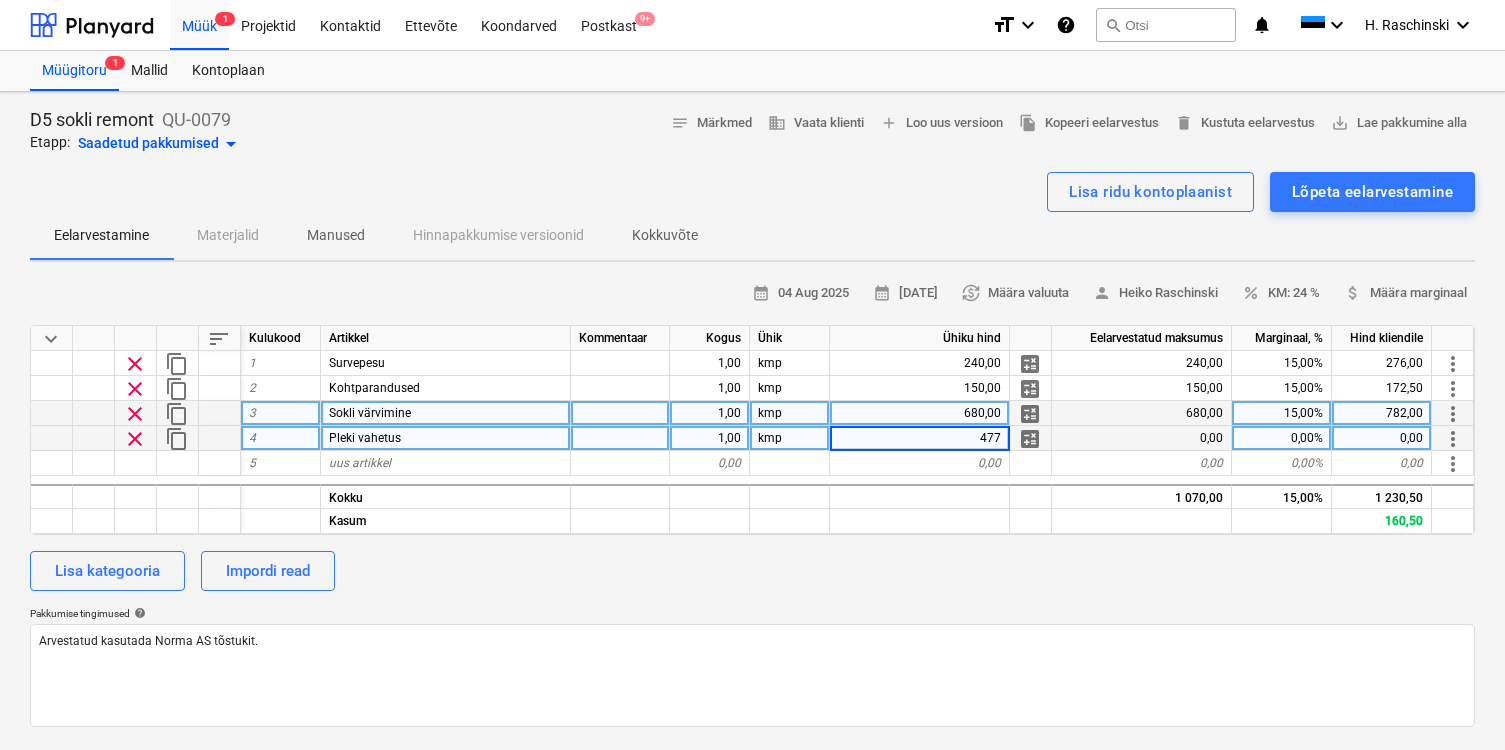 click on "Lisa kategooria Impordi read" at bounding box center (752, 571) 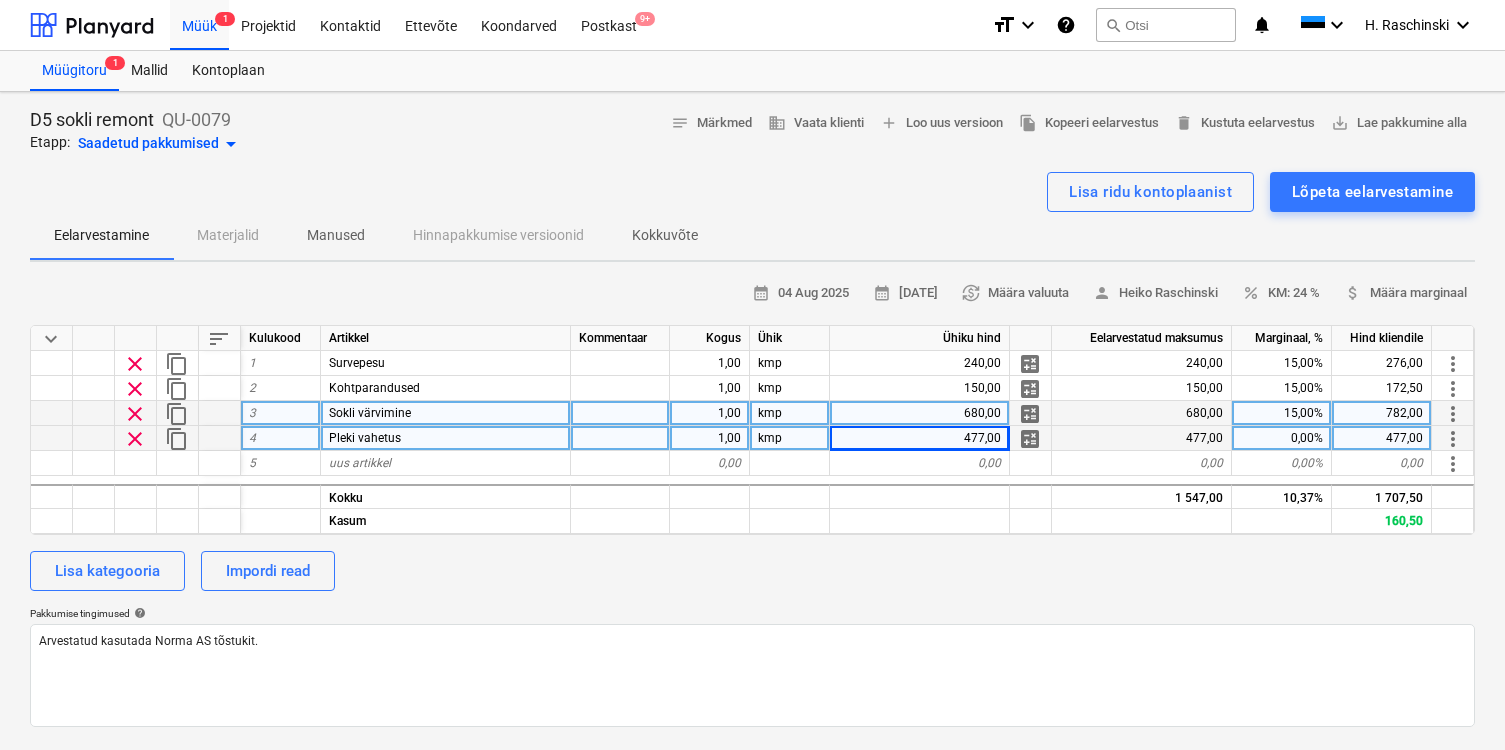 click on "0,00%" at bounding box center (1282, 438) 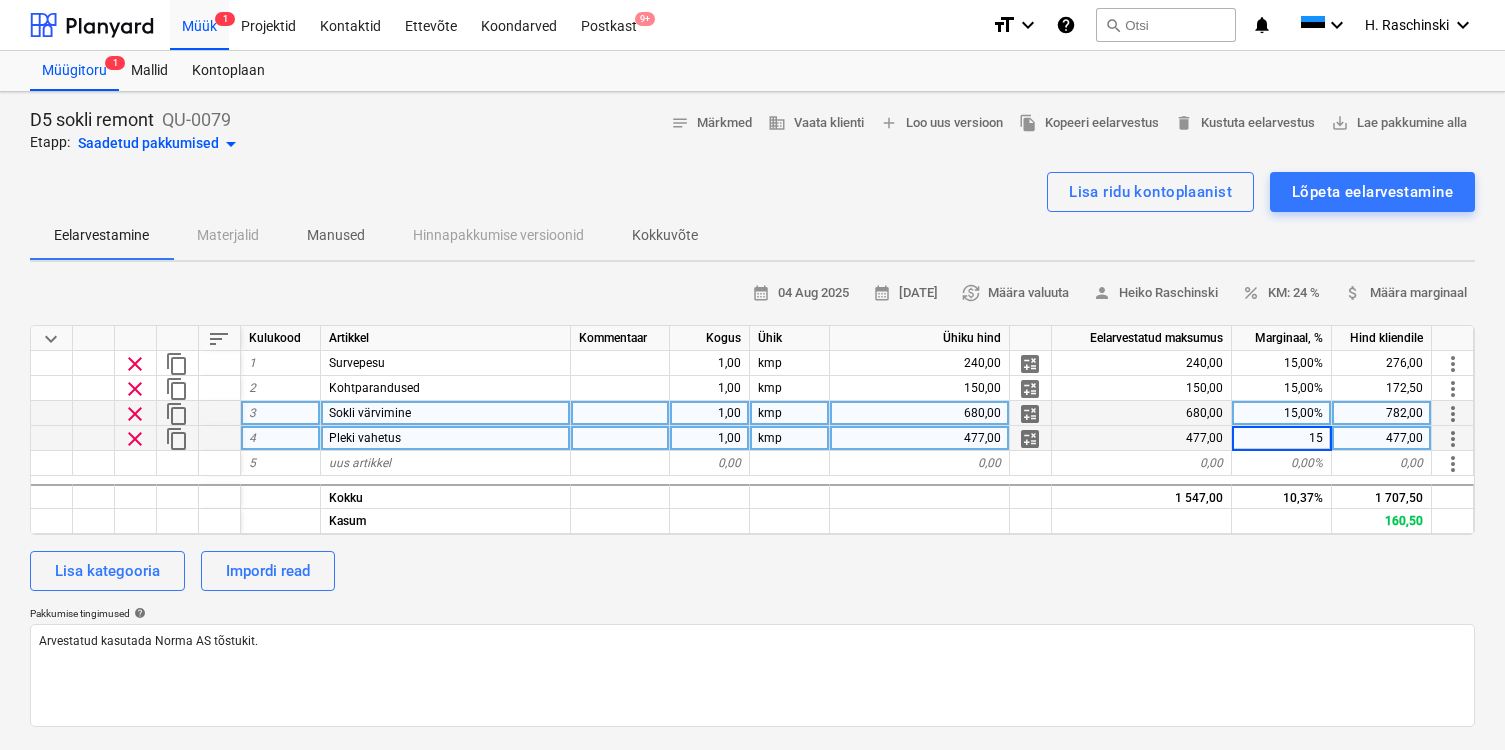 click on "calendar_month [DATE] calendar_month [DATE] currency_exchange Määra valuuta person [FIRST] [LAST] percent KM: [NUMBER] % attach_money Määra marginaal keyboard_arrow_down sort Kulukood Artikkel Kommentaar Kogus Ühik Ühiku hind Eelarvestatud maksumus Marginaal, % Hind kliendile clear content_copy 1 Survepesu 1,00 kmp [NUMBER] calculate [NUMBER] 15,00% [NUMBER] more_vert clear content_copy 2 Kohtparandused 1,00 kmp [NUMBER] calculate [NUMBER] 15,00% [NUMBER] more_vert clear content_copy 3 Sokli värvimine 1,00 kmp [NUMBER] calculate [NUMBER] 15,00% [NUMBER] more_vert clear content_copy 4 Pleki vahetus 1,00 kmp [NUMBER] calculate [NUMBER] 15 [NUMBER] more_vert 5 uus artikkel 0,00 0,00 0,00 0,00% 0,00 more_vert Kokku 1 547,00 10,37% 1 707,50 Kasum 160,50 Lisa kategooria Impordi read Pakkumise tingimused help Arvestatud kasutada Norma AS tõstukit." at bounding box center (752, 502) 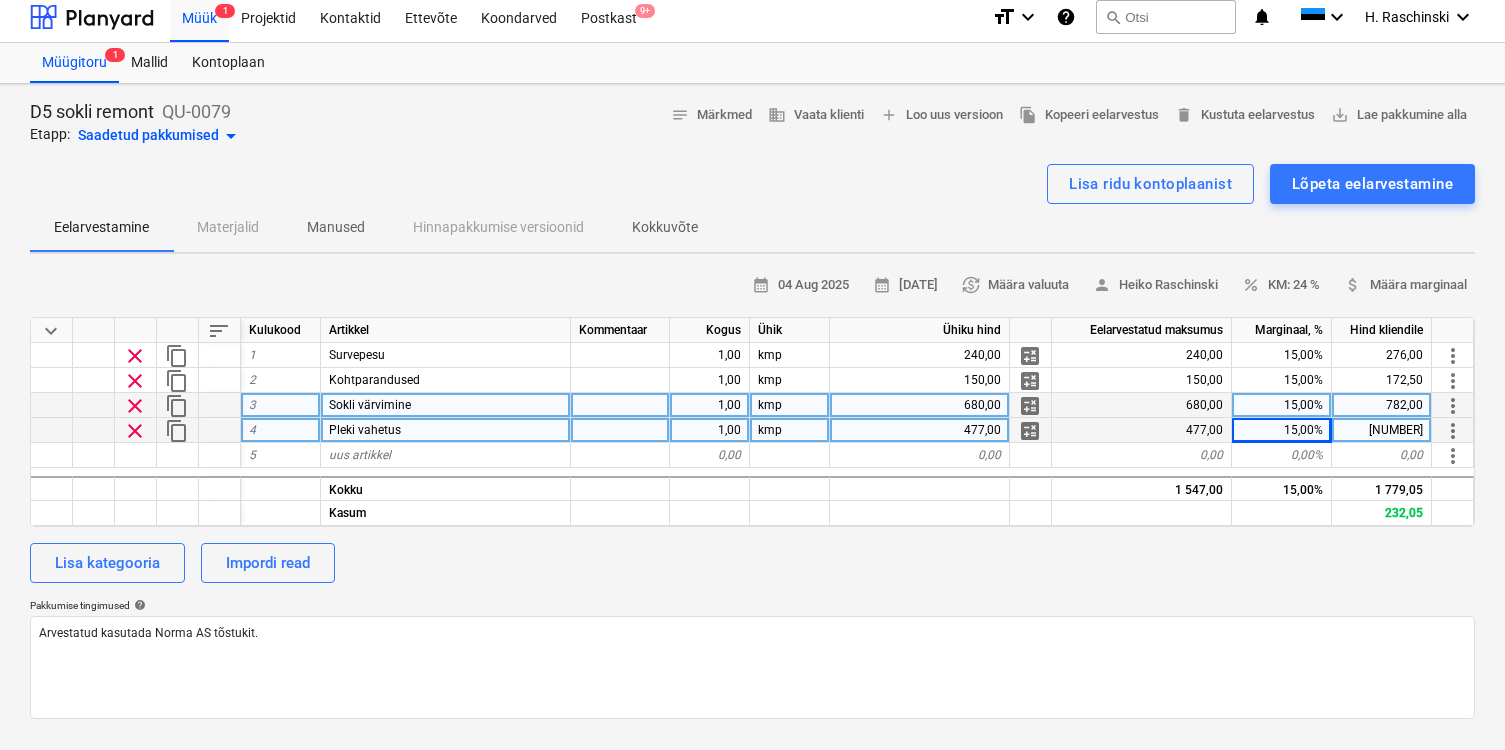 scroll, scrollTop: 10, scrollLeft: 0, axis: vertical 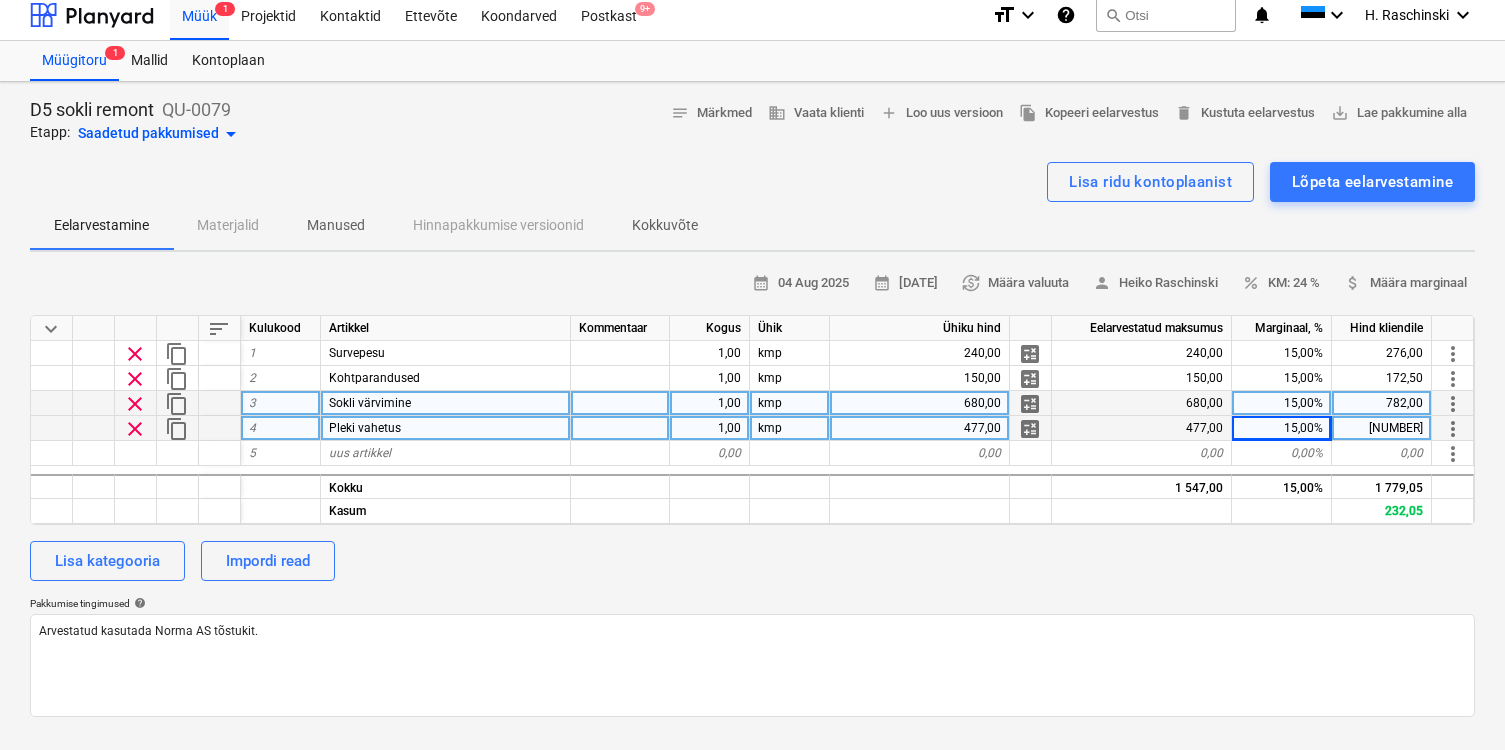 click on "Pleki vahetus" at bounding box center [446, 428] 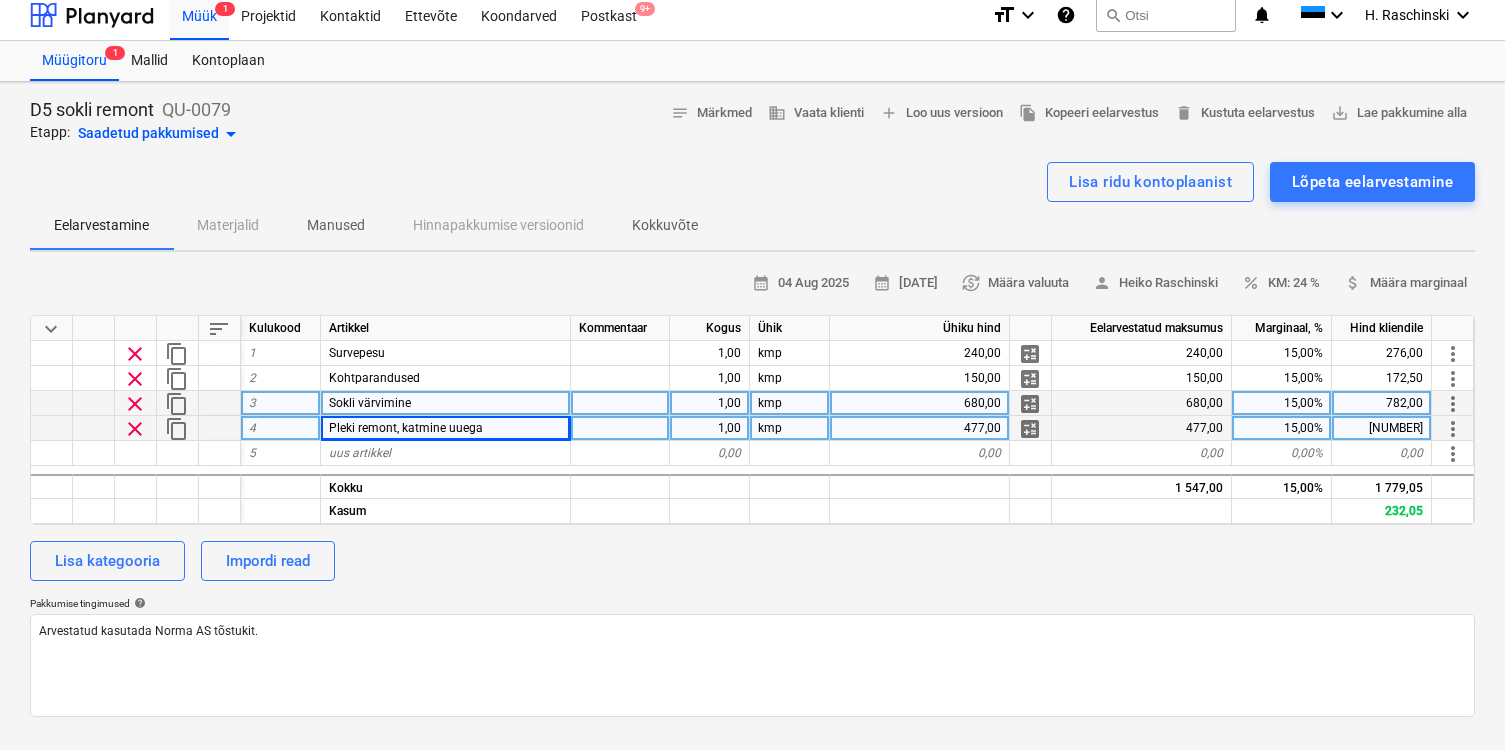 click on "Pakkumise tingimused help" at bounding box center [752, 605] 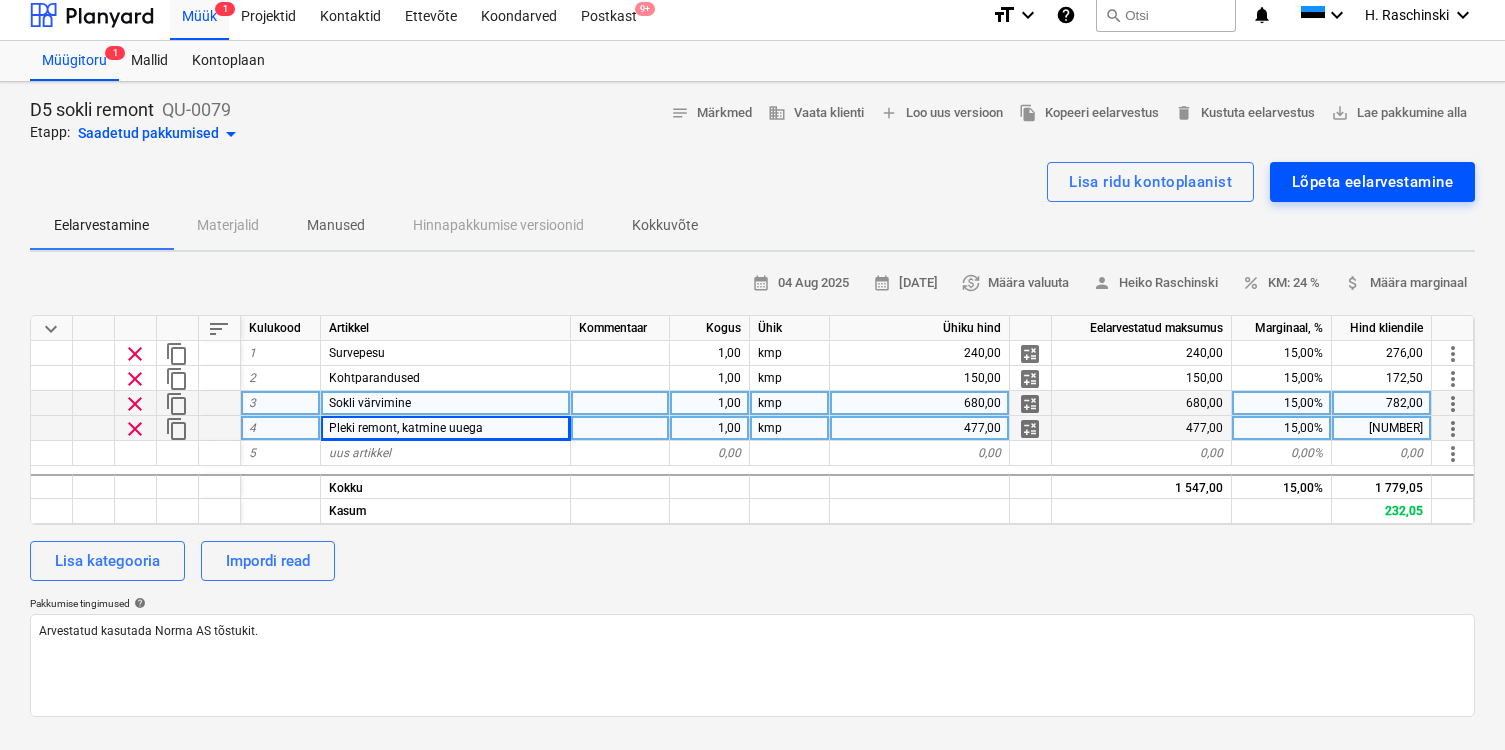 click on "Lõpeta eelarvestamine" at bounding box center [1372, 182] 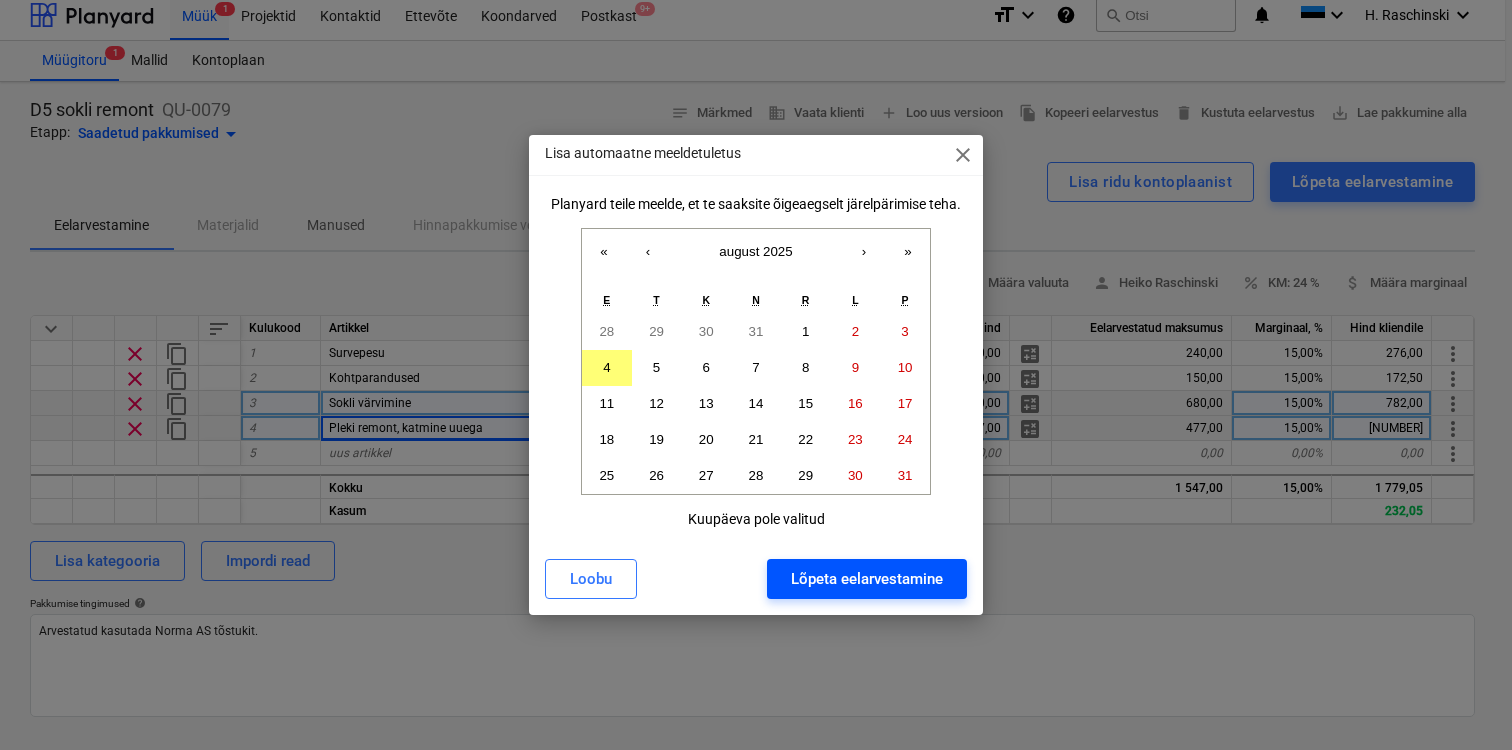 click on "Lõpeta eelarvestamine" at bounding box center [867, 579] 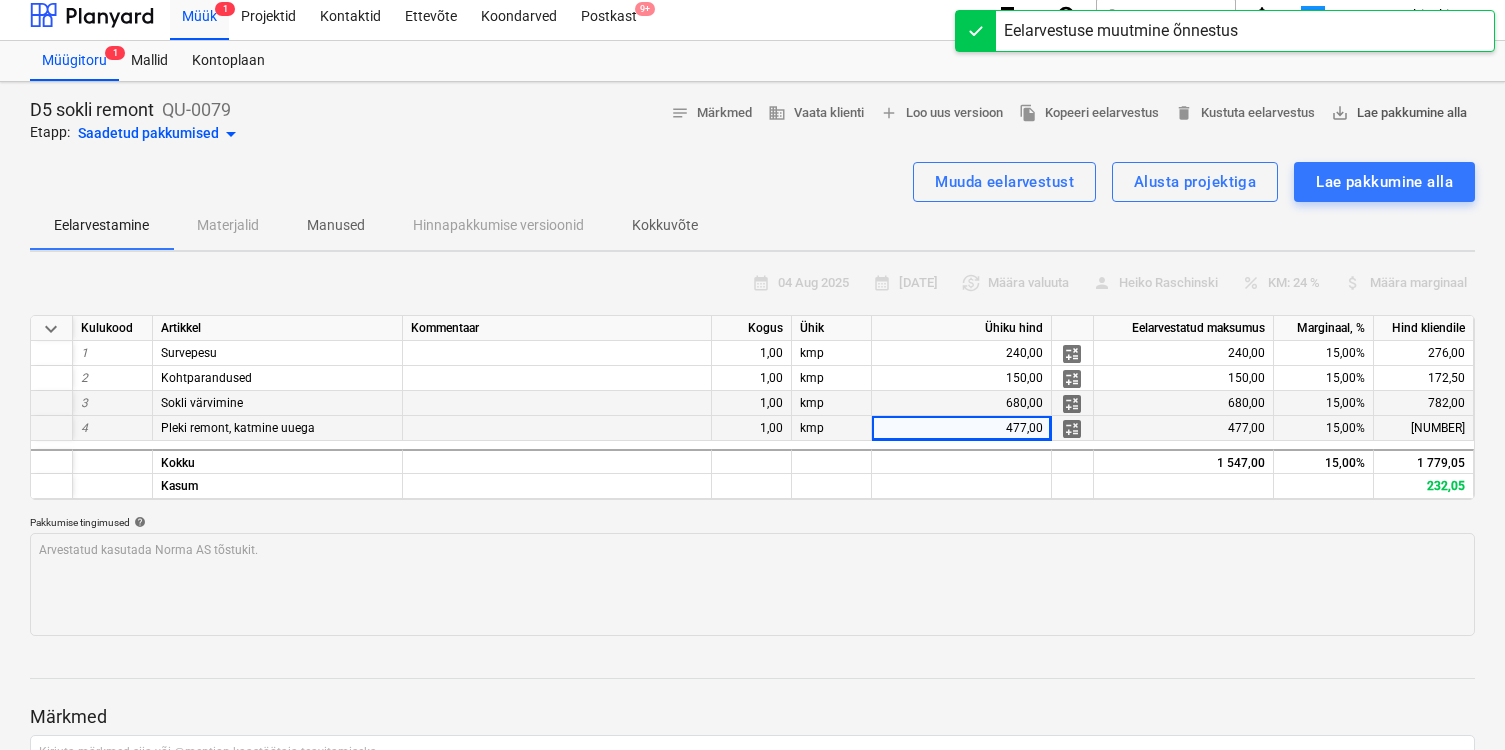 click on "save_alt Lae pakkumine alla" at bounding box center (1399, 113) 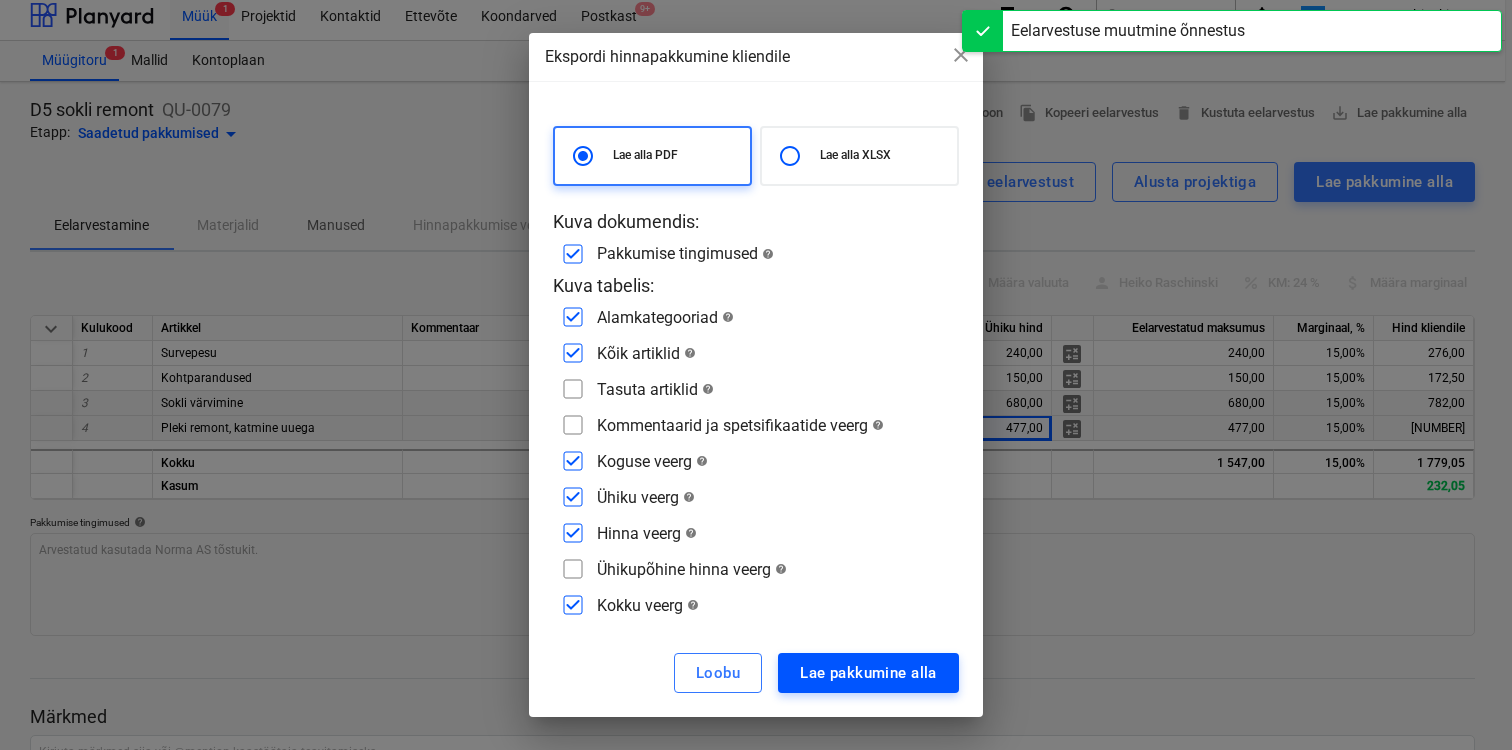 click on "Lae pakkumine alla" at bounding box center (868, 673) 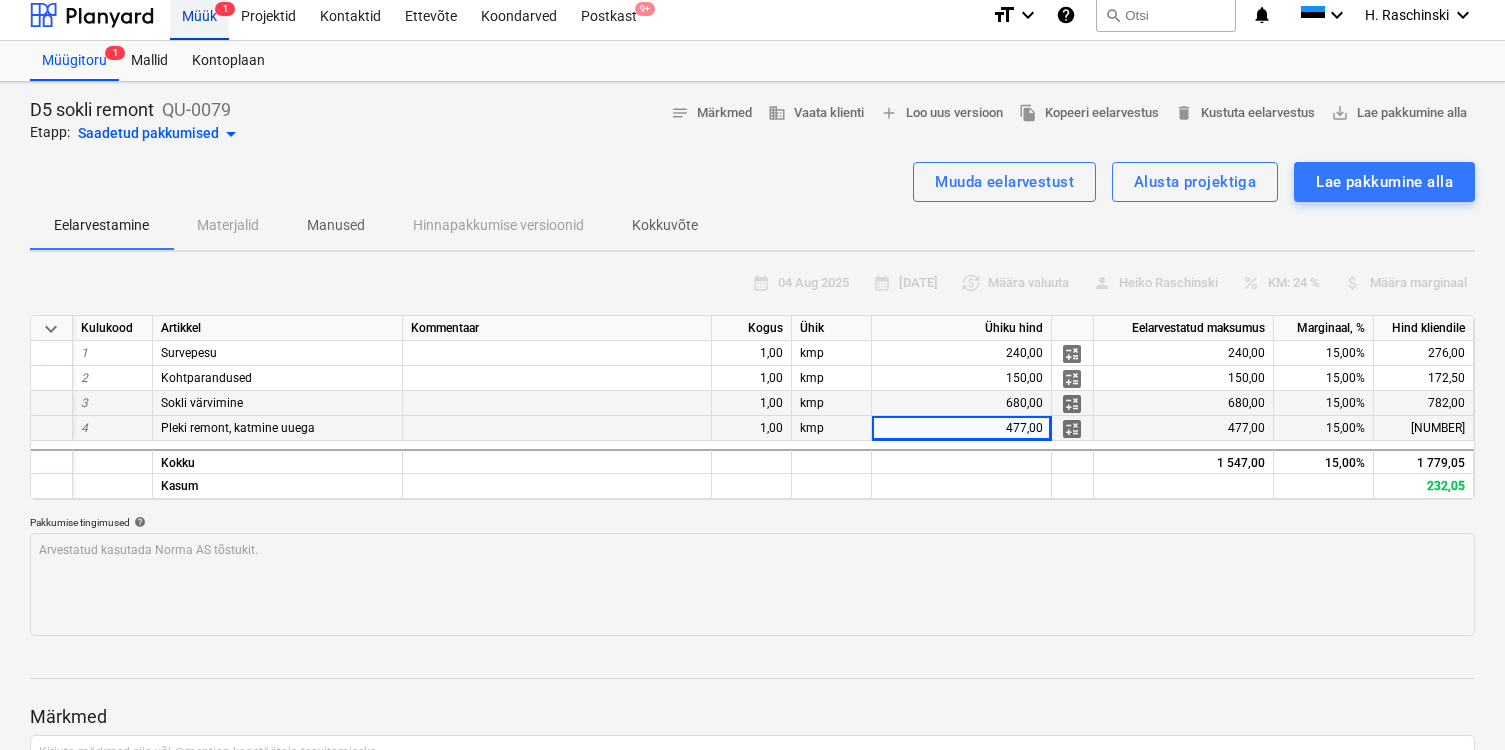 click on "Müük 1" at bounding box center (199, 14) 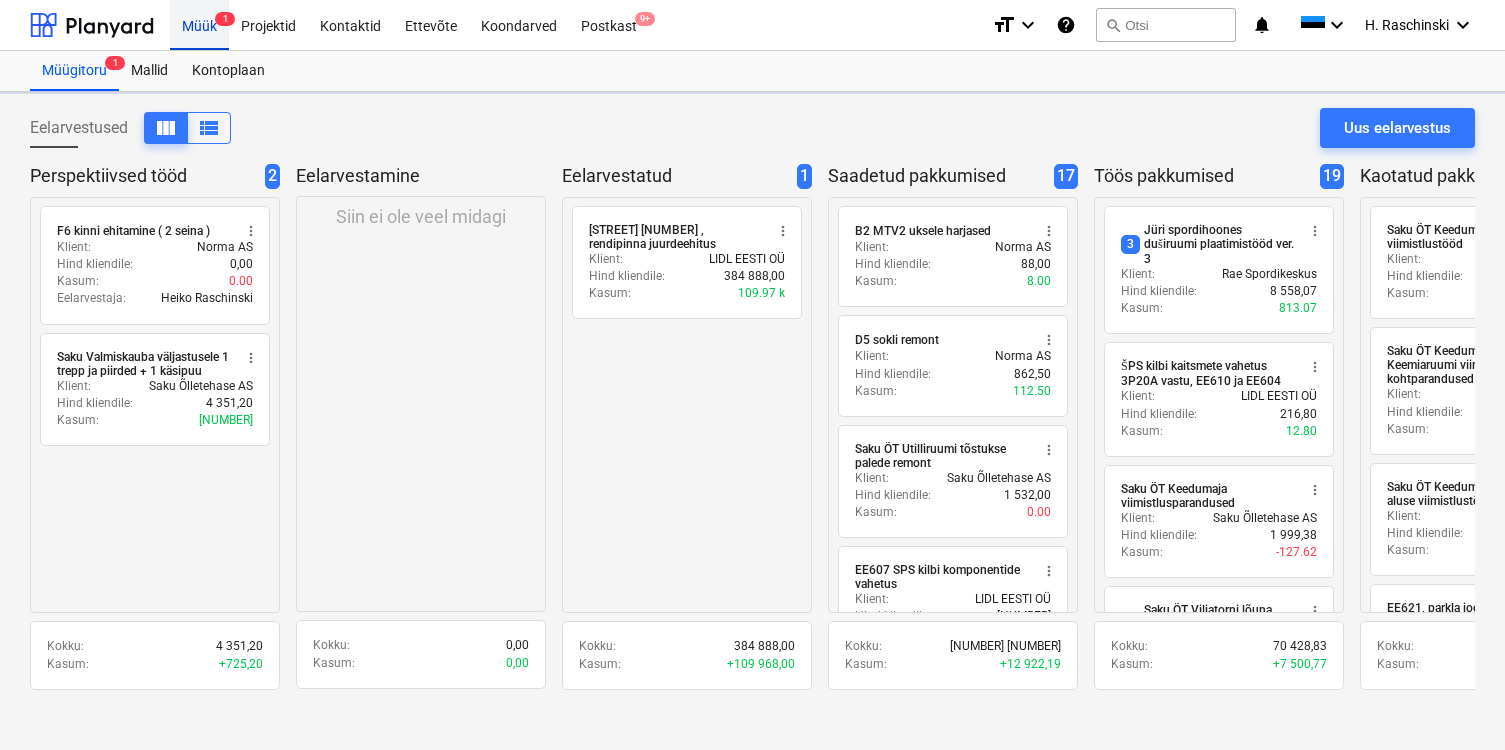 scroll, scrollTop: 0, scrollLeft: 0, axis: both 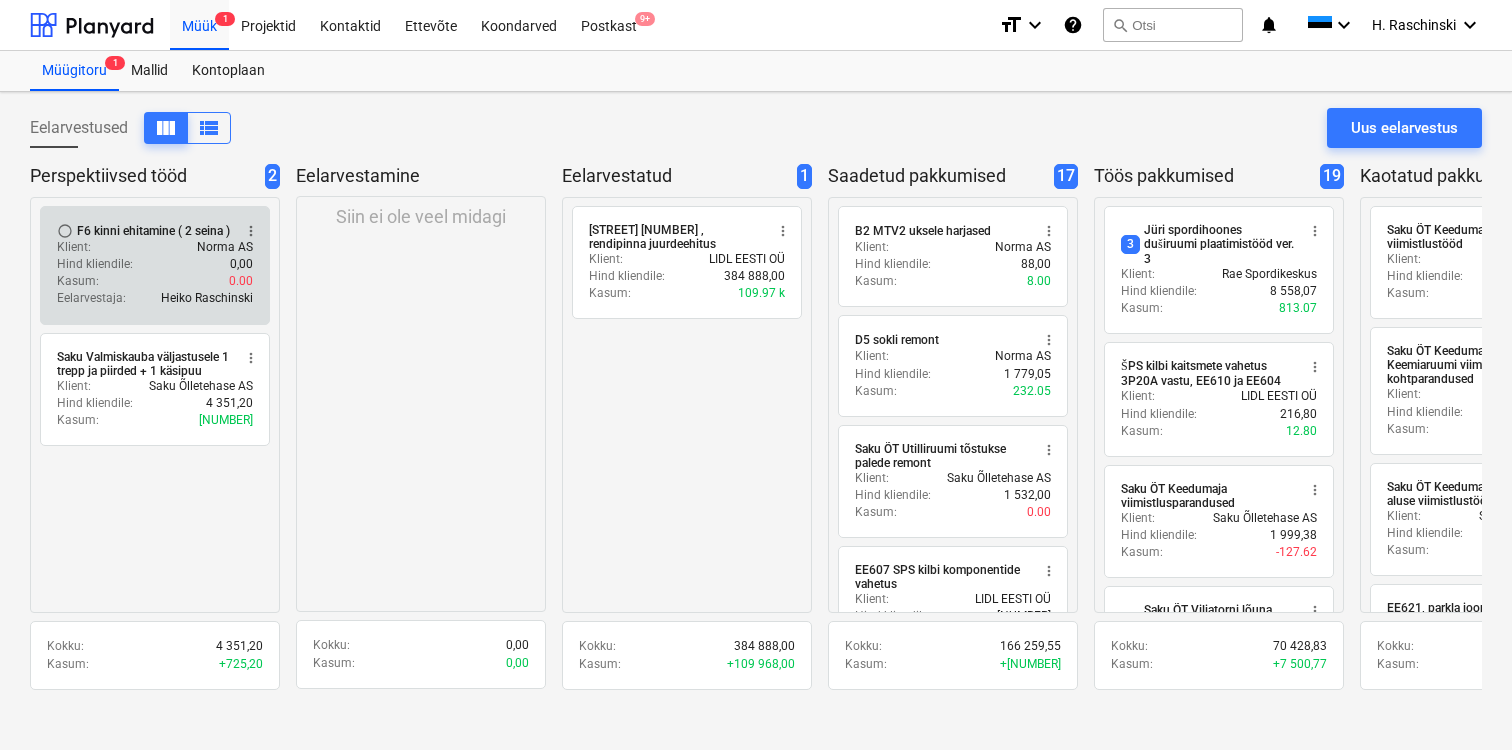 click on "Norma AS" at bounding box center (225, 247) 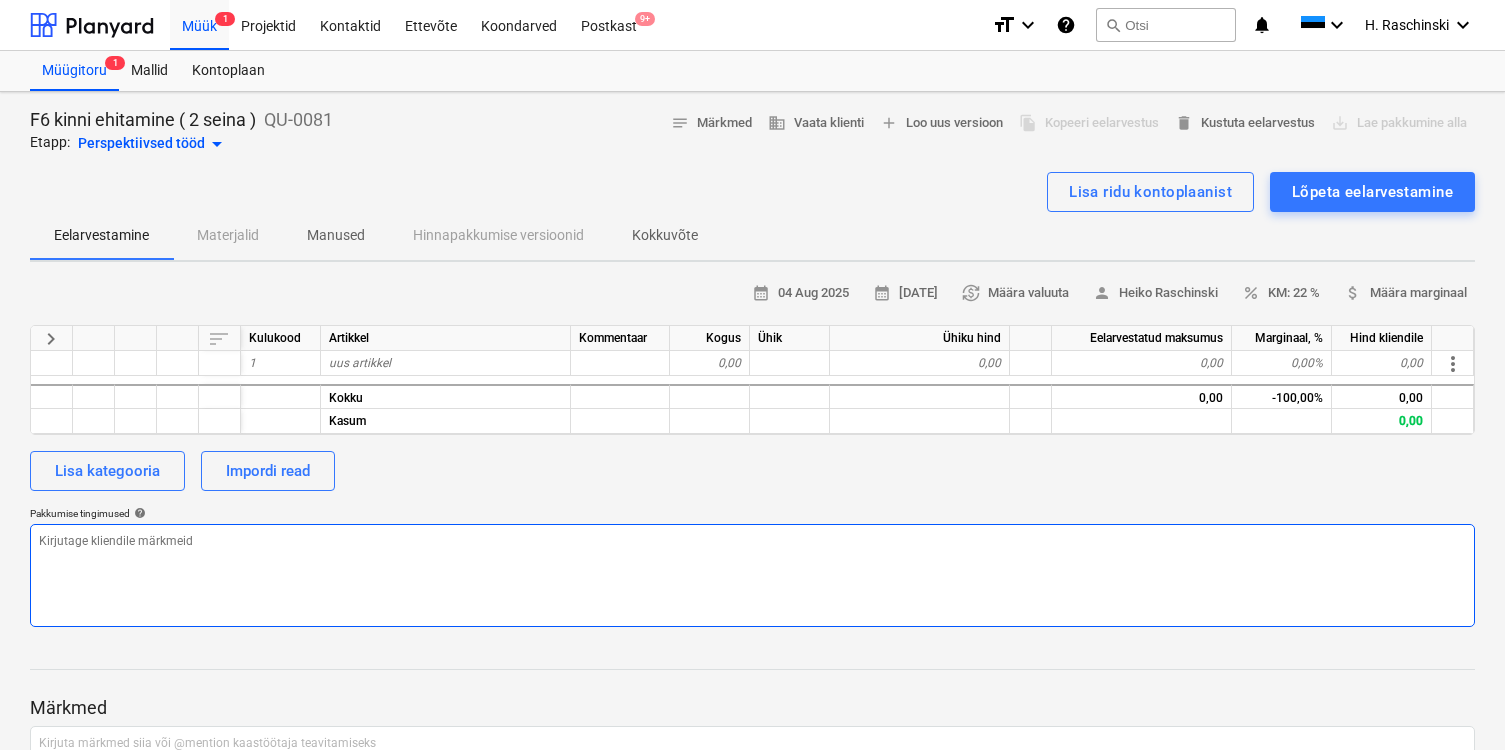 click at bounding box center (752, 575) 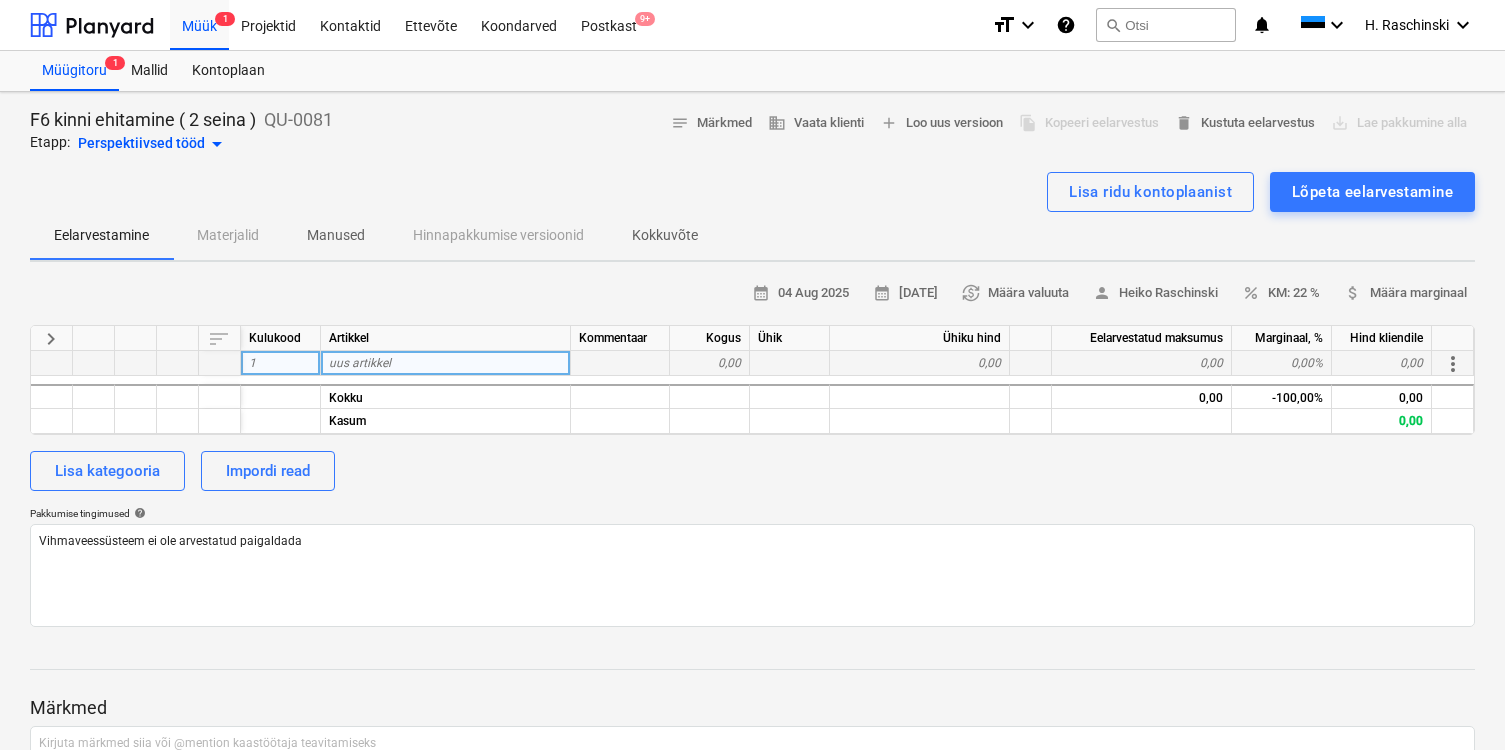 click on "uus artikkel" at bounding box center (446, 363) 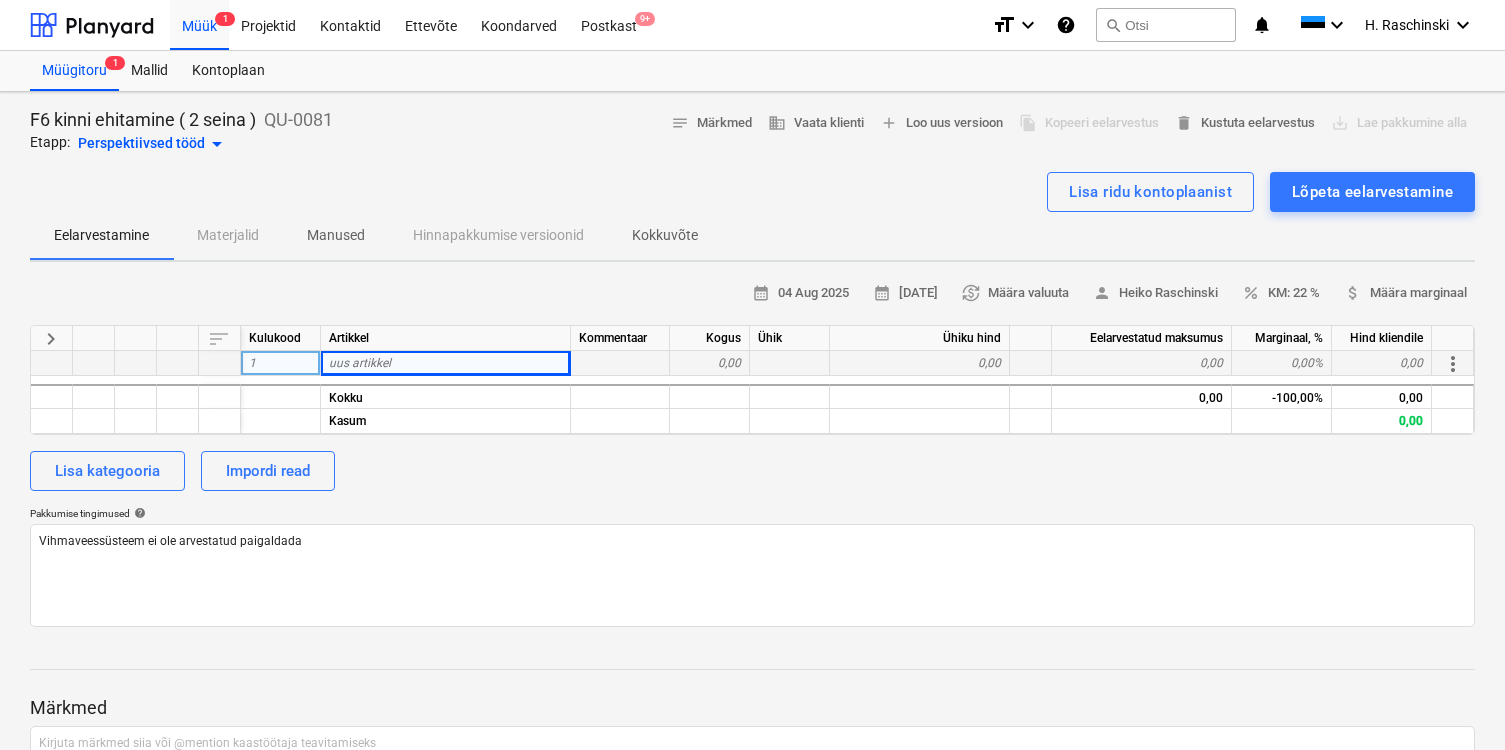 click on "0,00" at bounding box center [710, 363] 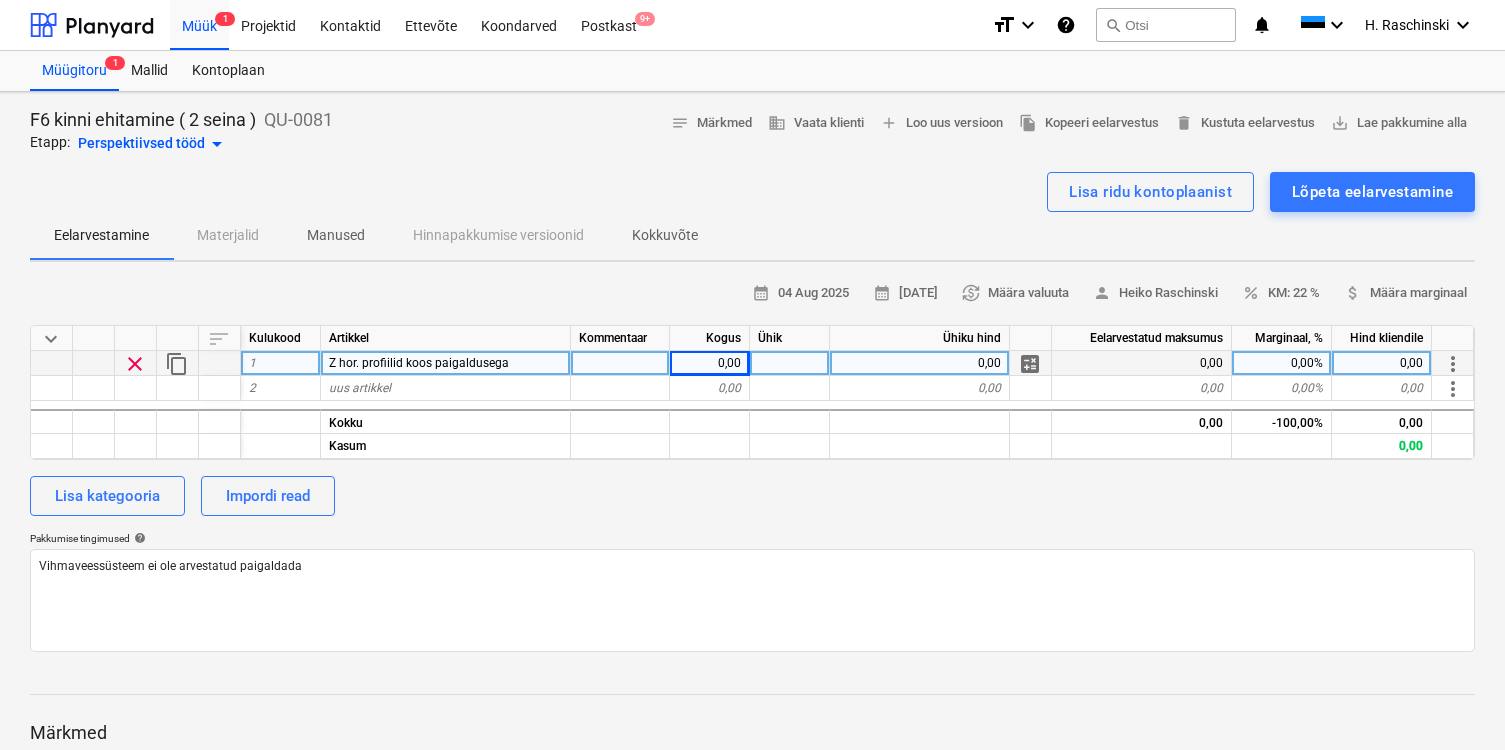 click on "0,00" at bounding box center [710, 363] 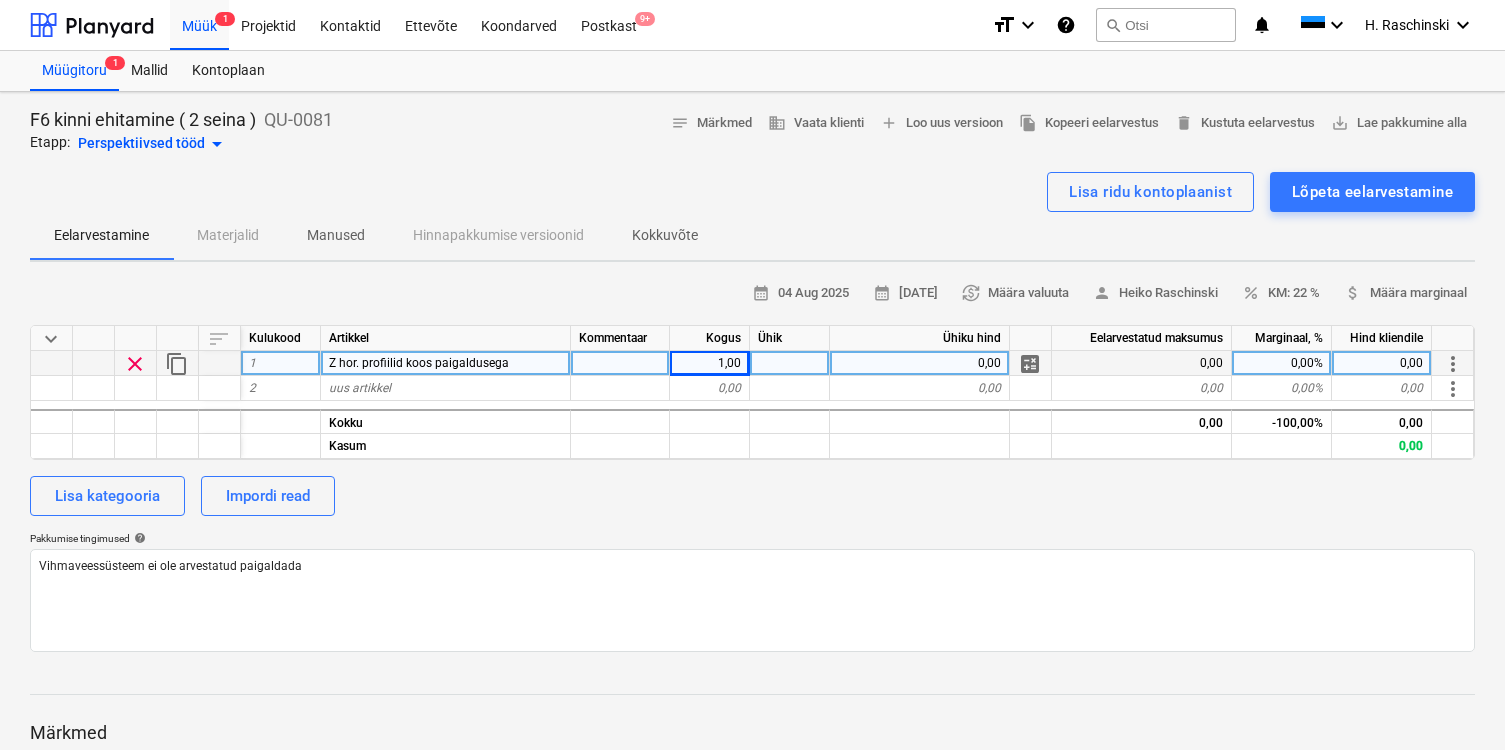 click at bounding box center (790, 363) 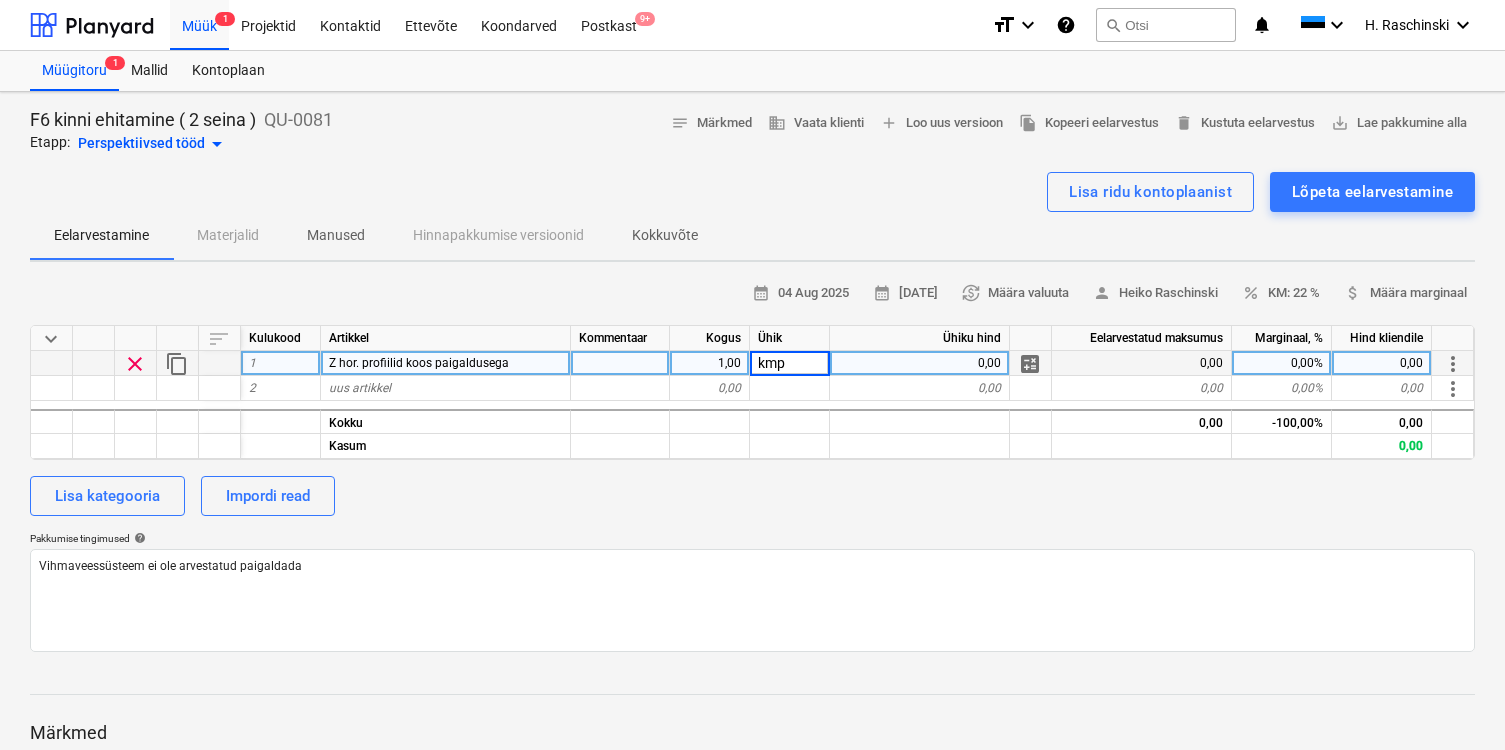 click on "0,00" at bounding box center (920, 363) 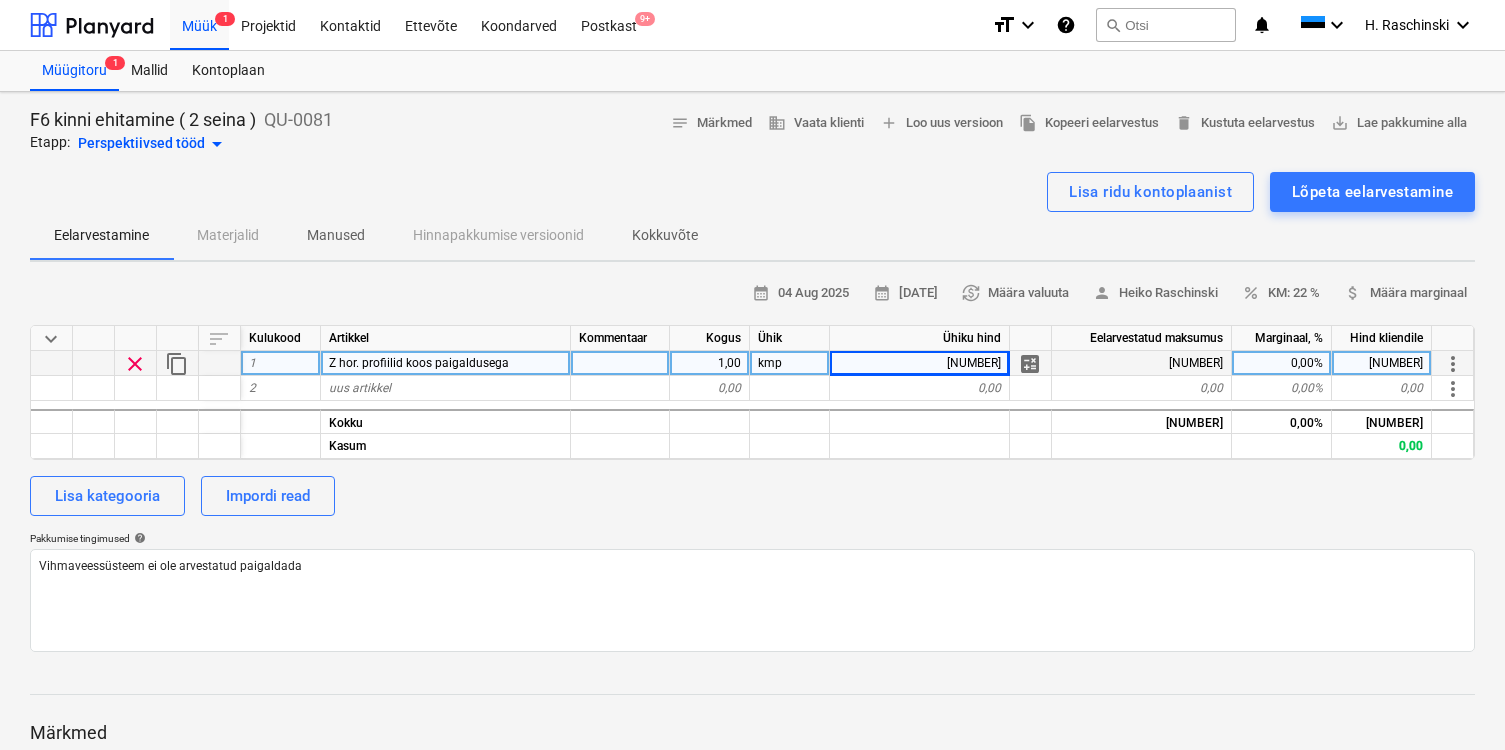click on "Lisa kategooria Impordi read" at bounding box center (752, 496) 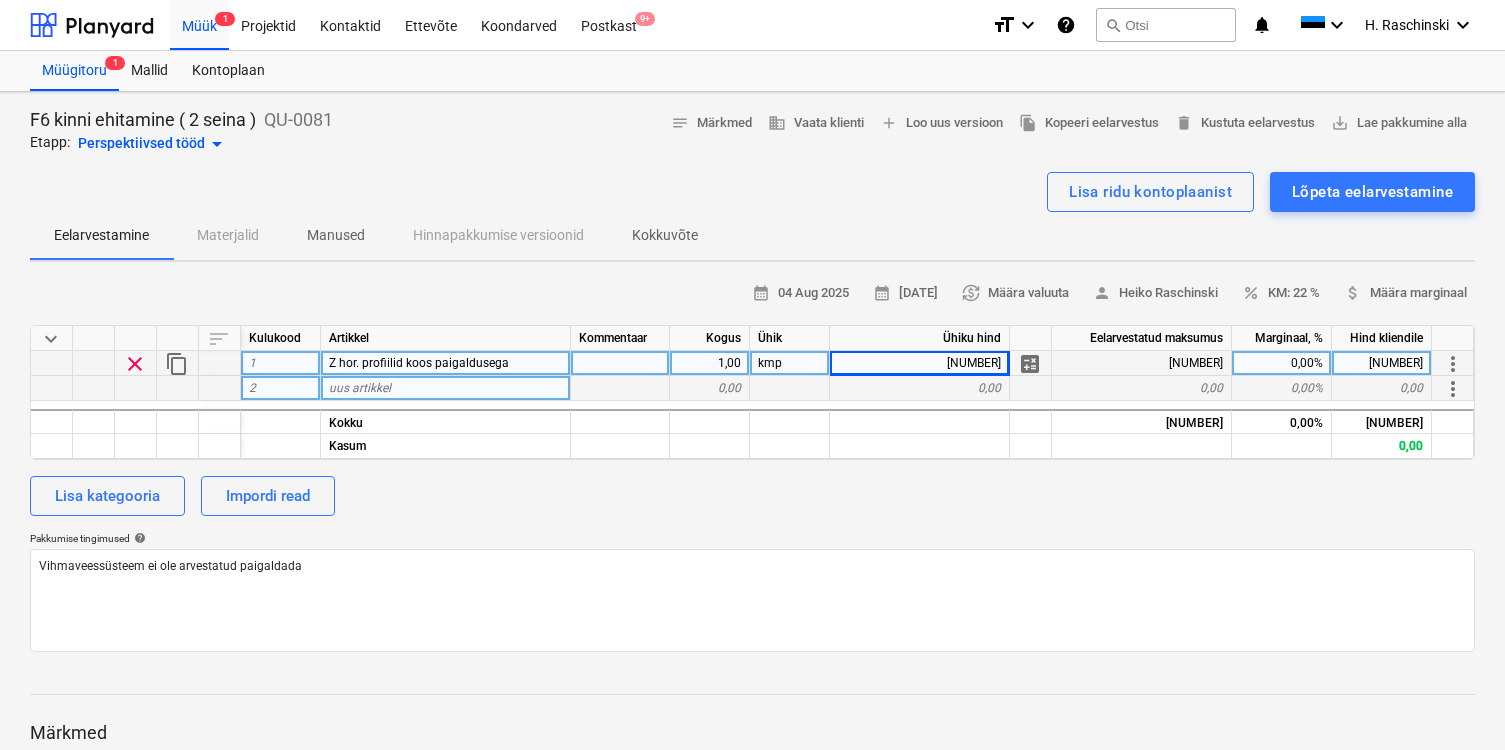 click on "uus artikkel" at bounding box center (446, 388) 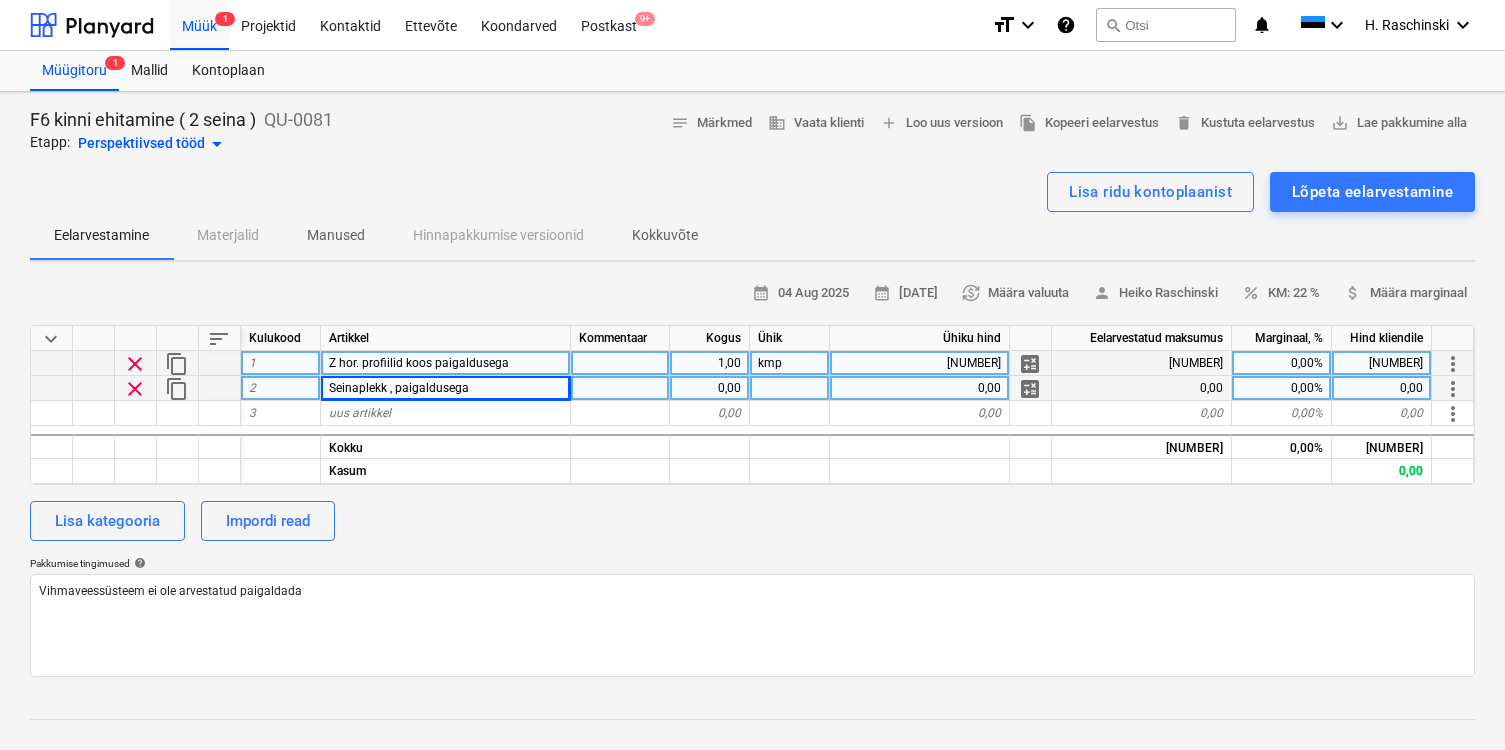 click on "0,00" at bounding box center [710, 388] 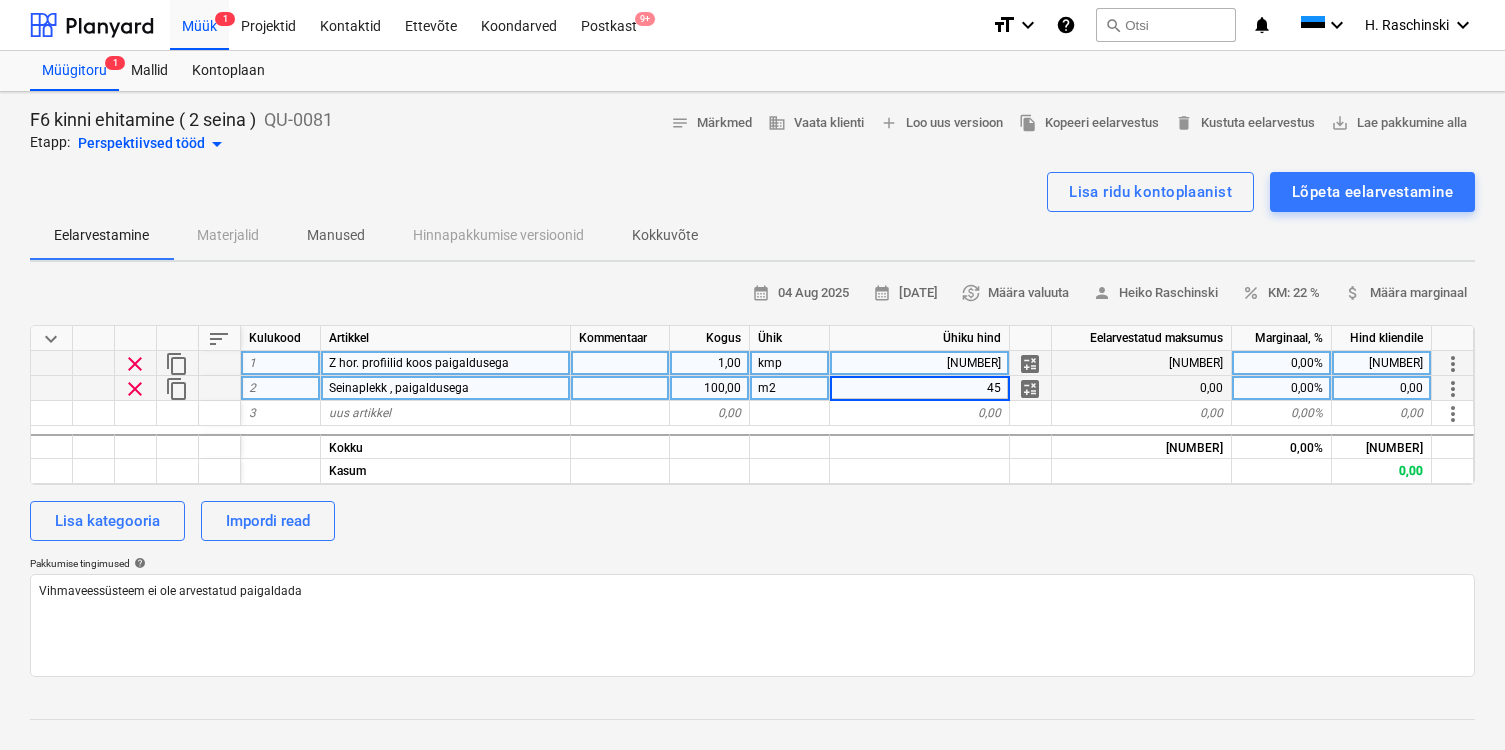 click on "calendar_month 04 Aug 2025 calendar_month 03 Sep 2025 currency_exchange Määra valuuta person Heiko Raschinski percent KM: 22 % attach_money Määra marginaal keyboard_arrow_down sort Kulukood Artikkel Kommentaar Kogus Ühik Ühiku hind Eelarvestatud maksumus Marginaal, % Hind kliendile clear content_copy 1 Z hor. profiilid koos paigaldusega 1,00 kmp 3 433,00 calculate 3 433,00 0,00% 3 433,00 more_vert clear content_copy 2 Seinaplekk , paigaldusega 100,00 m2 45 calculate 0,00 0,00% 0,00 more_vert 3 uus artikkel 0,00 0,00 0,00 0,00% 0,00 more_vert Kokku 3 433,00 0,00% 3 433,00 Kasum 0,00 Lisa kategooria Impordi read Pakkumise tingimused help Vihmaveessüsteem ei ole arvestatud paigaldada" at bounding box center [752, 477] 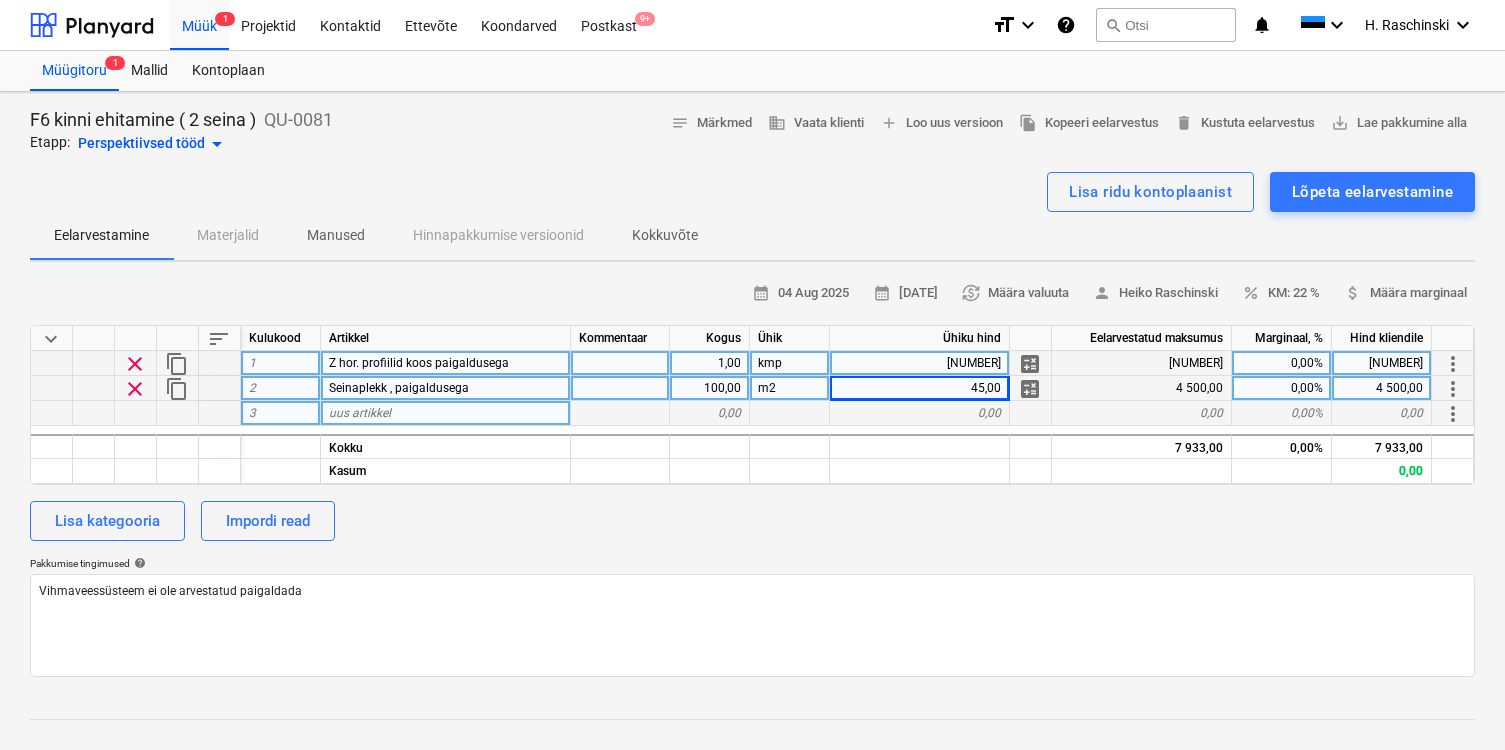 click on "uus artikkel" at bounding box center [446, 413] 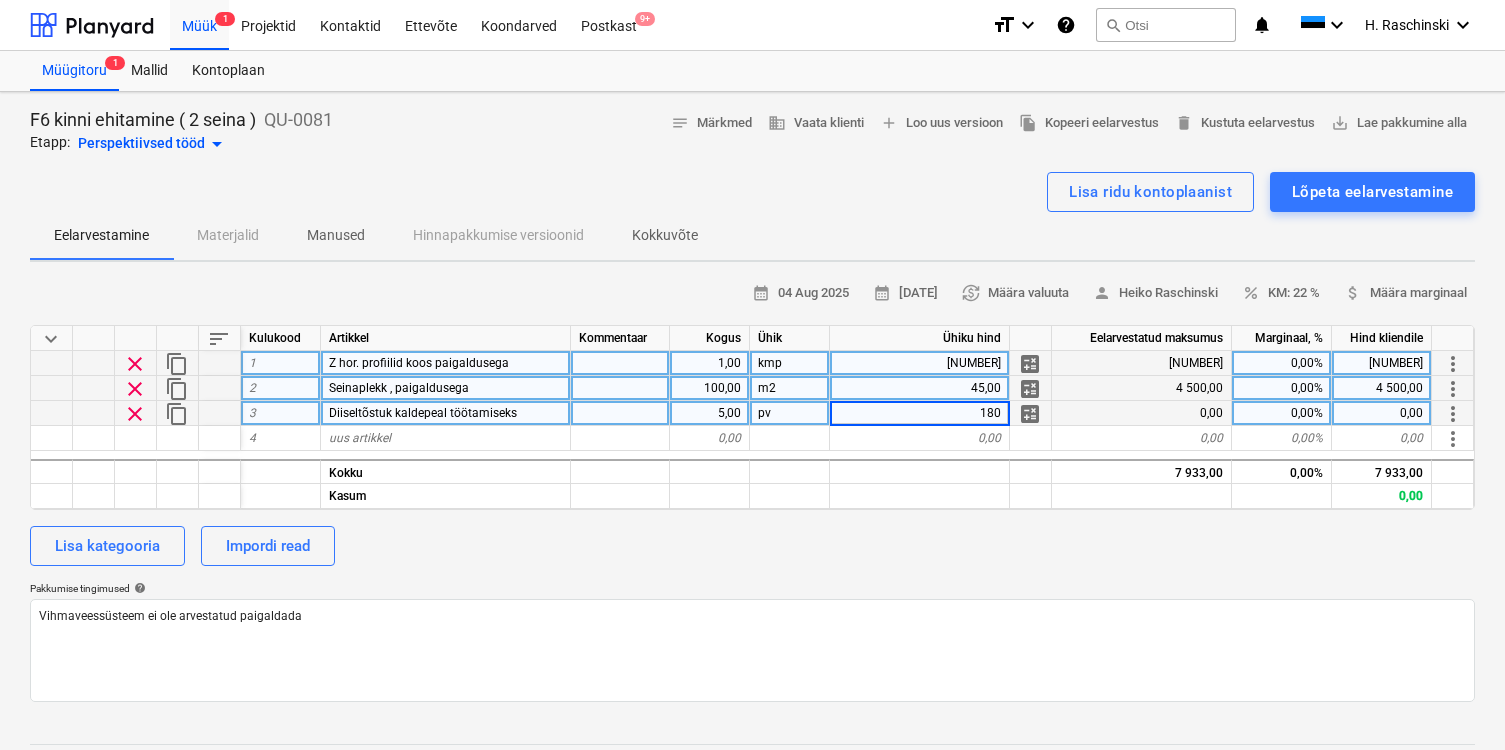 click on "calendar_month [DATE] calendar_month [DATE] currency_exchange Määra valuuta person [FIRST] [LAST] percent KM: [NUMBER] % attach_money Määra marginaal keyboard_arrow_down sort Kulukood Artikkel Kommentaar Kogus Ühik Ühiku hind Eelarvestatud maksumus Marginaal, % Hind kliendile clear content_copy 1 Z hor. profiilid koos paigaldusega 1,00 kmp [NUMBER] calculate [NUMBER] 0,00% [NUMBER] more_vert clear content_copy 2 Seinaplekk , paigaldusega 100,00 m2 45,00 calculate 4 500,00 0,00% 4 500,00 more_vert clear content_copy 3 Diiseltõstuk kaldepeal töötamiseks 5,00 pv 180 calculate 0,00 0,00% 0,00 more_vert 4 uus artikkel 0,00 0,00 0,00 0,00% 0,00 more_vert Kokku 7 933,00 0,00% 7 933,00 Kasum 0,00 Lisa kategooria Impordi read Pakkumise tingimused help Vihmaveessüsteem ei ole arvestatud paigaldada" at bounding box center (752, 490) 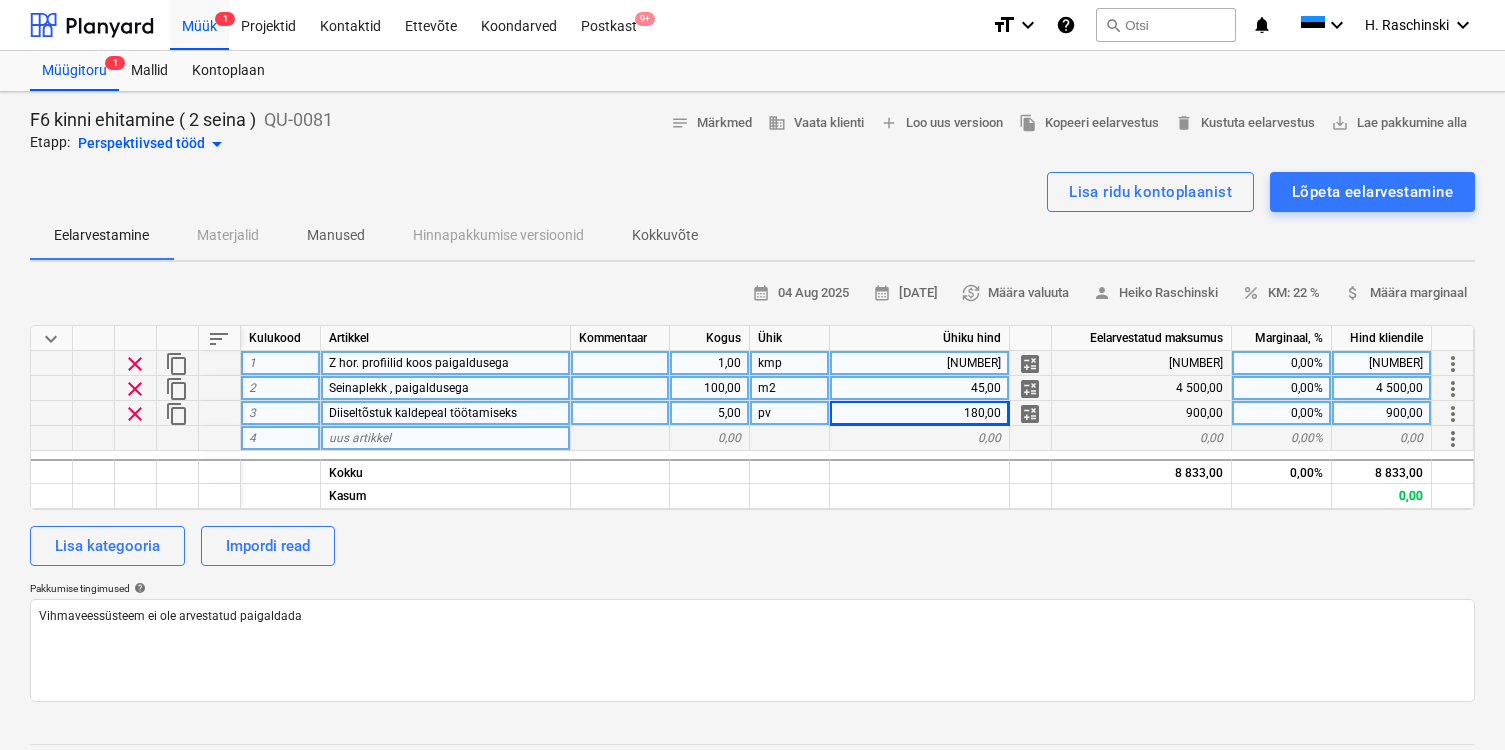 click on "uus artikkel" at bounding box center (360, 438) 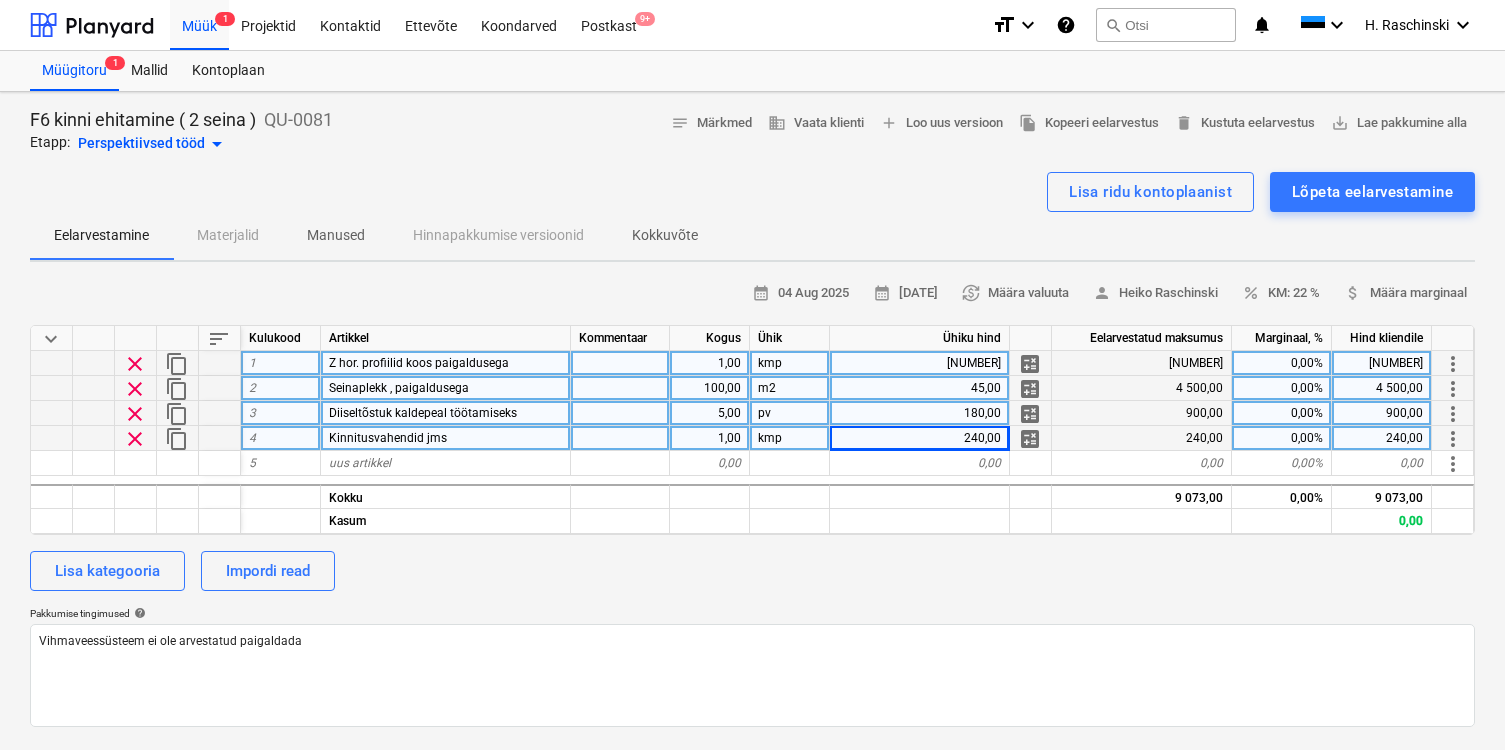 click on "calendar_month 04 Aug 2025 calendar_month 03 Sep 2025 currency_exchange Määra valuuta person [FIRST] [LAST] percent KM: 22 % attach_money Määra marginaal keyboard_arrow_down sort Kulukood Artikkel Kommentaar Kogus Ühik Ühiku hind Eelarvestatud maksumus Marginaal, % Hind kliendile clear content_copy 1 Z hor. profiilid koos paigaldusega 1,00 kmp 3 433,00 calculate 3 433,00 0,00% 3 433,00 more_vert clear content_copy 2 Seinaplekk , paigaldusega 100,00 m2 45,00 calculate 4 500,00 0,00% 4 500,00 more_vert clear content_copy 3 Diiseltõstuk kaldepeal töötamiseks 5,00 pv 180,00 calculate 900,00 0,00% 900,00 more_vert clear content_copy 4 Kinnitusvahendid jms 1,00 kmp 240,00 calculate 240,00 0,00% 240,00 more_vert 5 uus artikkel 0,00 0,00 0,00 0,00% 0,00 more_vert Kokku 9 073,00 0,00% 9 073,00 Kasum 0,00 Lisa kategooria Impordi read Pakkumise tingimused help Vihmaveessüsteem ei ole arvestatud paigaldada" at bounding box center (752, 502) 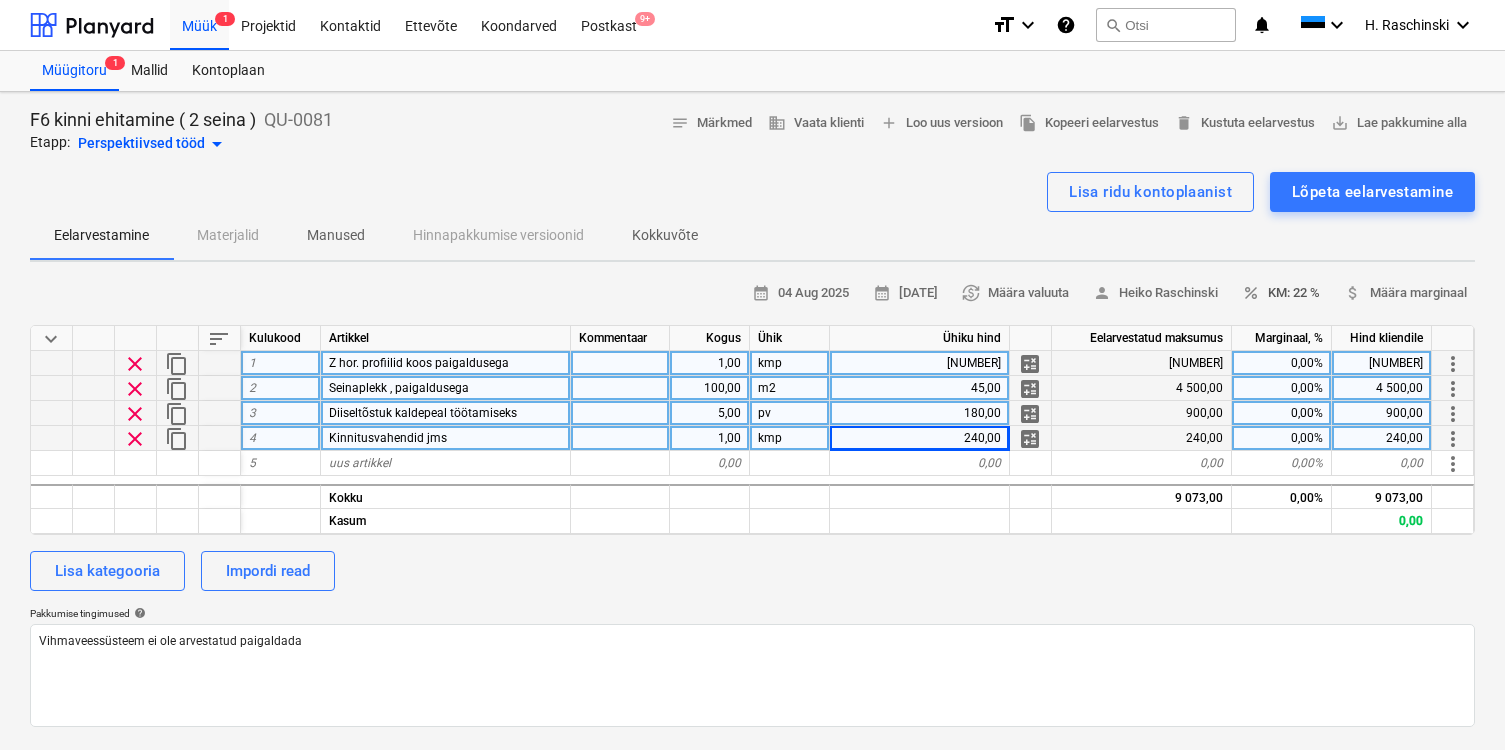 click on "percent KM: 22 %" at bounding box center [1281, 293] 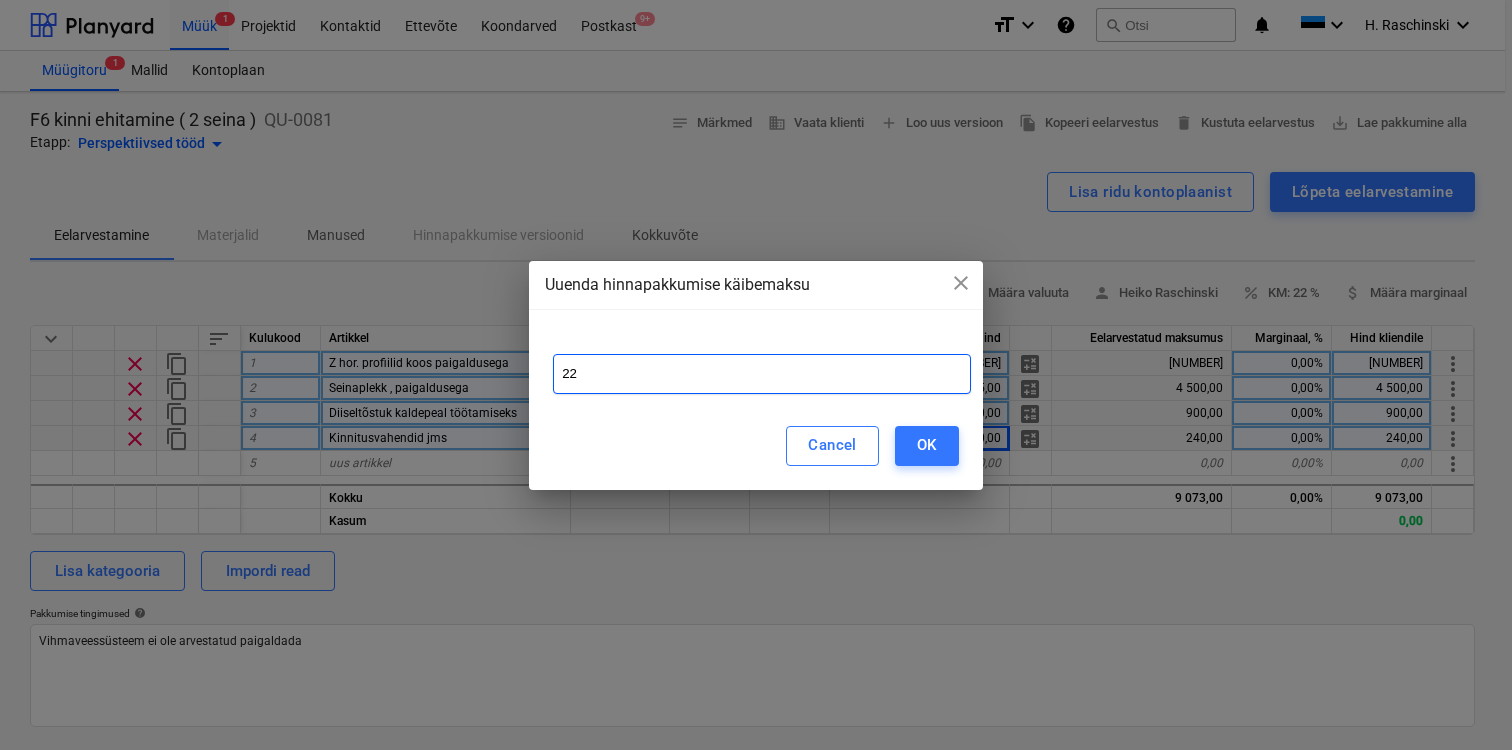 click on "22" at bounding box center (762, 374) 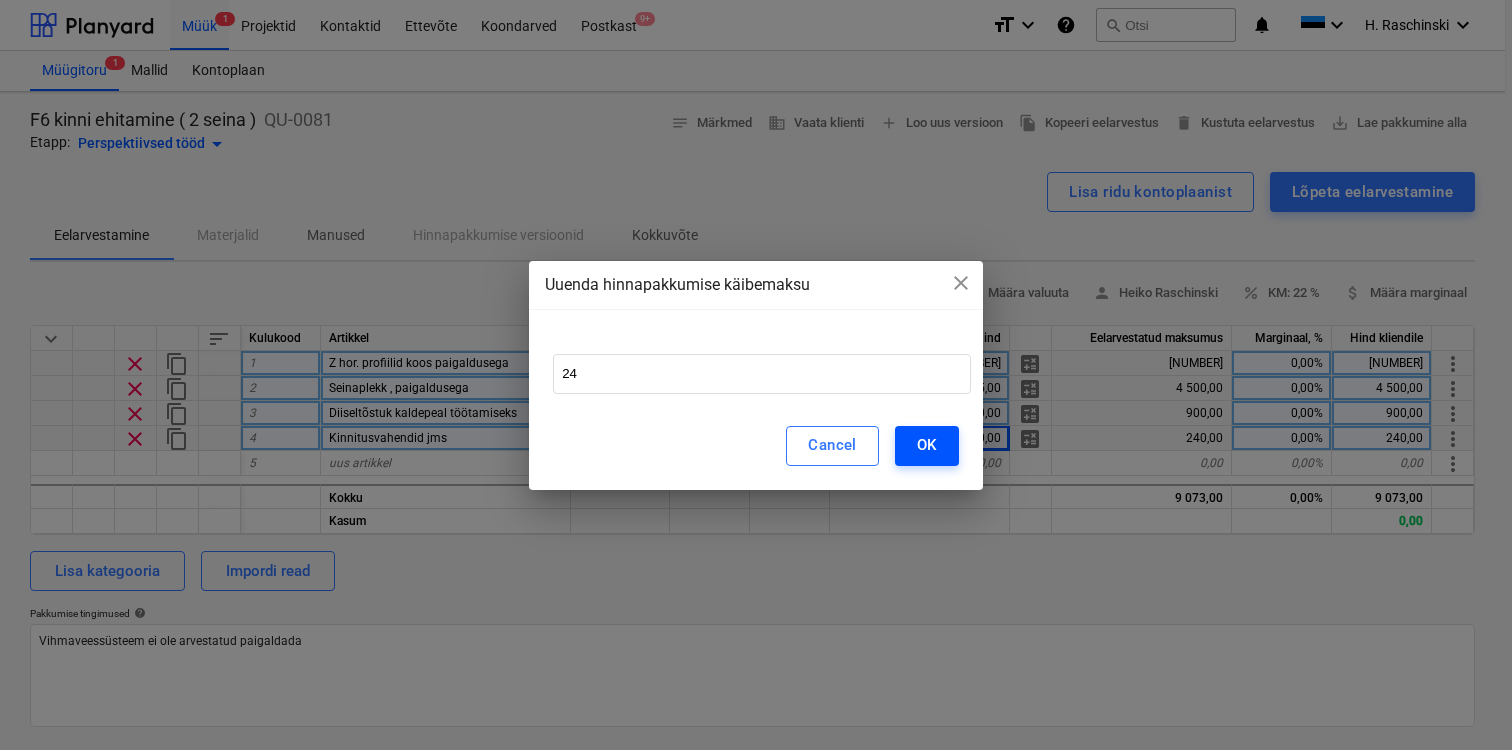 click on "OK" at bounding box center [927, 445] 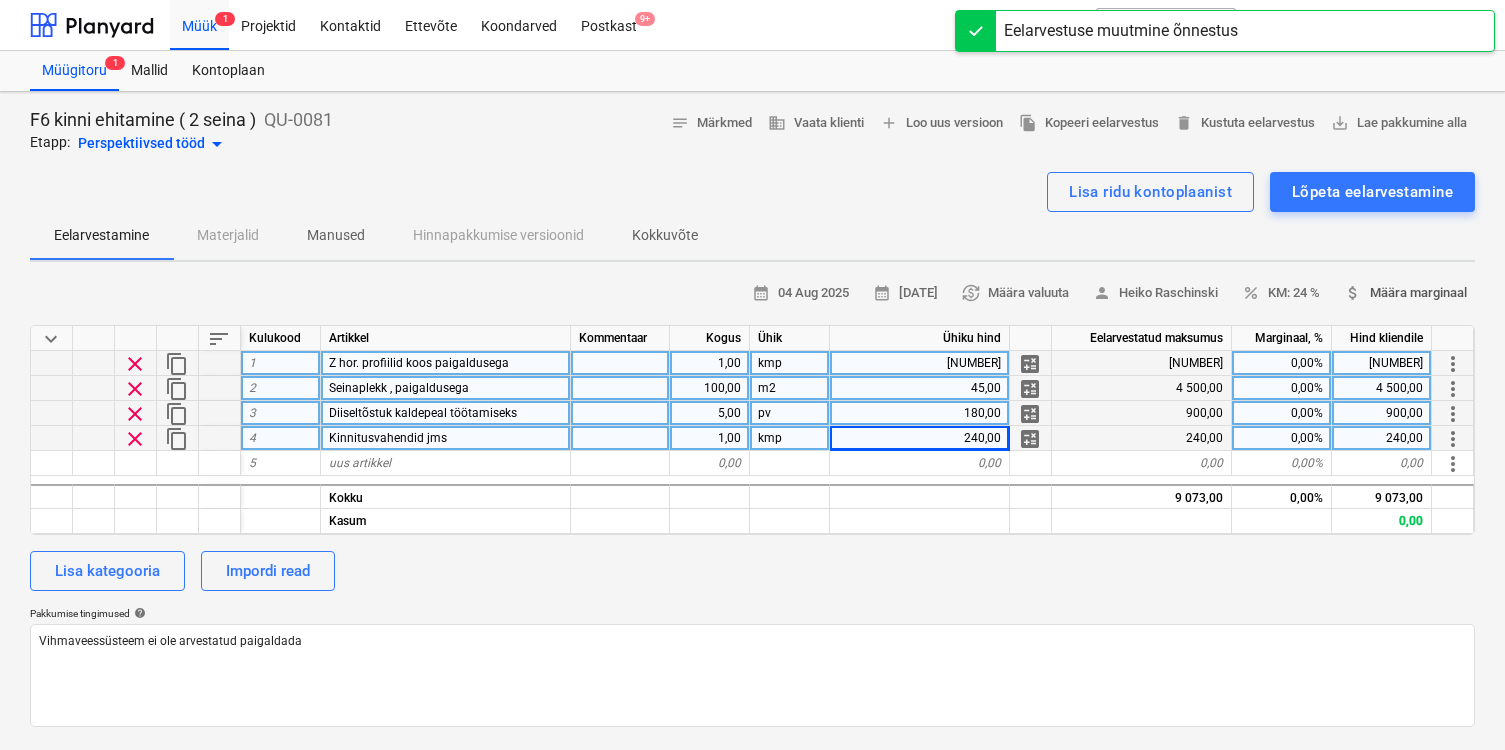click on "attach_money Määra marginaal" at bounding box center [1405, 293] 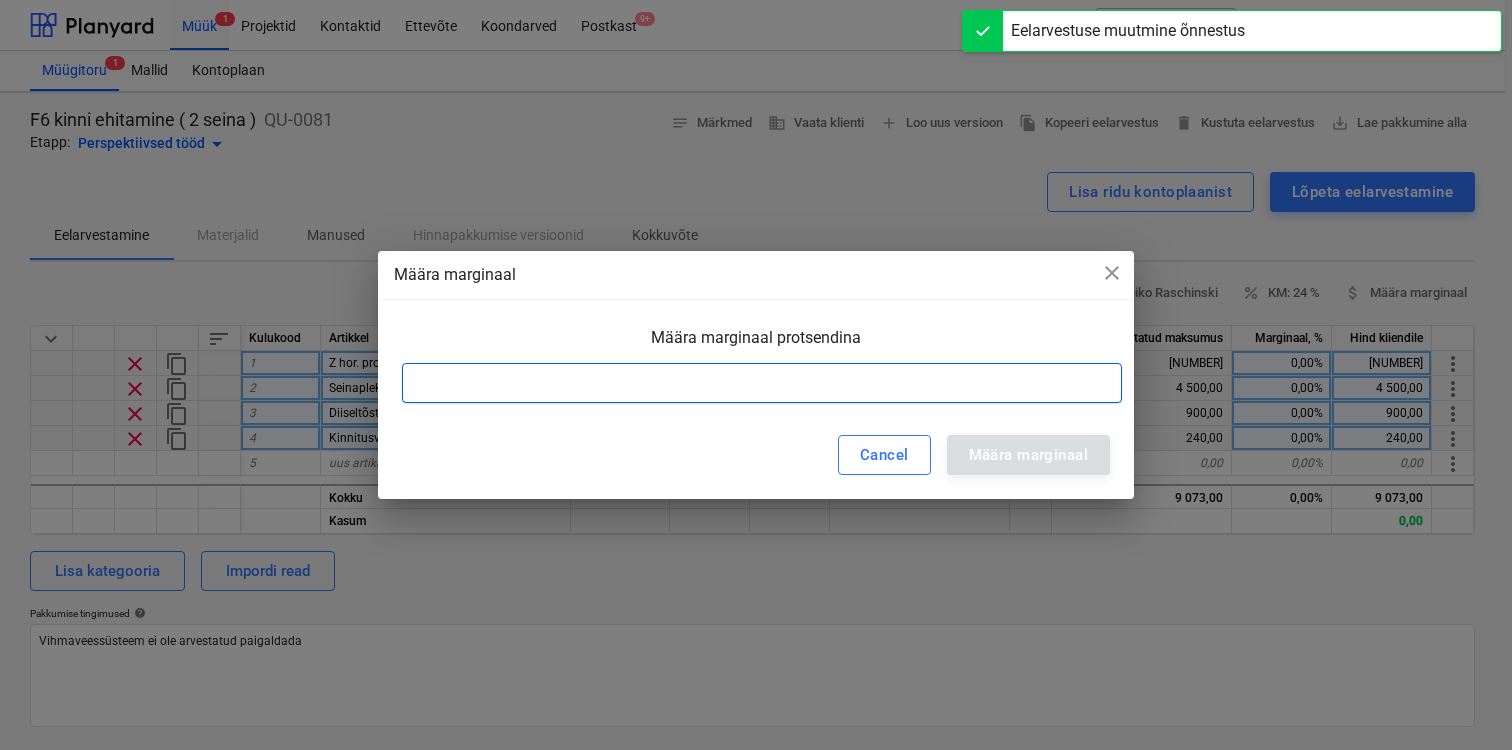 click at bounding box center (762, 383) 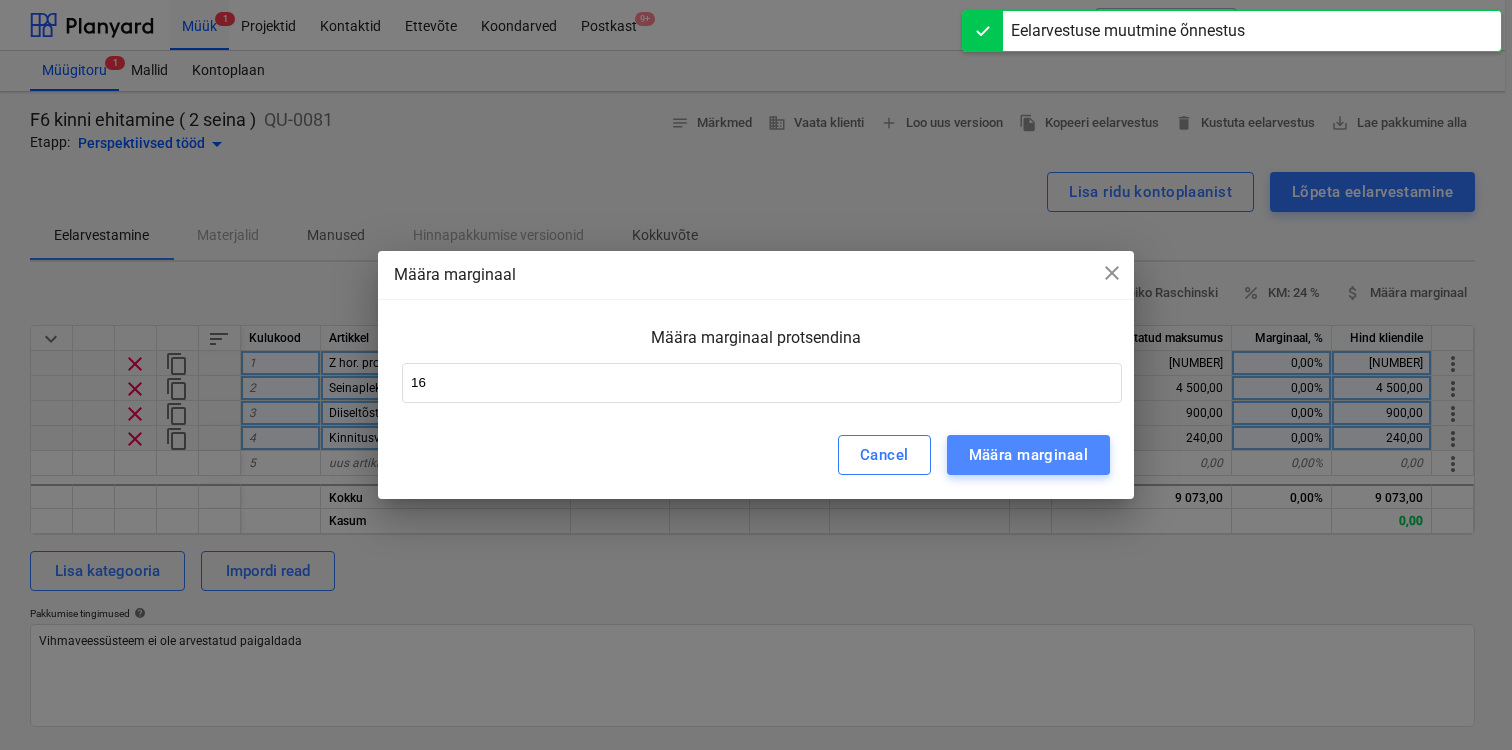 click on "Määra marginaal" at bounding box center (1028, 455) 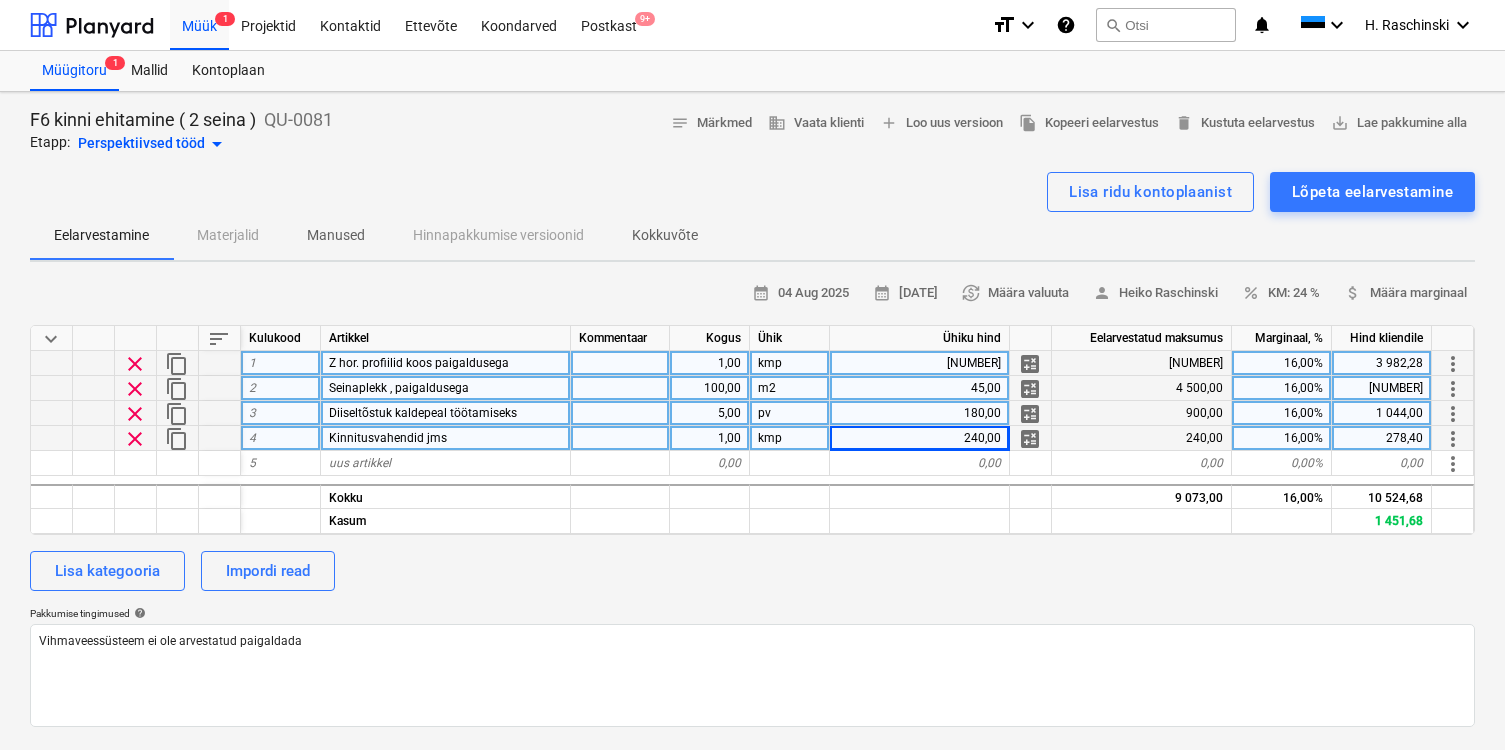 click on "Lisa kategooria Impordi read" at bounding box center [752, 571] 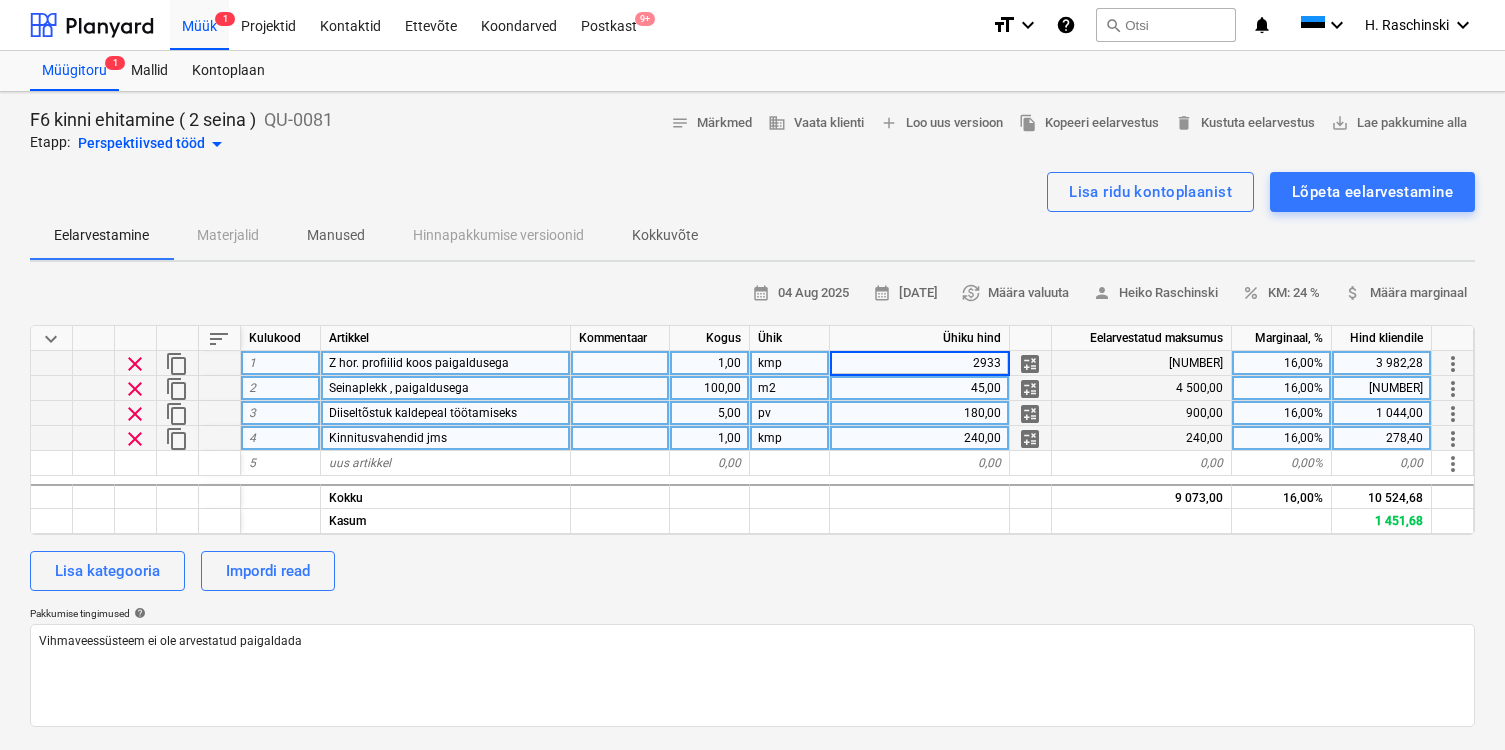 click on "Lisa kategooria Impordi read" at bounding box center [752, 571] 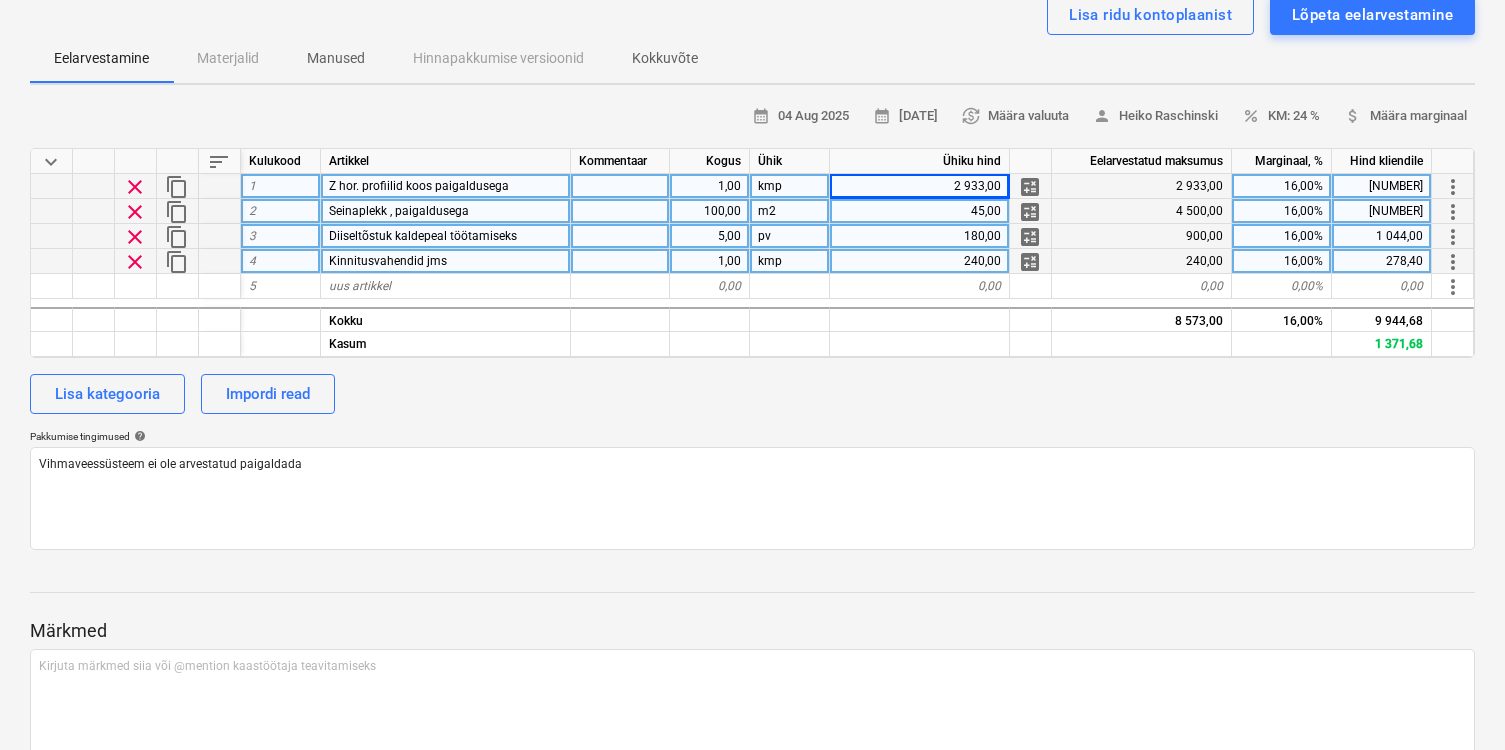 scroll, scrollTop: 0, scrollLeft: 0, axis: both 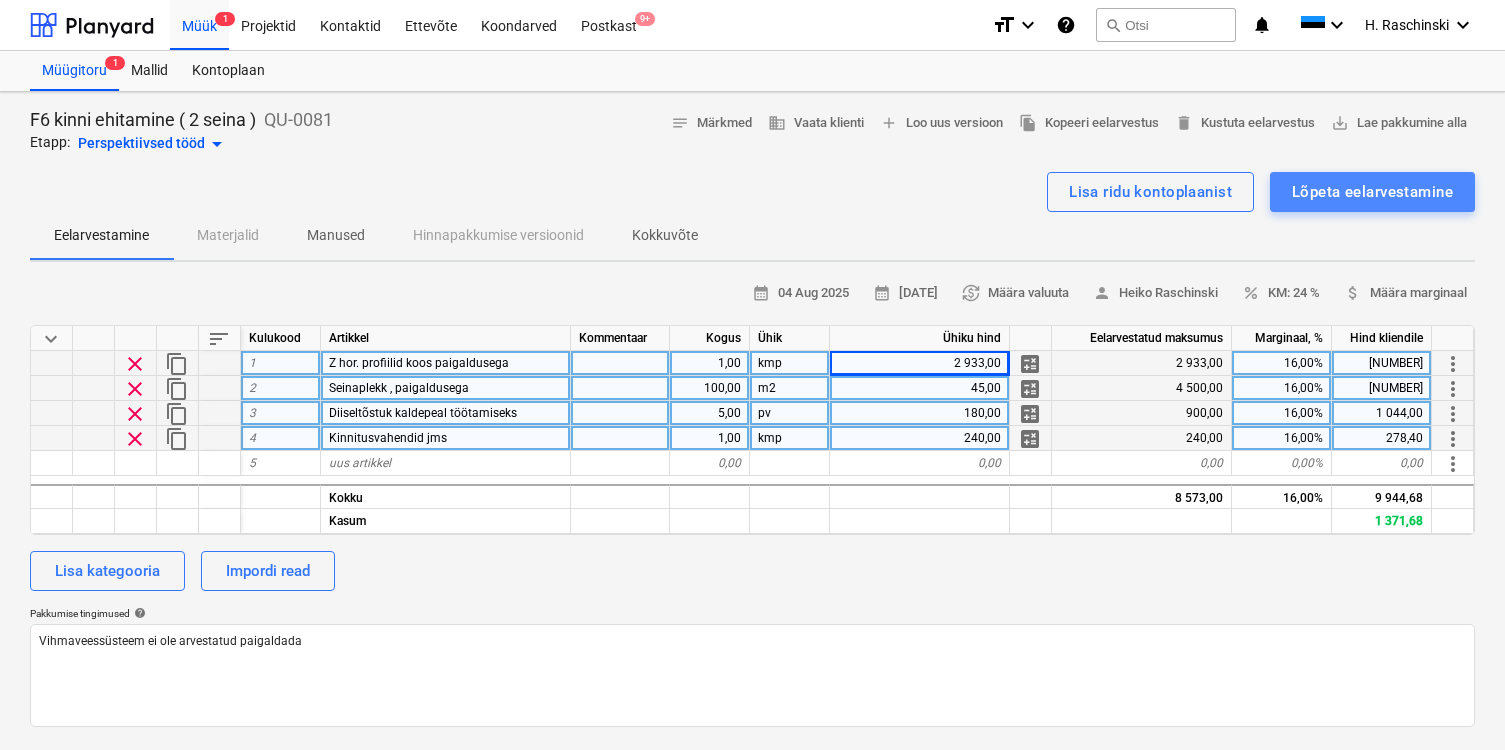 click on "Lõpeta eelarvestamine" at bounding box center [1372, 192] 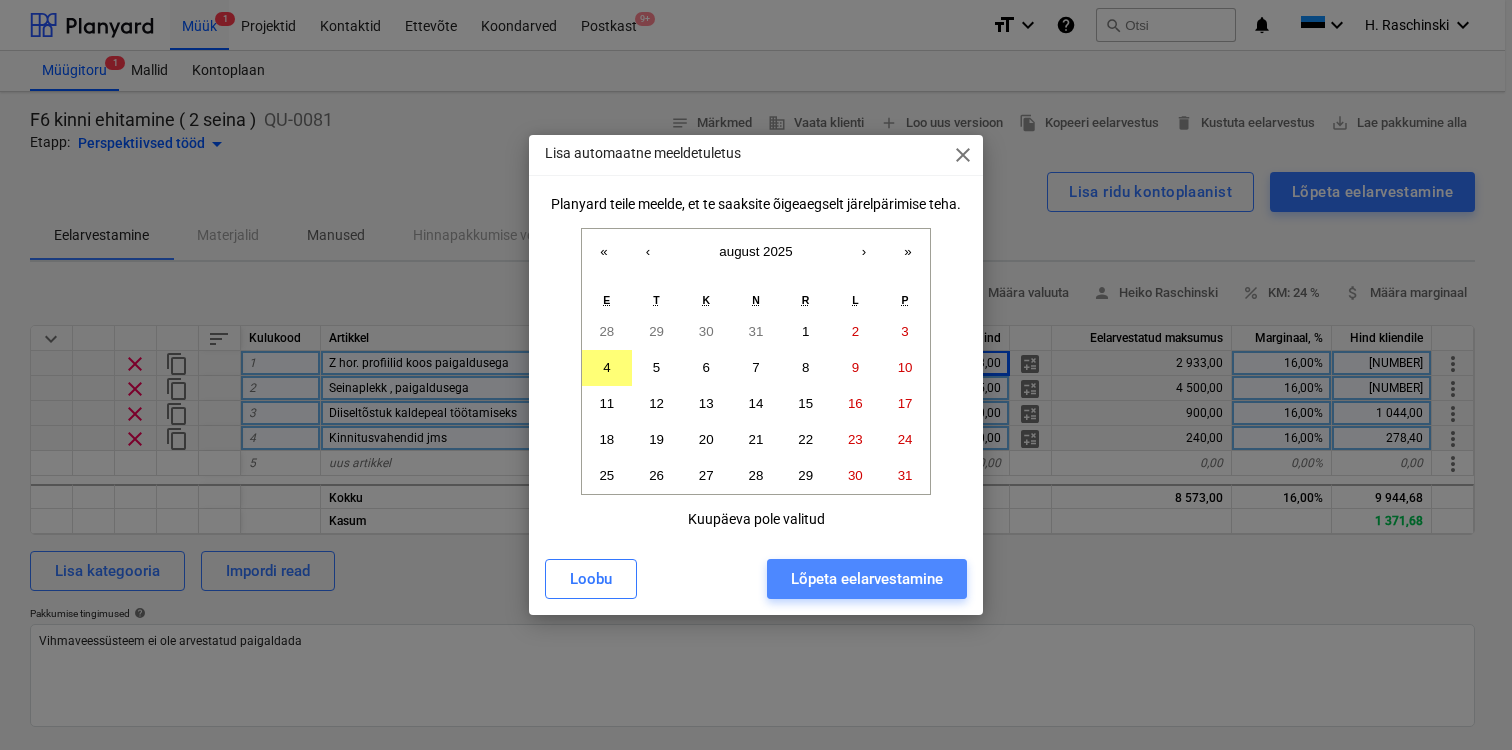 click on "Lõpeta eelarvestamine" at bounding box center [867, 579] 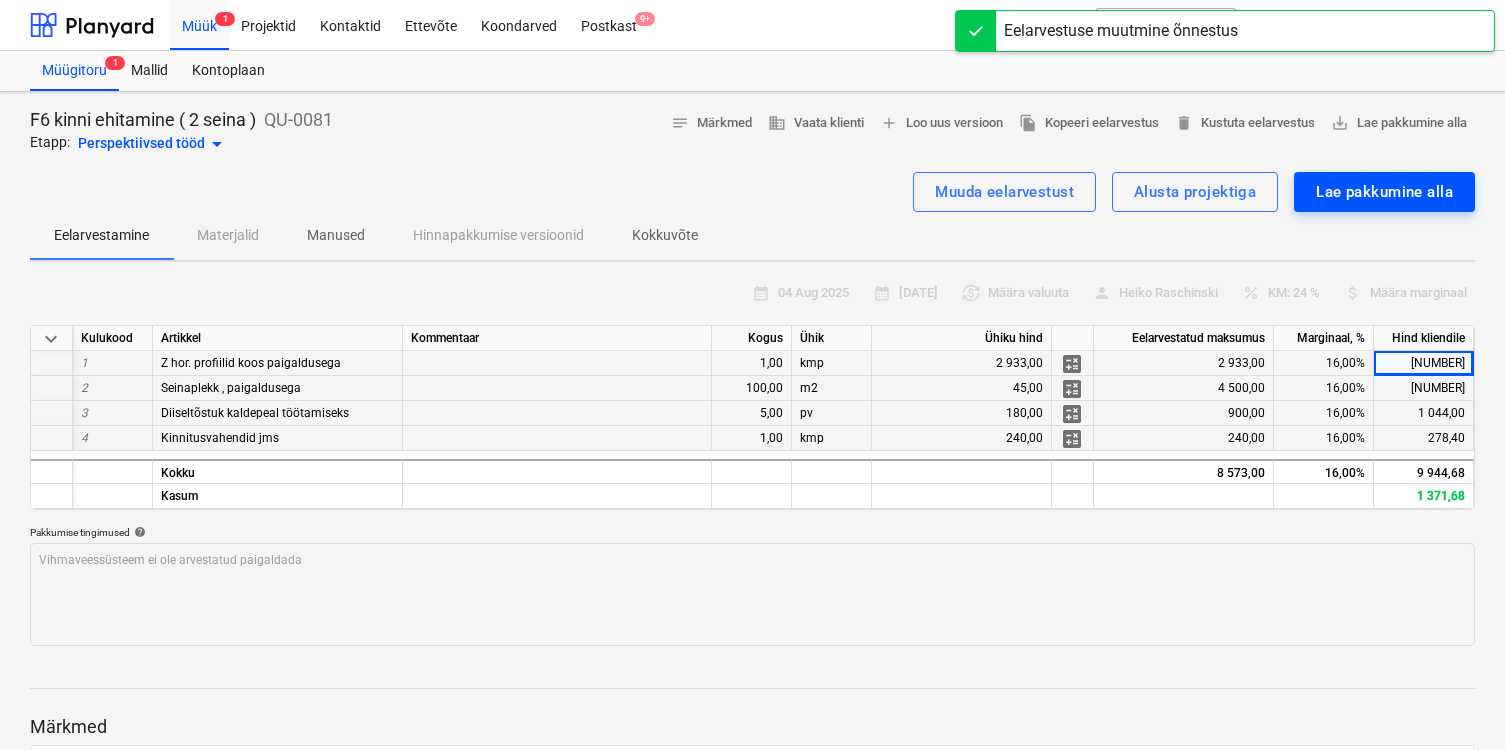 click on "Lae pakkumine alla" at bounding box center [1384, 192] 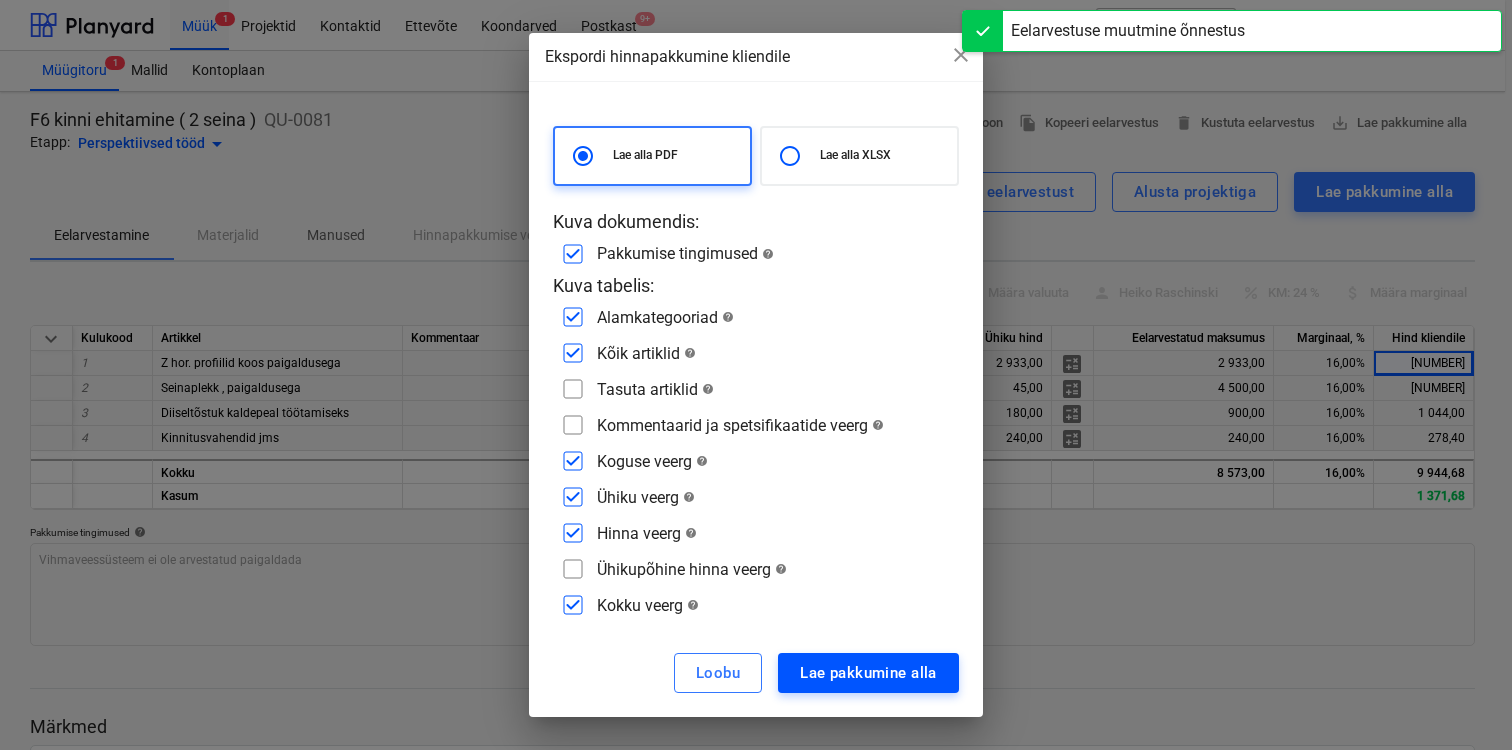click on "Lae pakkumine alla" at bounding box center [868, 673] 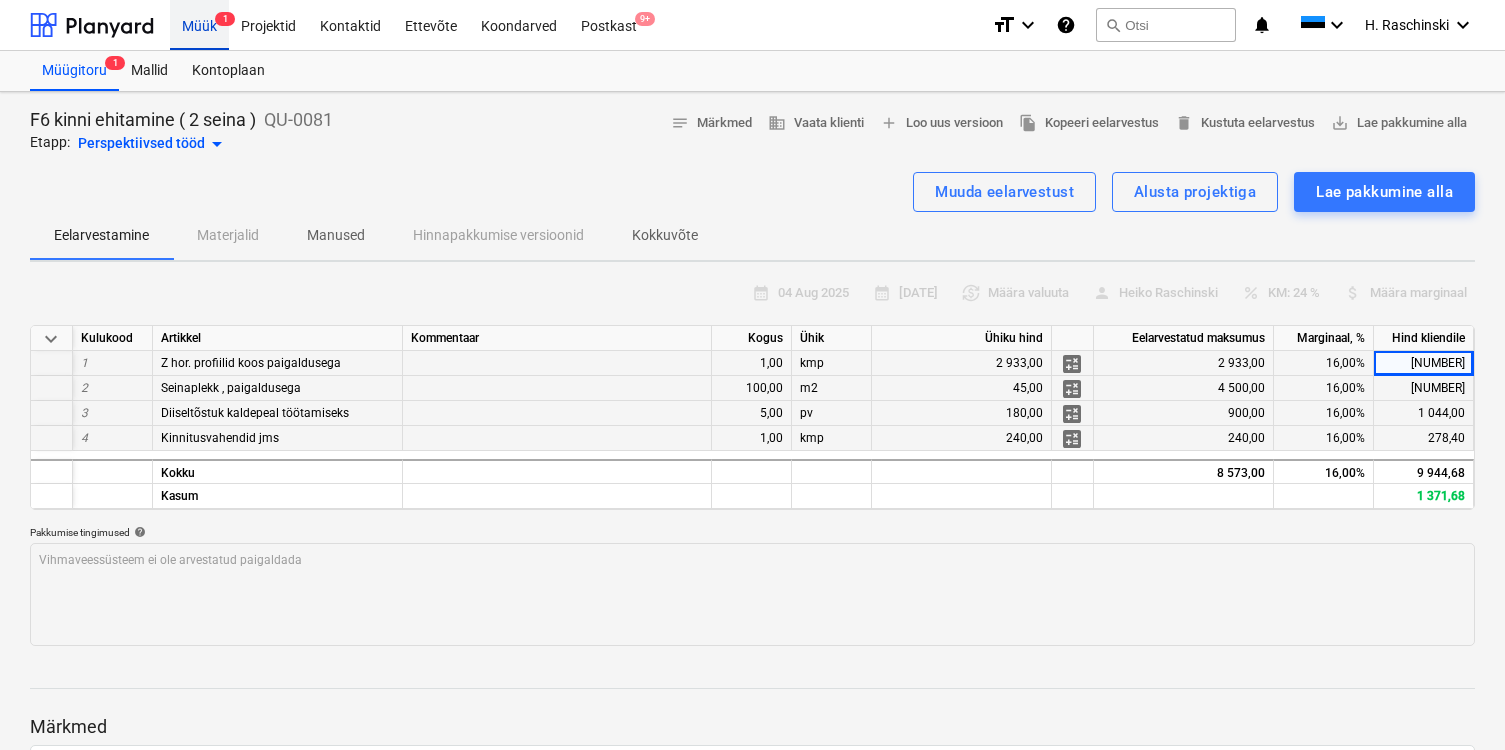 click on "Müük 1" at bounding box center [199, 24] 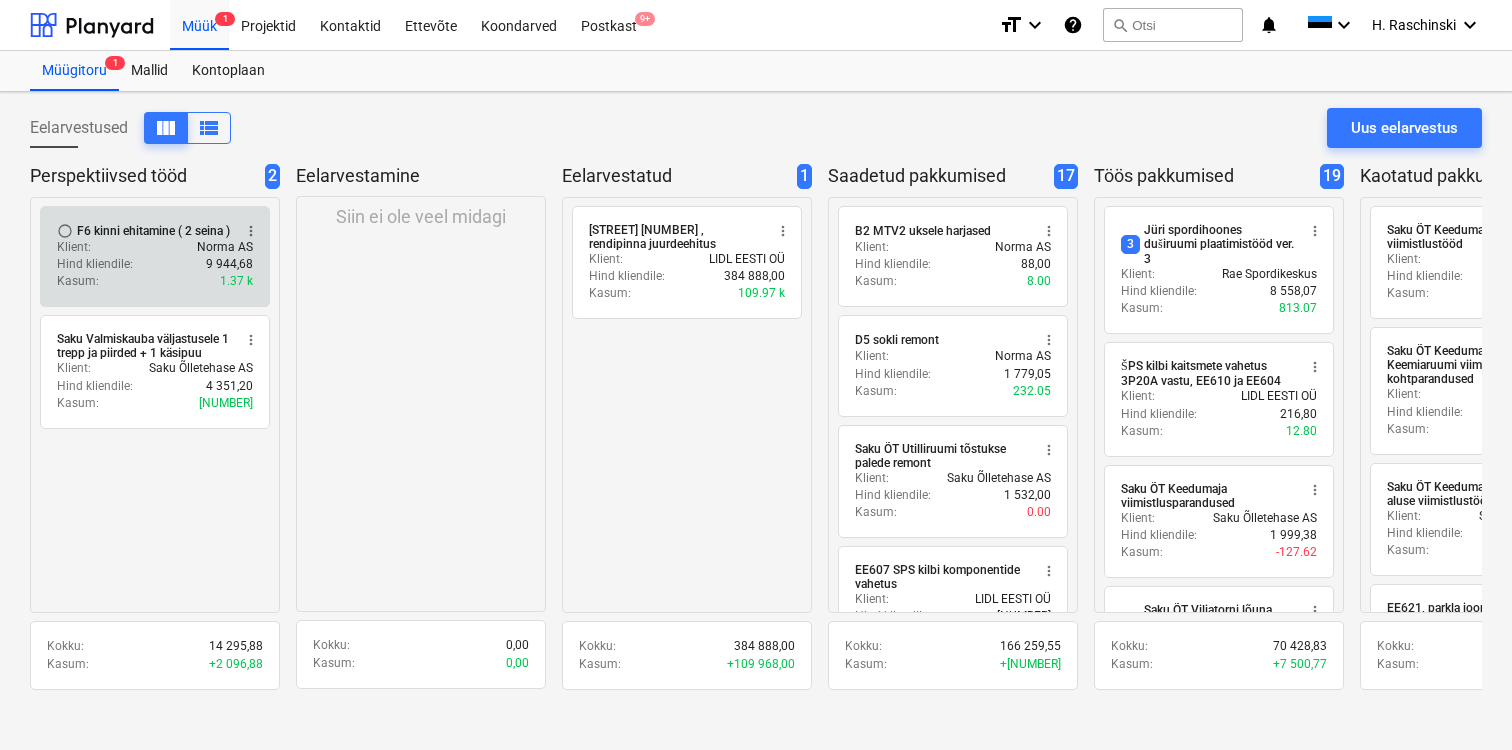 click on "Hind kliendile : 9 944,68" at bounding box center [155, 264] 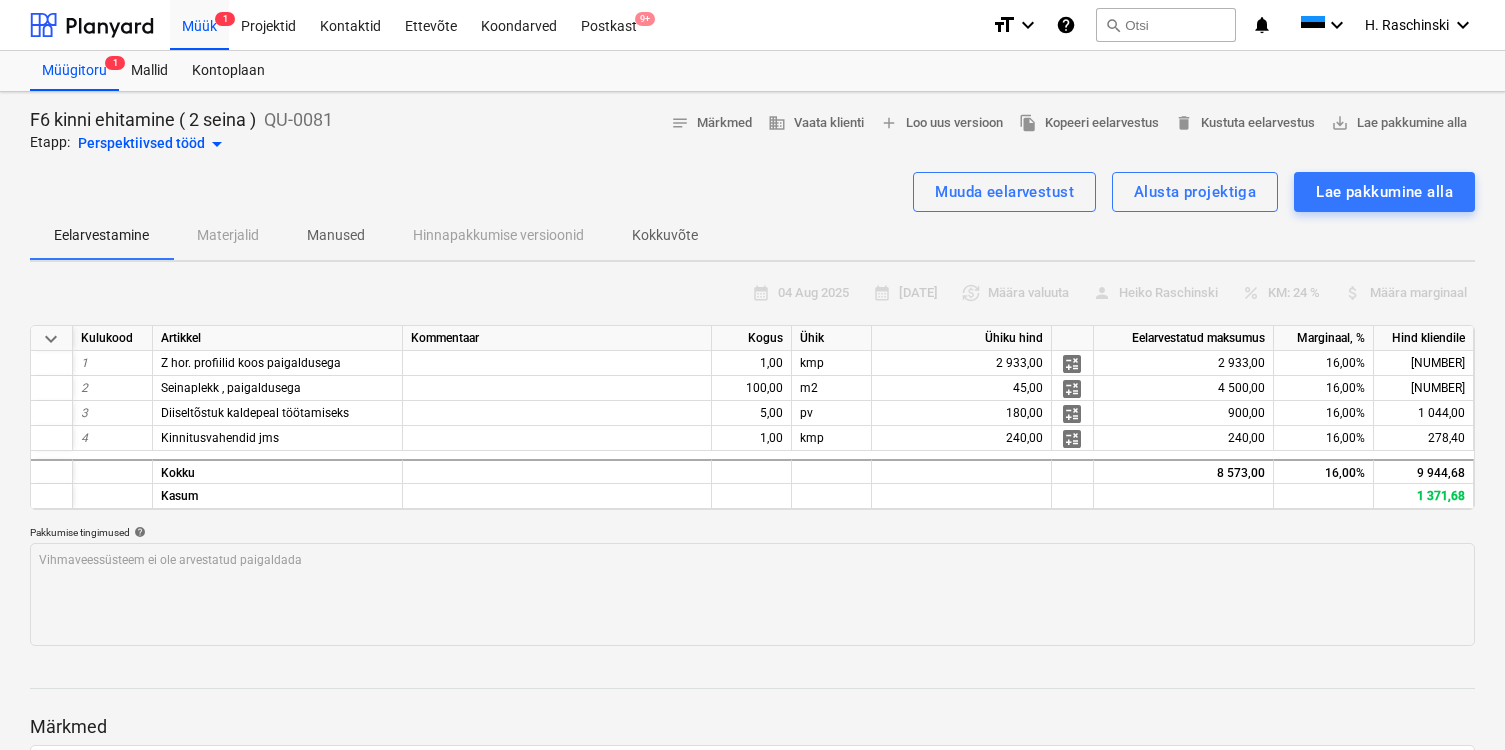 click on "Perspektiivsed tööd arrow_drop_down" at bounding box center (153, 144) 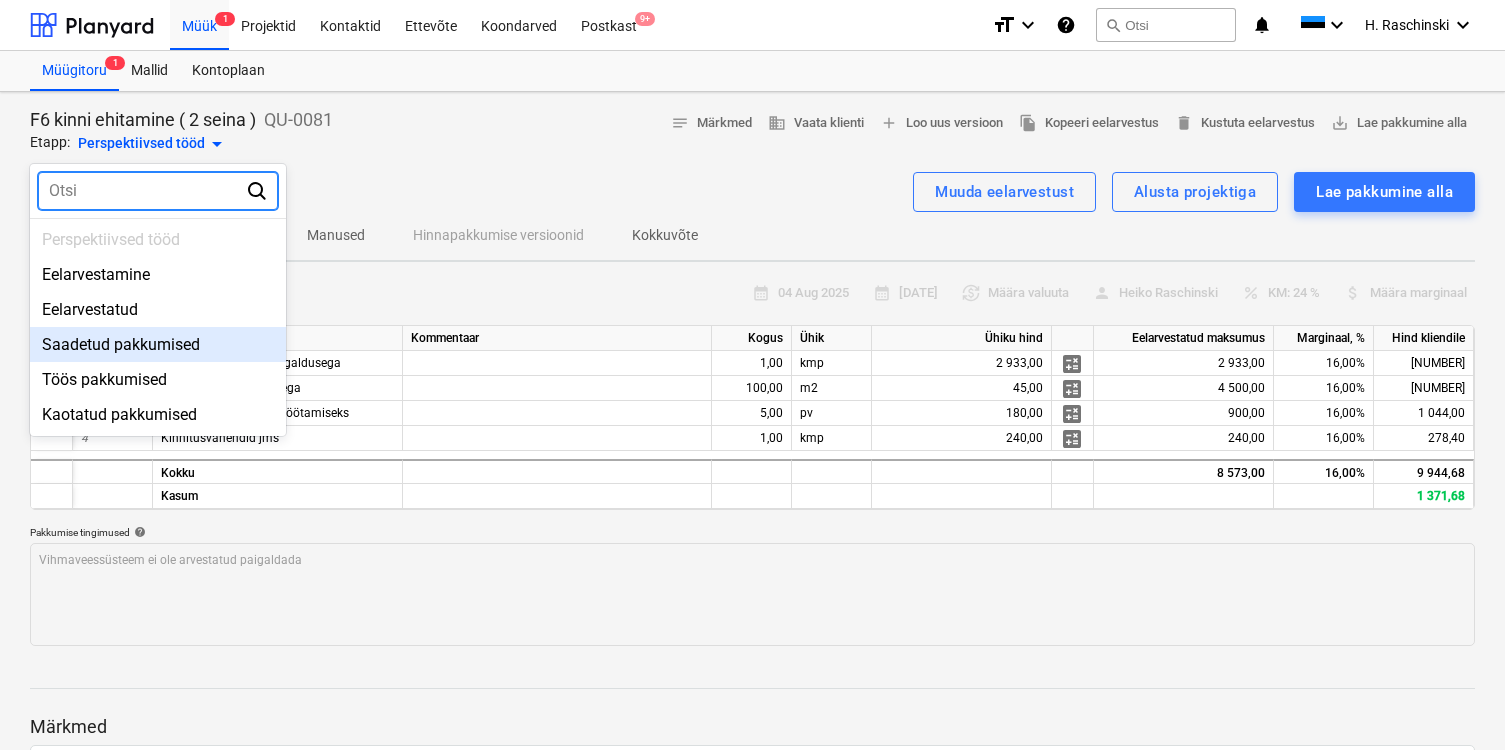 click on "Saadetud pakkumised" at bounding box center [158, 344] 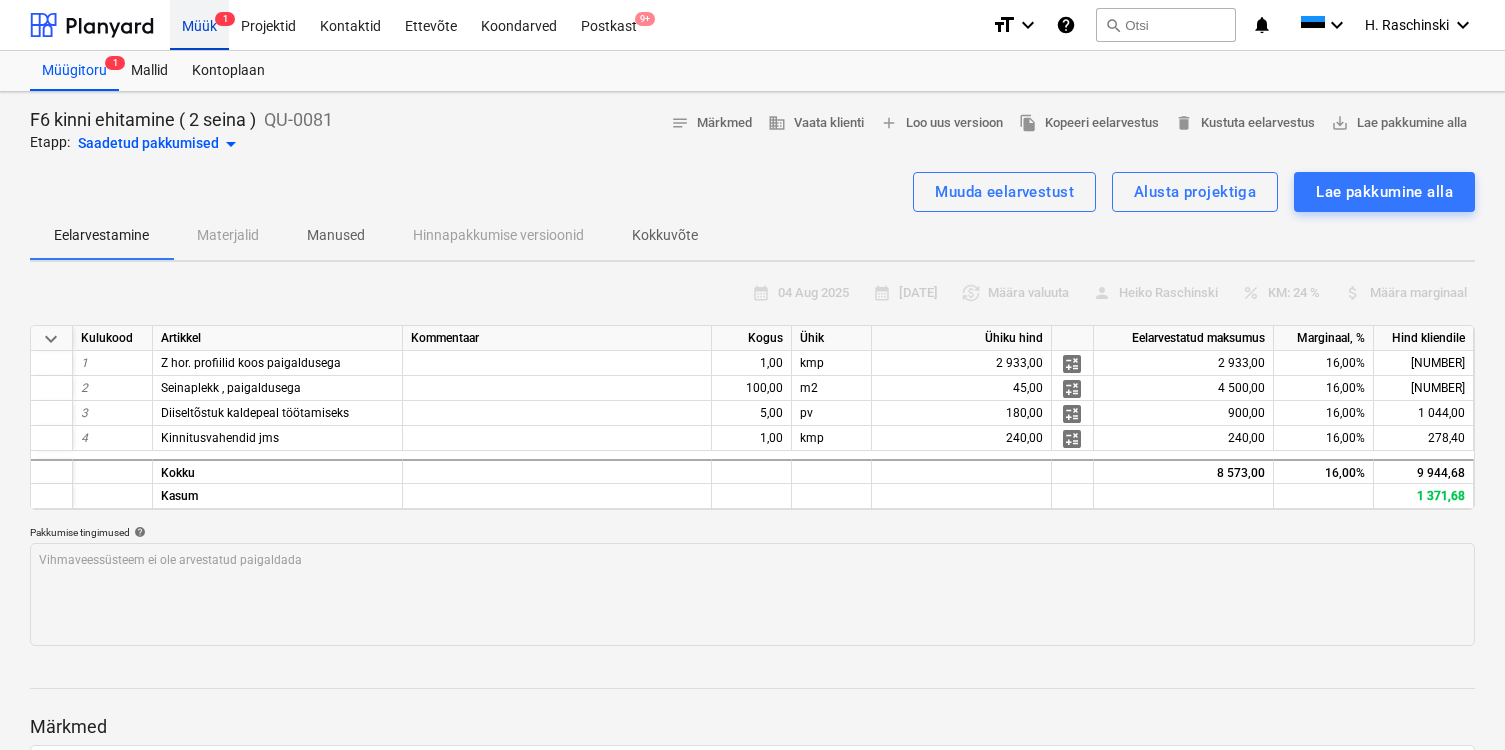 click on "Müük 1" at bounding box center (199, 24) 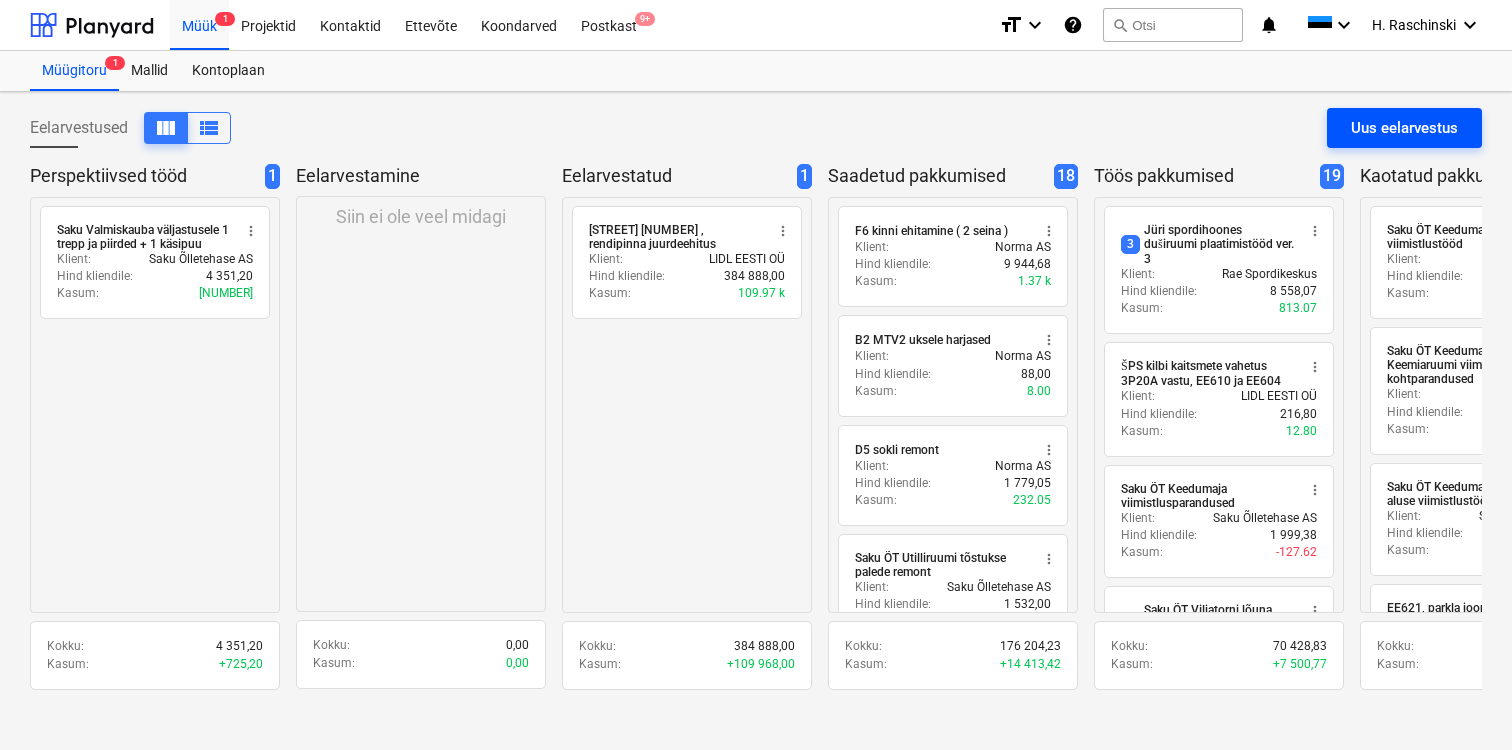 click on "Uus eelarvestus" at bounding box center [1404, 128] 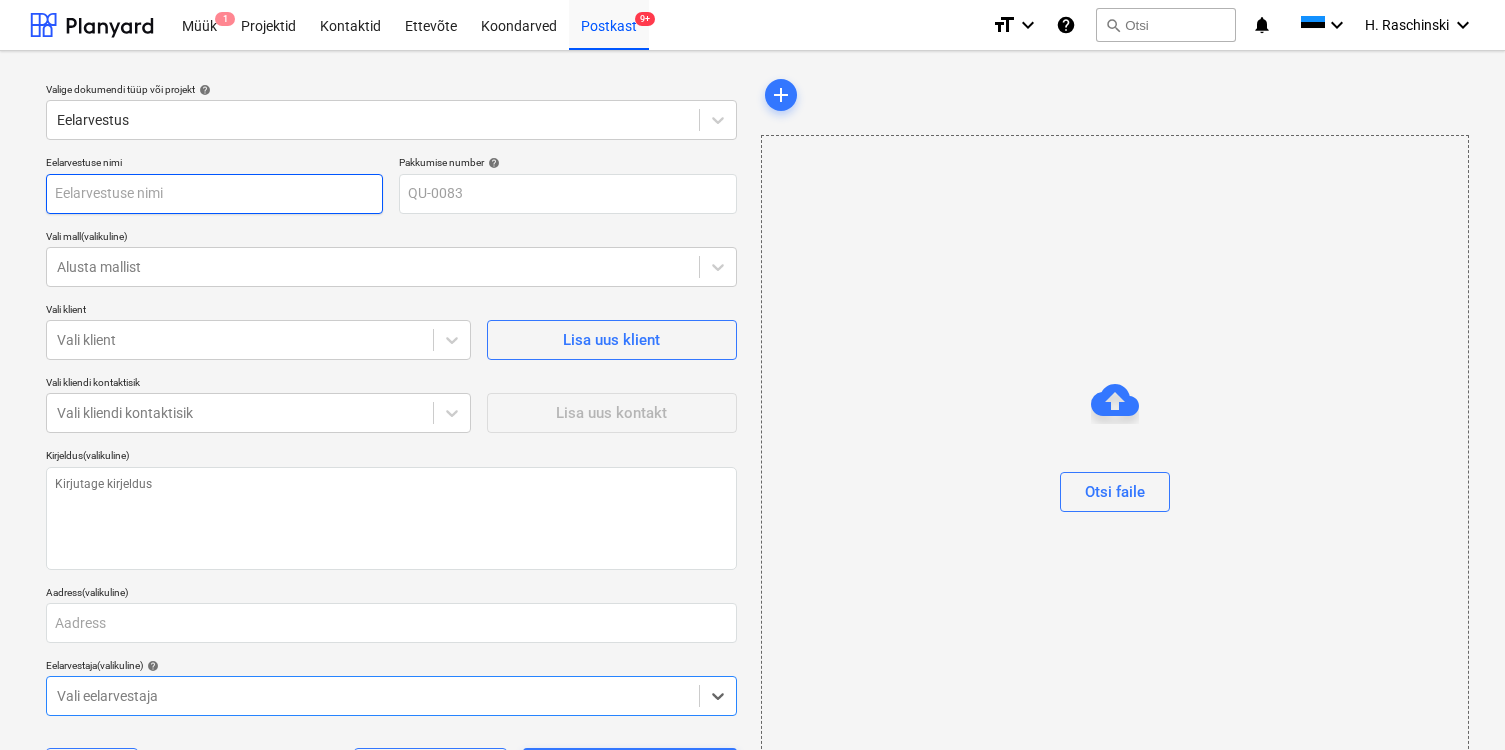 click at bounding box center [214, 194] 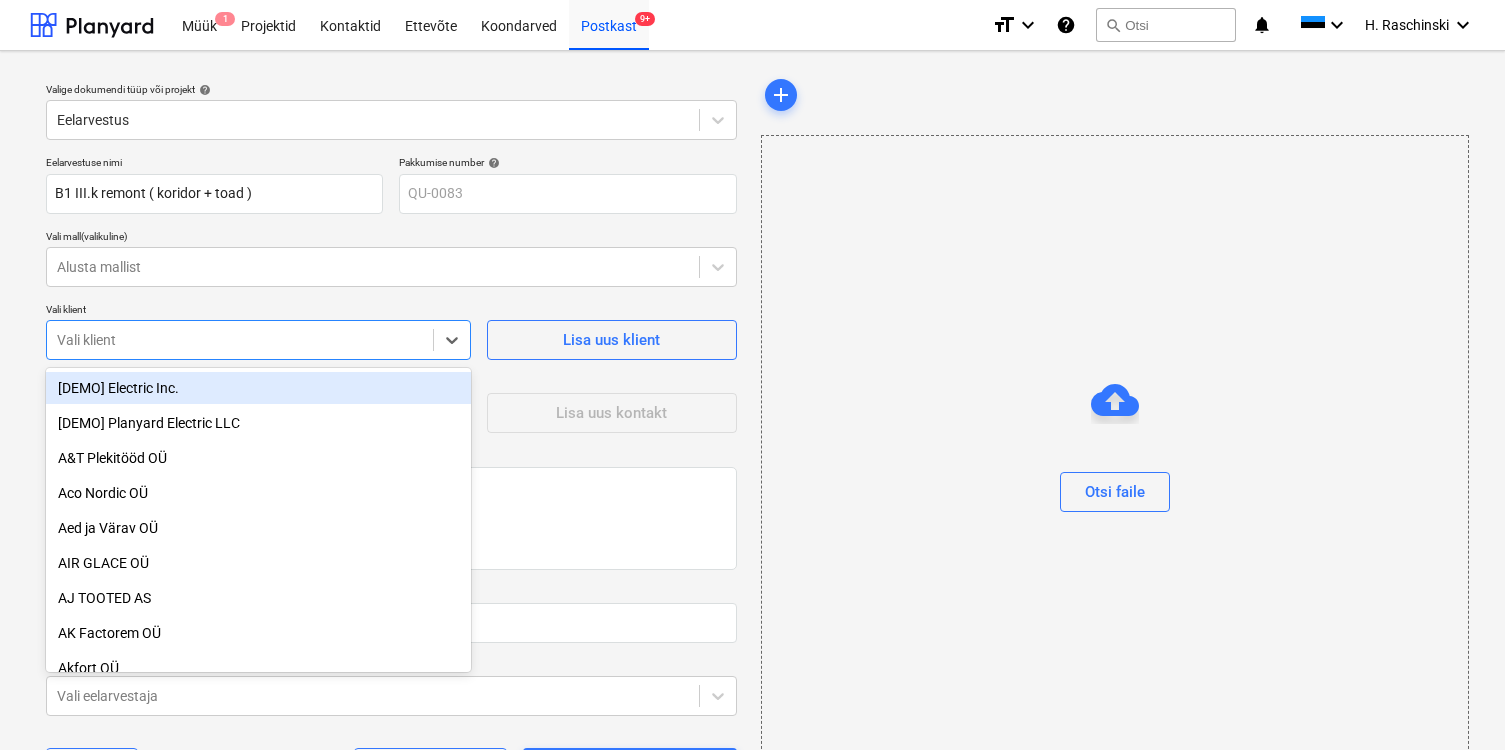 click at bounding box center [240, 340] 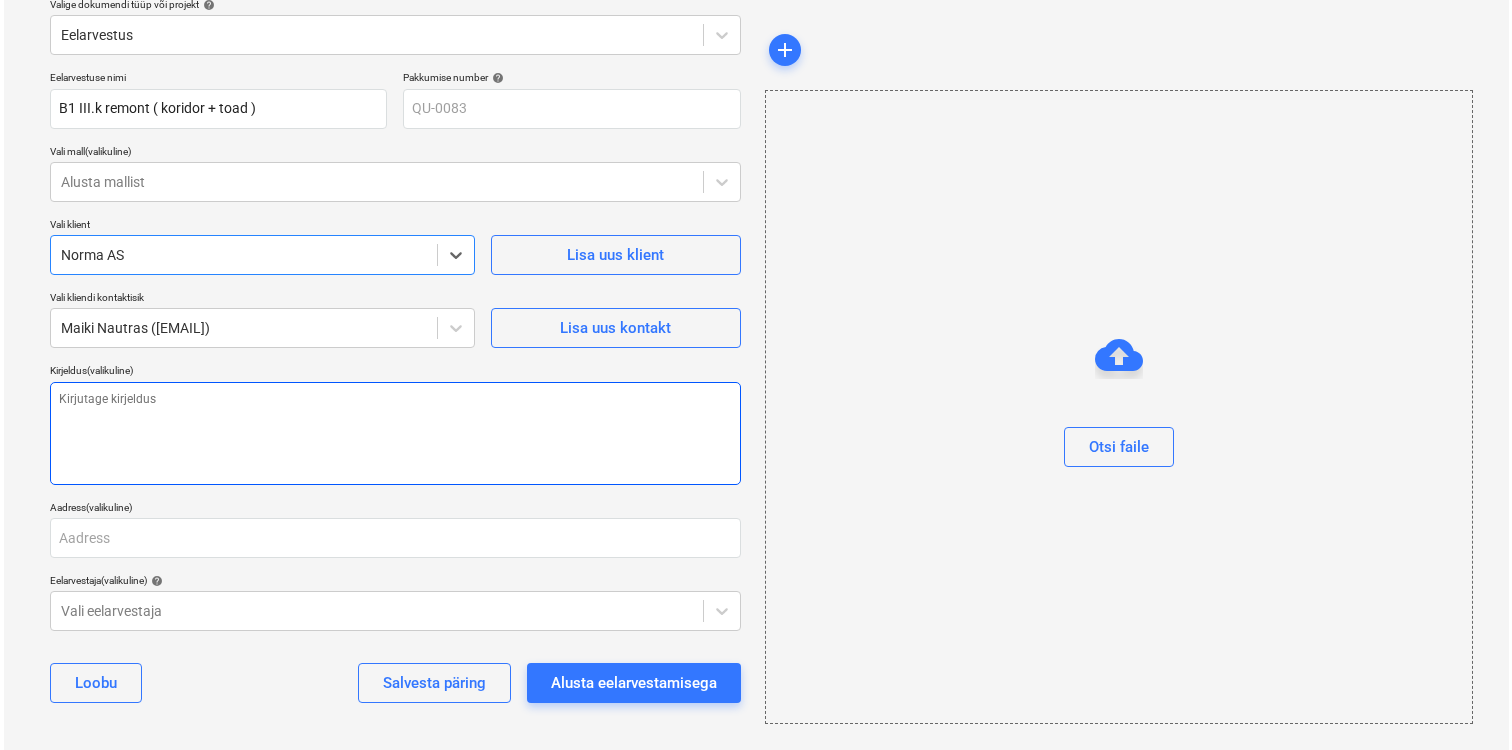 scroll, scrollTop: 86, scrollLeft: 0, axis: vertical 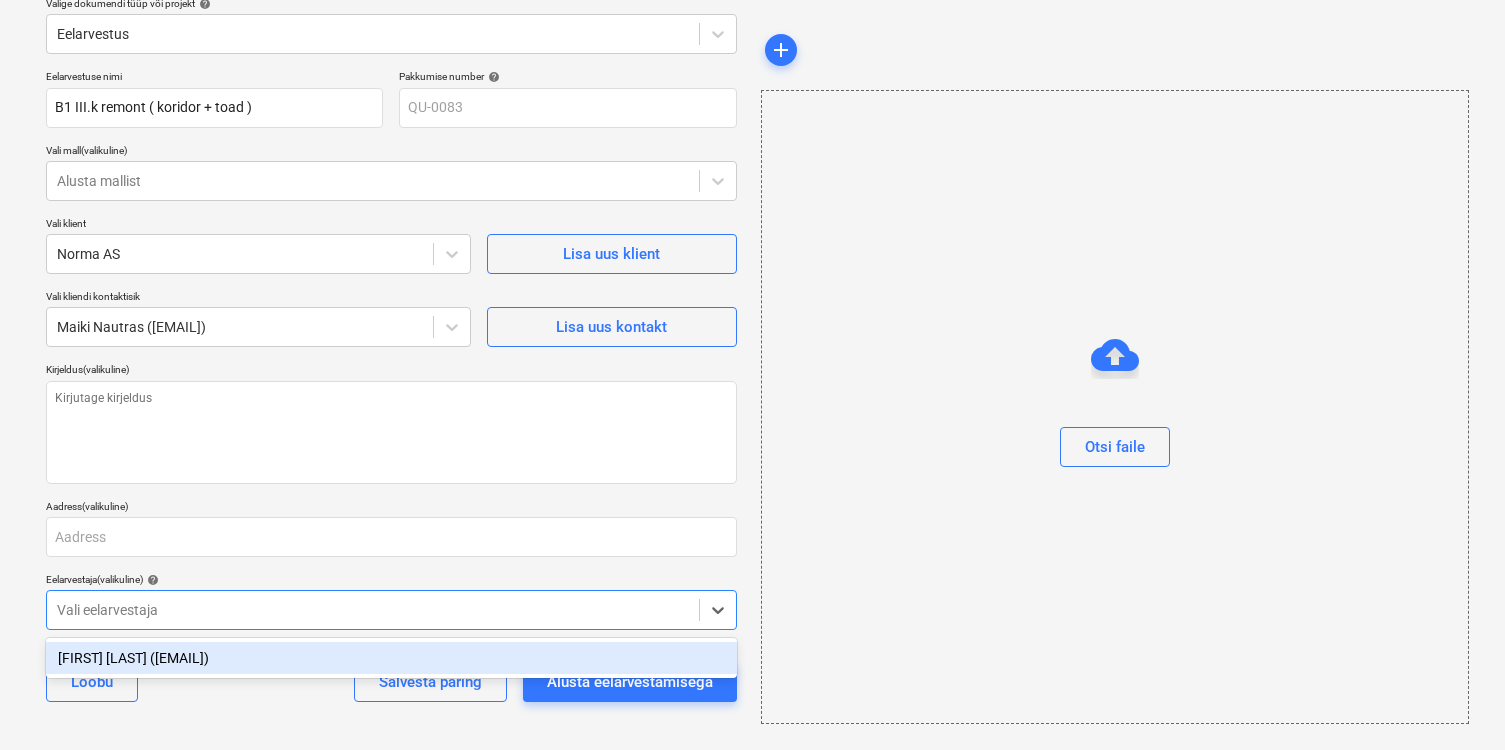 click at bounding box center (373, 610) 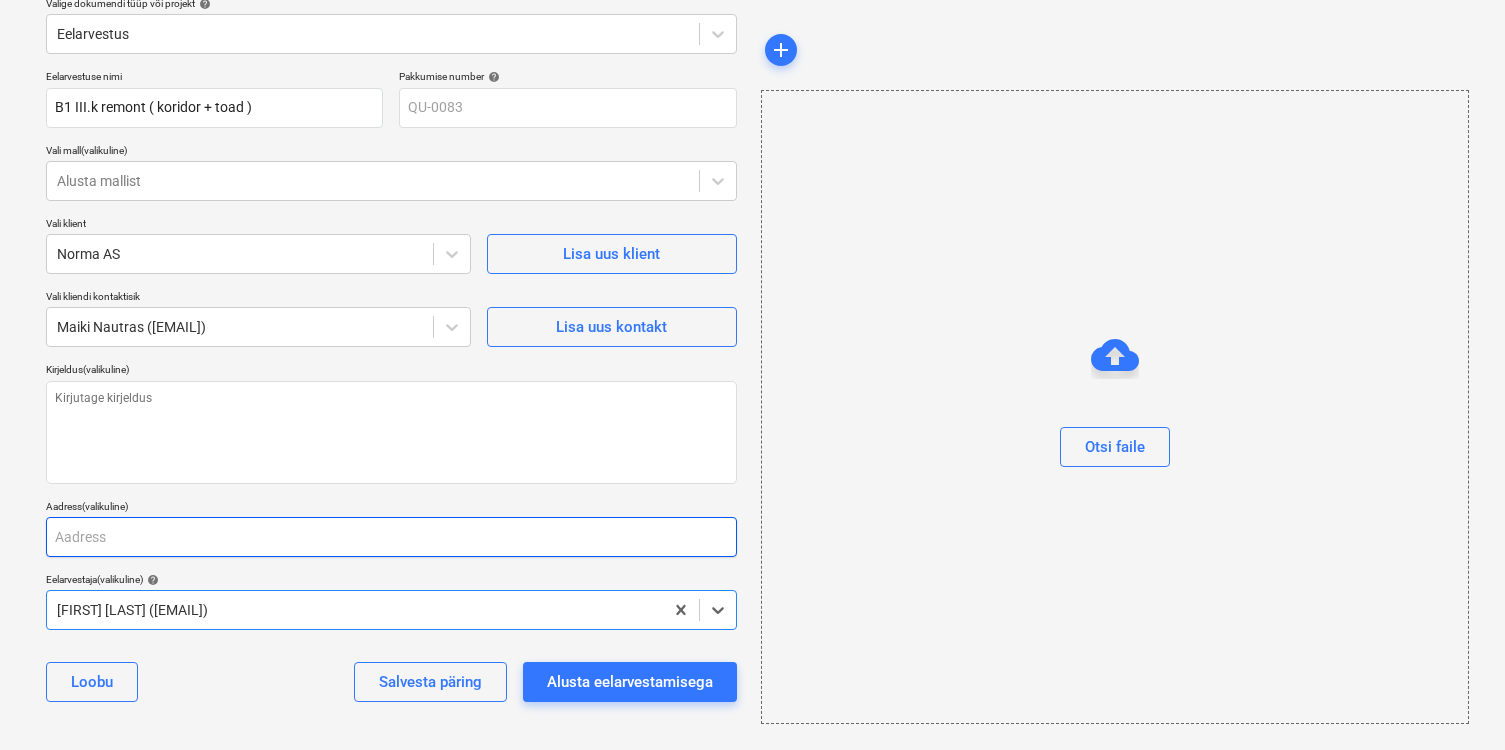 click at bounding box center (391, 537) 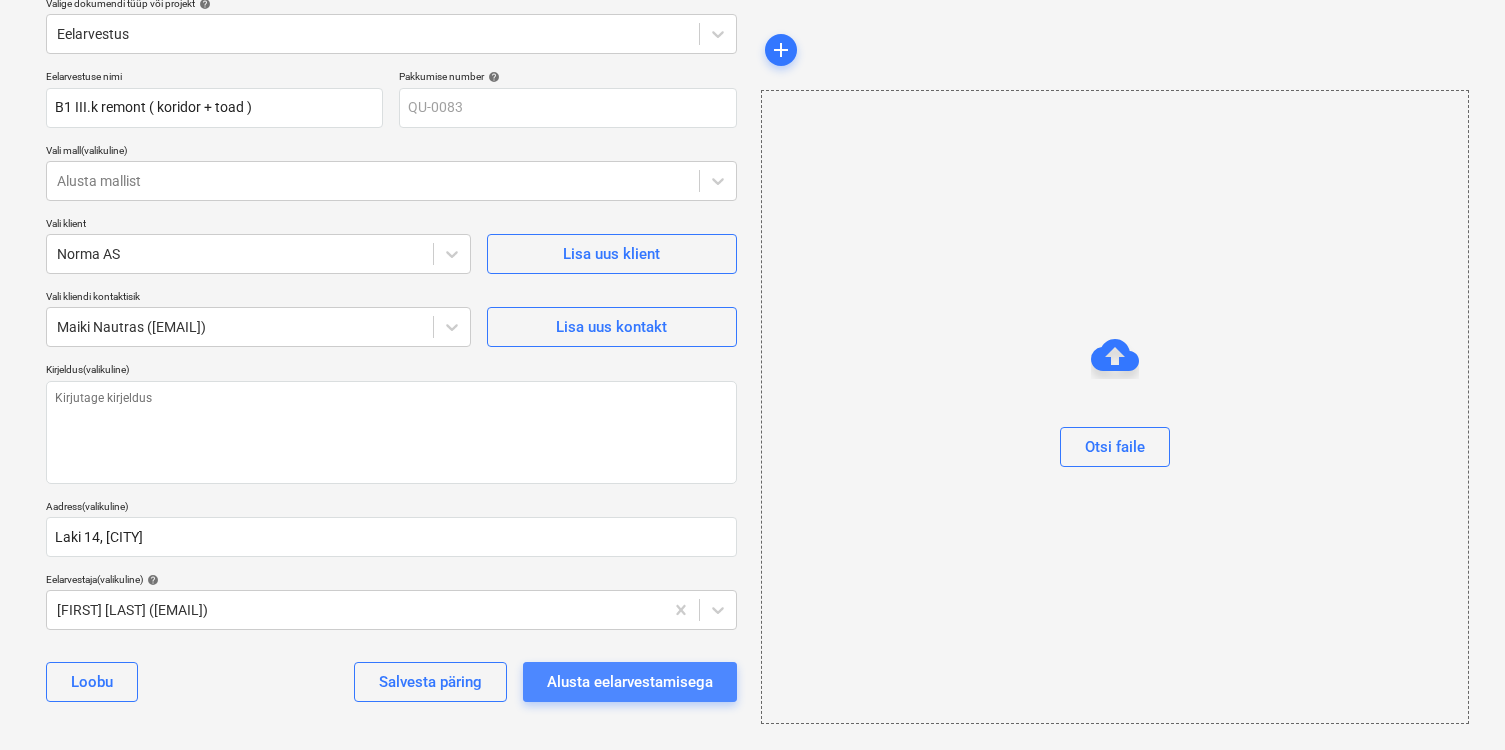 click on "Alusta eelarvestamisega" at bounding box center [630, 682] 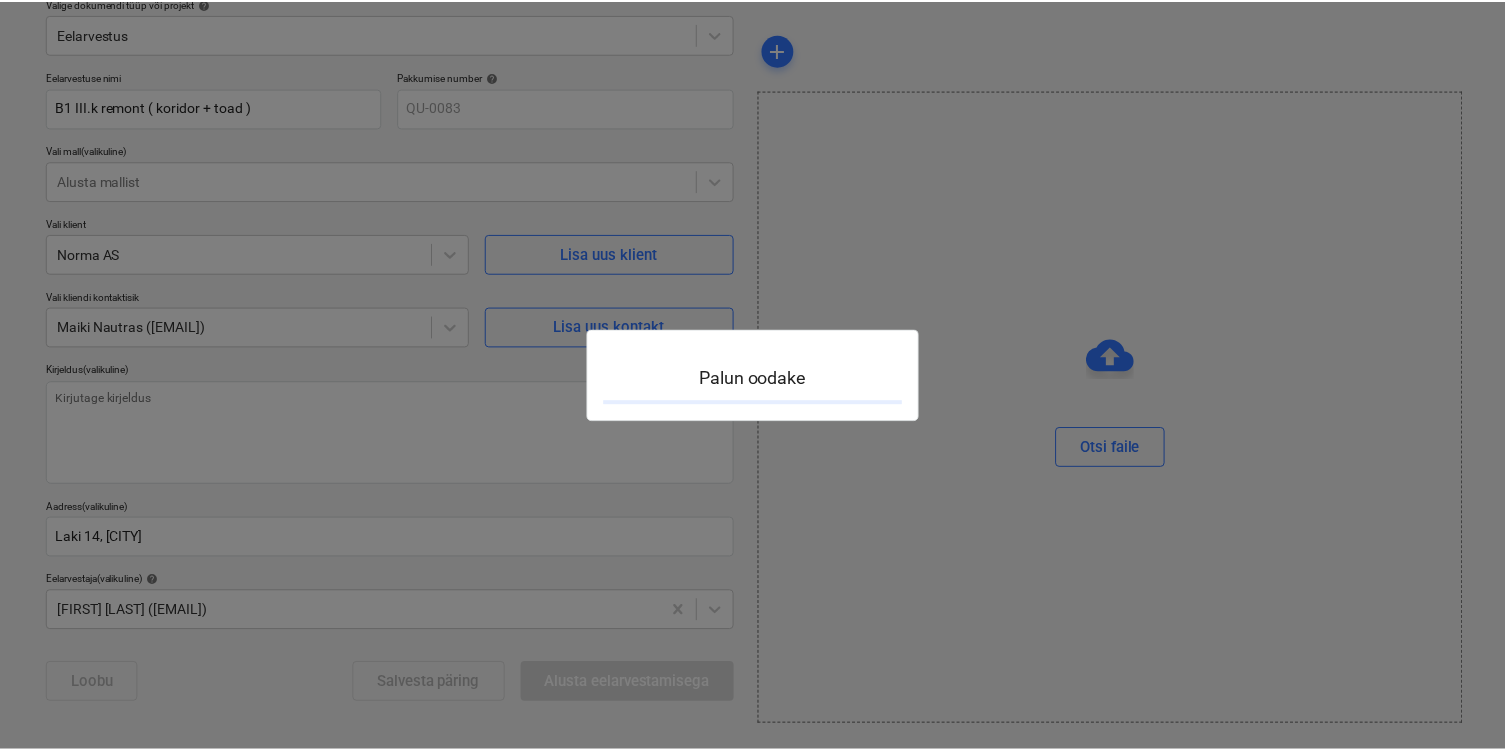 scroll, scrollTop: 0, scrollLeft: 0, axis: both 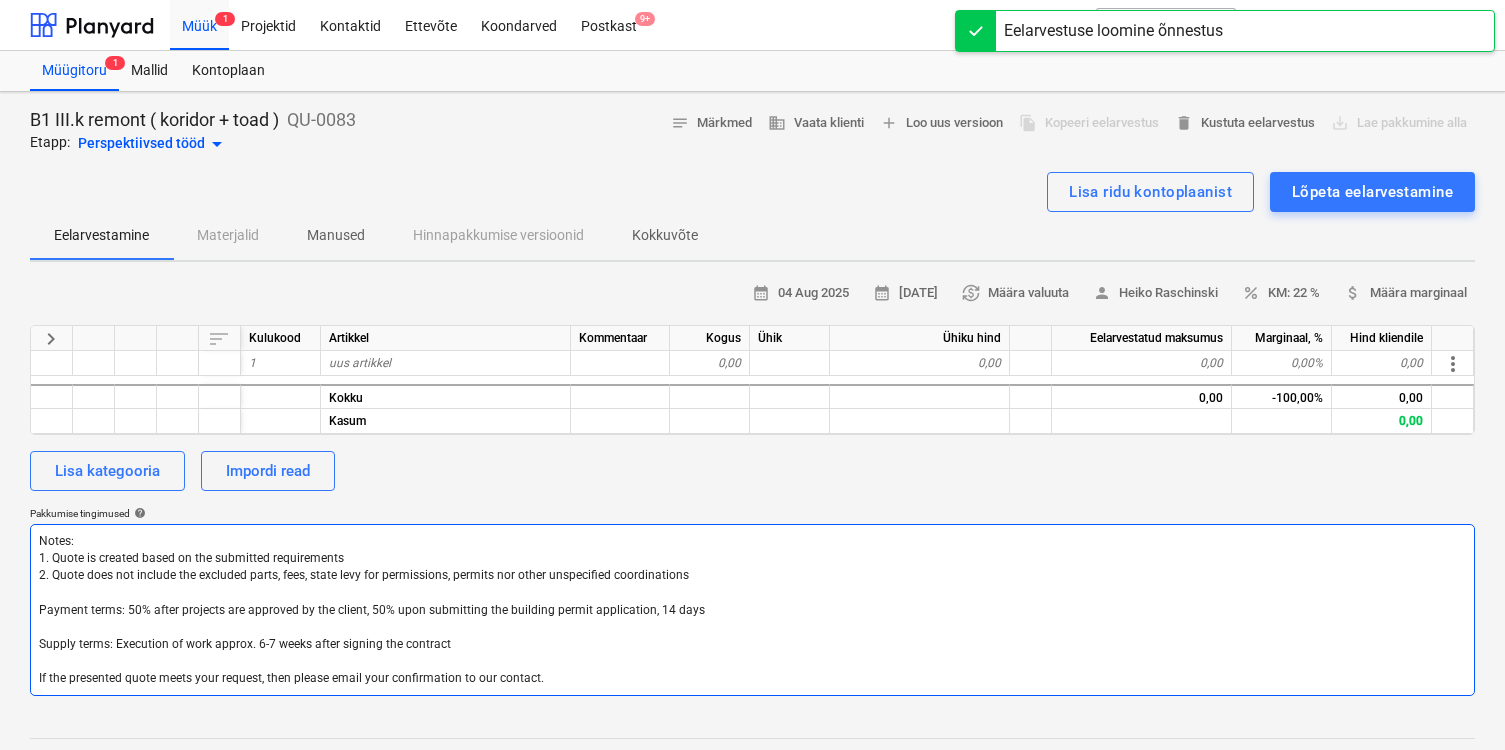 drag, startPoint x: 560, startPoint y: 674, endPoint x: 22, endPoint y: 524, distance: 558.5195 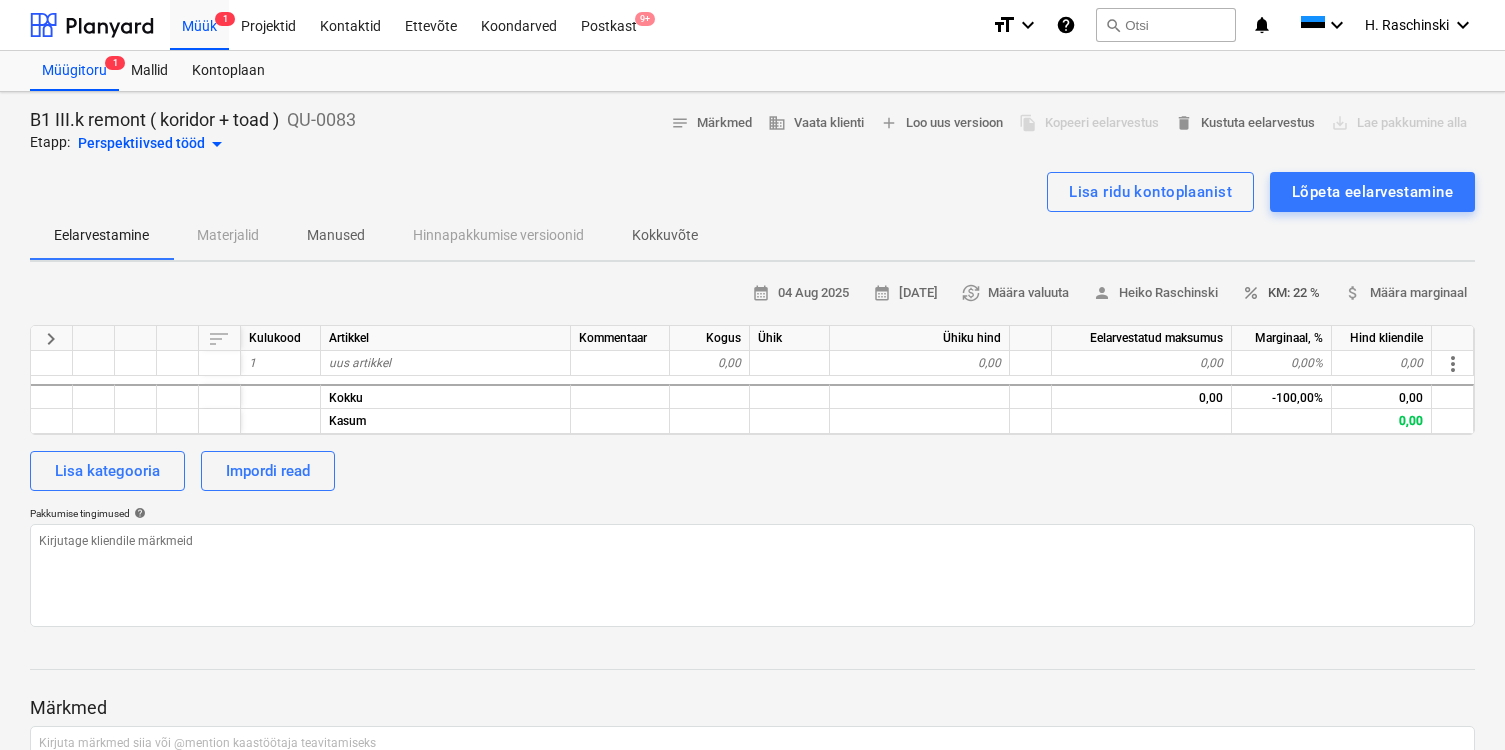click on "percent KM: 22 %" at bounding box center [1281, 293] 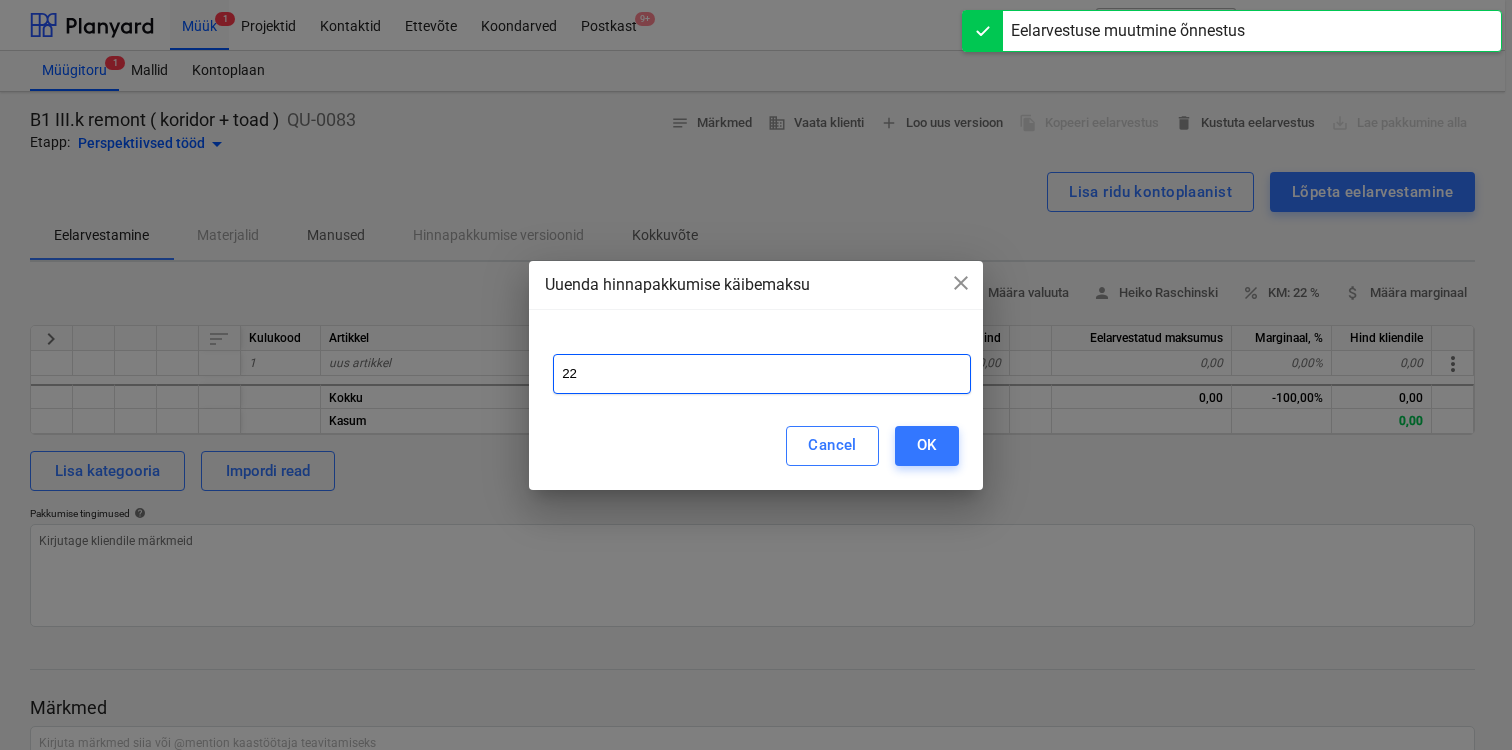 click on "22" at bounding box center [762, 374] 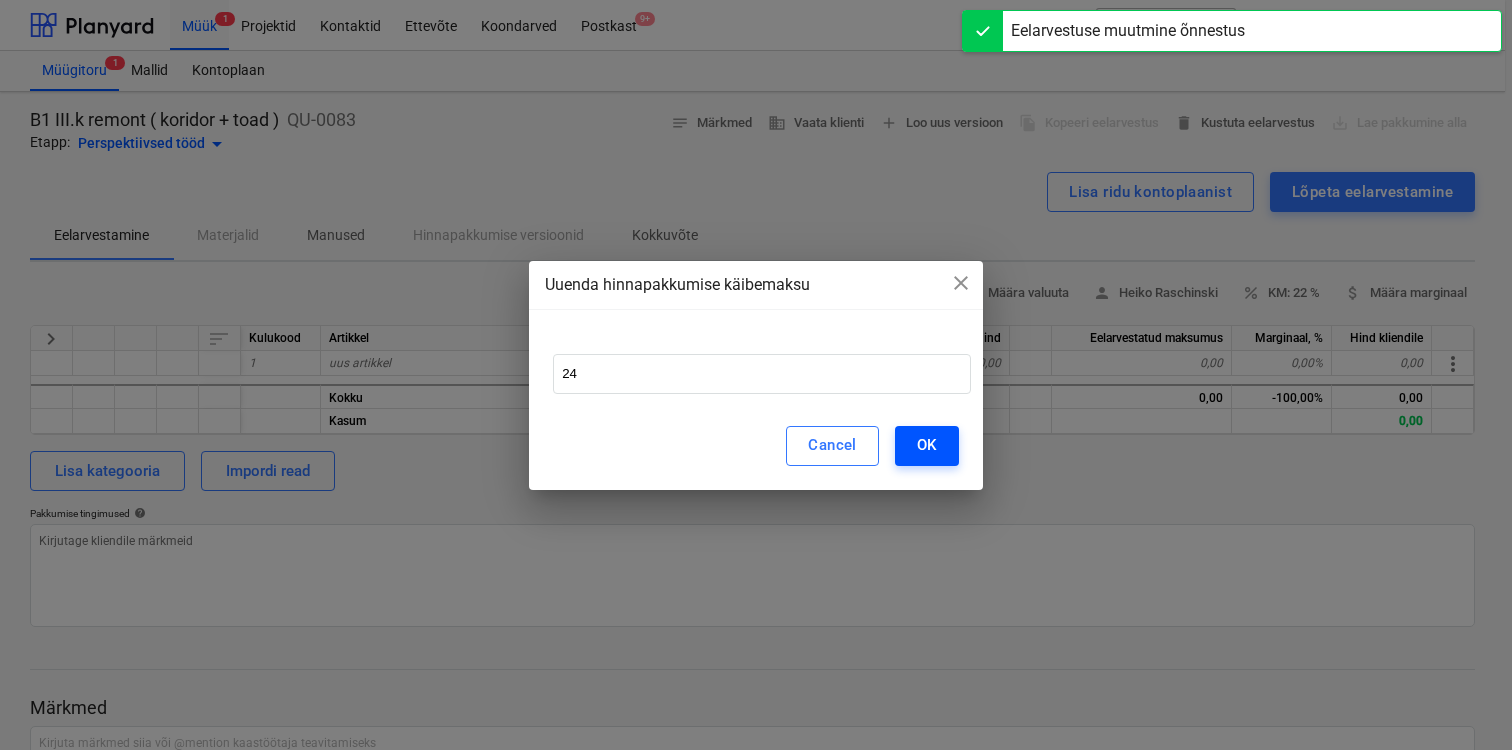 click on "OK" at bounding box center (927, 445) 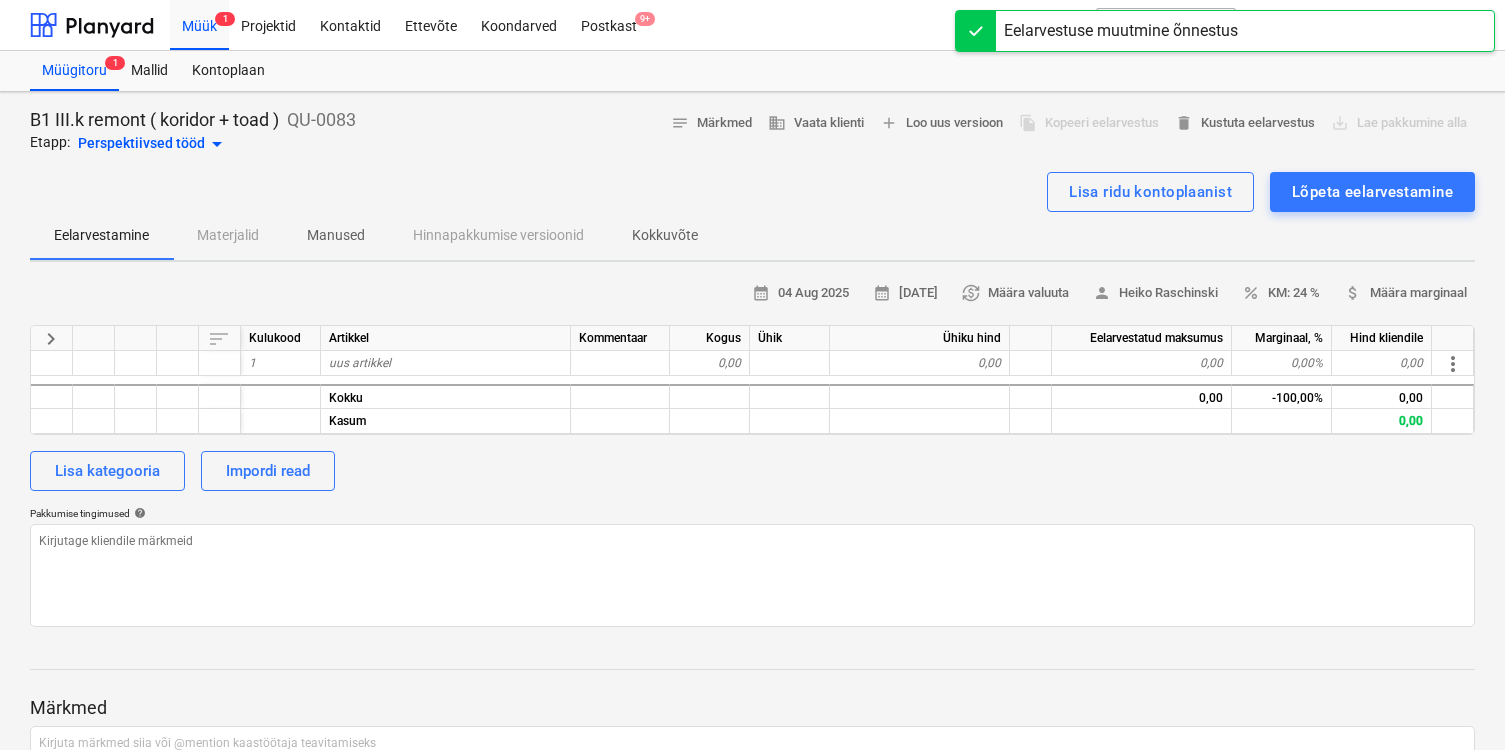 click on "calendar_month 04 Aug 2025 calendar_month 03 Sep 2025 currency_exchange Määra valuuta person [FIRST] [LAST] percent KM: 24 % attach_money Määra marginaal keyboard_arrow_right sort Kulukood Artikkel Kommentaar Kogus Ühik Ühiku hind Eelarvestatud maksumus Marginaal, % Hind kliendile 1 uus artikkel 0,00 0,00 0,00 0,00% 0,00 more_vert Kokku 0,00 -100,00% 0,00 Kasum 0,00 Lisa kategooria Impordi read Pakkumise tingimused help" at bounding box center [752, 452] 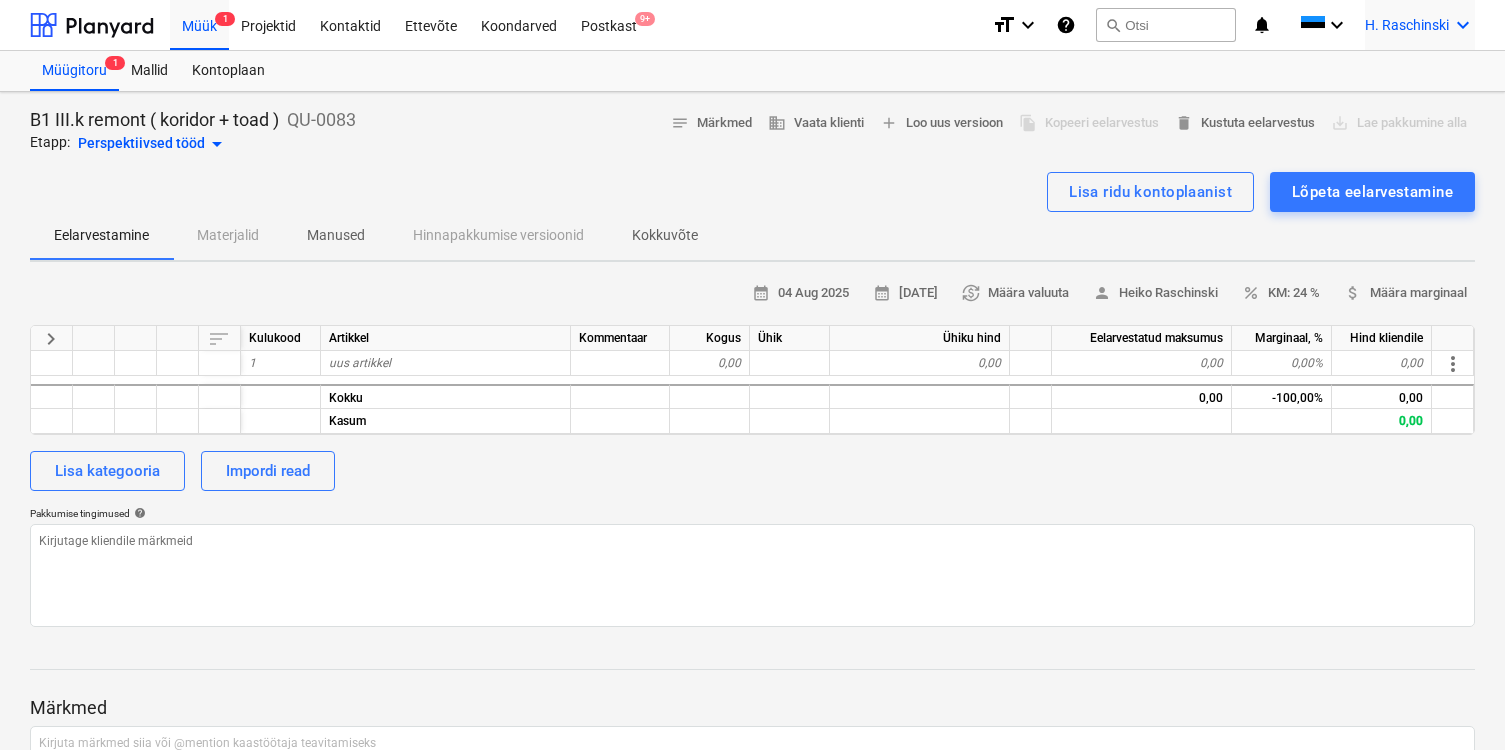 click on "H. Raschinski" at bounding box center [1407, 25] 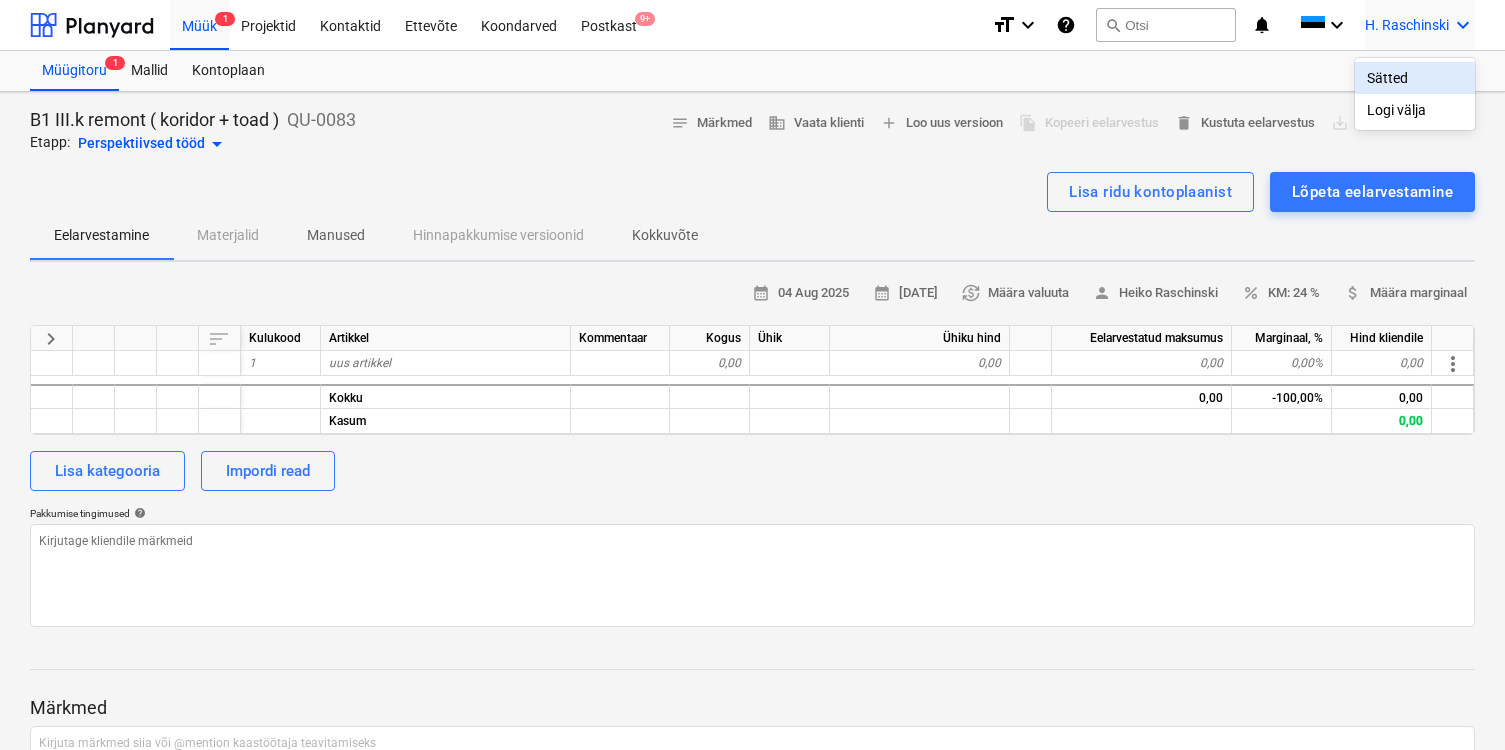 click on "Sätted" at bounding box center [1415, 78] 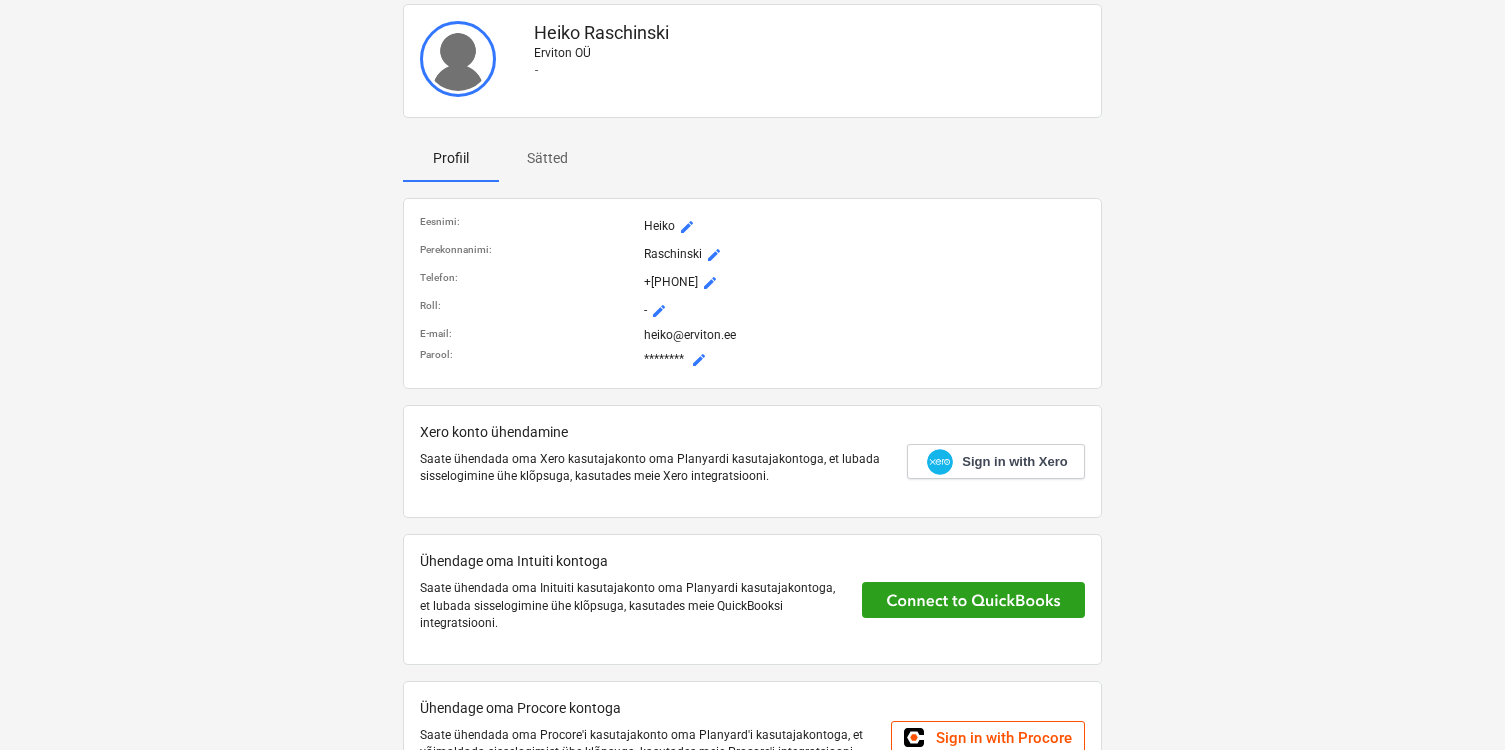 scroll, scrollTop: 0, scrollLeft: 0, axis: both 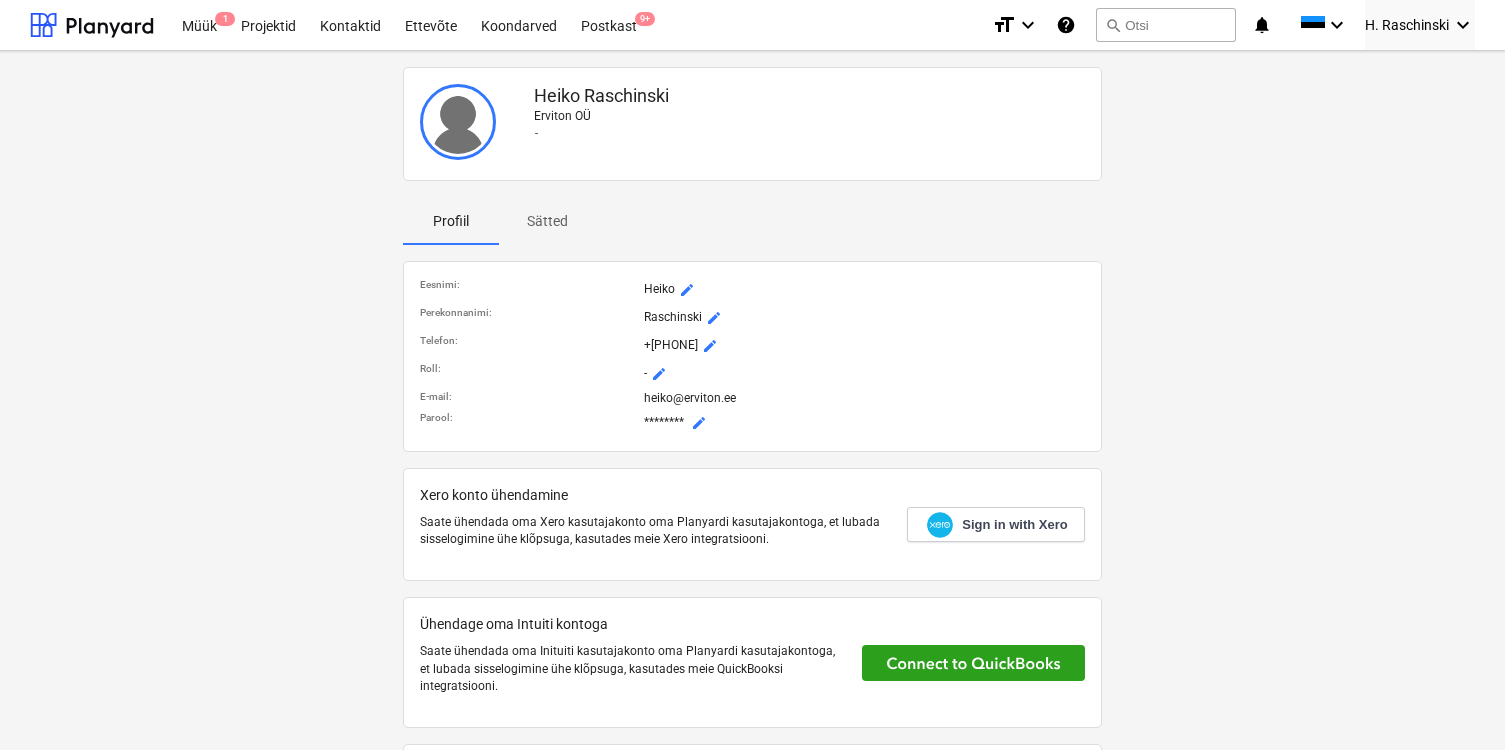 click on "Sätted" at bounding box center (547, 221) 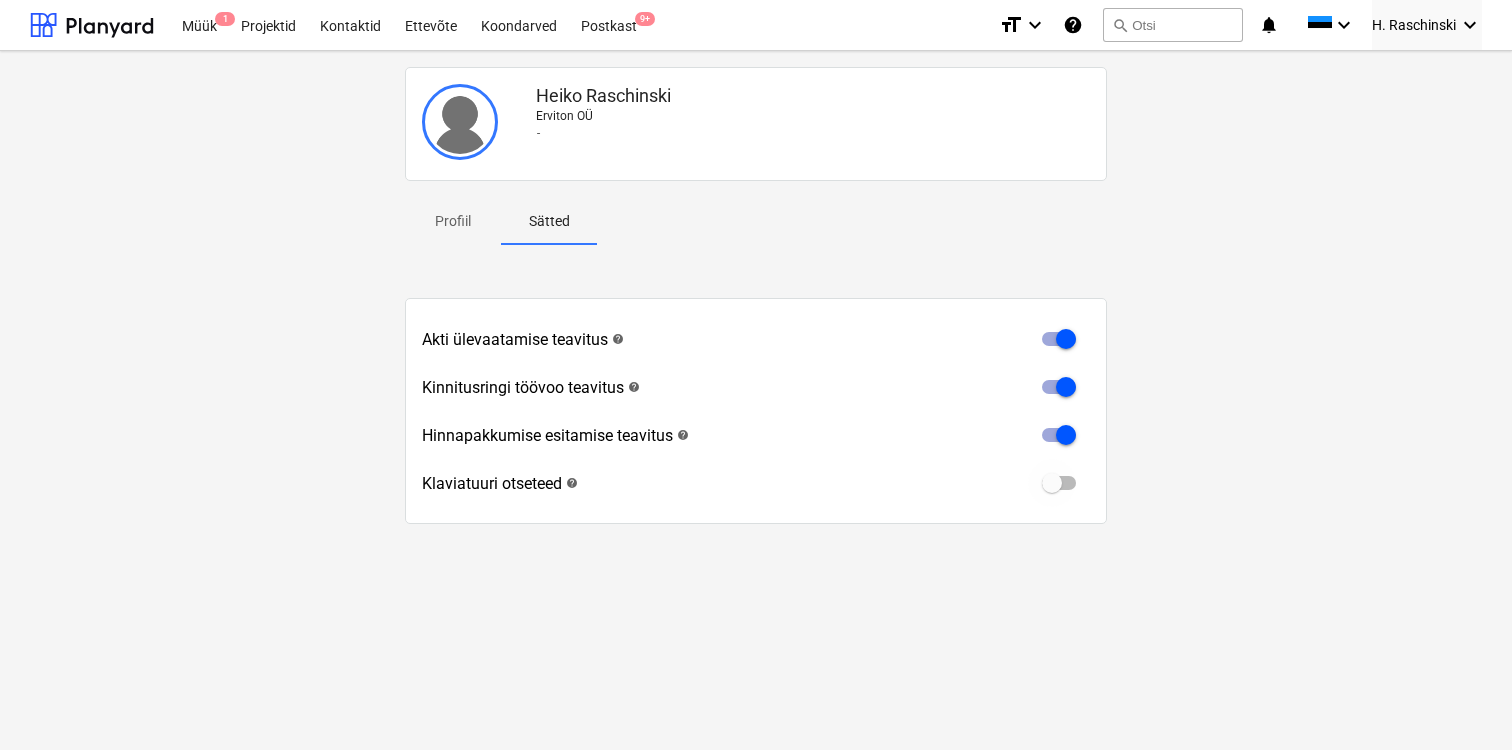 click at bounding box center (1052, 483) 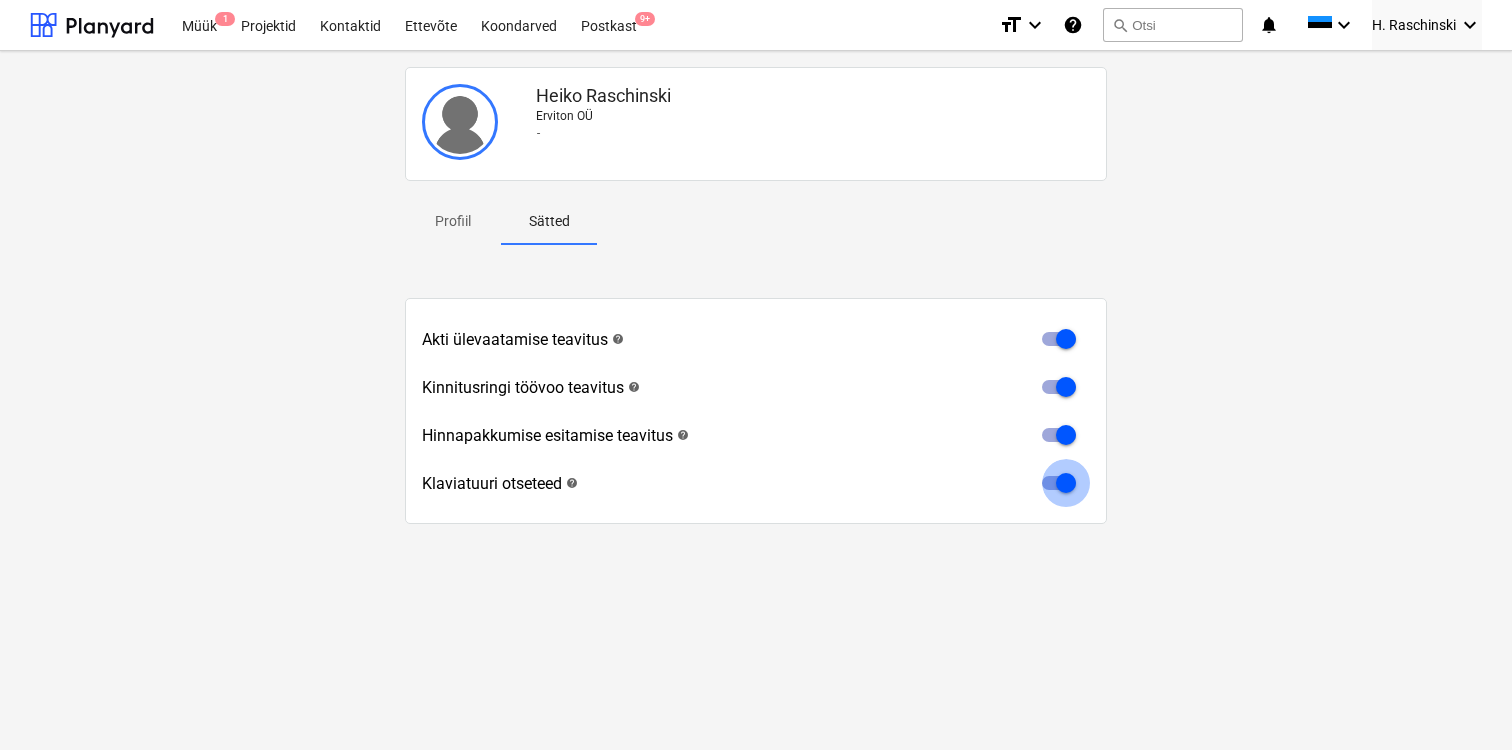 click at bounding box center [1066, 483] 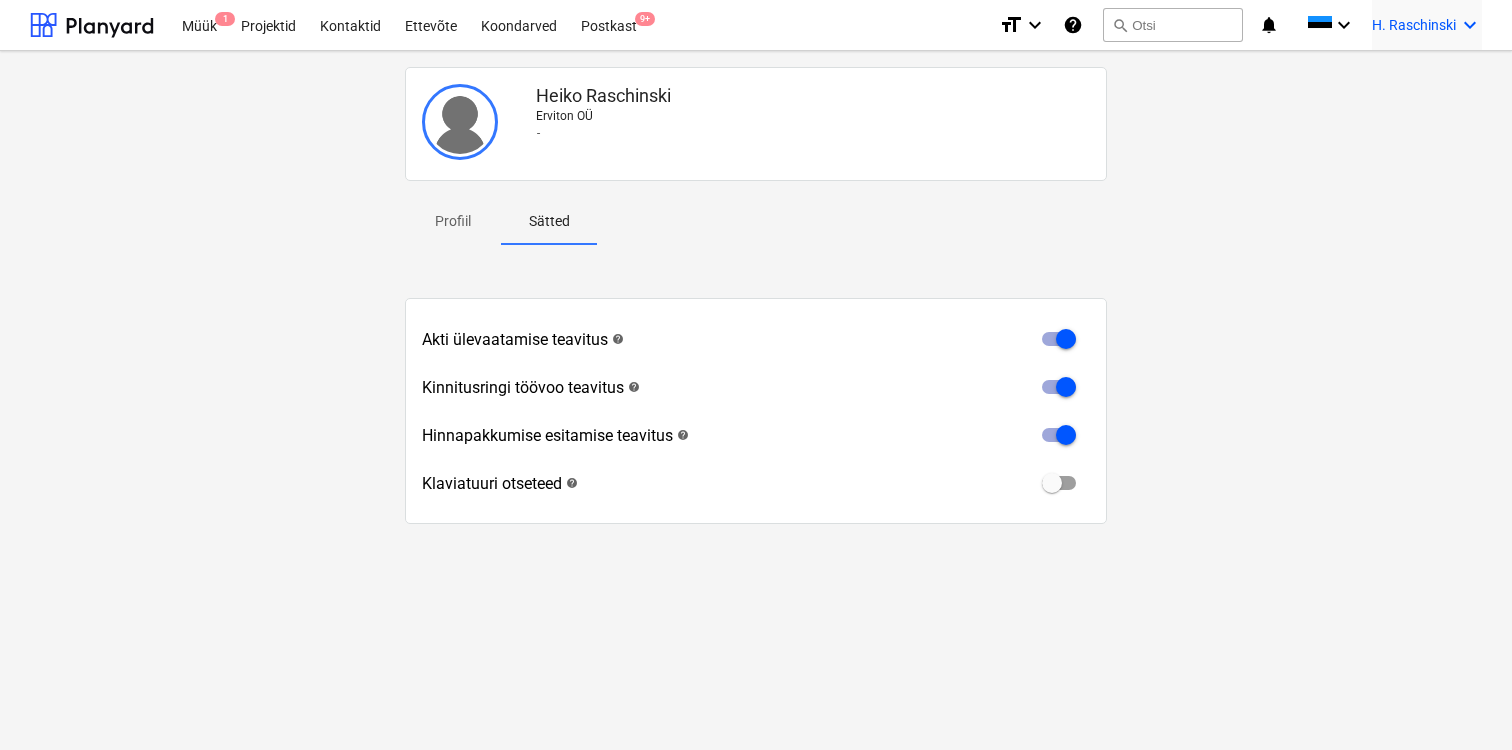 click on "[LAST] keyboard_arrow_down" at bounding box center (1427, 25) 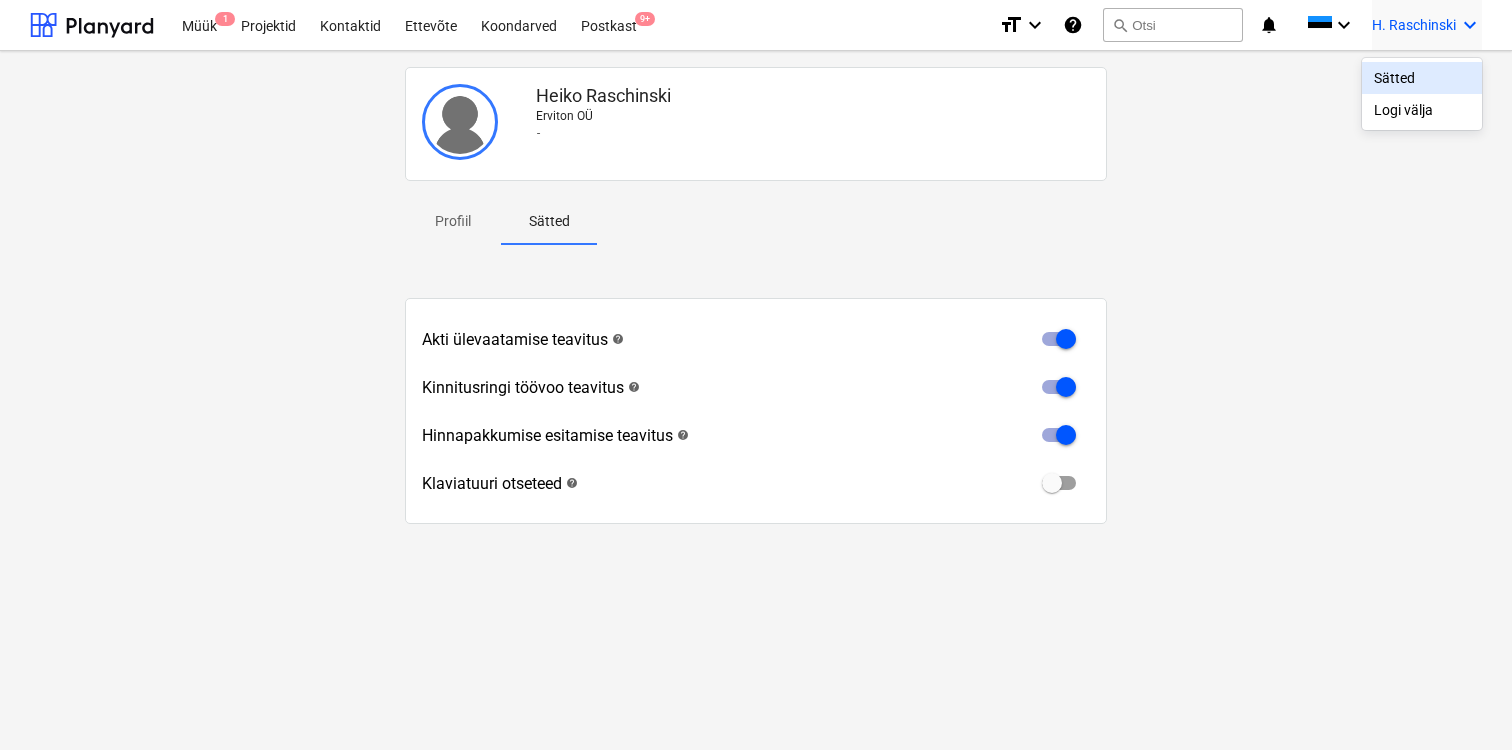 click at bounding box center (756, 375) 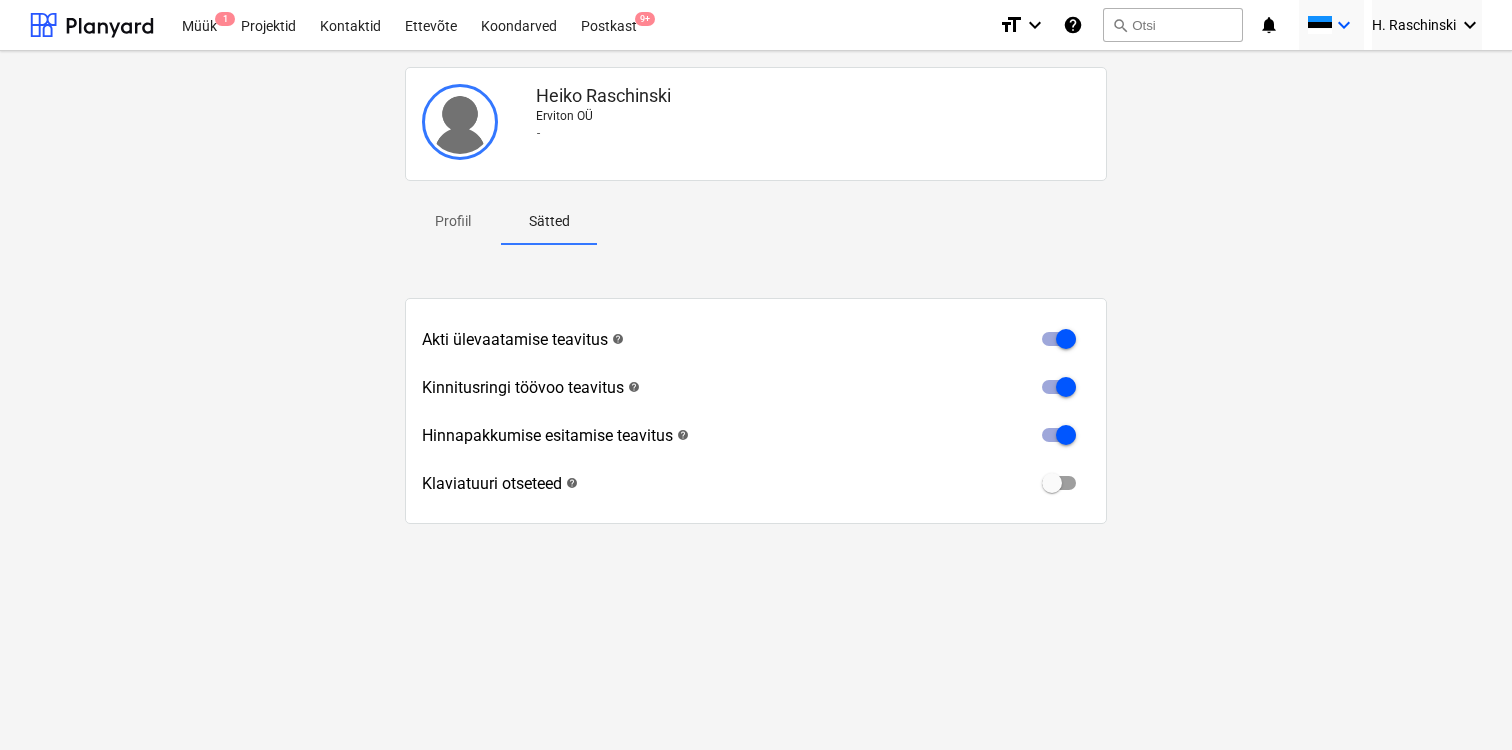 click at bounding box center (1319, 25) 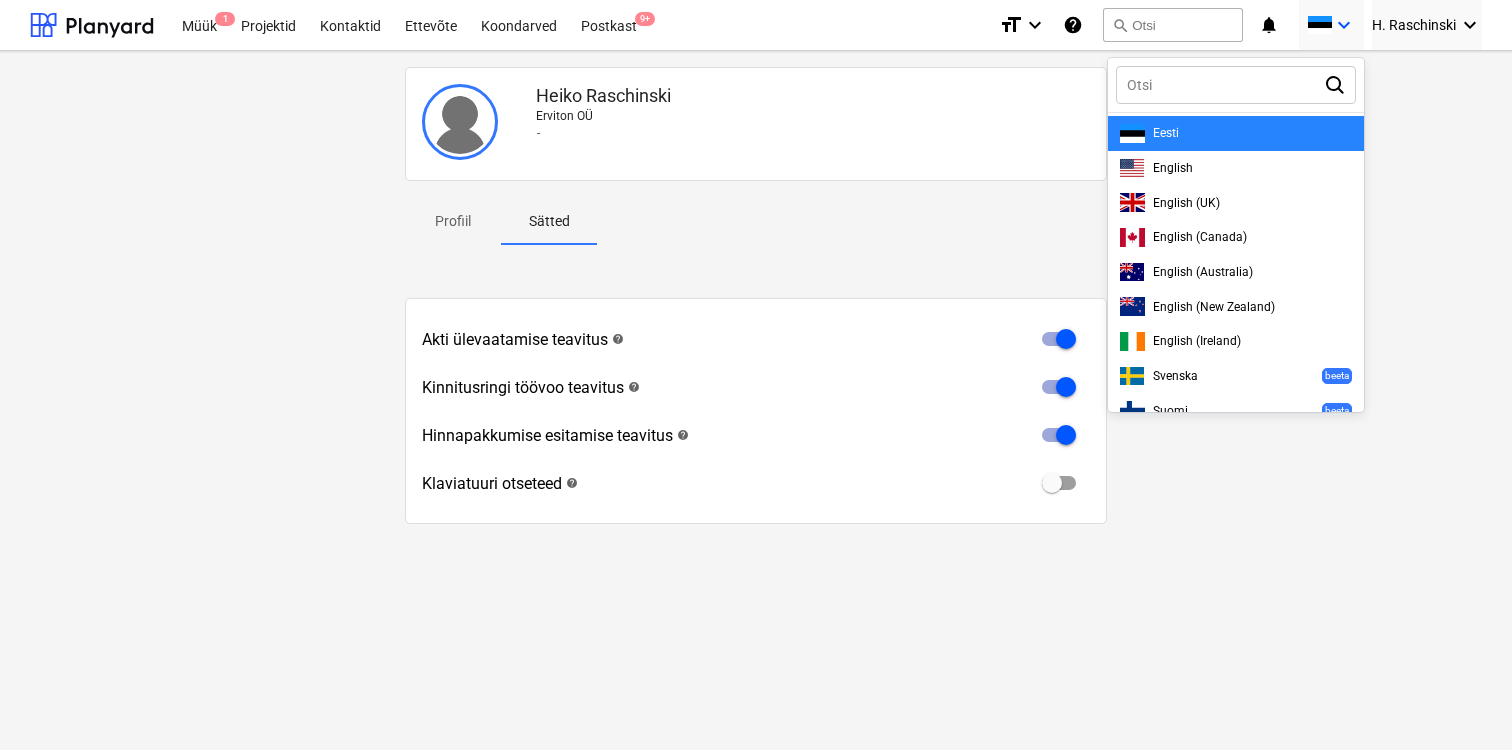 click at bounding box center (756, 375) 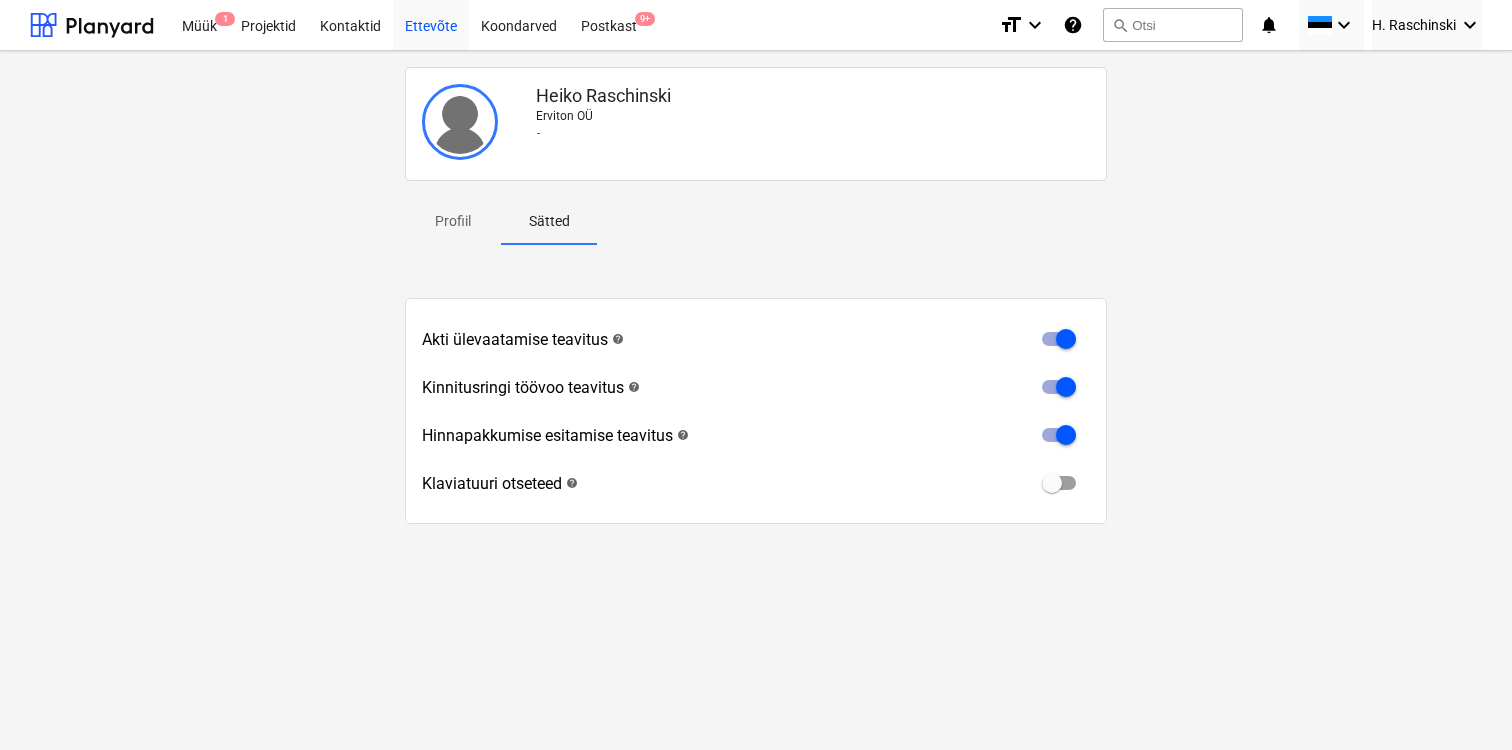 click on "Ettevõte" at bounding box center (431, 24) 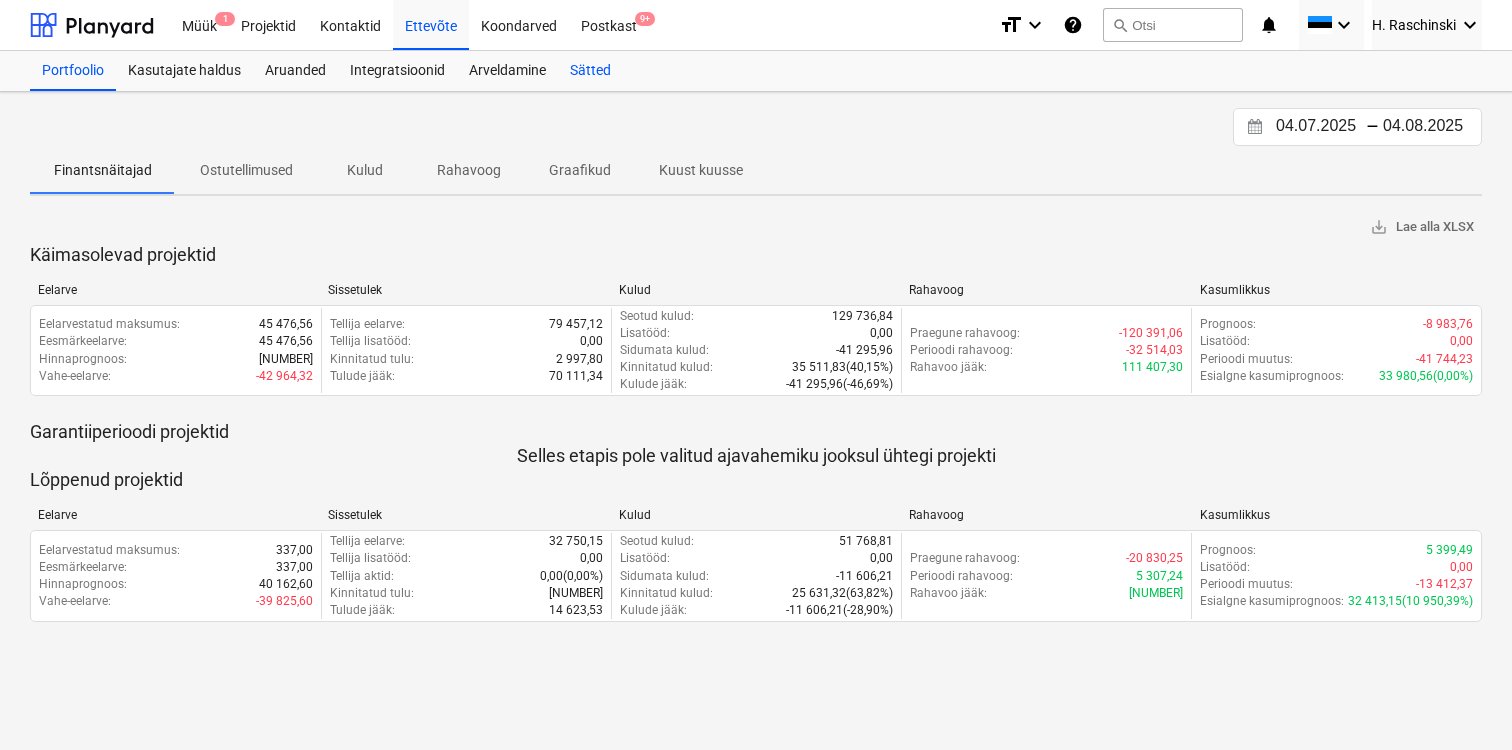 click on "Sätted" at bounding box center [590, 71] 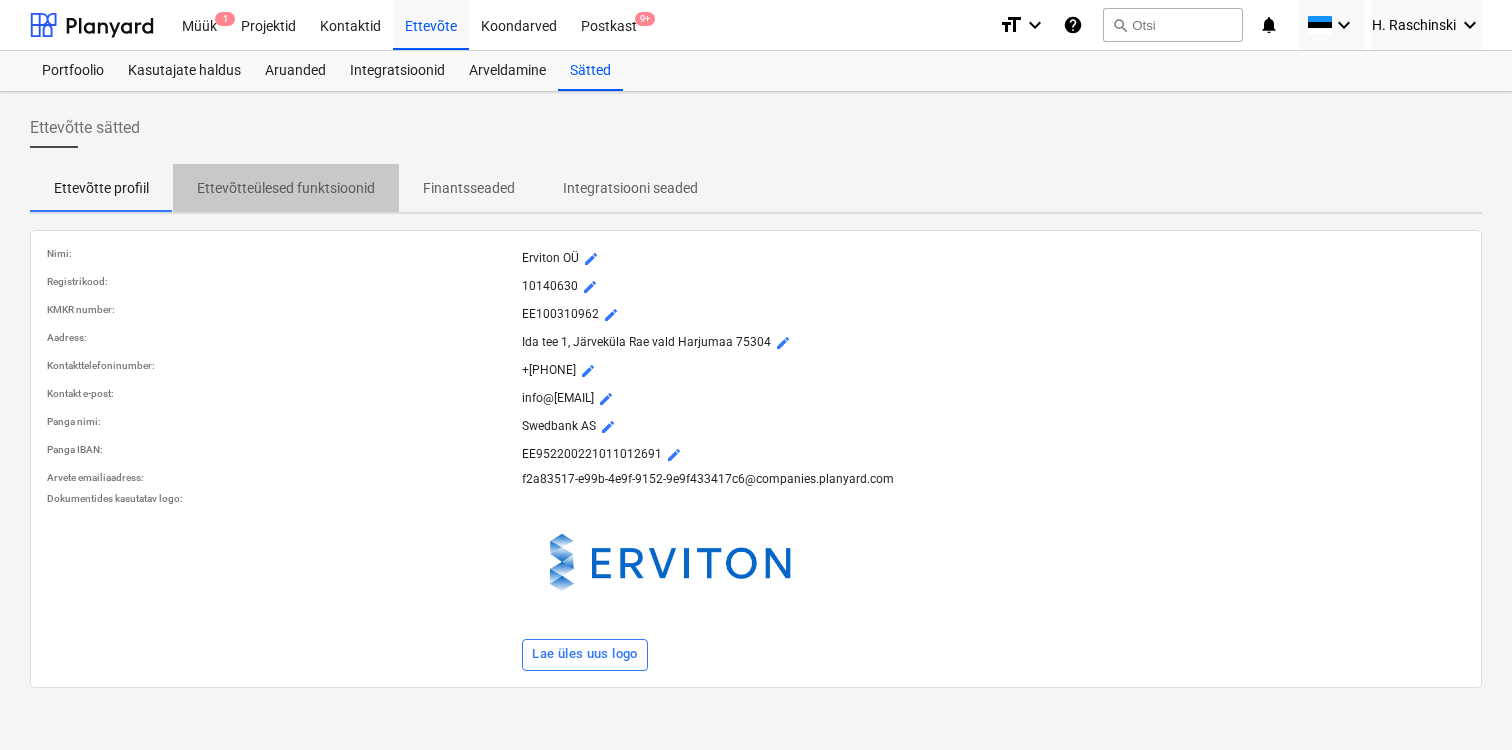 click on "Ettevõtteülesed funktsioonid" at bounding box center (286, 188) 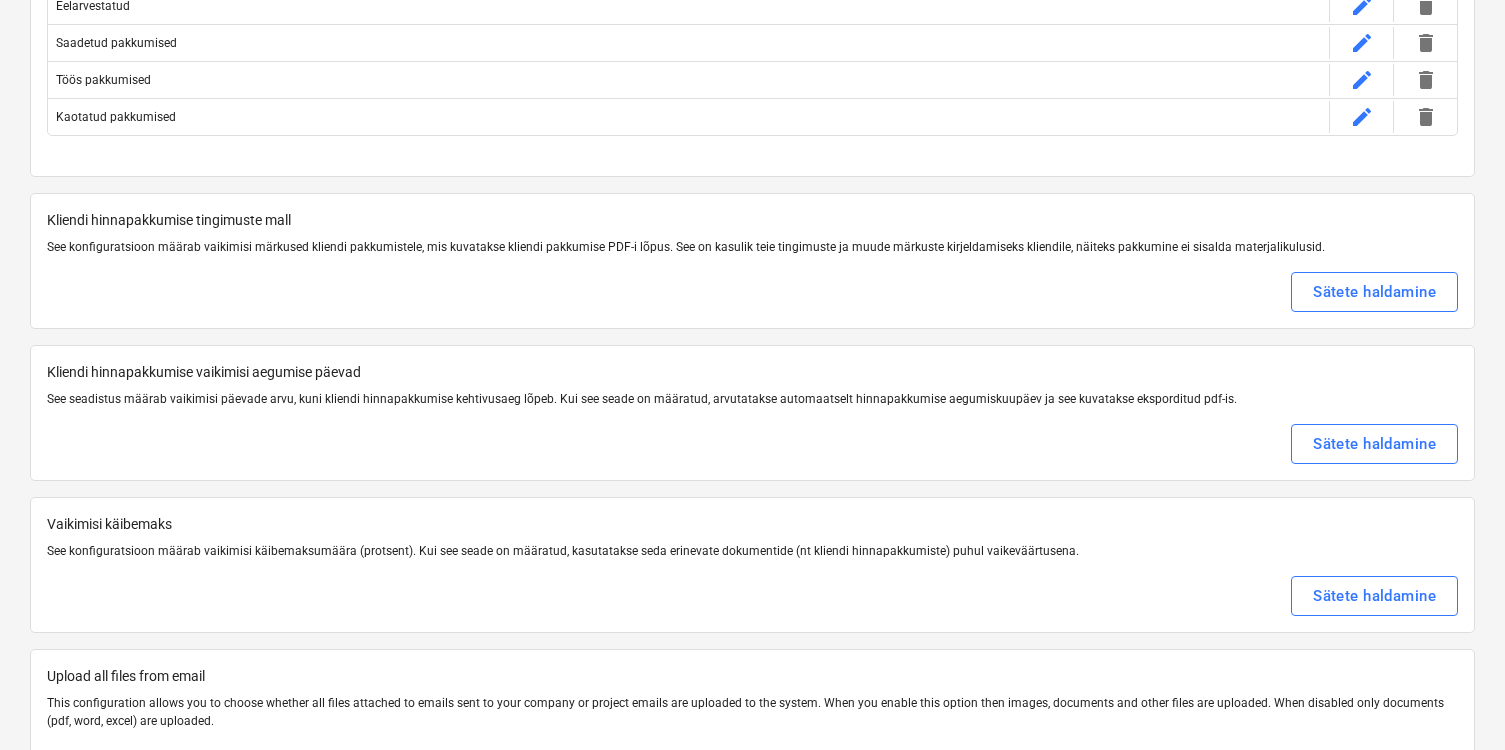 scroll, scrollTop: 466, scrollLeft: 0, axis: vertical 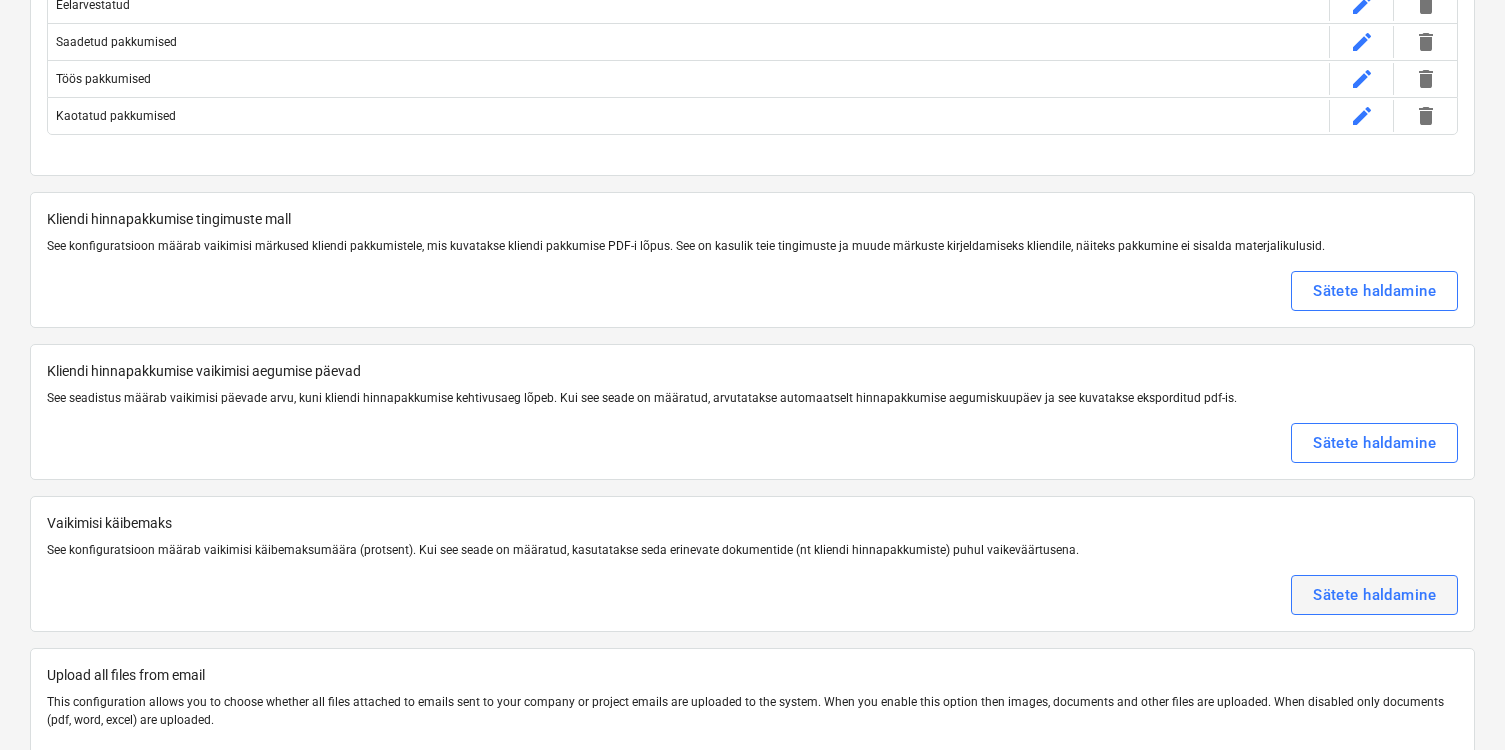 click on "Sätete haldamine" at bounding box center (1374, 595) 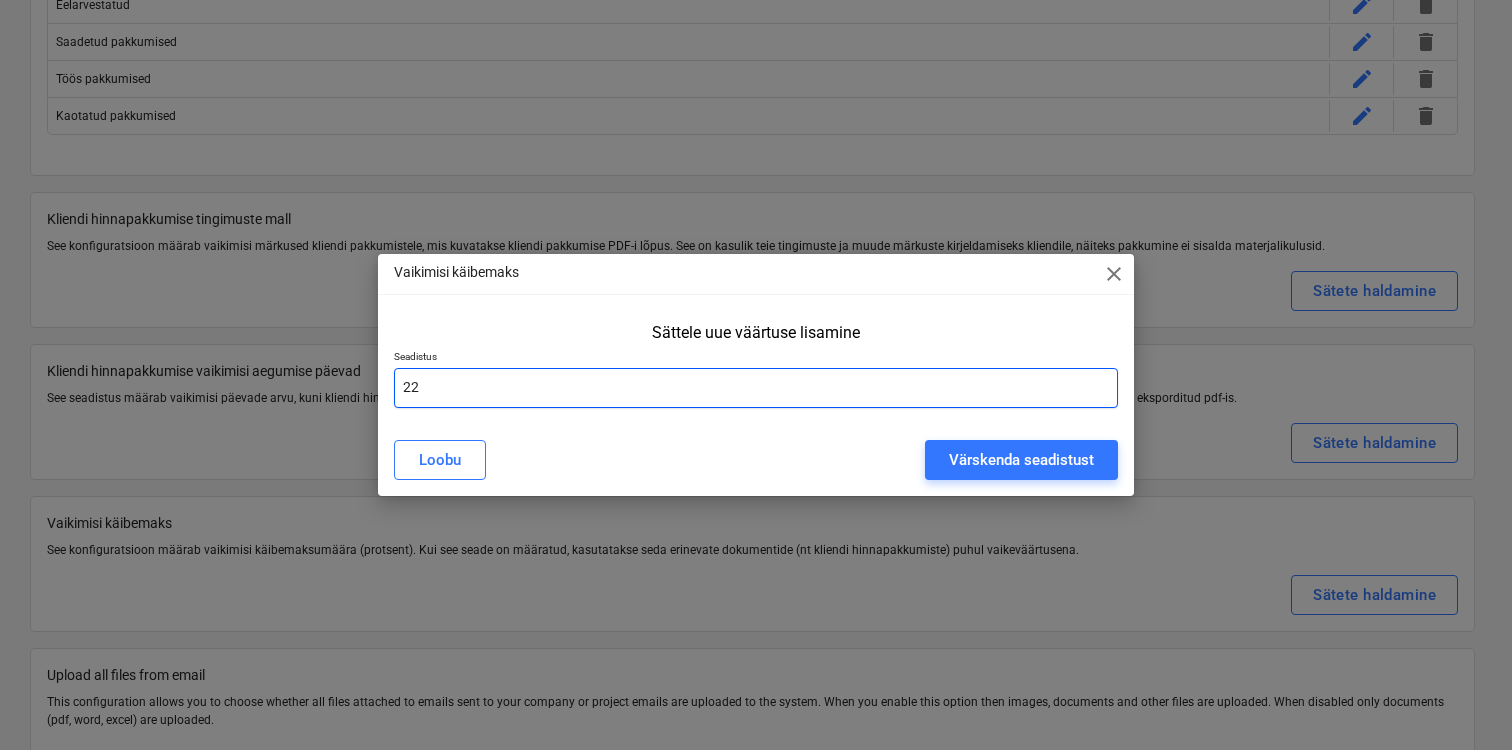 click on "22" at bounding box center (756, 388) 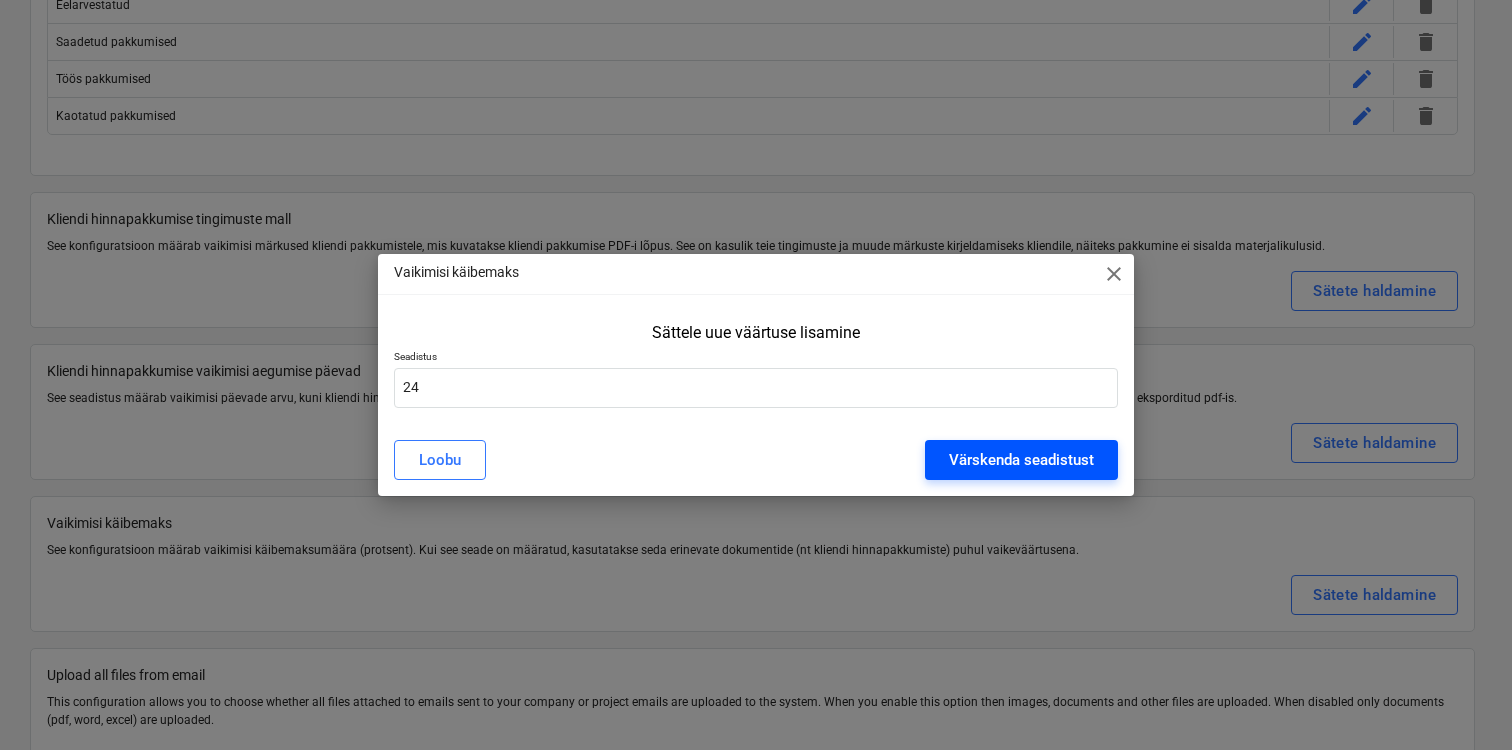 click on "Värskenda seadistust" at bounding box center [1021, 460] 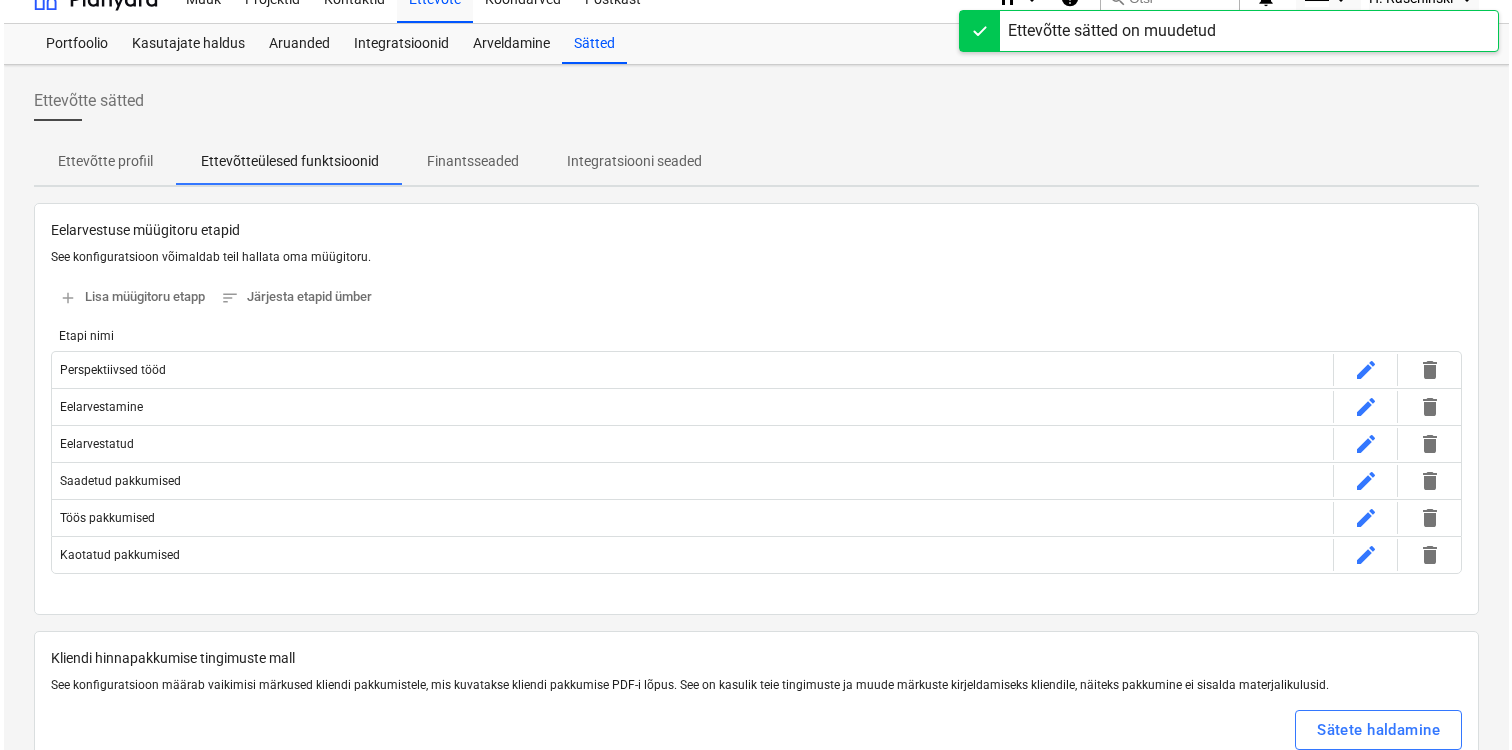 scroll, scrollTop: 0, scrollLeft: 0, axis: both 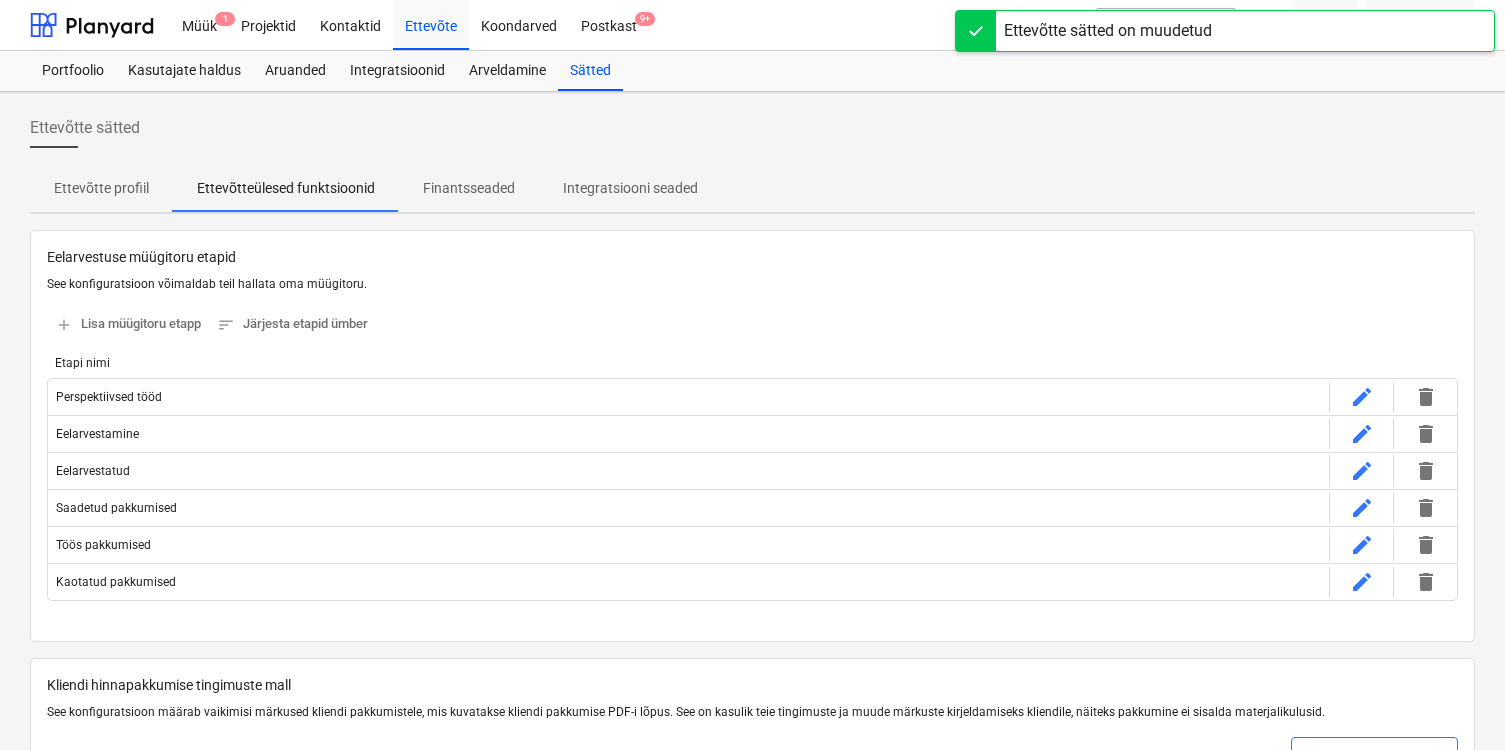 click on "Finantsseaded" at bounding box center (469, 188) 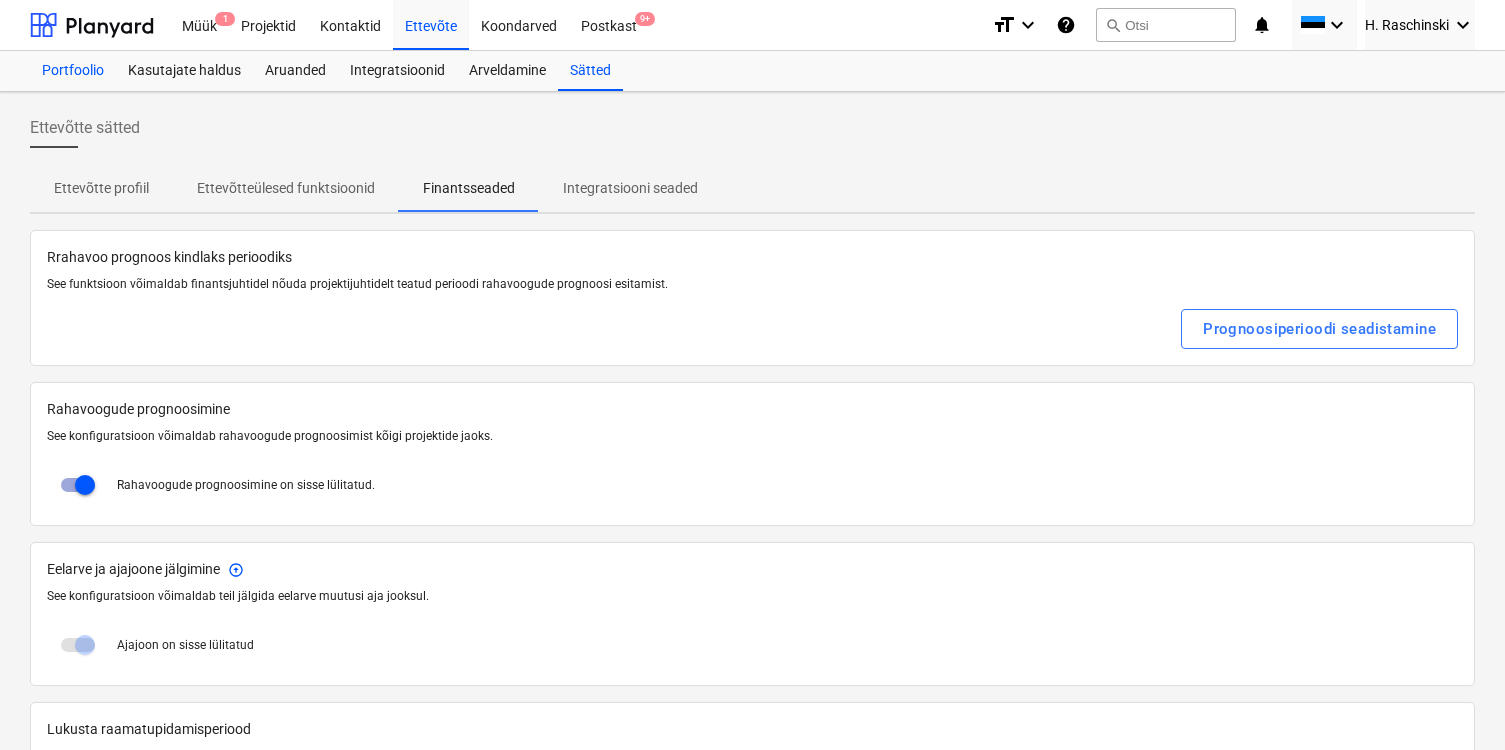click on "Portfoolio" at bounding box center (73, 71) 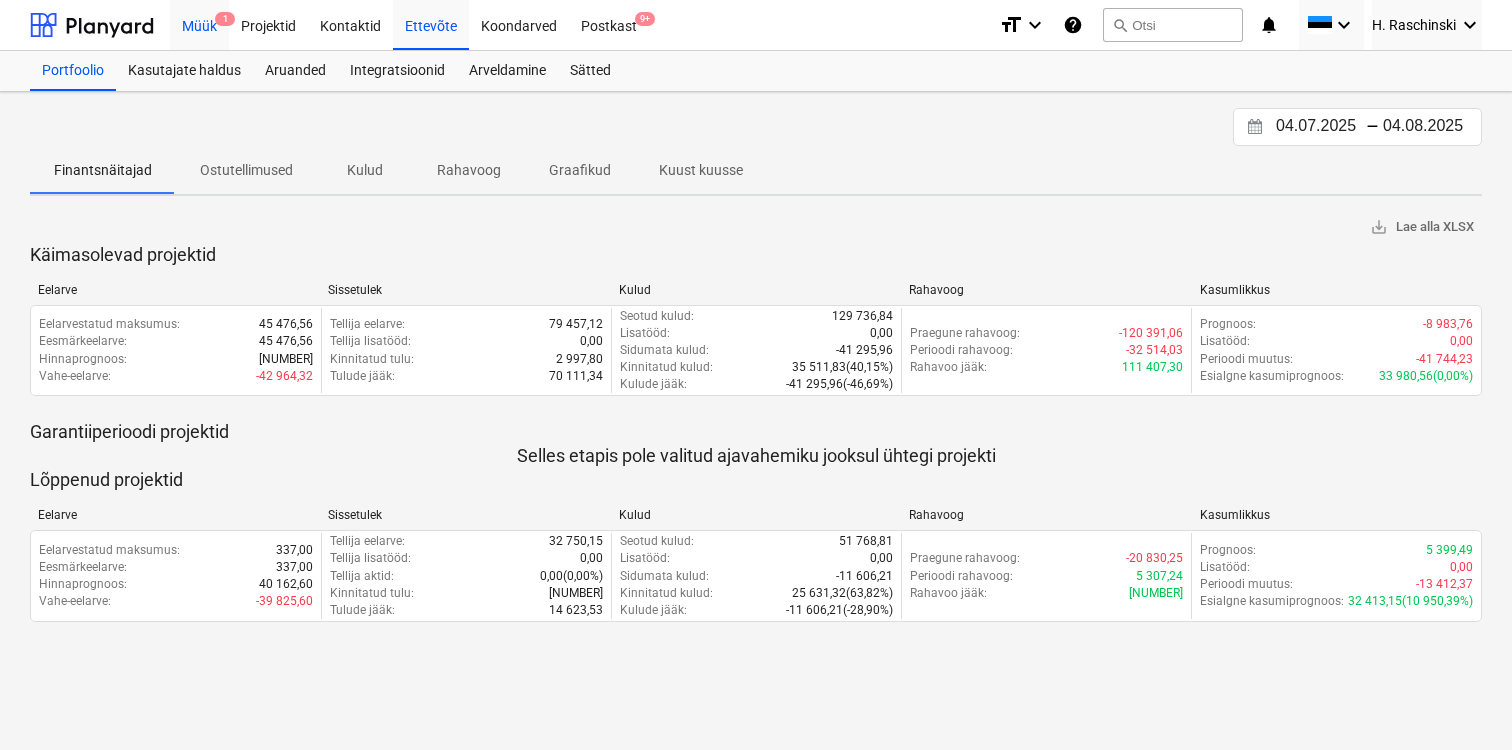 click on "Müük 1" at bounding box center (199, 24) 